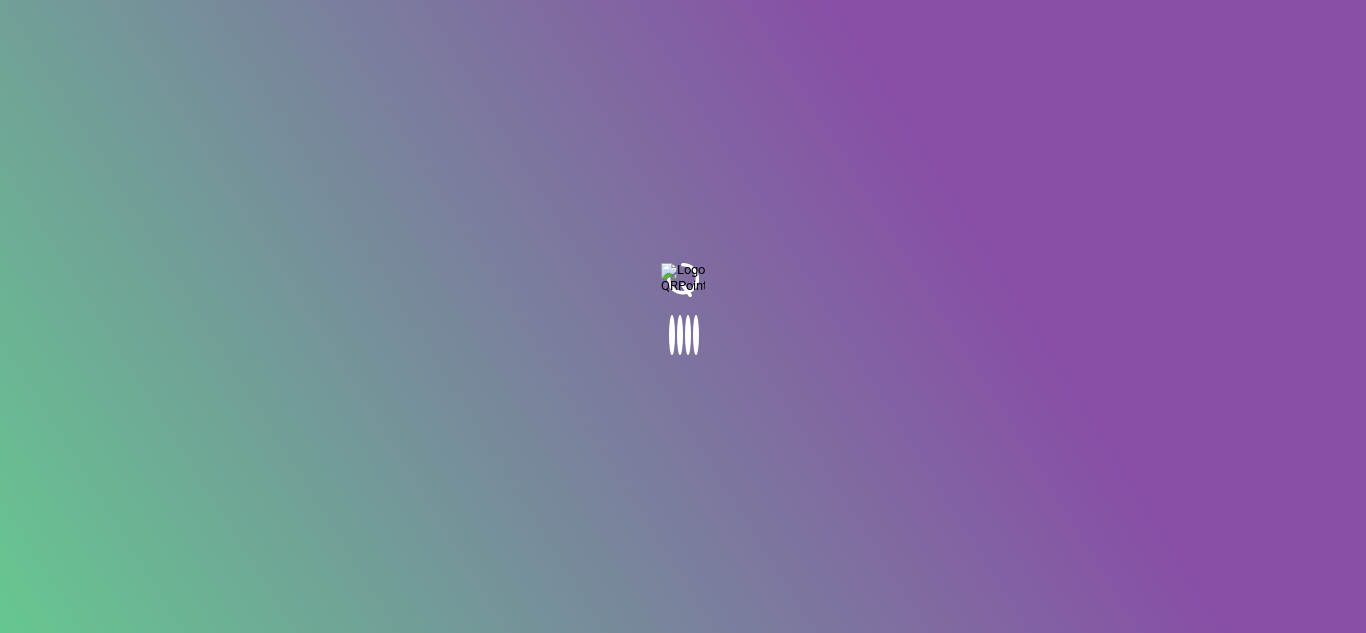 scroll, scrollTop: 0, scrollLeft: 0, axis: both 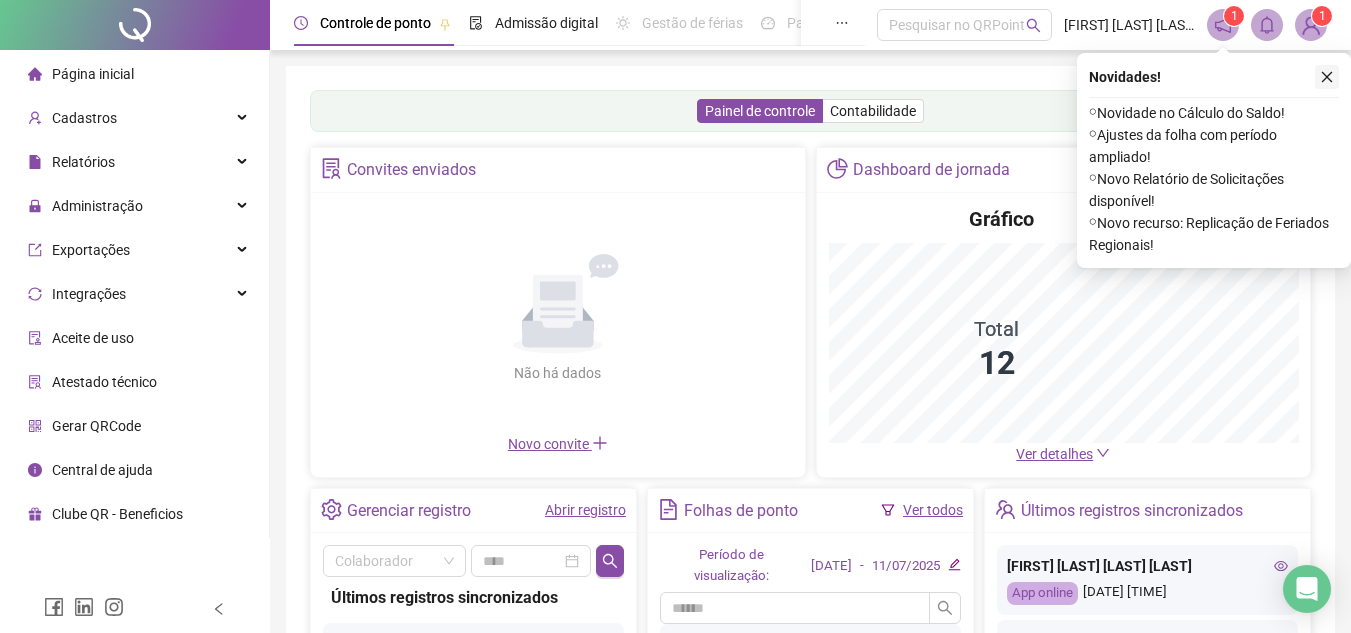 click 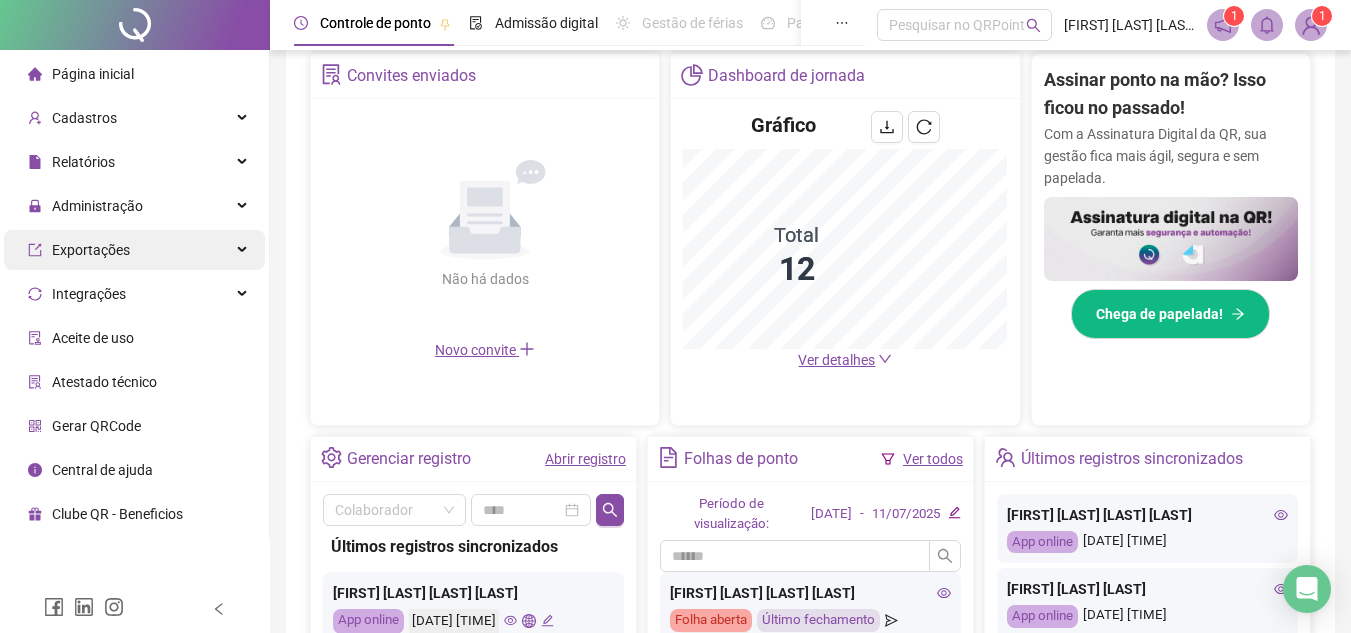 scroll, scrollTop: 89, scrollLeft: 0, axis: vertical 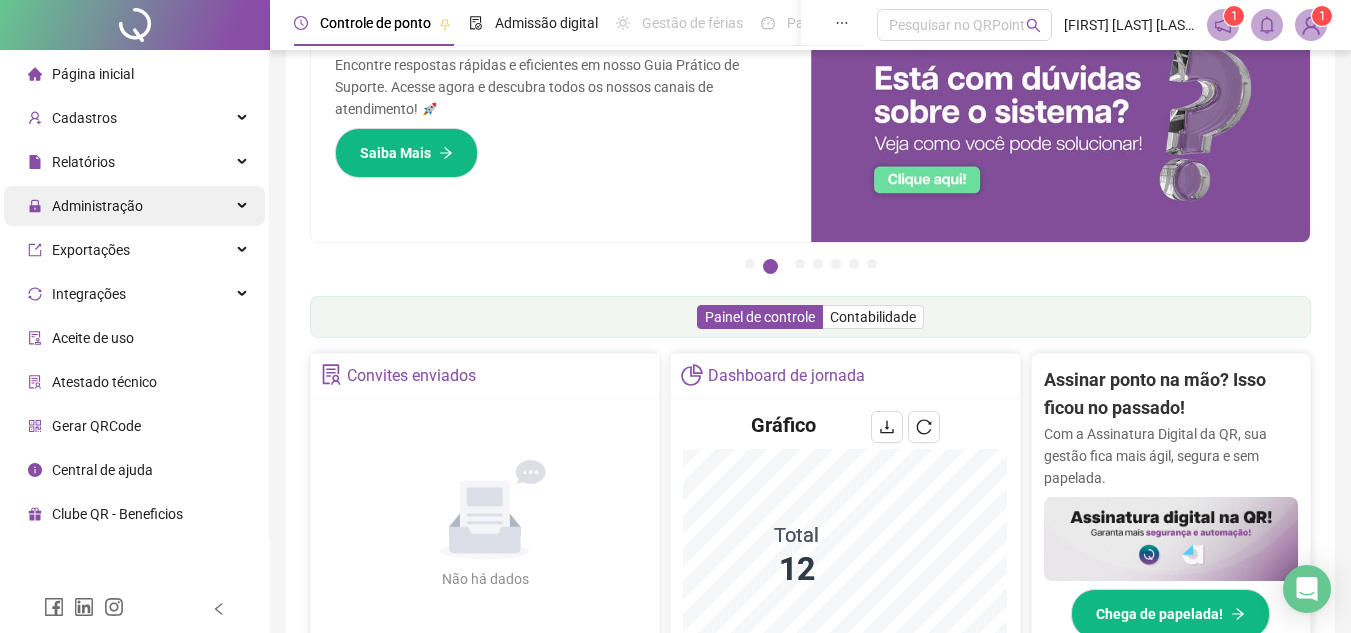 click on "Administração" at bounding box center [97, 206] 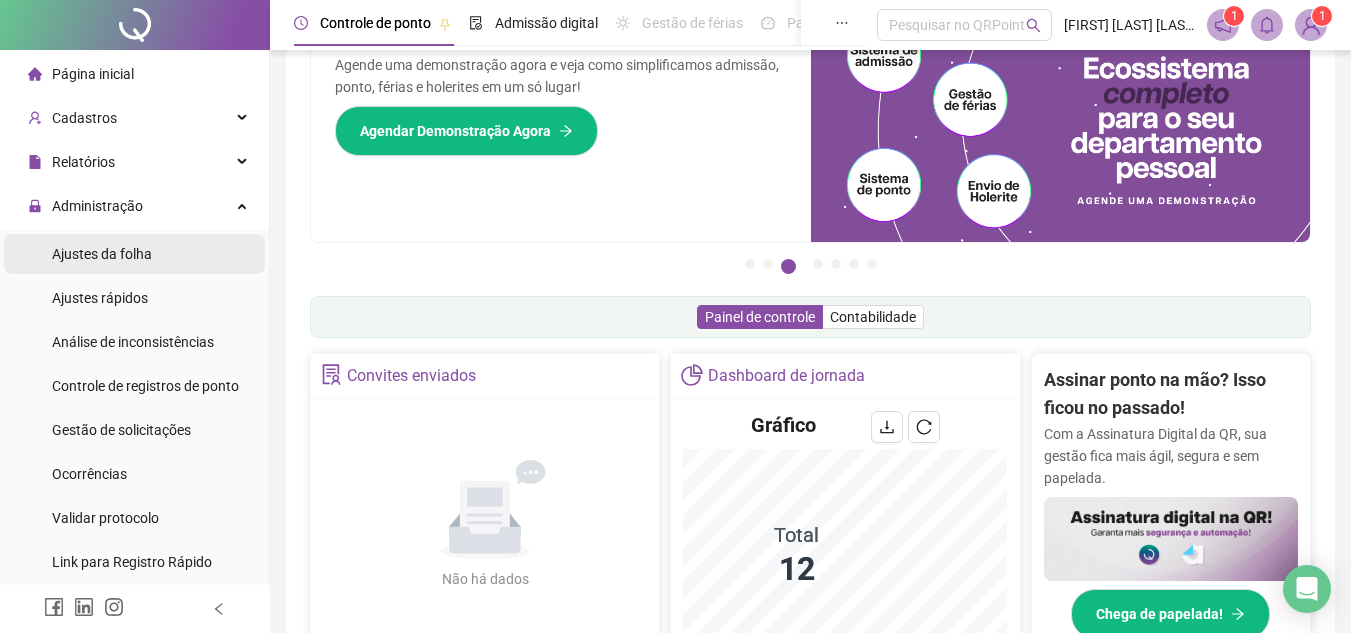 click on "Ajustes da folha" at bounding box center (102, 254) 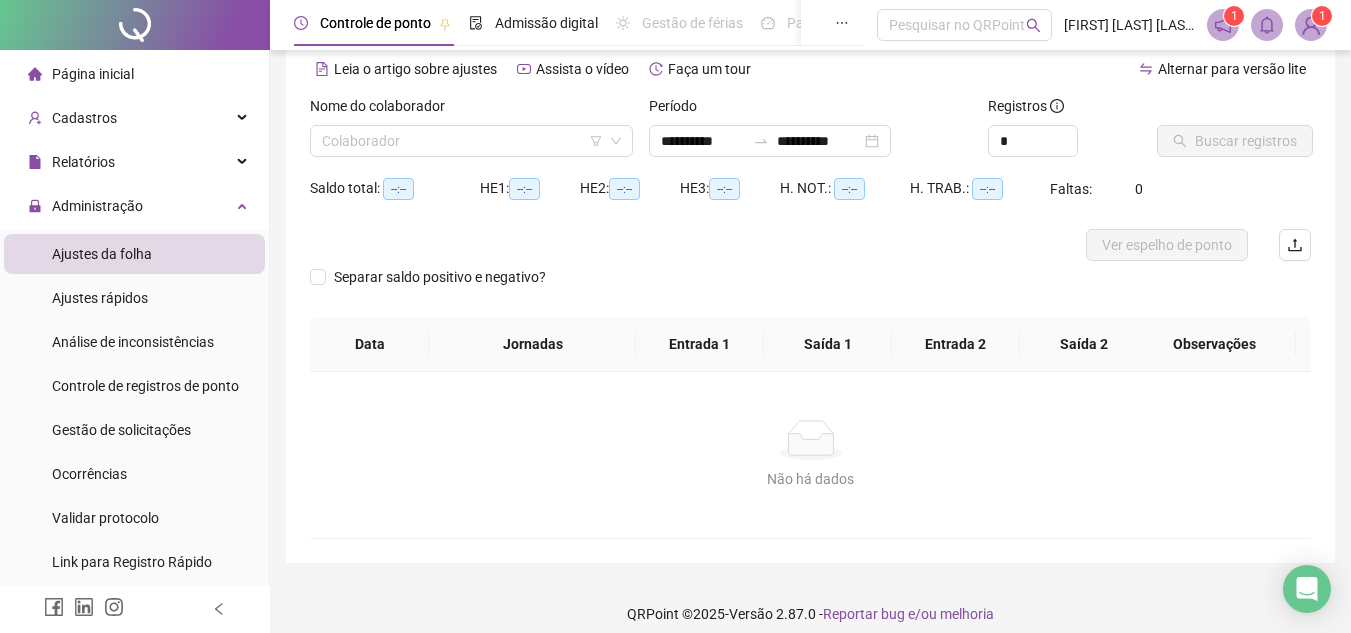 type on "**********" 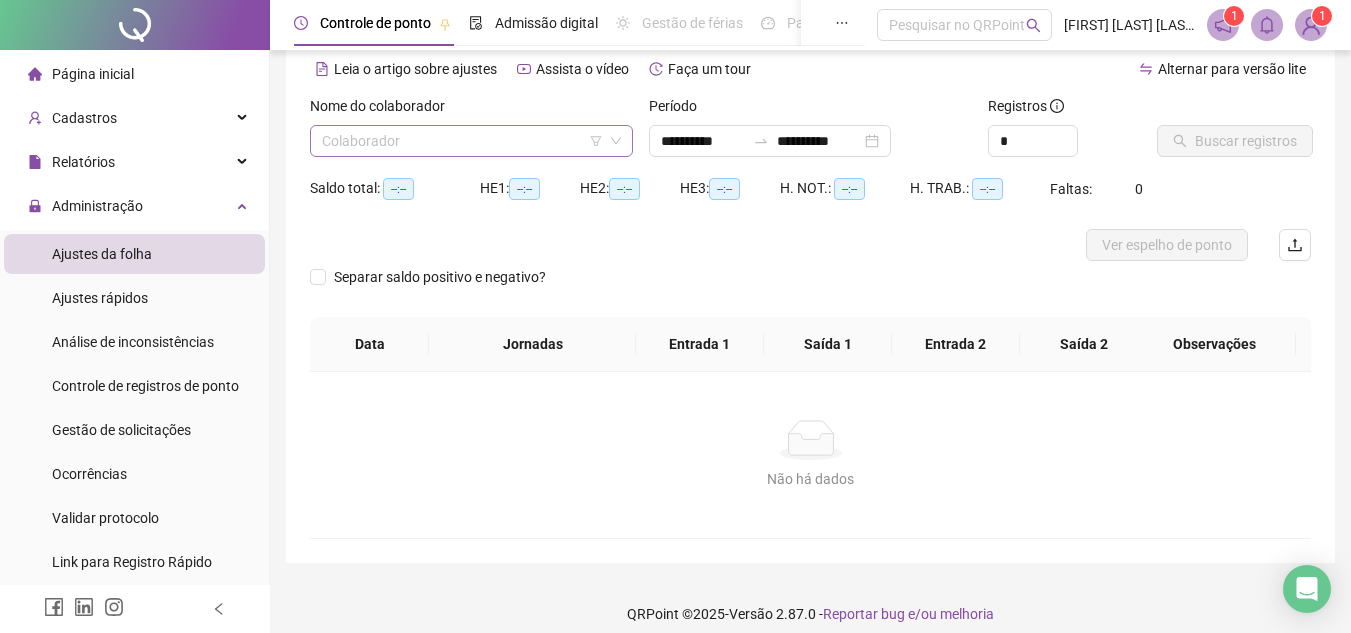 click at bounding box center [465, 141] 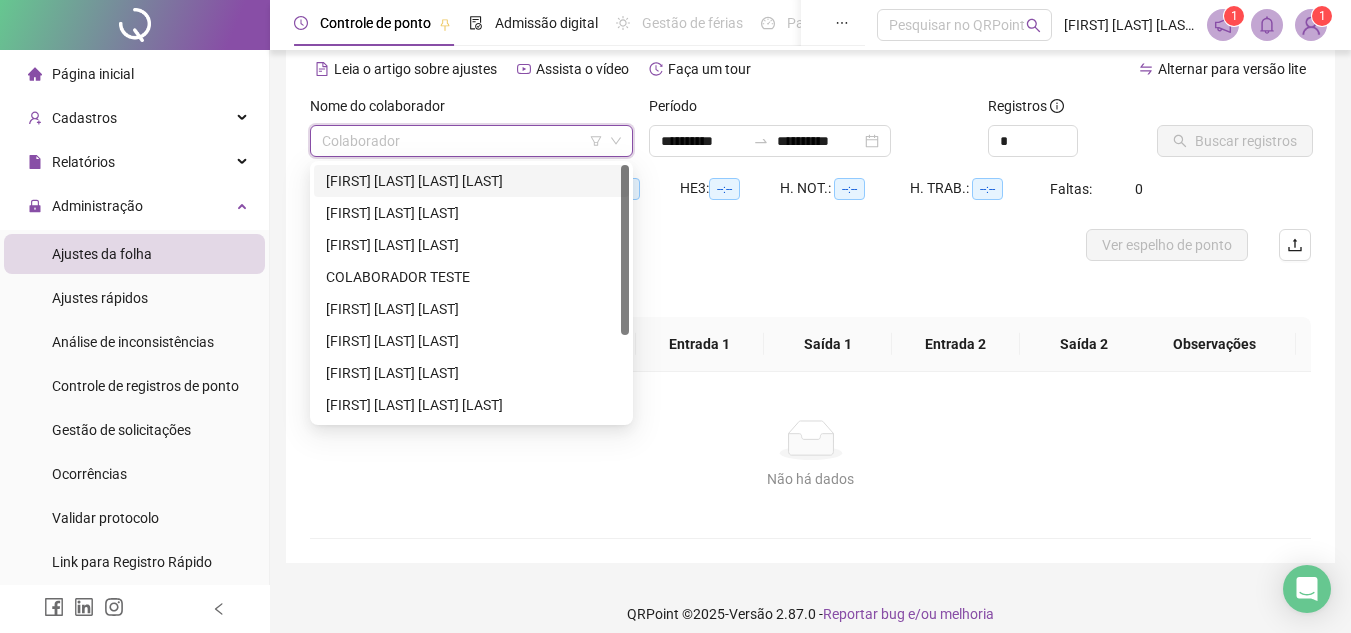 click on "[FIRST] [LAST] [LAST] [LAST]" at bounding box center (471, 181) 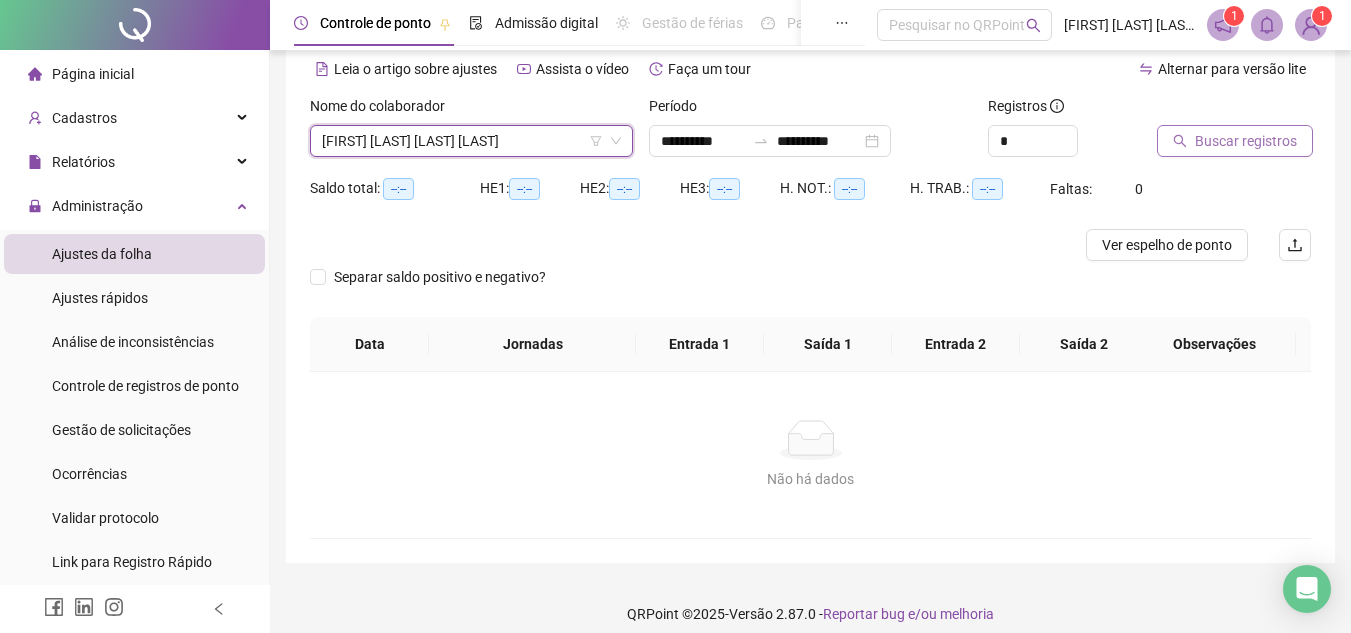 click on "Buscar registros" at bounding box center (1246, 141) 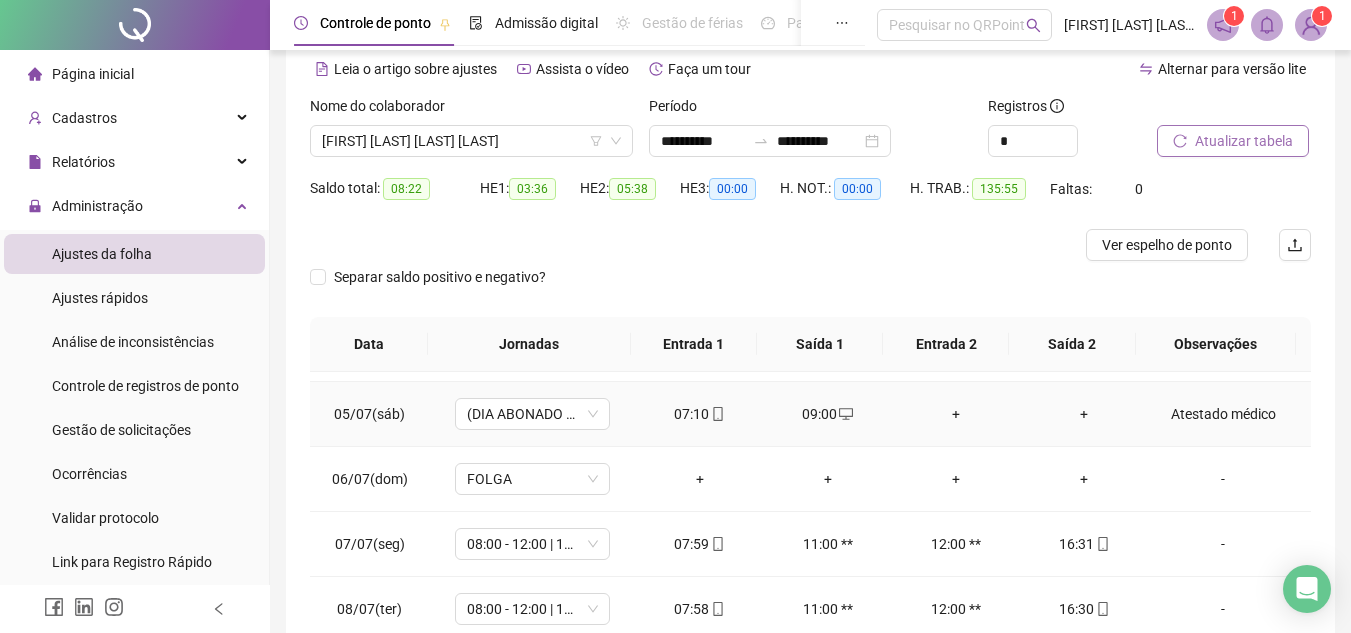 scroll, scrollTop: 938, scrollLeft: 0, axis: vertical 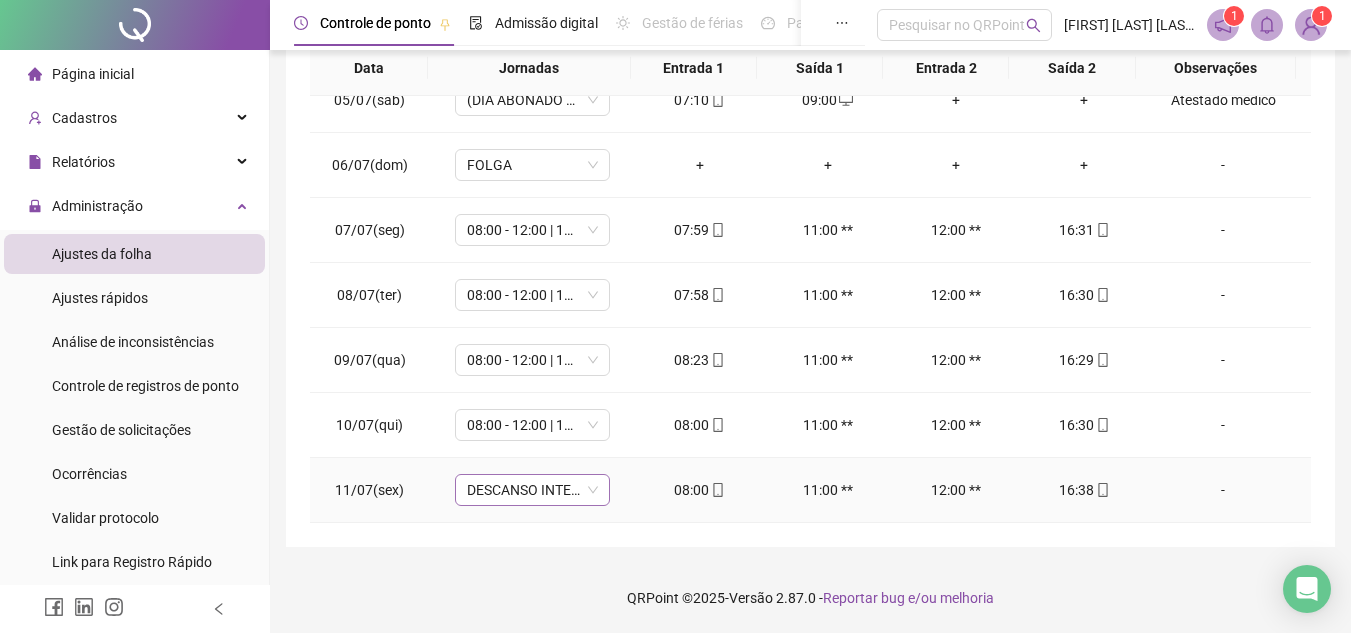 click on "DESCANSO INTER-JORNADA" at bounding box center [532, 490] 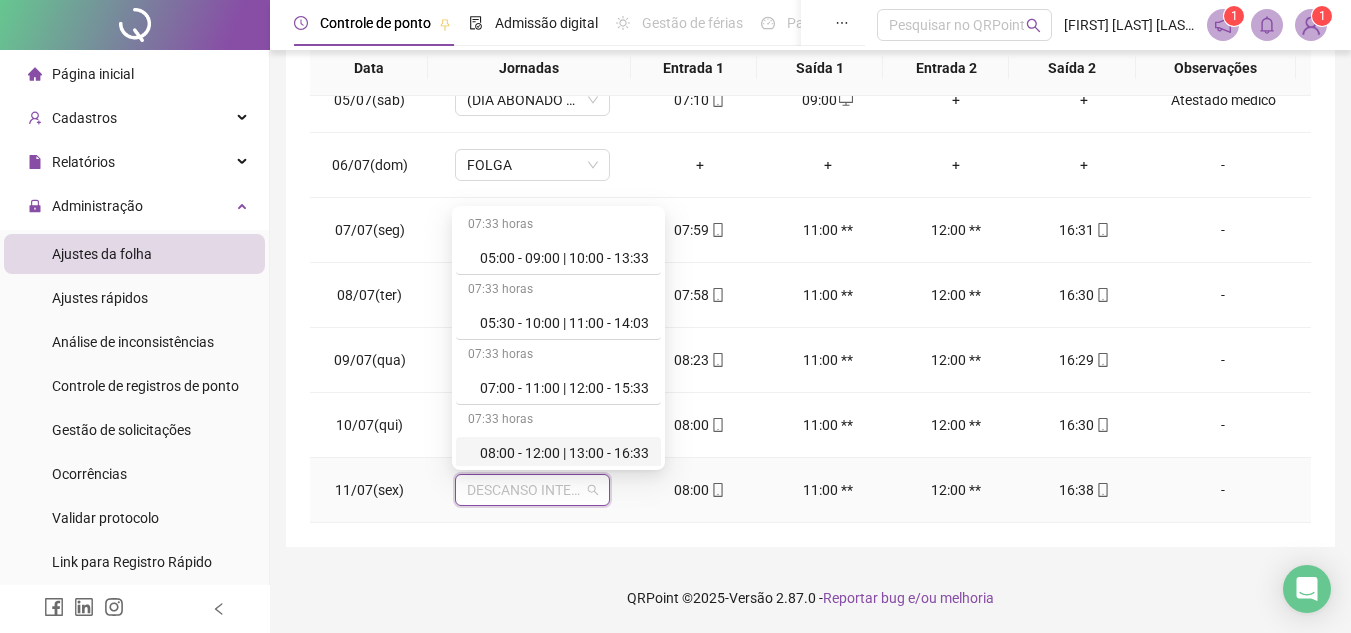 click on "08:00 - 12:00 | 13:00 - 16:33" at bounding box center [564, 453] 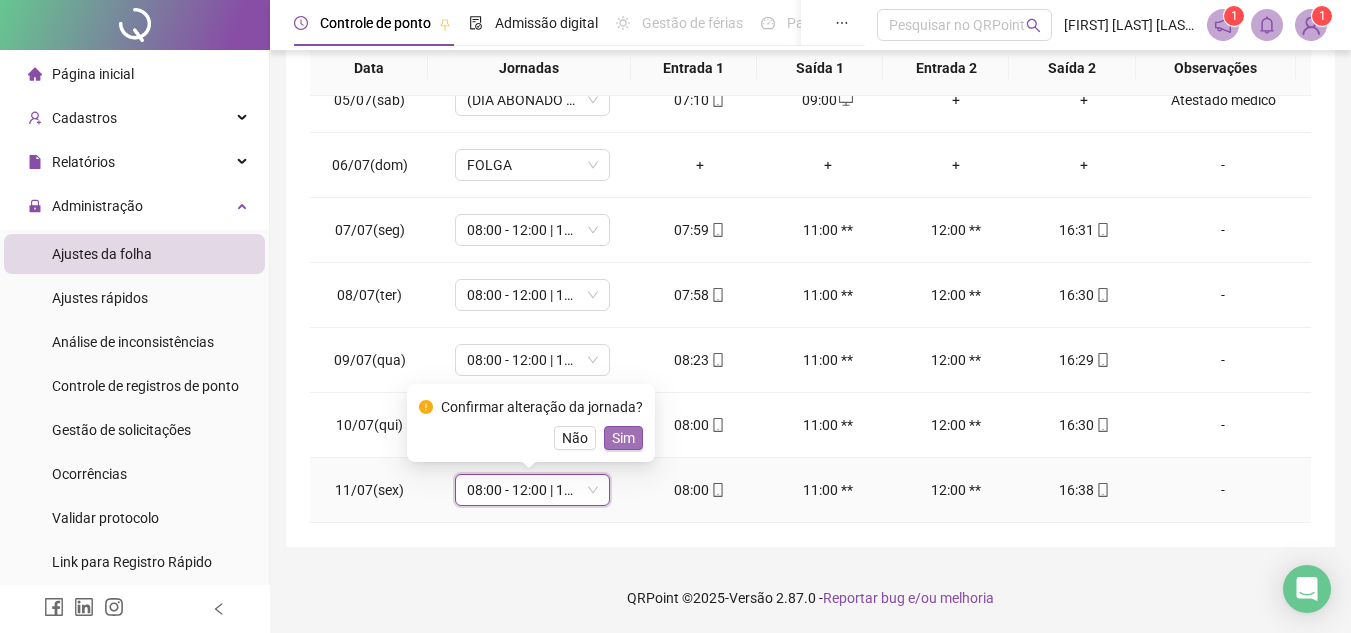 click on "Sim" at bounding box center (623, 438) 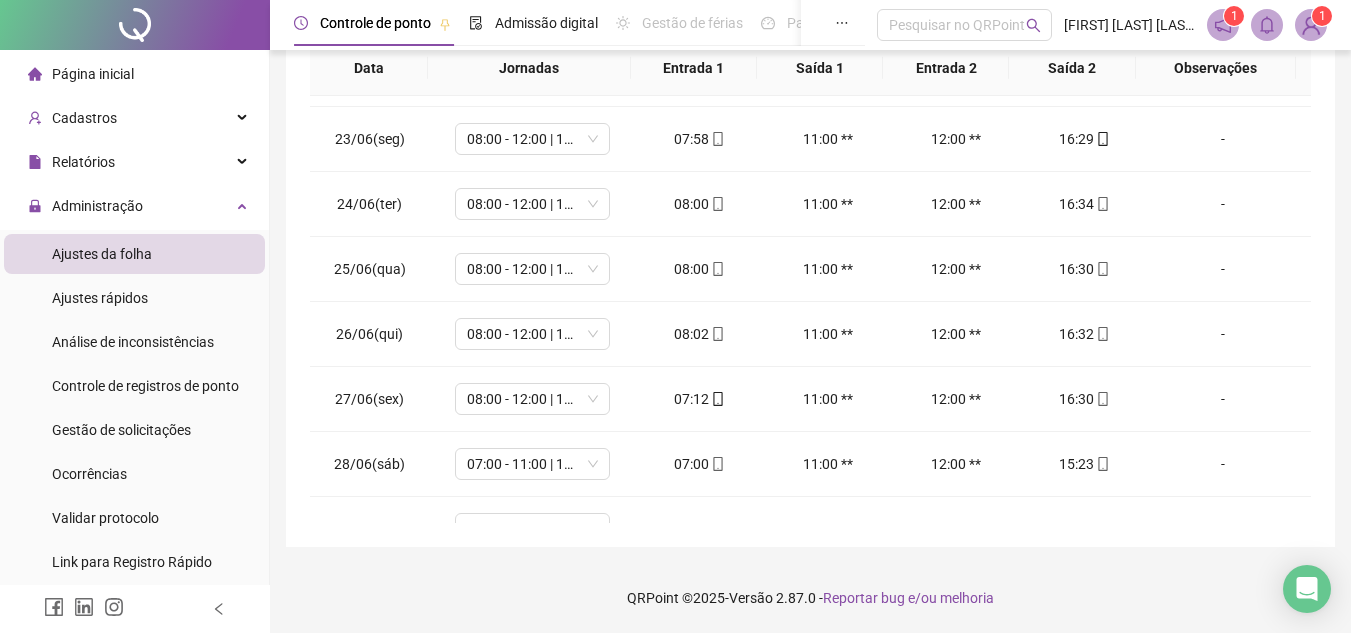 scroll, scrollTop: 0, scrollLeft: 0, axis: both 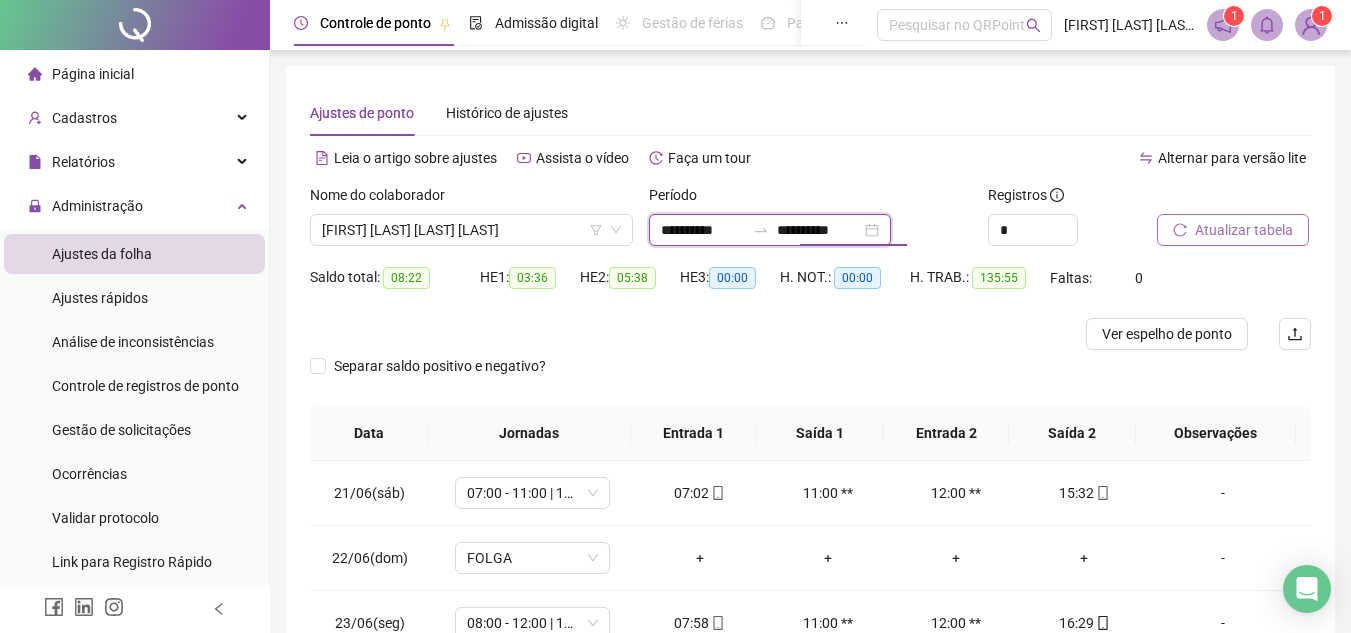 click on "**********" at bounding box center (819, 230) 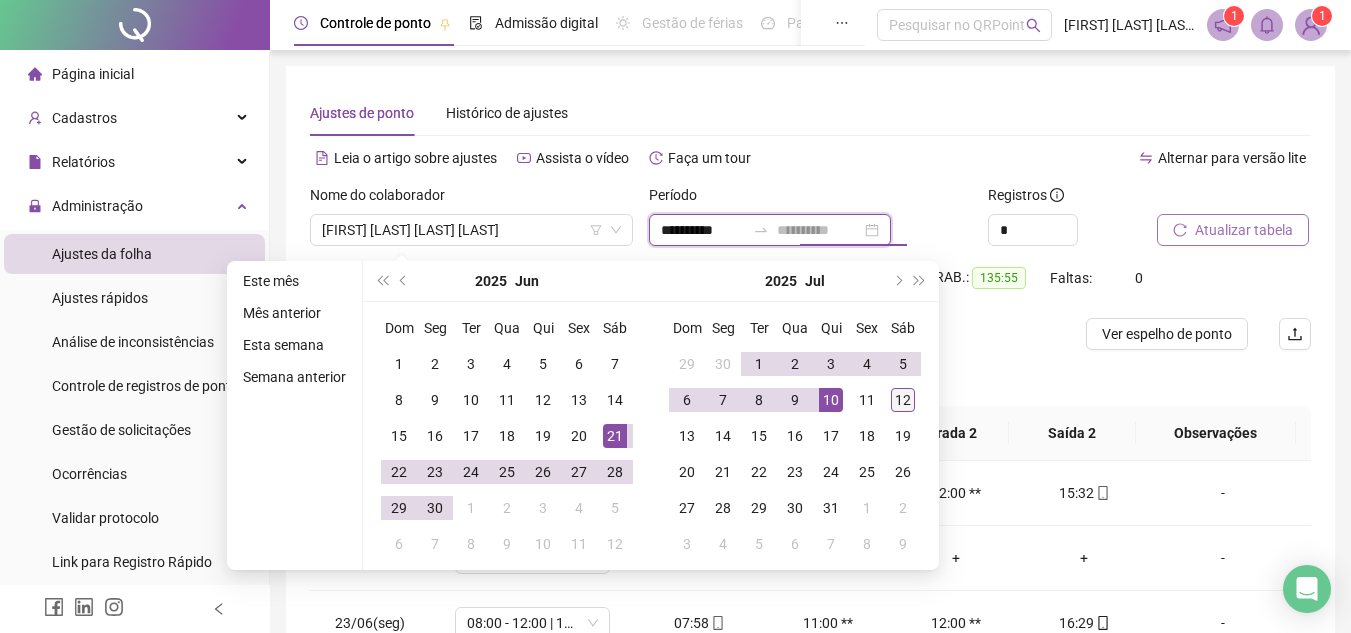 type on "**********" 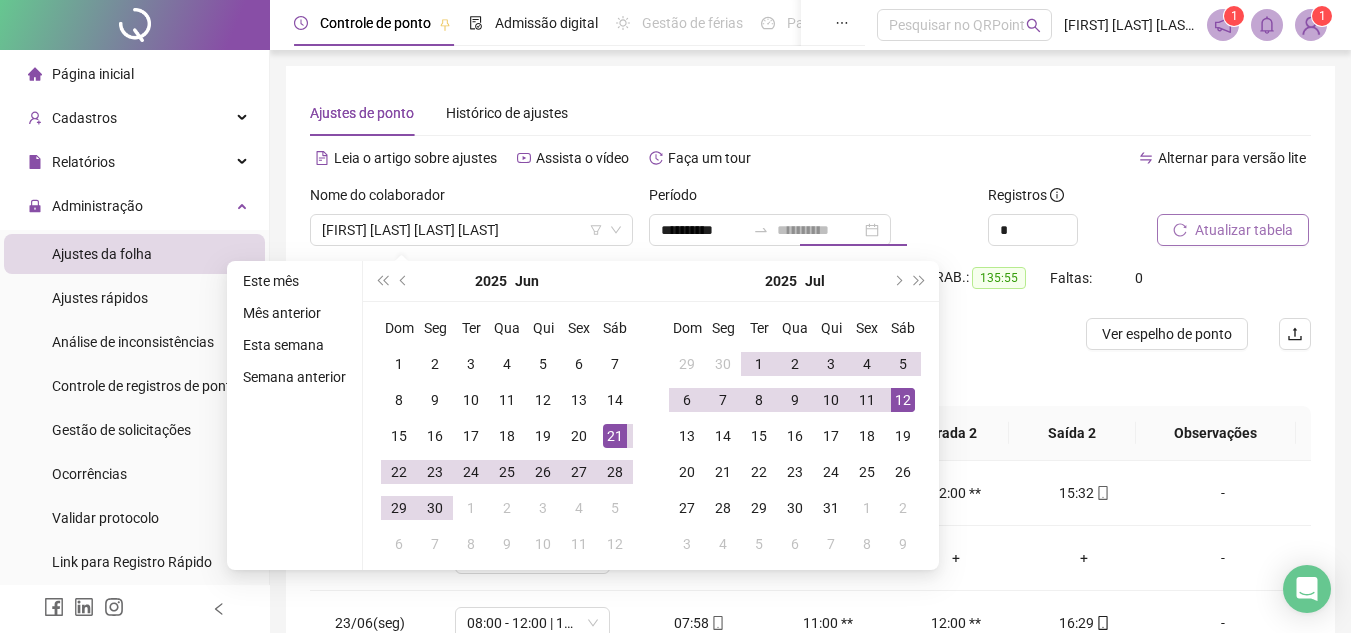 click on "12" at bounding box center (903, 400) 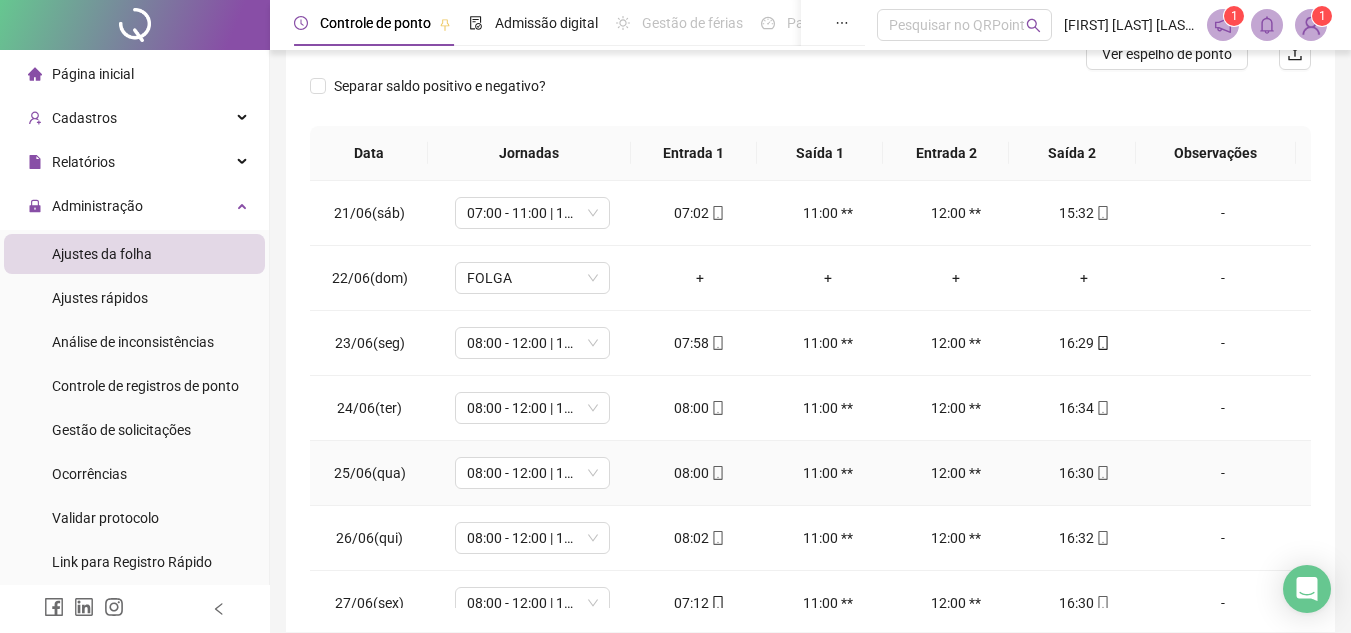 scroll, scrollTop: 165, scrollLeft: 0, axis: vertical 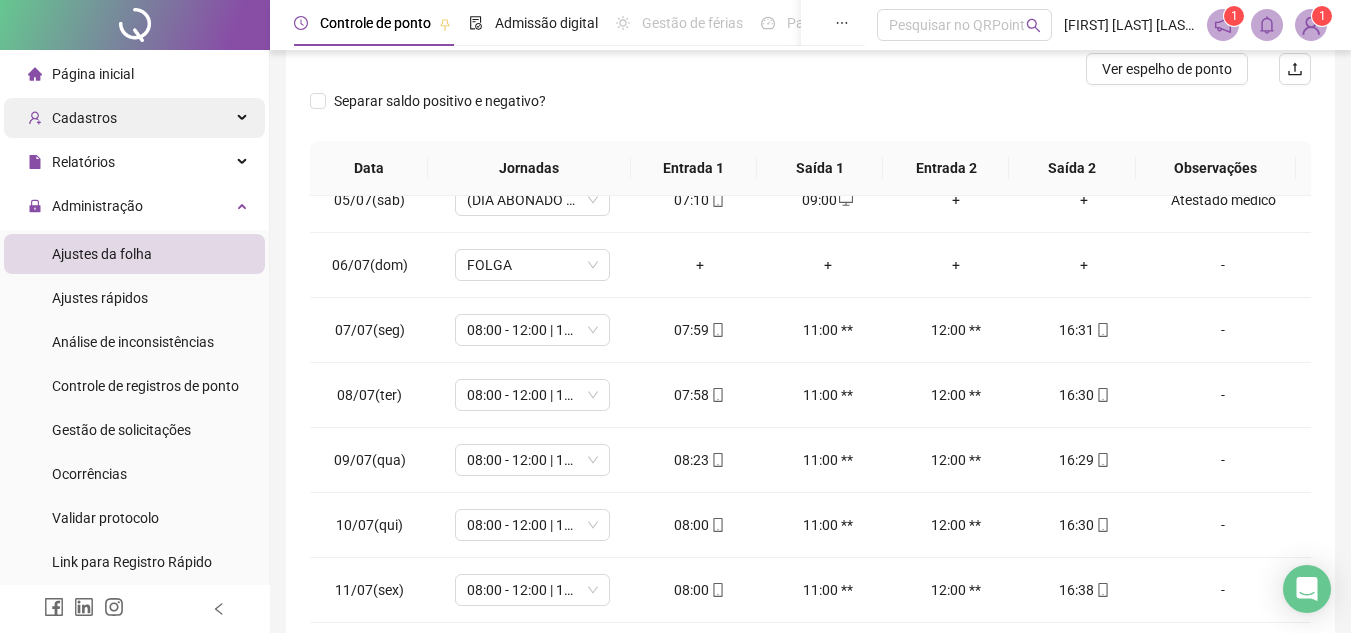 click on "Cadastros" at bounding box center (84, 118) 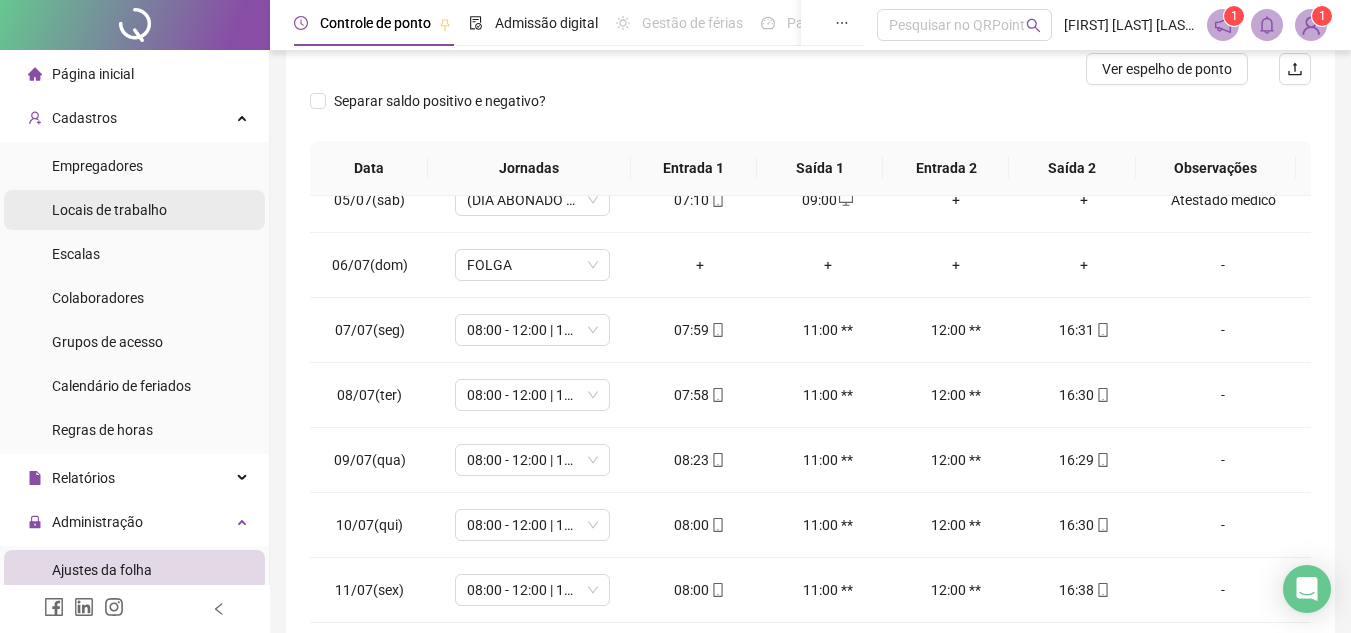 scroll, scrollTop: 100, scrollLeft: 0, axis: vertical 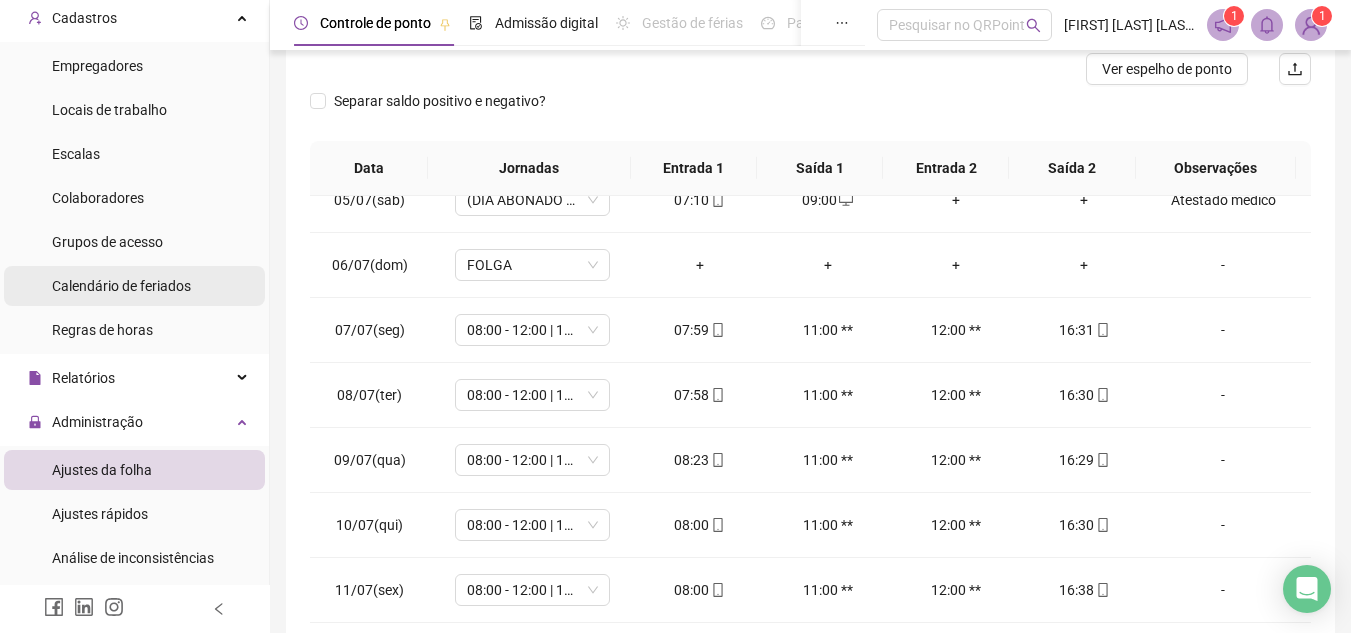 click on "Calendário de feriados" at bounding box center (121, 286) 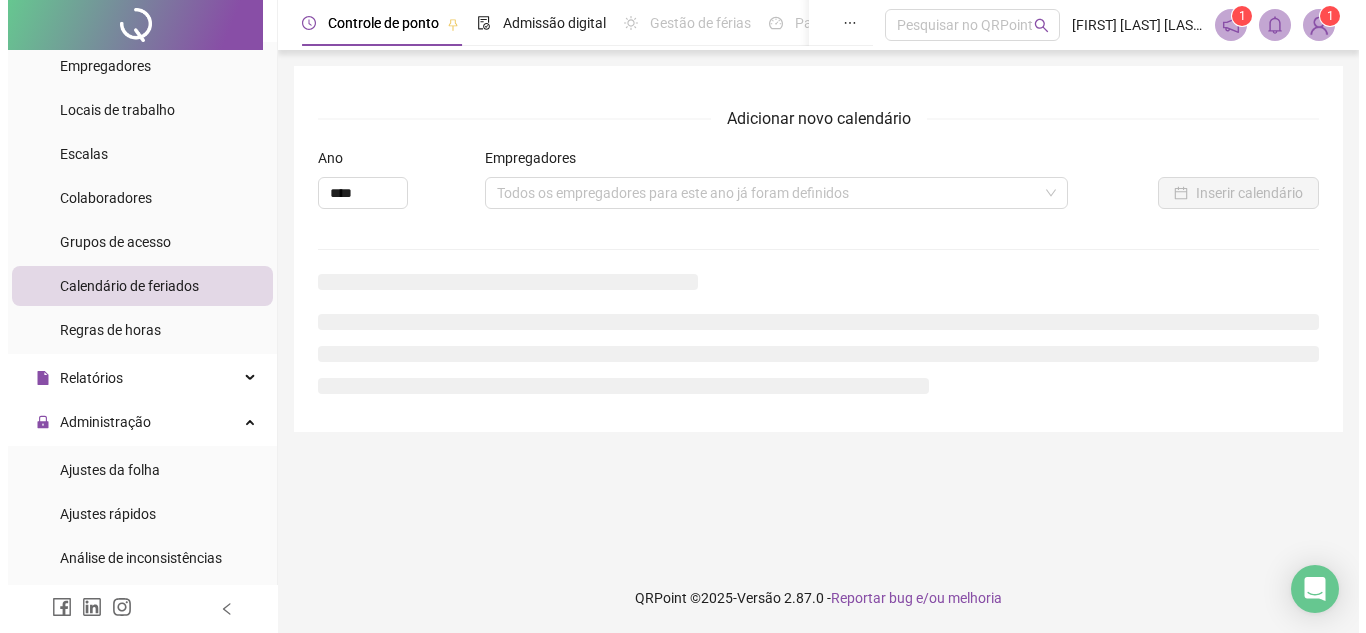 scroll, scrollTop: 0, scrollLeft: 0, axis: both 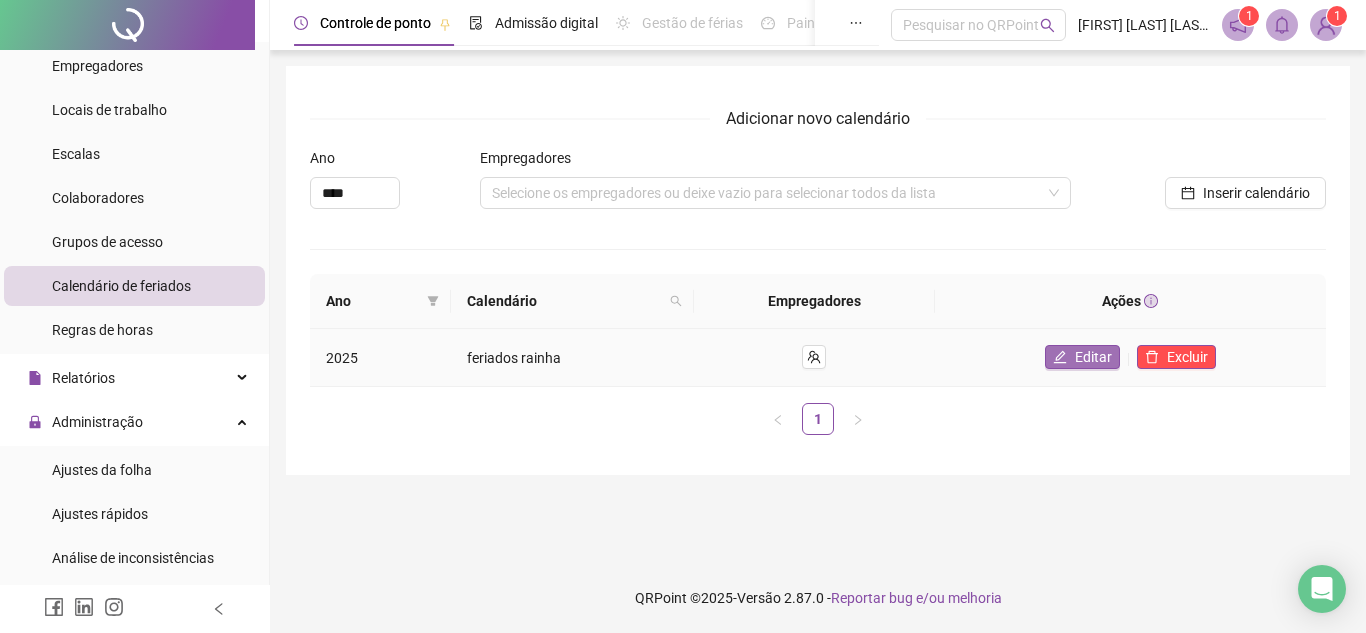 click on "Editar" at bounding box center [1093, 357] 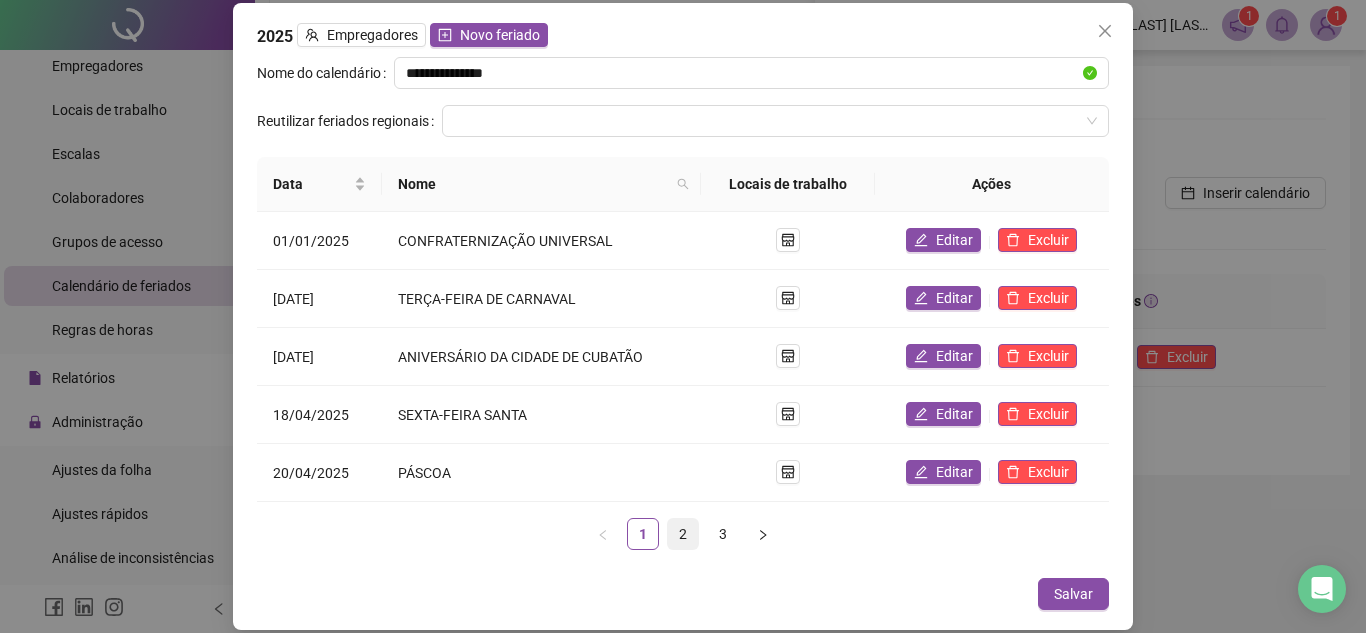 click on "2" at bounding box center [683, 534] 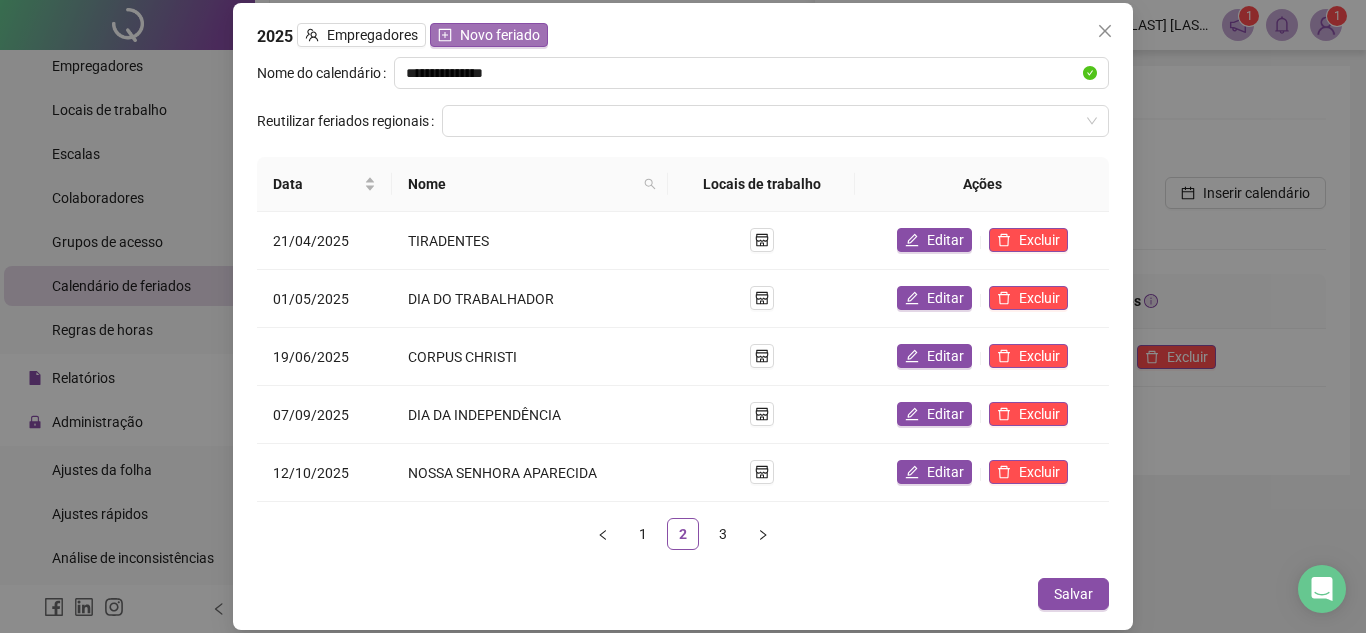 click on "Novo feriado" at bounding box center (500, 35) 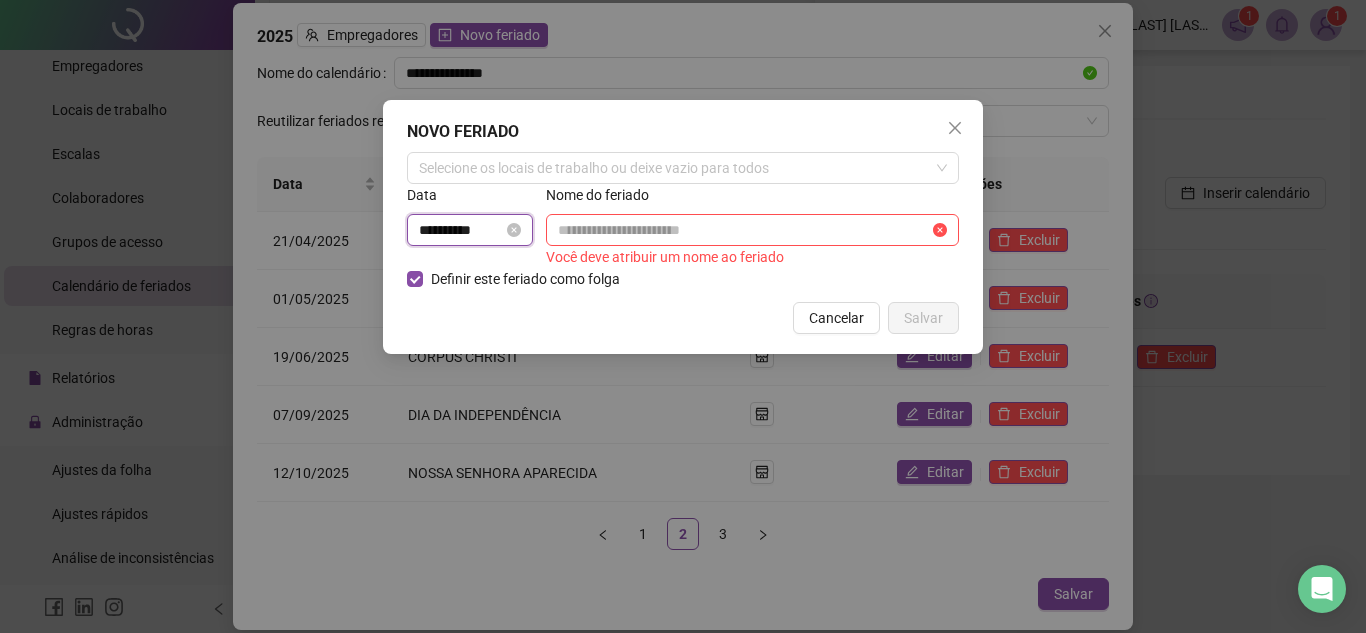 click on "**********" at bounding box center (461, 230) 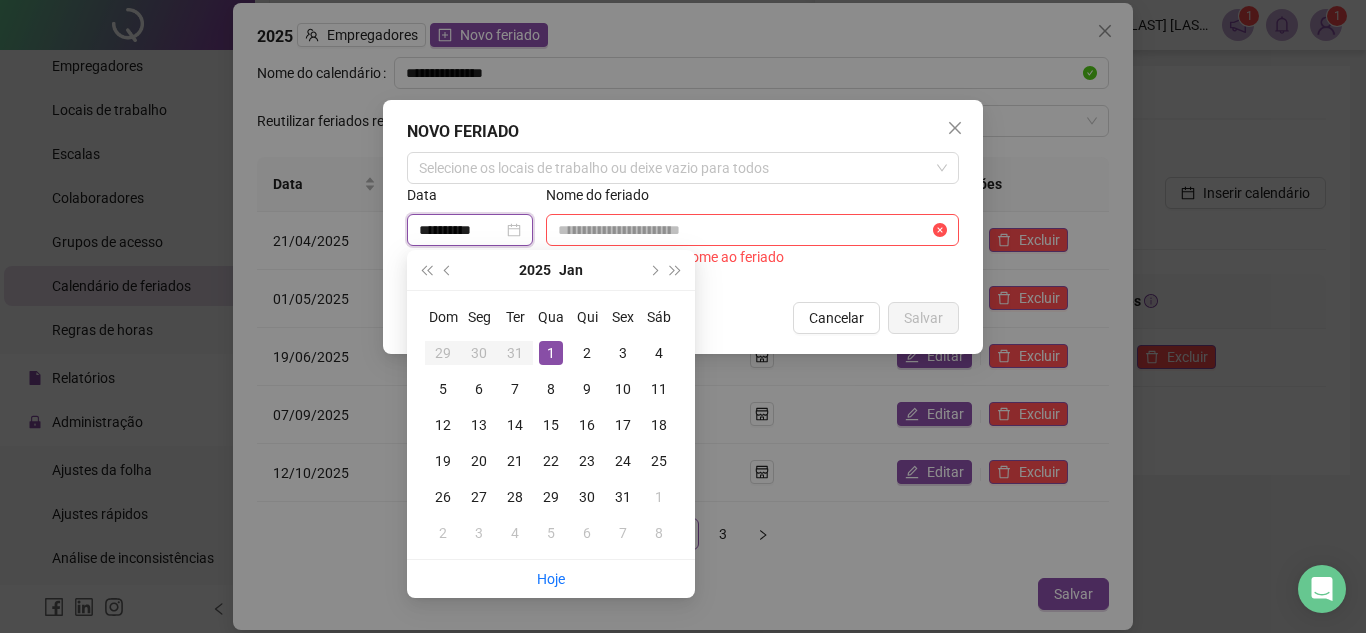 drag, startPoint x: 431, startPoint y: 231, endPoint x: 392, endPoint y: 227, distance: 39.20459 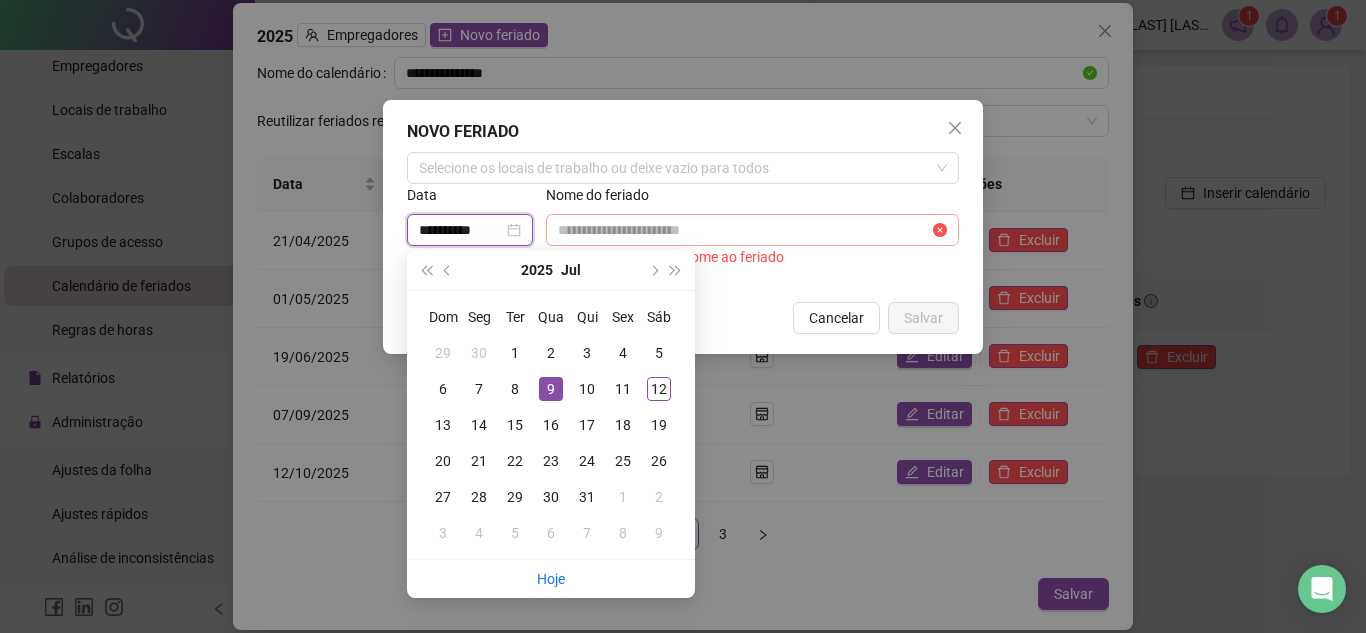 type on "**********" 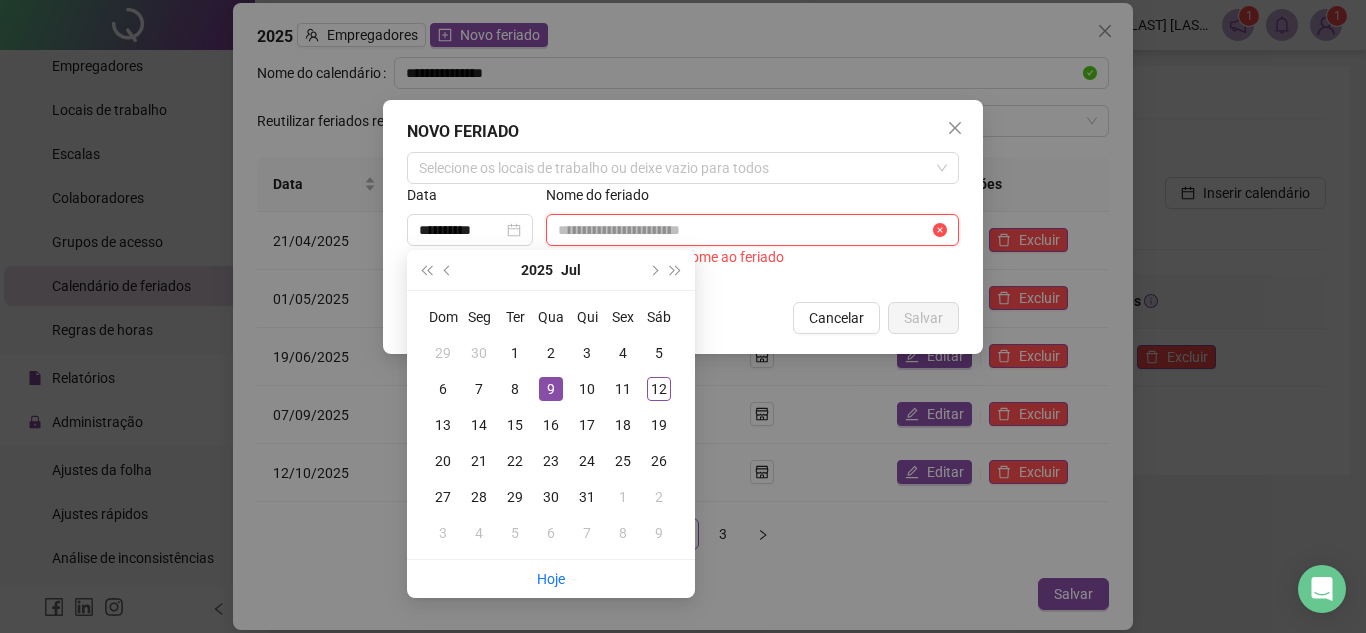 click at bounding box center (743, 230) 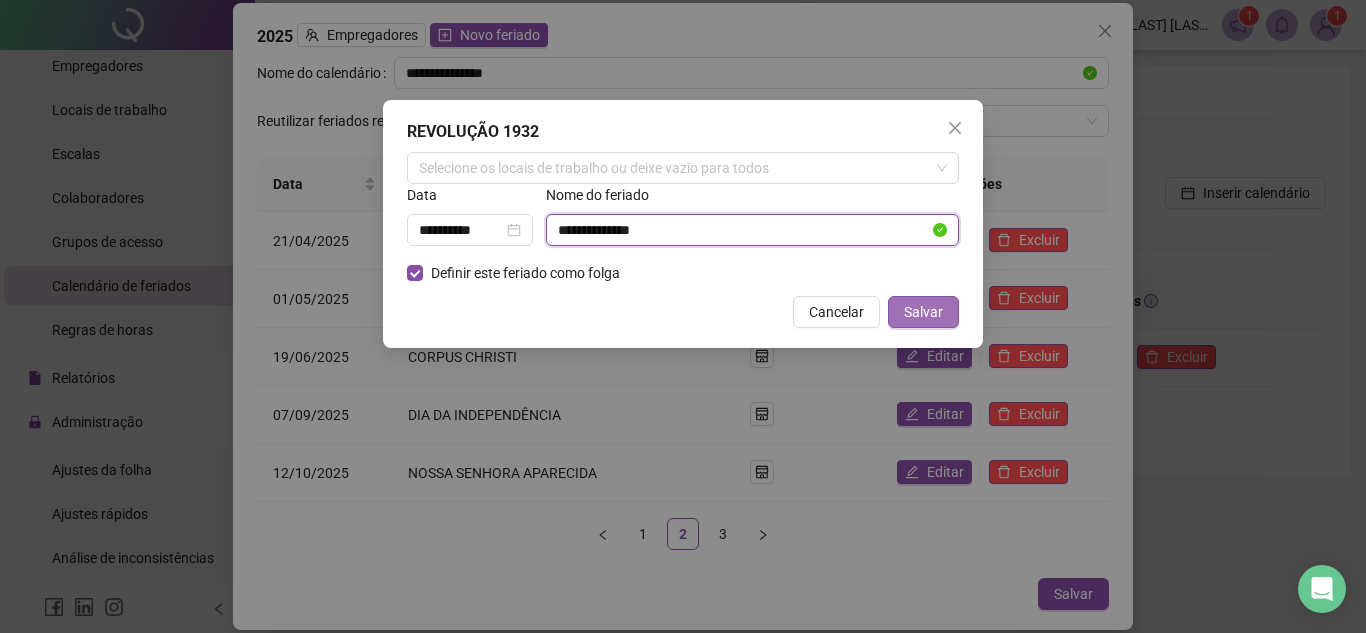 type on "**********" 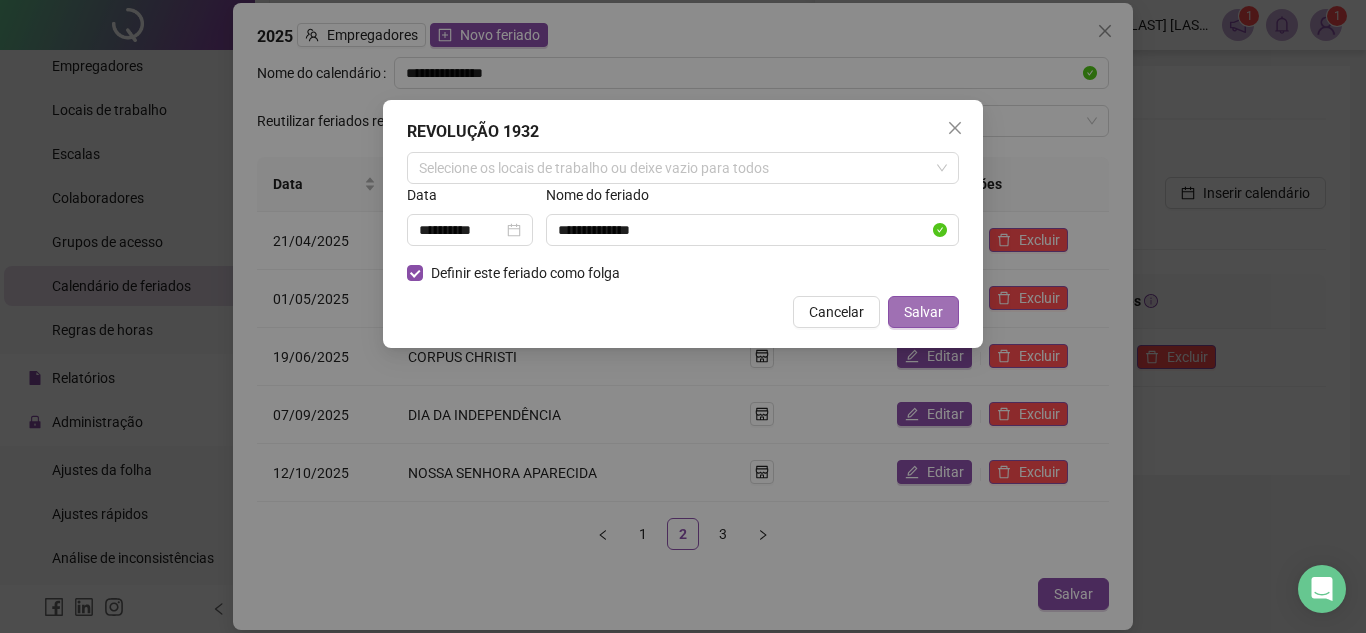click on "Salvar" at bounding box center (923, 312) 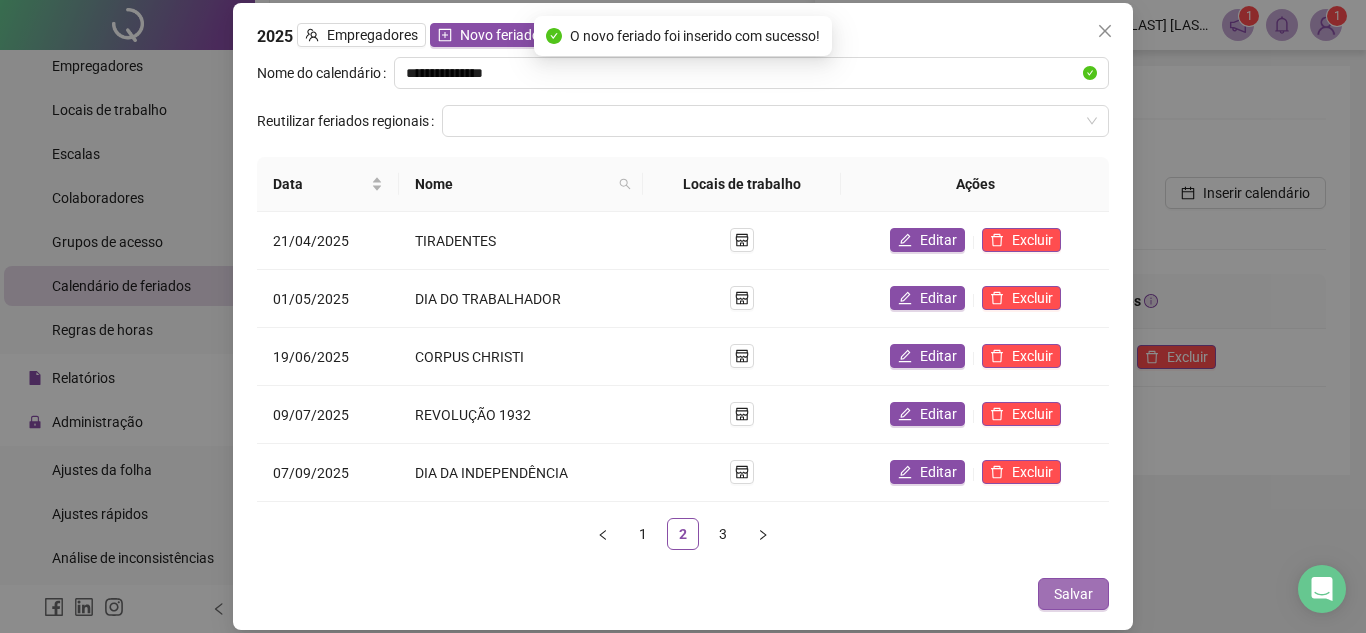 click on "Salvar" at bounding box center (1073, 594) 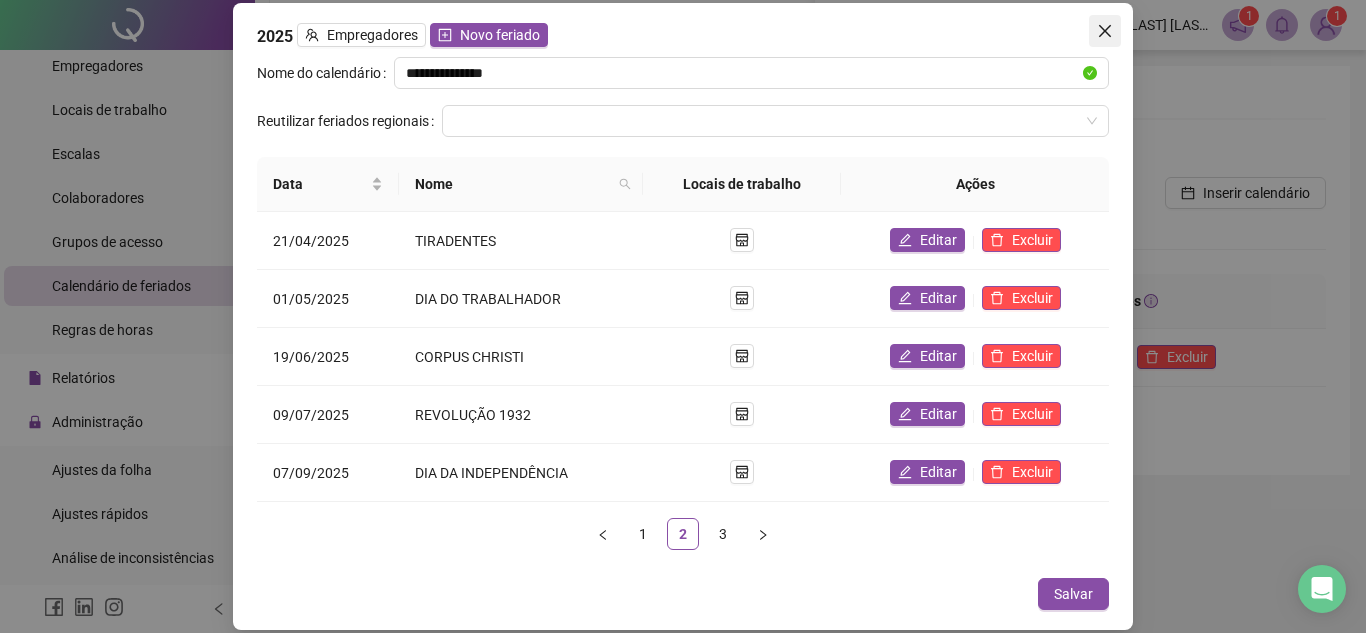 click 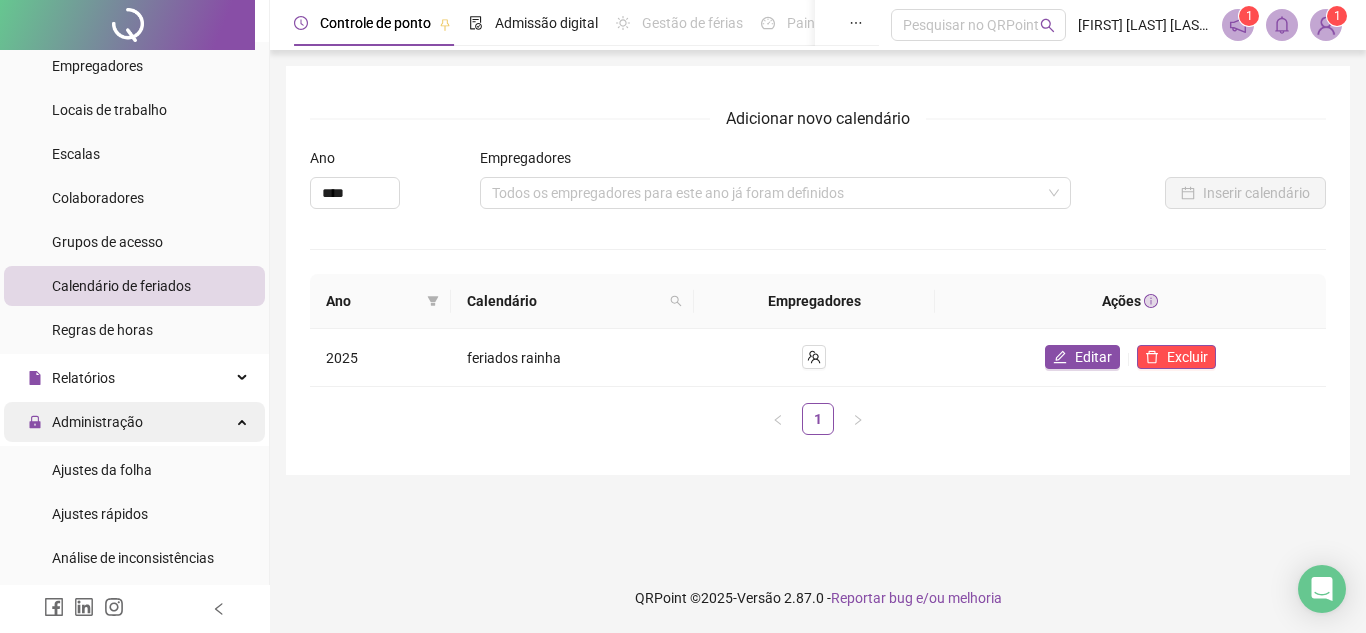 click on "Administração" at bounding box center [97, 422] 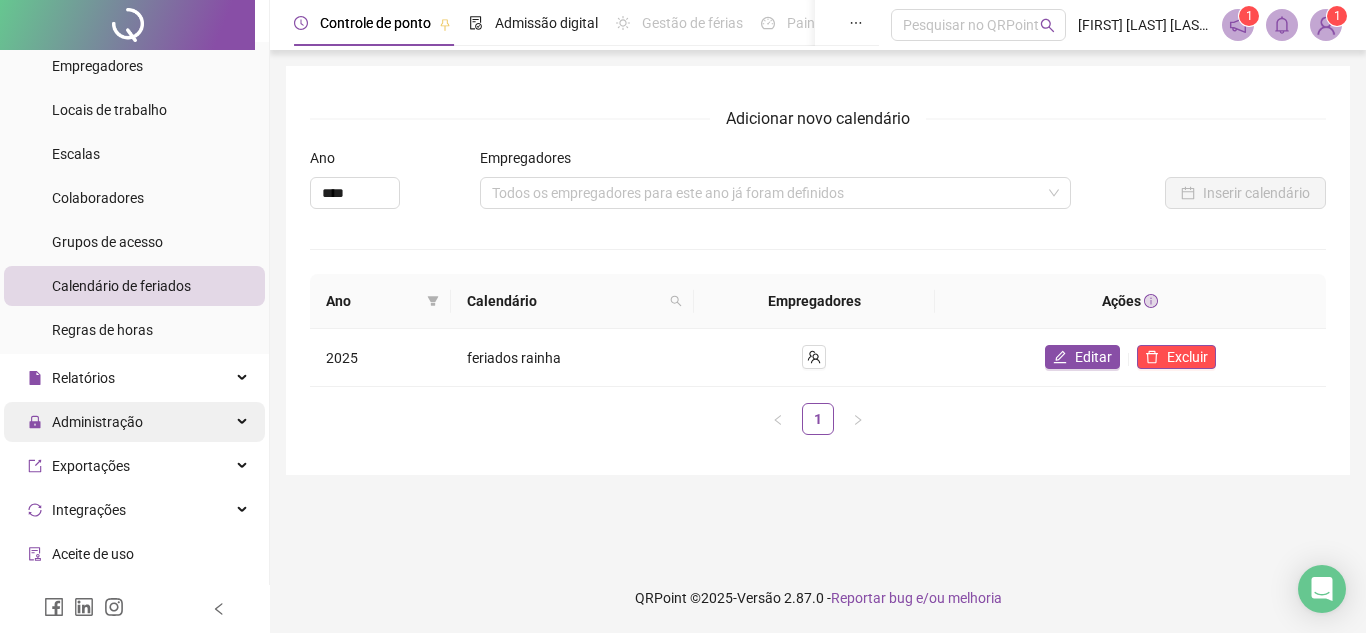 click on "Administração" at bounding box center (97, 422) 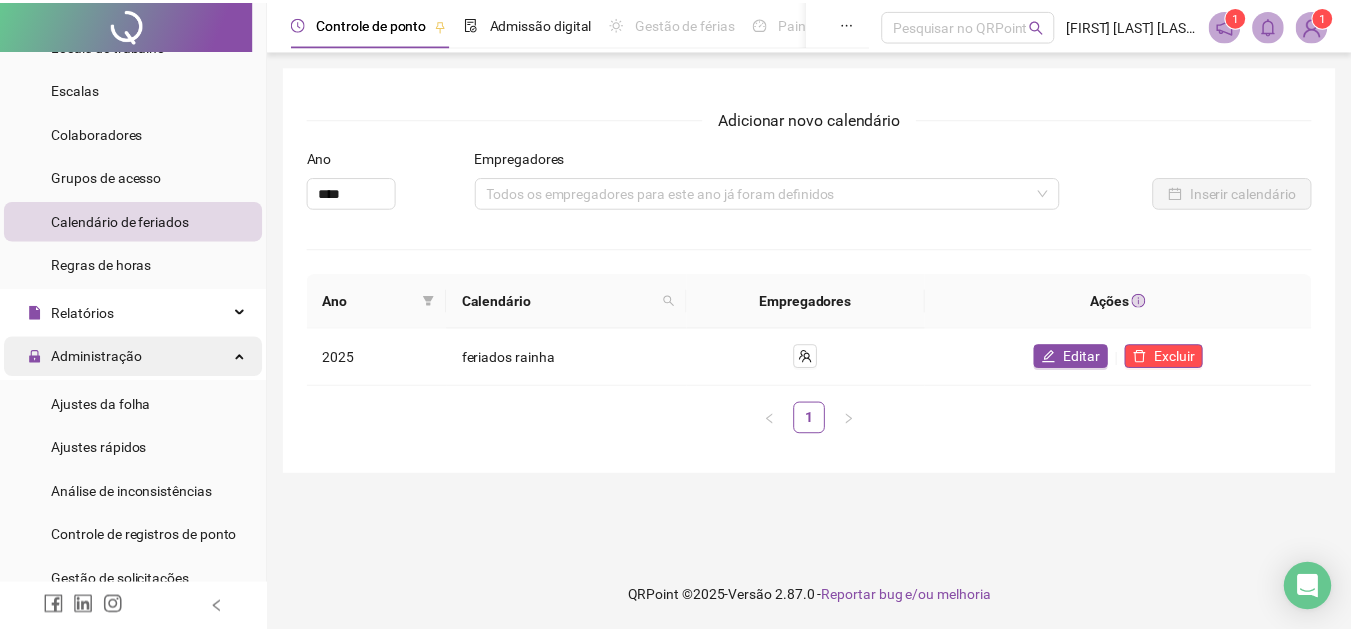 scroll, scrollTop: 200, scrollLeft: 0, axis: vertical 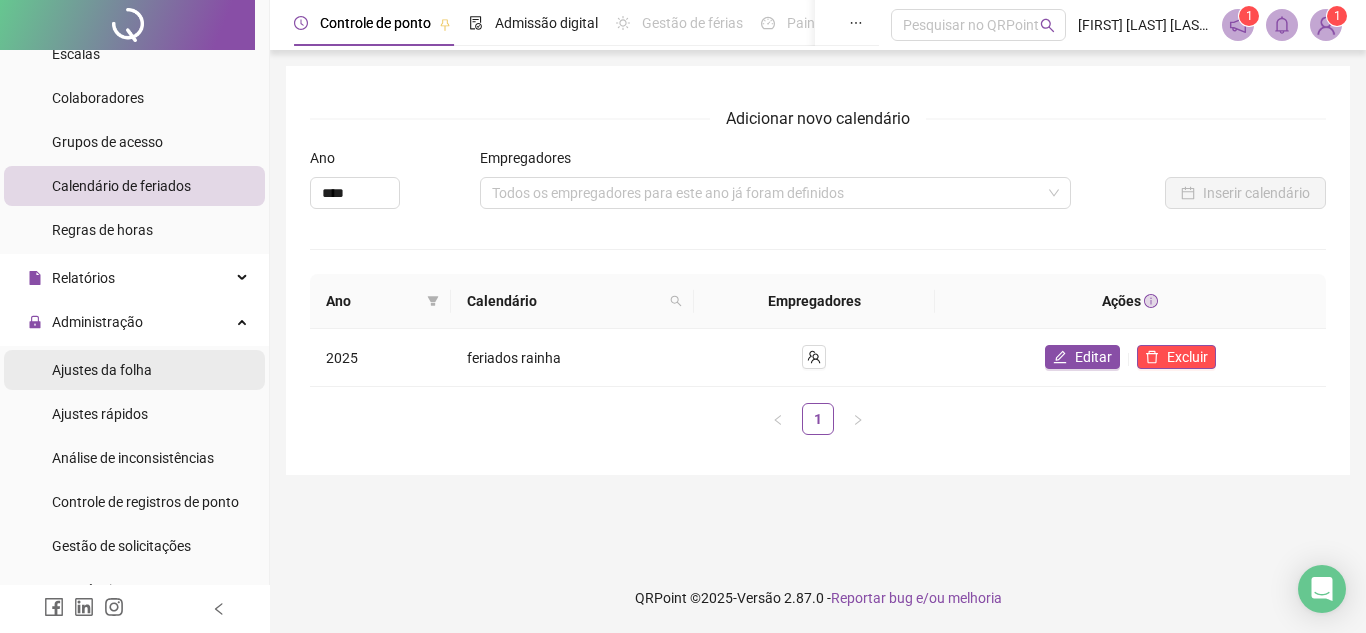 click on "Ajustes da folha" at bounding box center (102, 370) 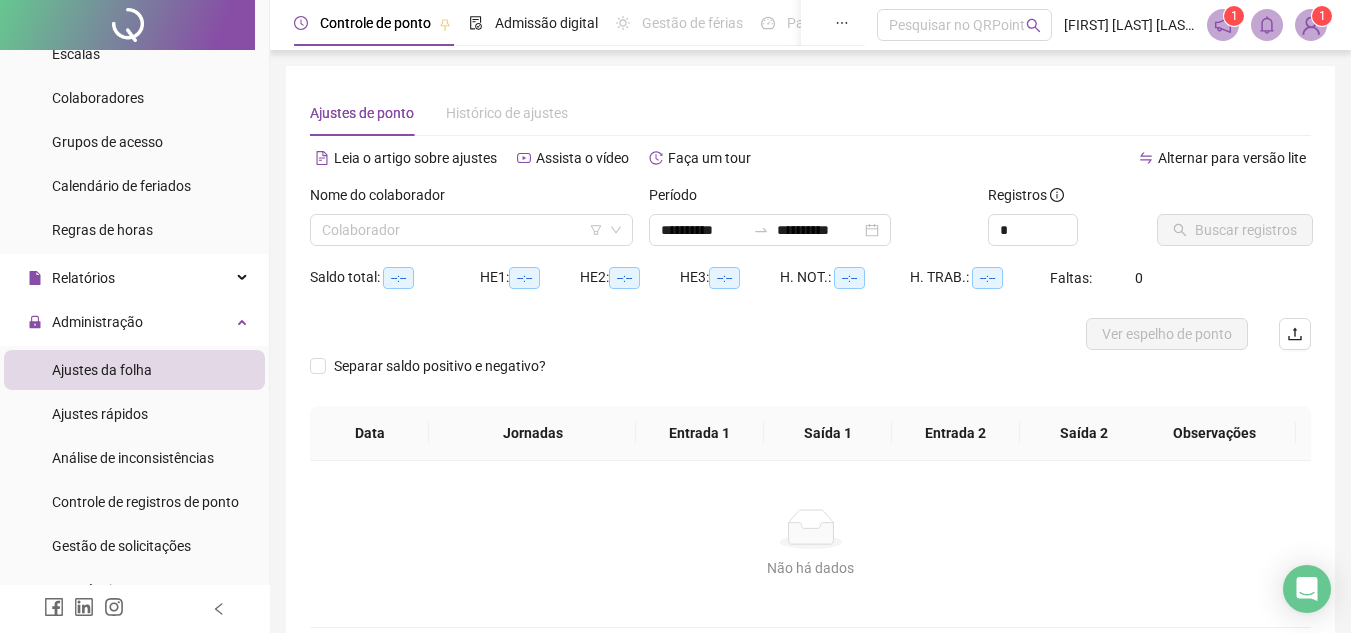 type on "**********" 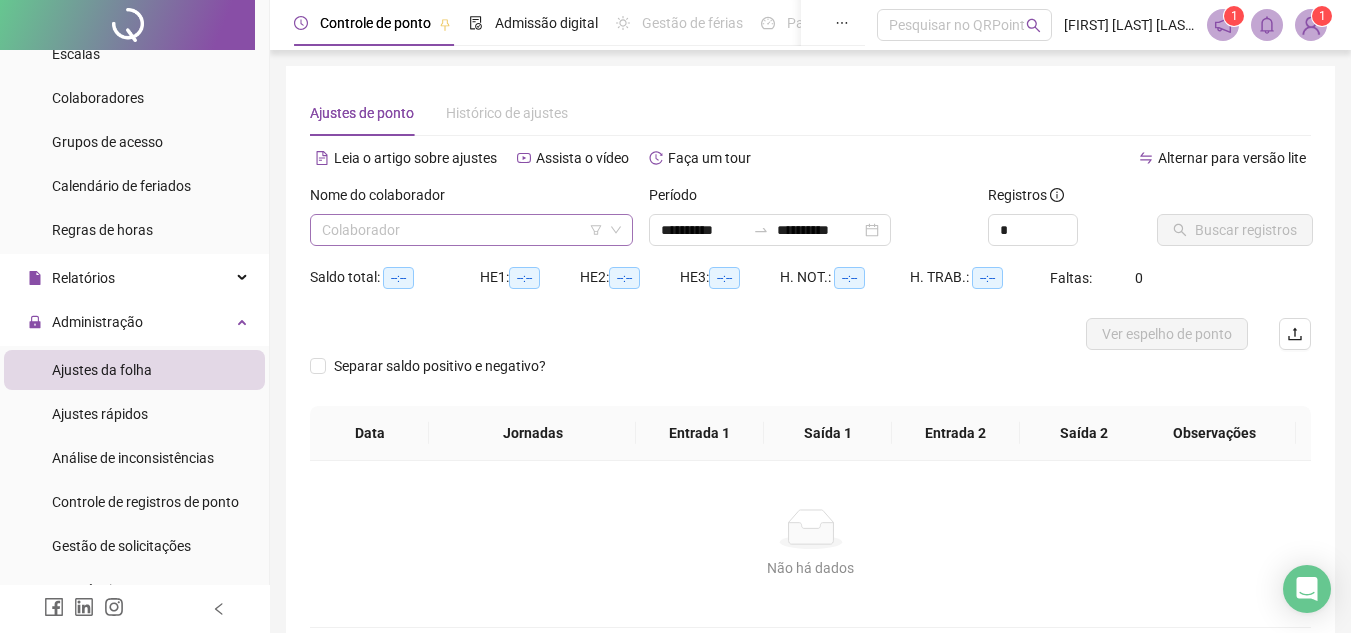 click at bounding box center [465, 230] 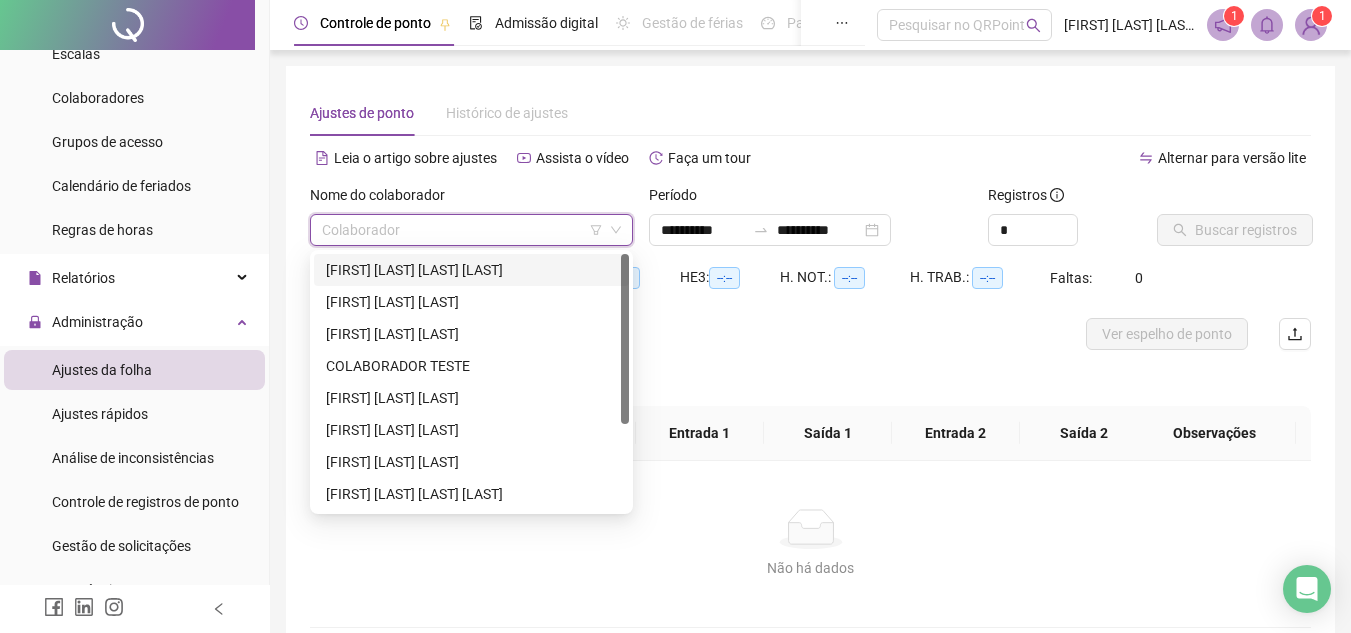 click on "[FIRST] [LAST] [LAST] [LAST]" at bounding box center [471, 270] 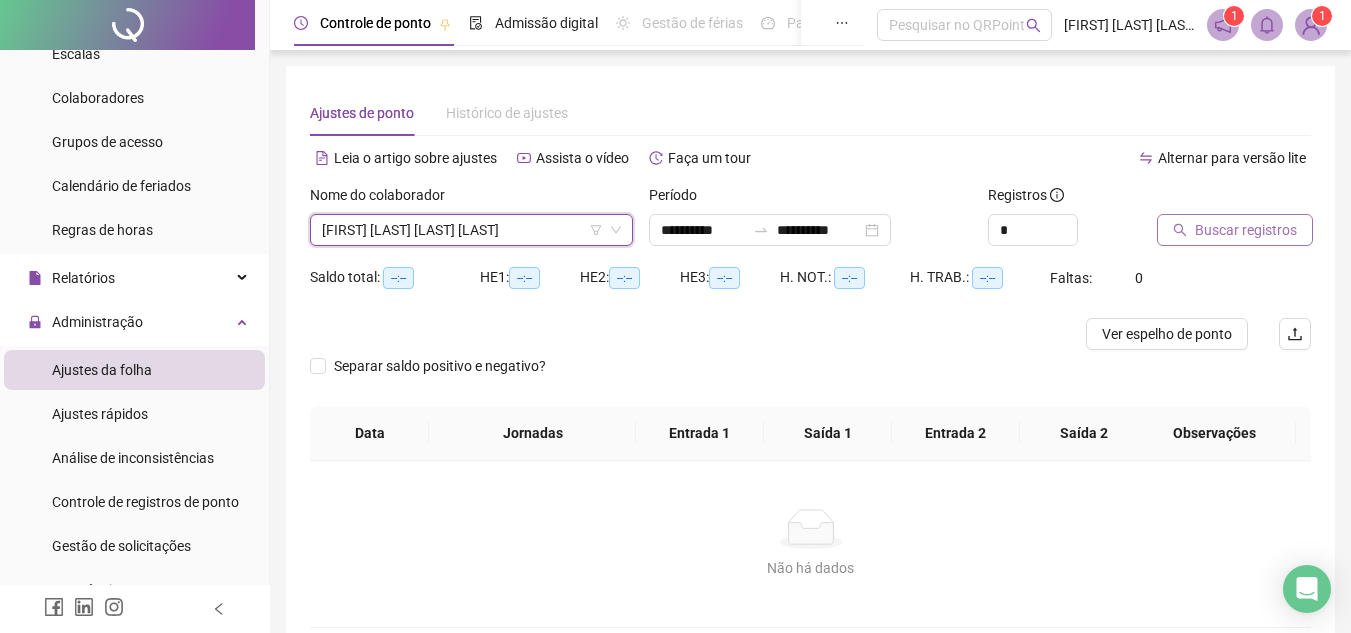 click on "Buscar registros" at bounding box center [1246, 230] 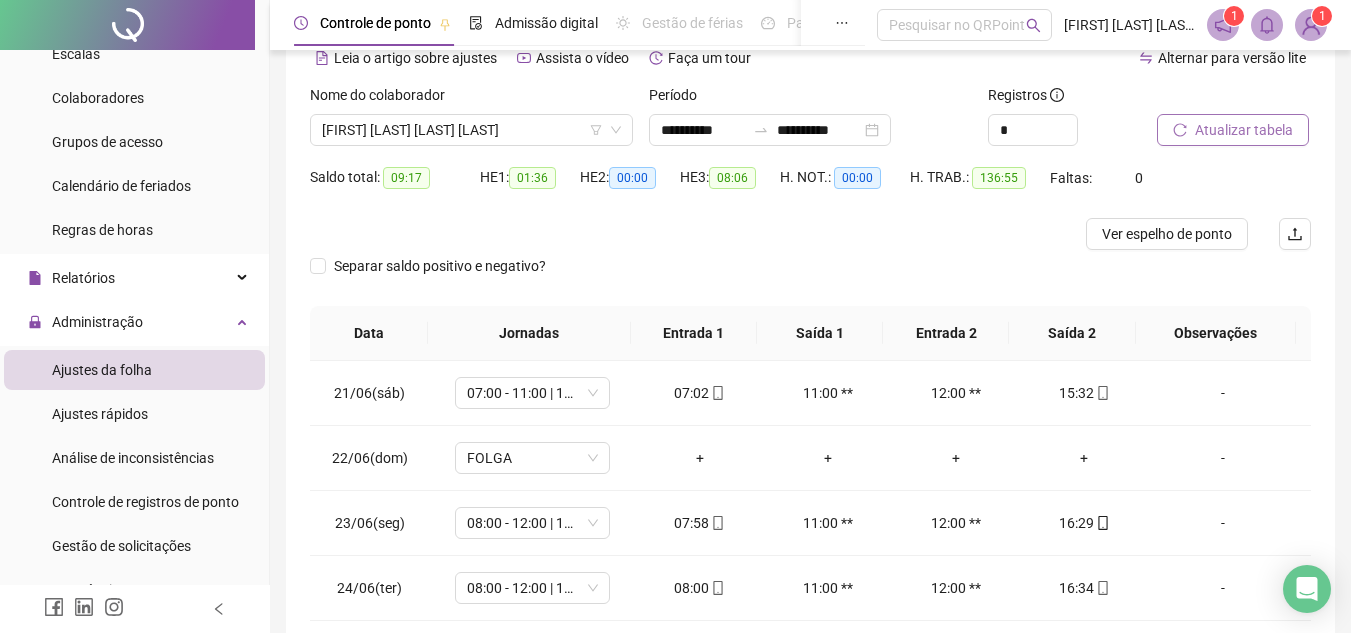 scroll, scrollTop: 200, scrollLeft: 0, axis: vertical 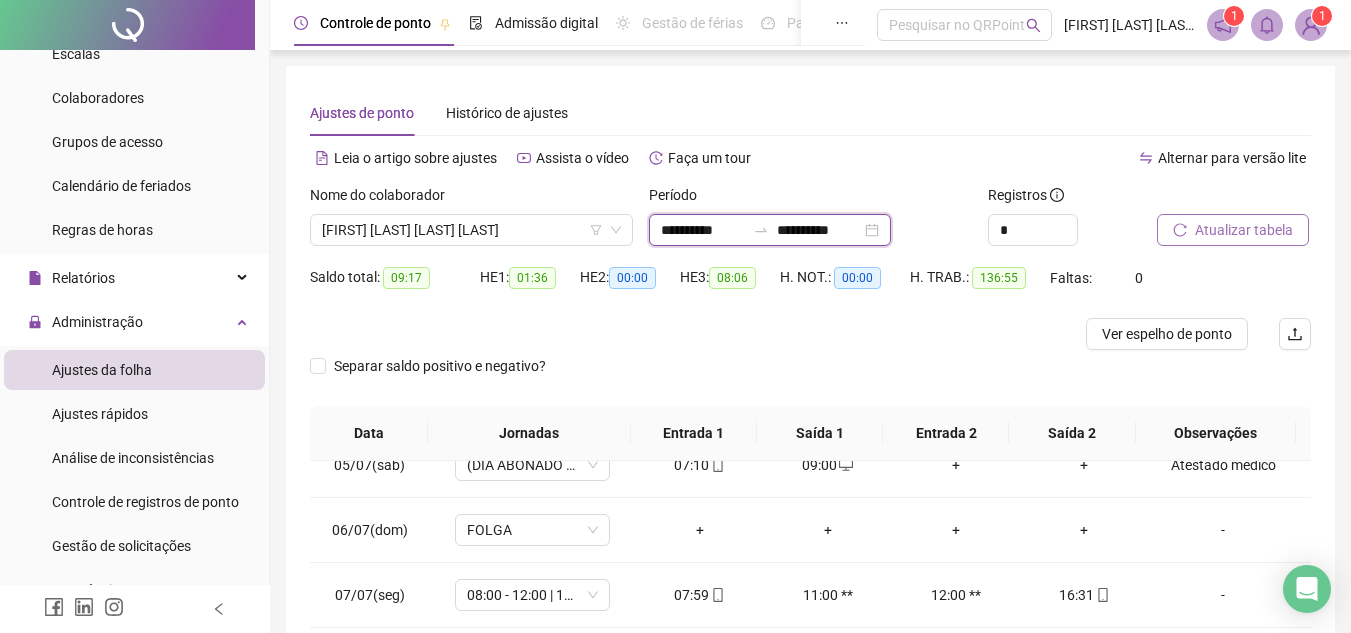 click on "**********" at bounding box center [819, 230] 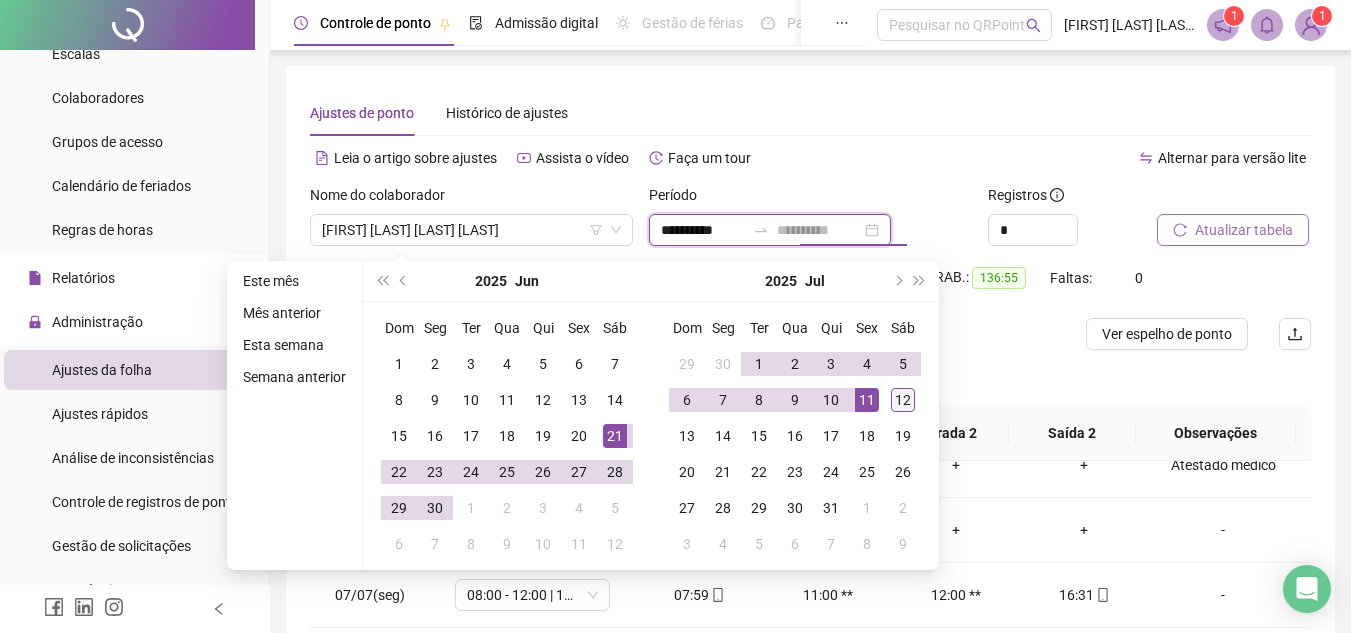 type on "**********" 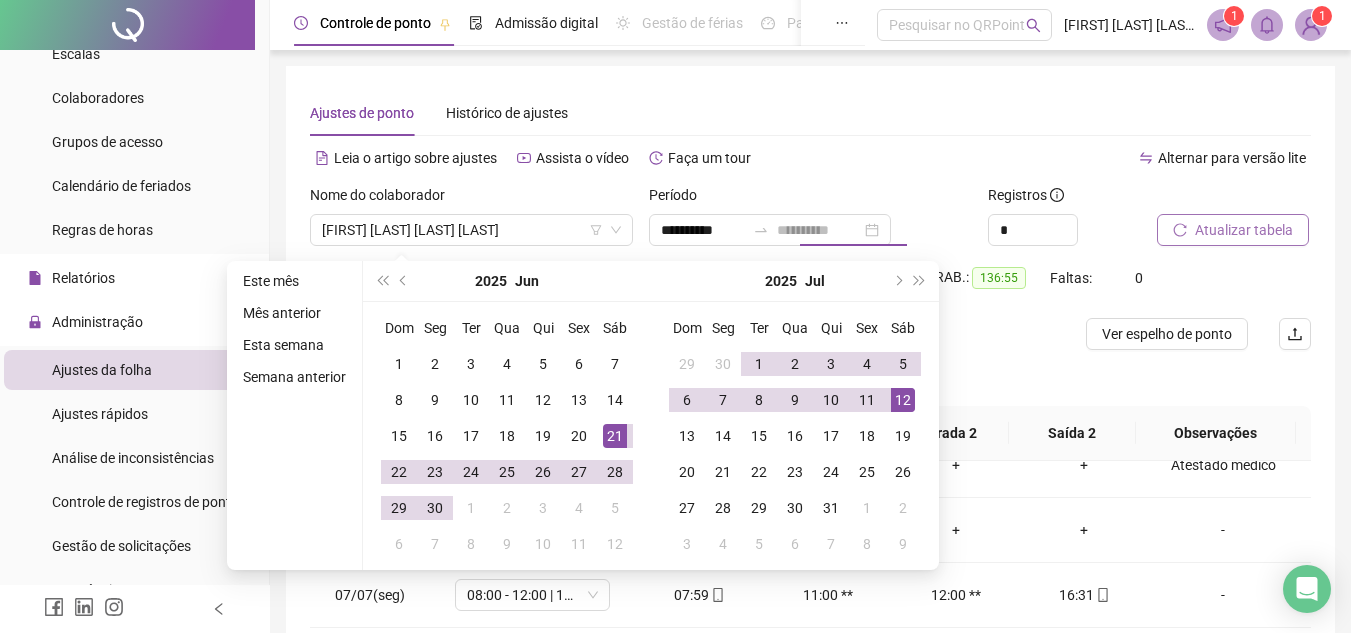 click on "12" at bounding box center [903, 400] 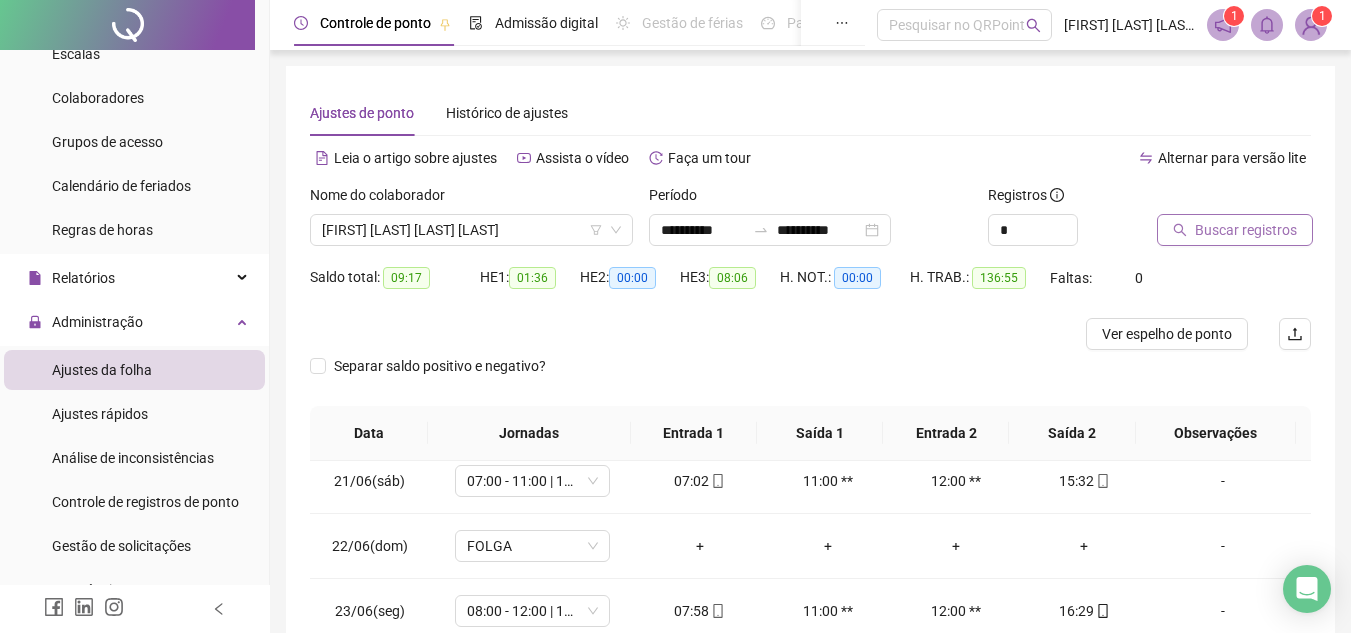 scroll, scrollTop: 0, scrollLeft: 0, axis: both 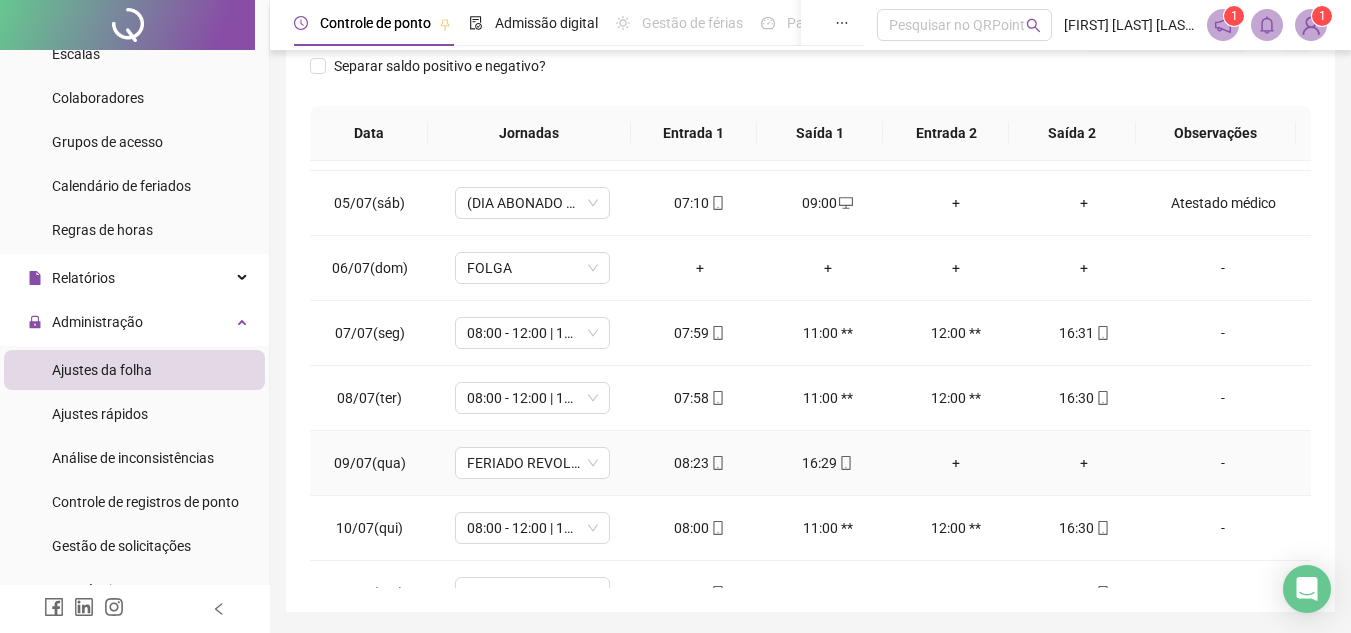 click on "+" at bounding box center (956, 463) 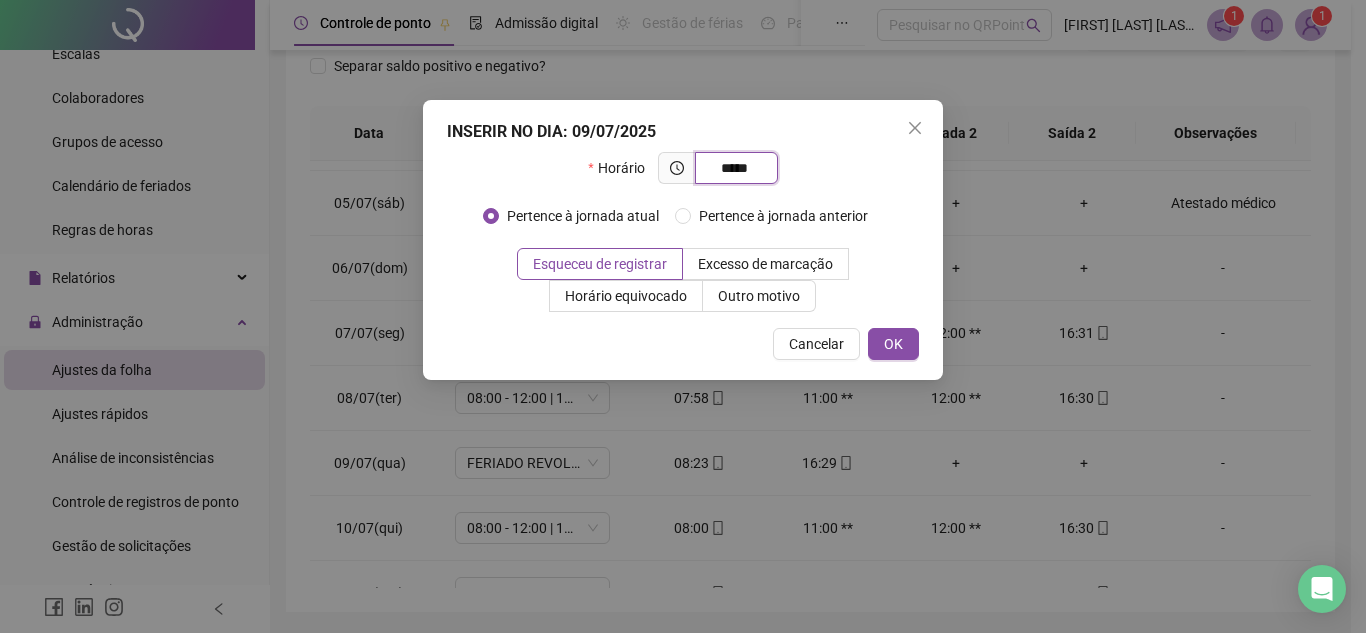 type on "*****" 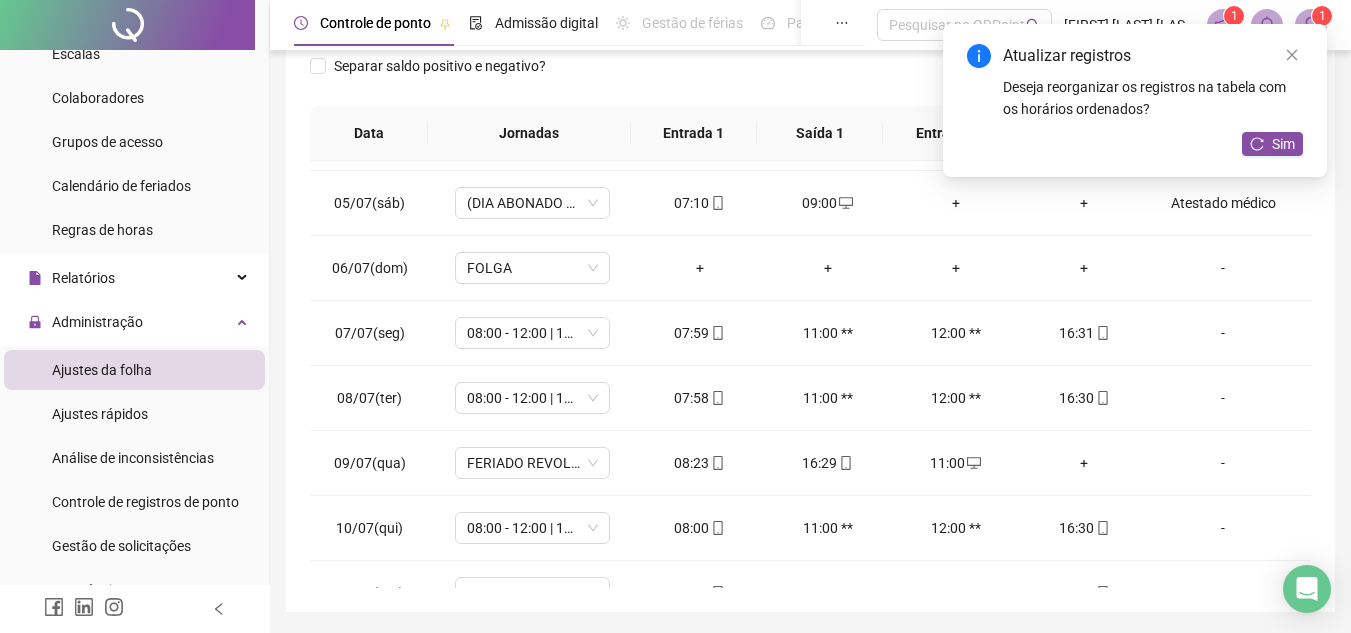 click on "+" at bounding box center (1084, 463) 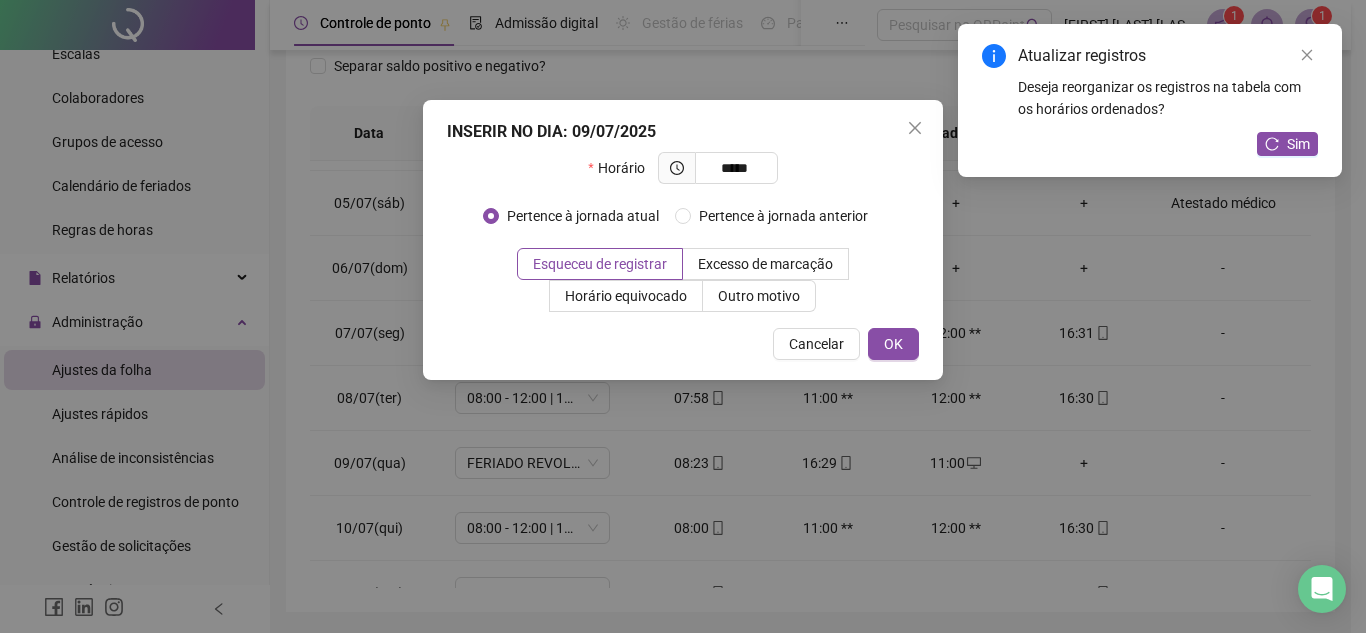 type on "*****" 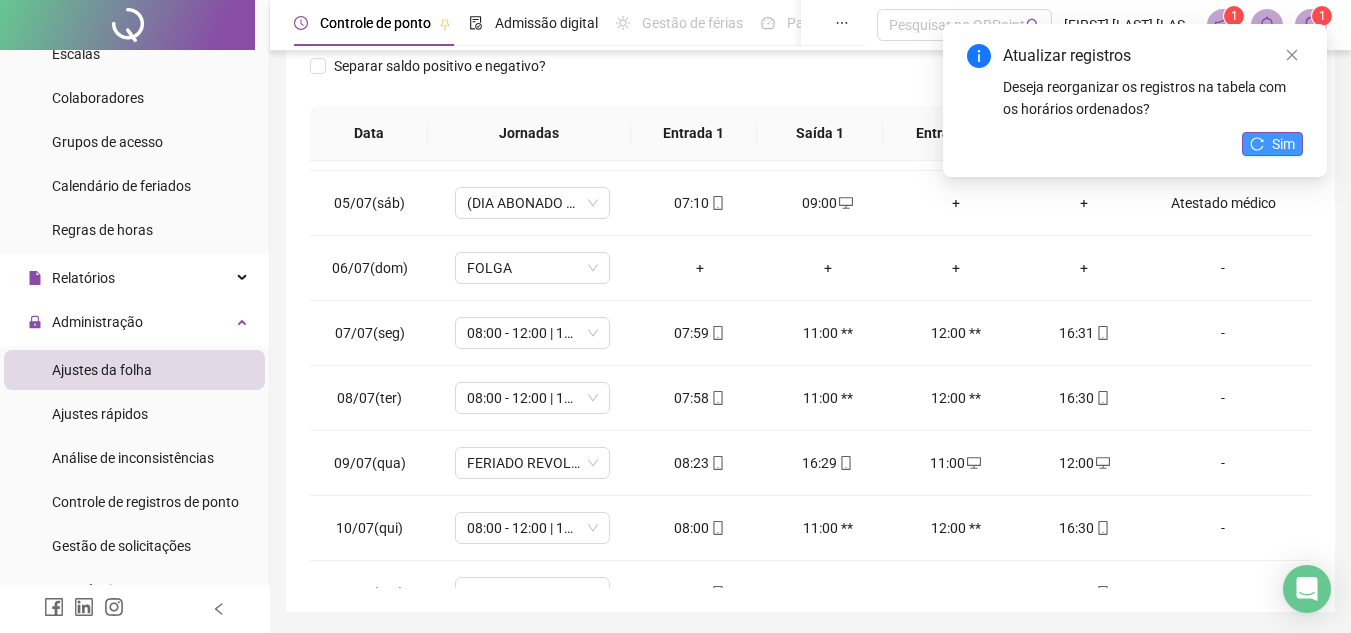 click on "Sim" at bounding box center (1283, 144) 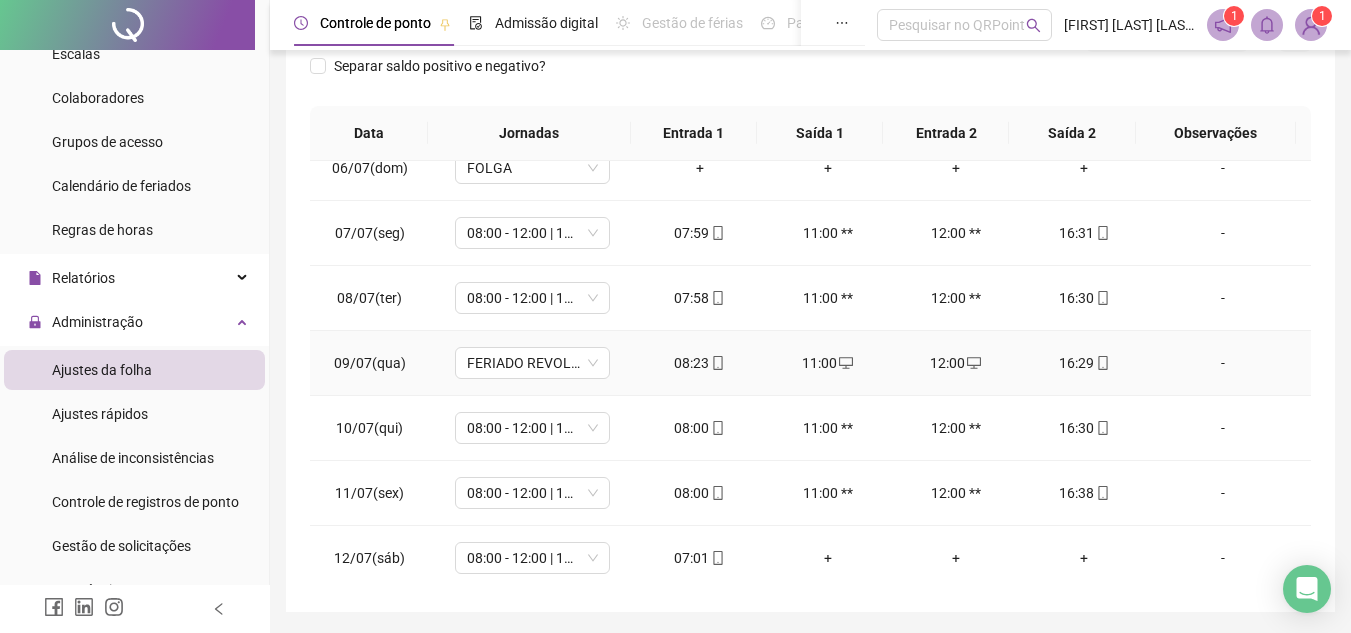 scroll, scrollTop: 1003, scrollLeft: 0, axis: vertical 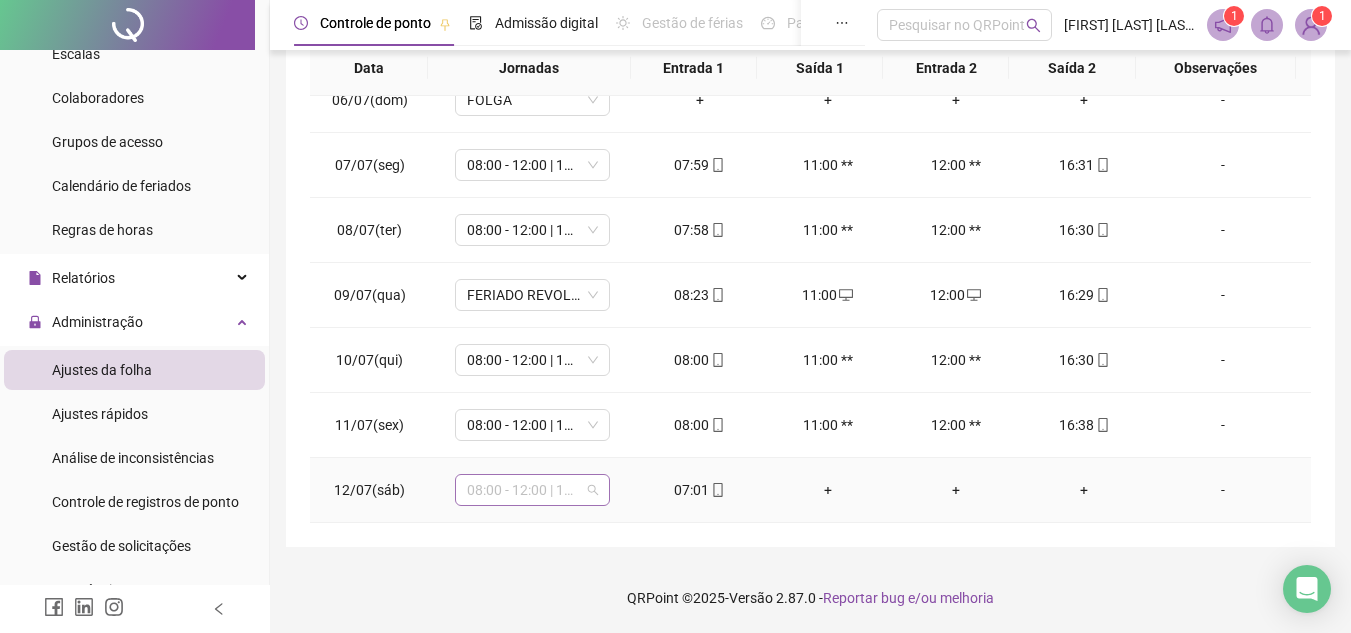 click on "08:00 - 12:00 | 13:00 - 16:33" at bounding box center (532, 490) 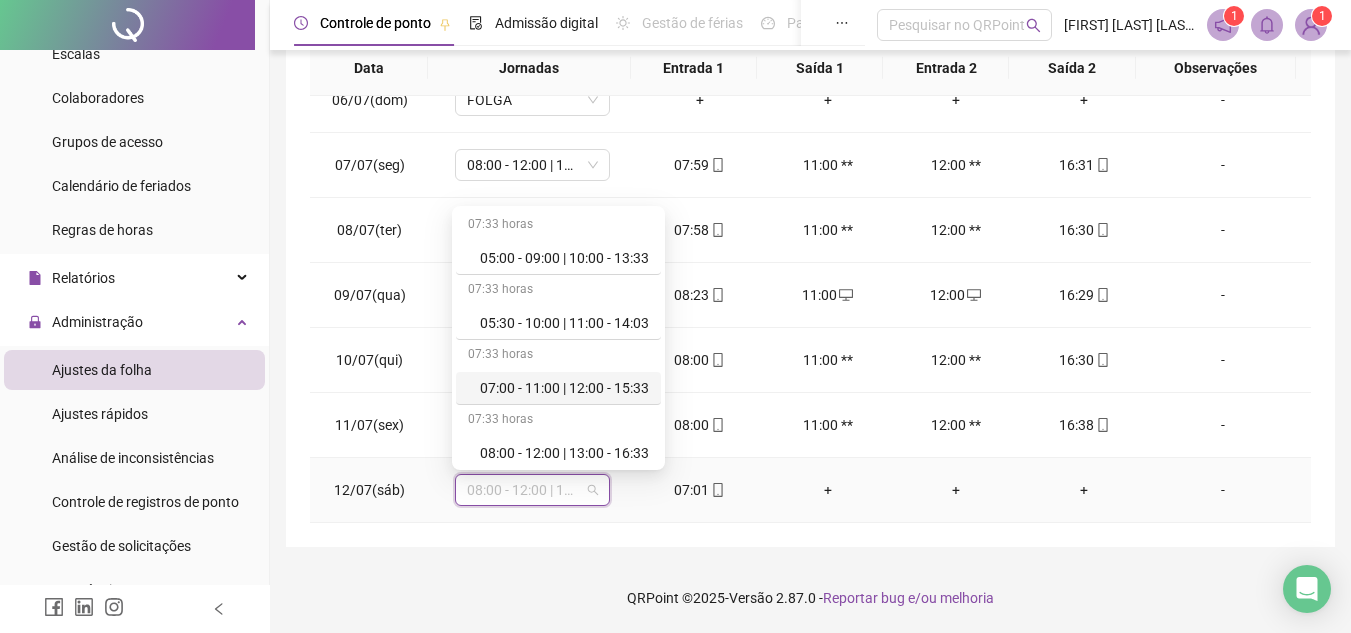 click on "07:00 - 11:00 | 12:00 - 15:33" at bounding box center [564, 388] 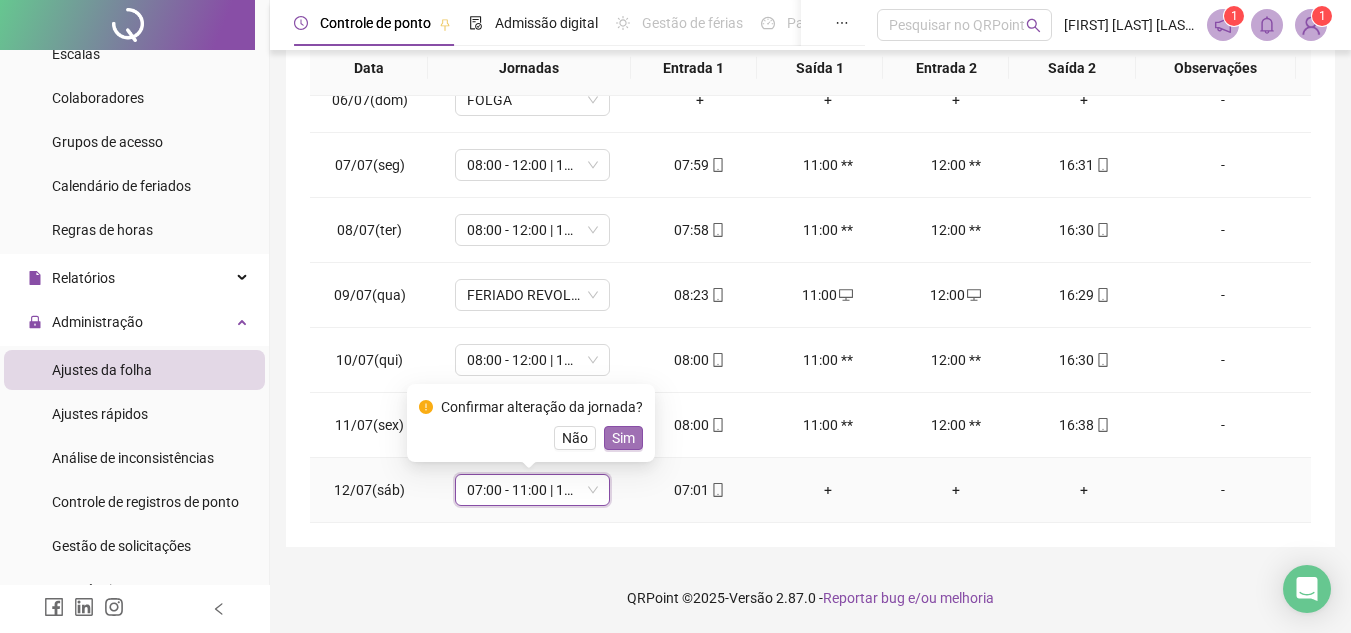 click on "Sim" at bounding box center [623, 438] 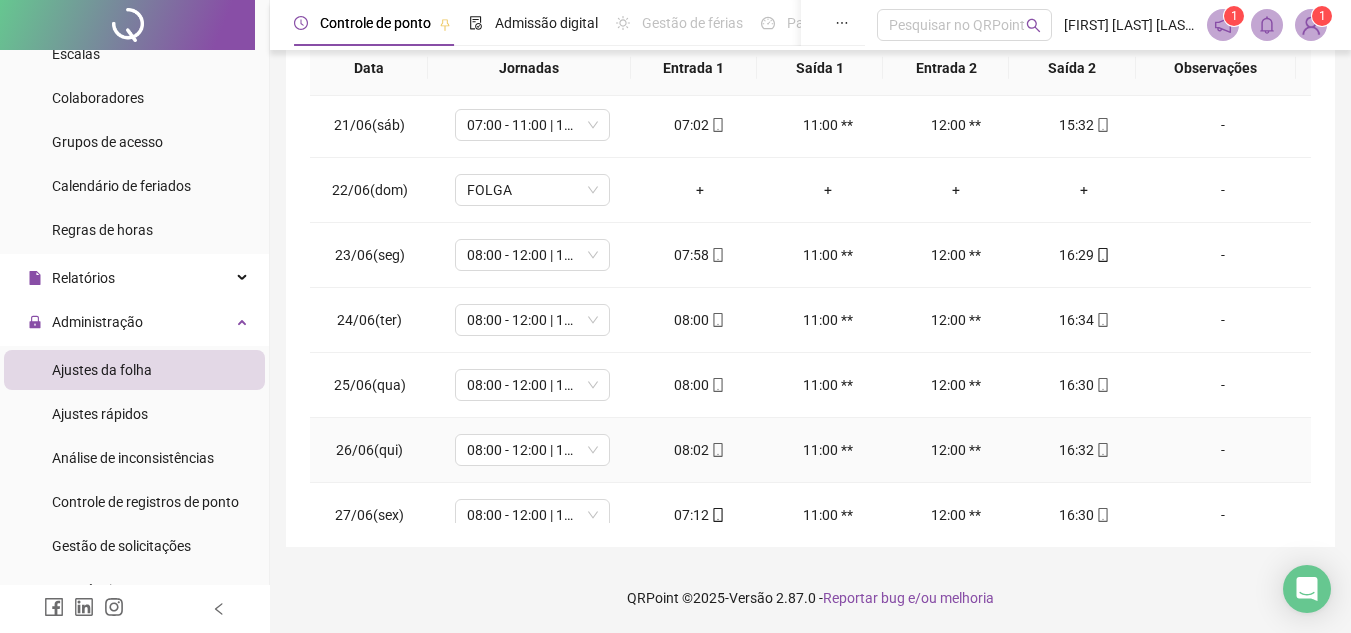 scroll, scrollTop: 0, scrollLeft: 0, axis: both 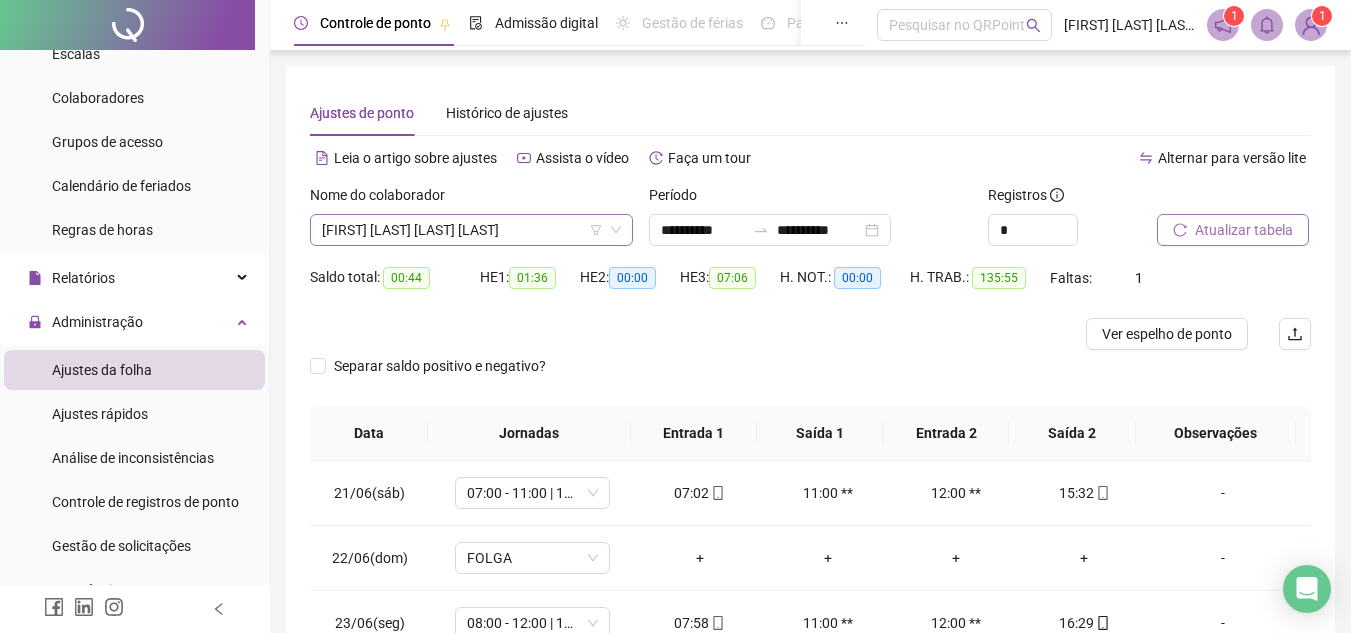 click on "[FIRST] [LAST] [LAST] [LAST]" at bounding box center (471, 230) 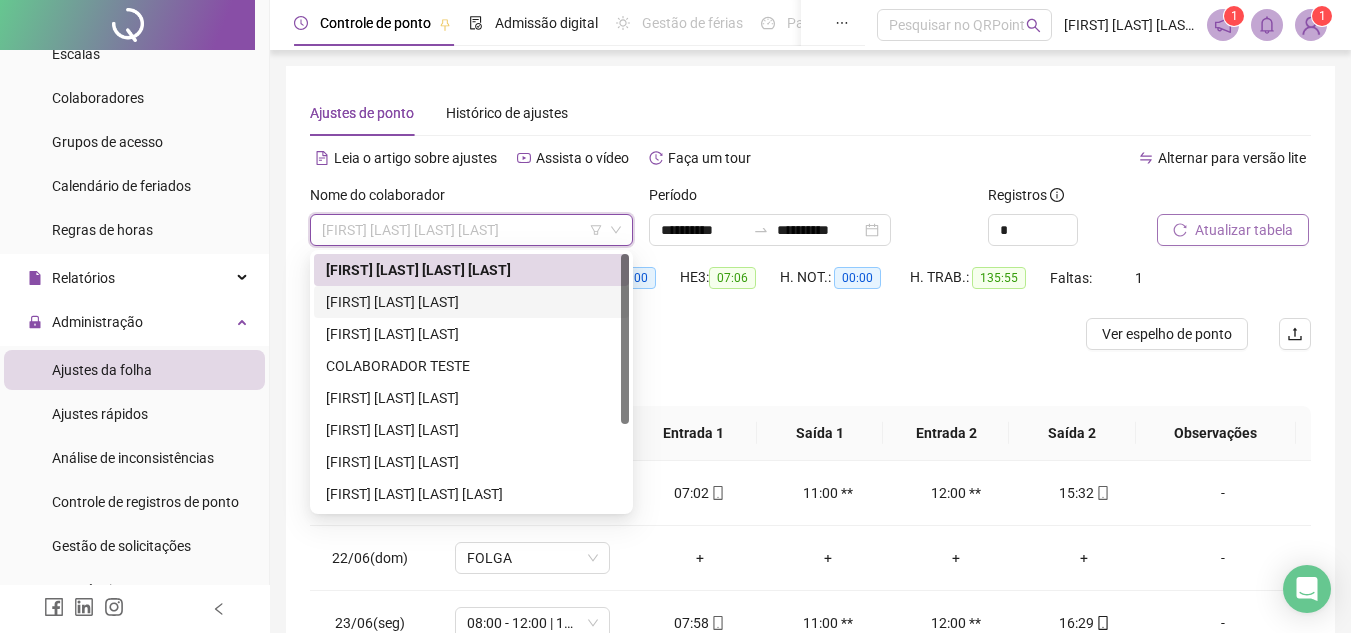 click on "[FIRST] [LAST] [LAST]" at bounding box center (471, 302) 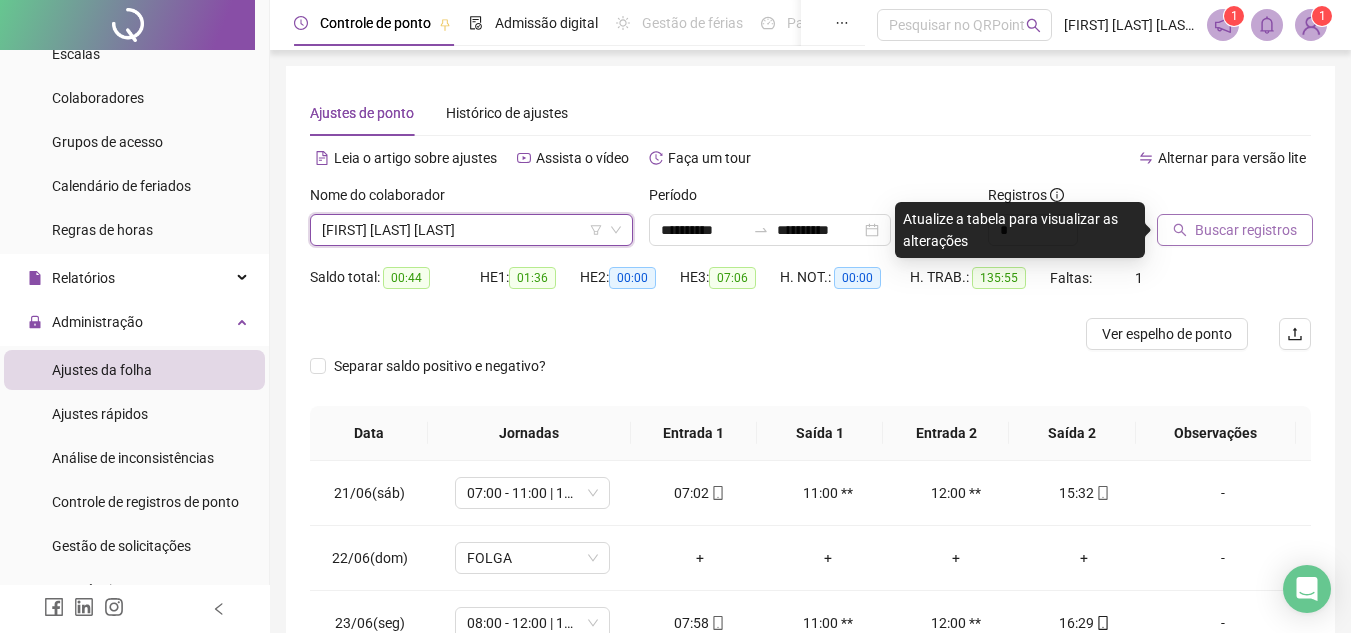 click on "Buscar registros" at bounding box center [1246, 230] 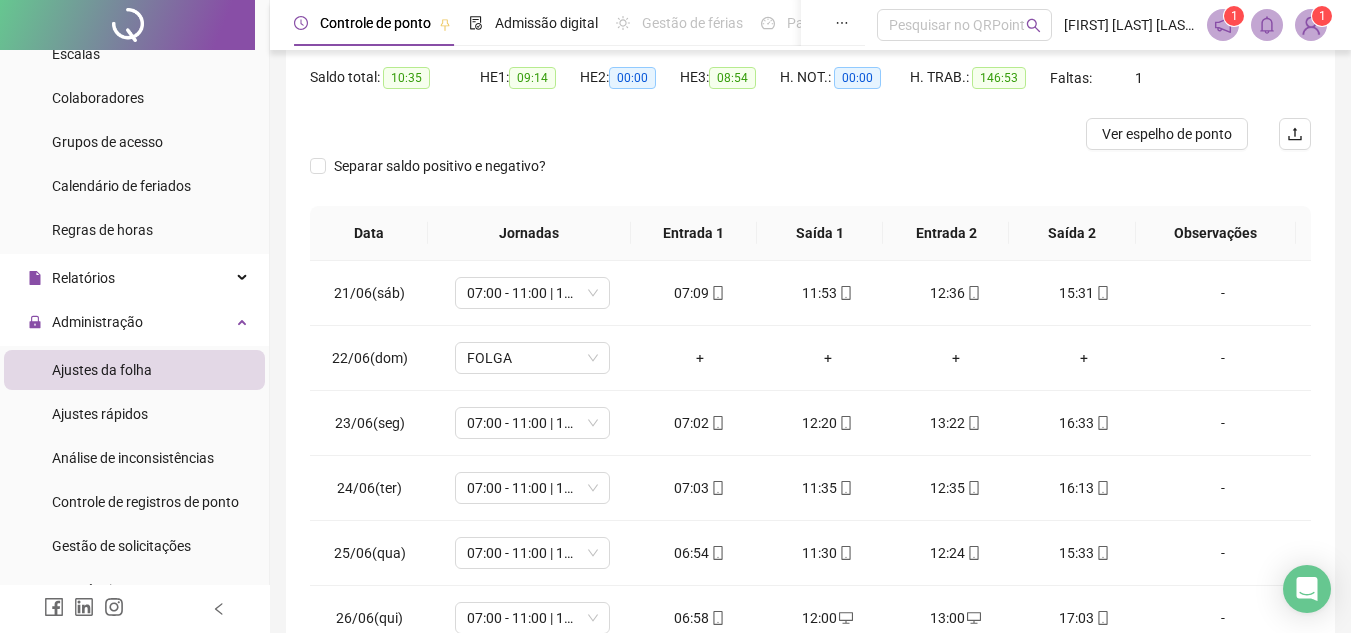 scroll, scrollTop: 300, scrollLeft: 0, axis: vertical 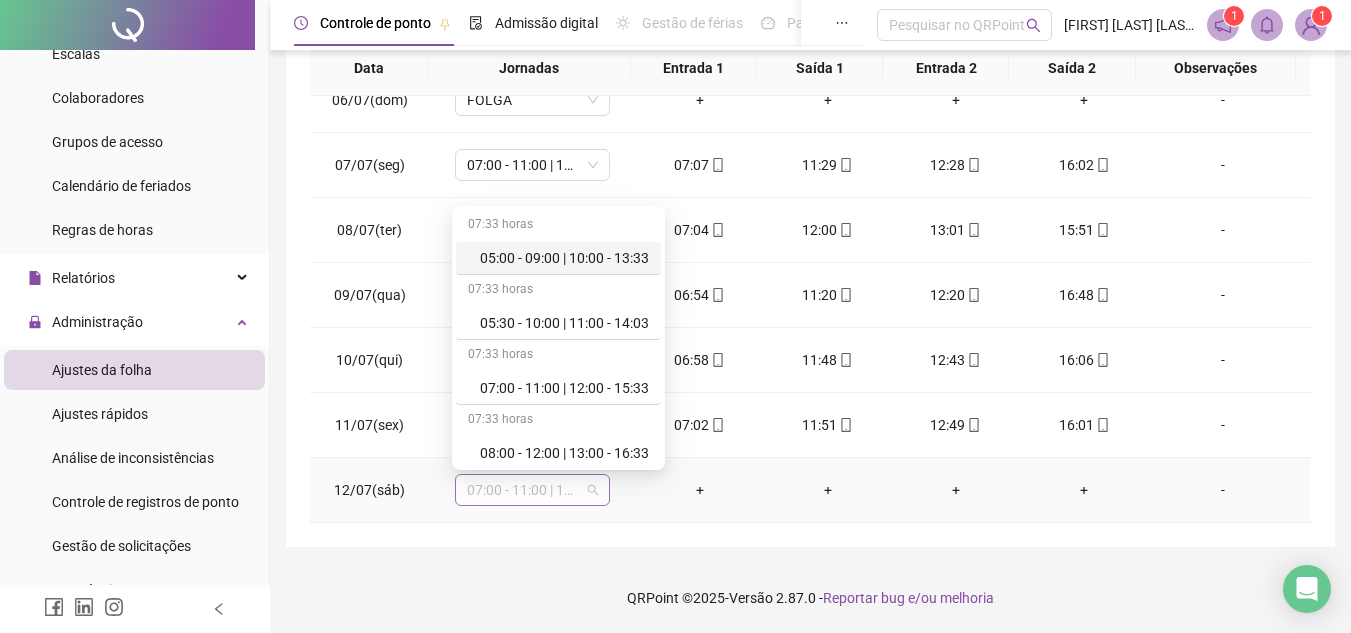 click on "07:00 - 11:00 | 12:00 - 15:33" at bounding box center [532, 490] 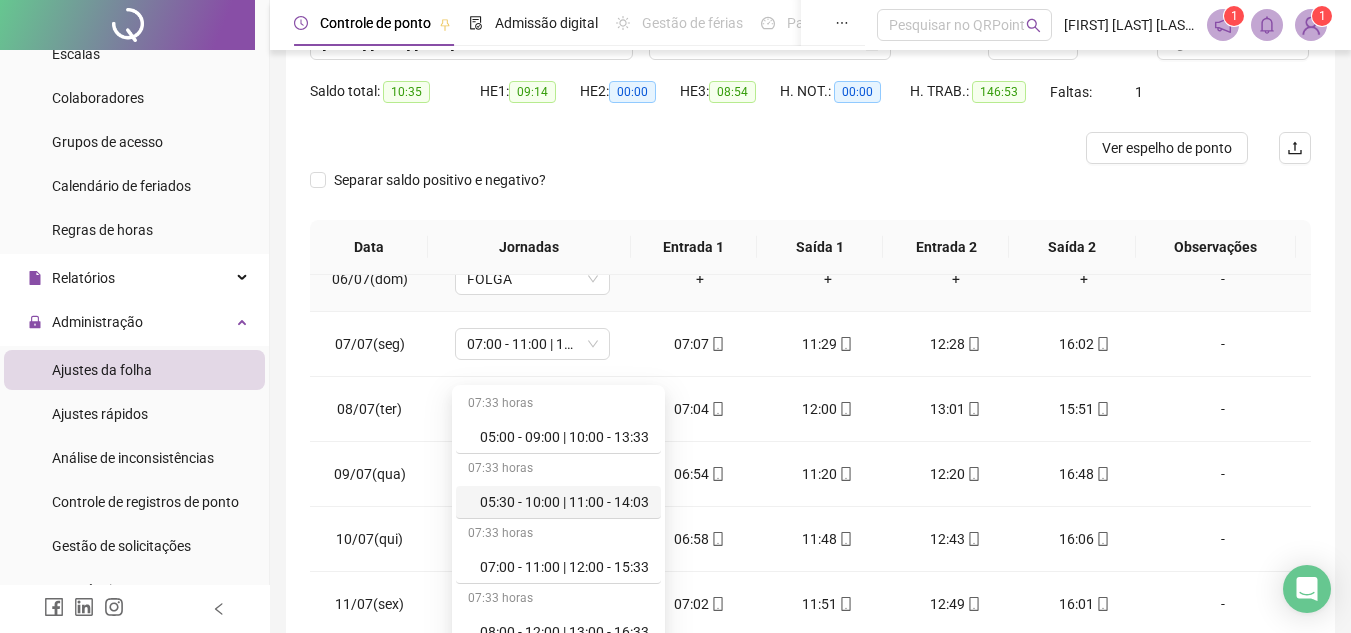 scroll, scrollTop: 165, scrollLeft: 0, axis: vertical 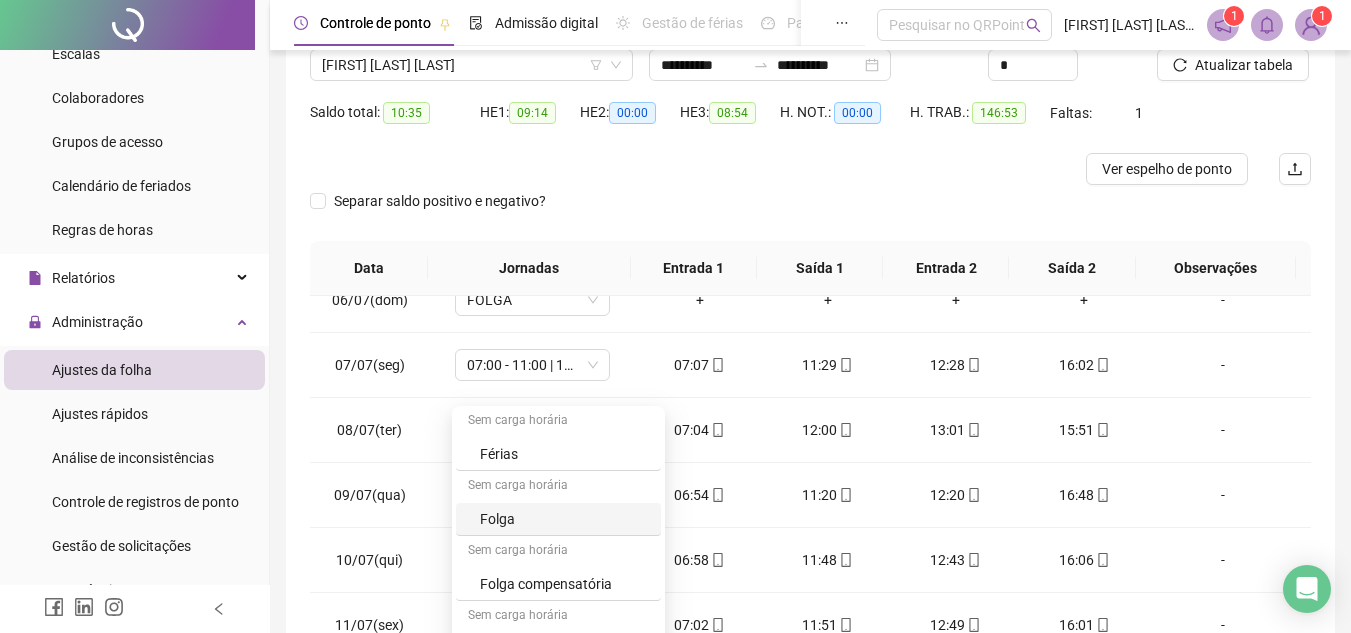 click on "Folga" at bounding box center [564, 519] 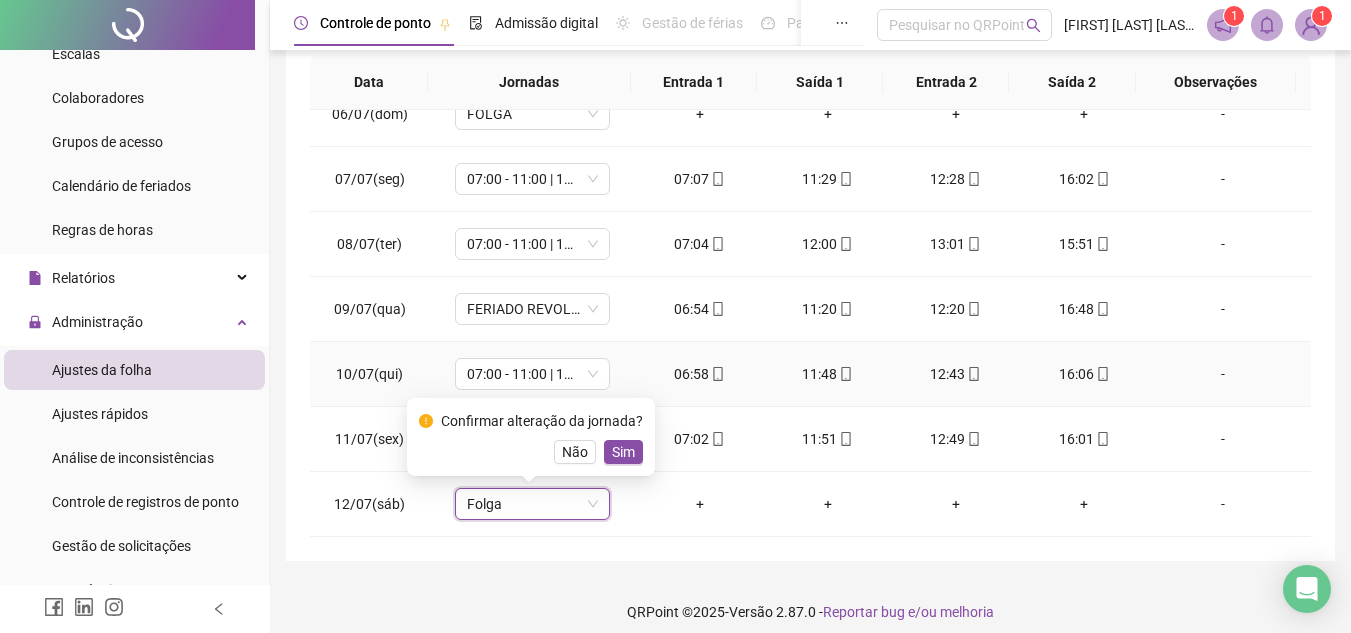 scroll, scrollTop: 365, scrollLeft: 0, axis: vertical 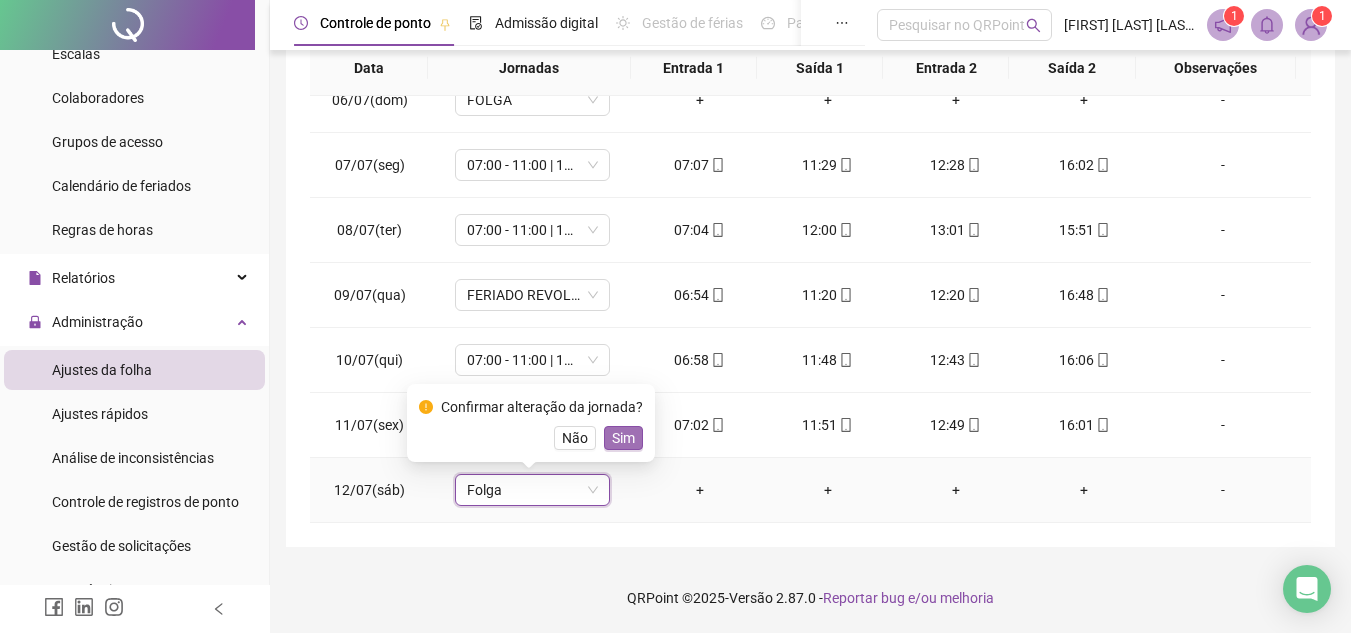click on "Sim" at bounding box center (623, 438) 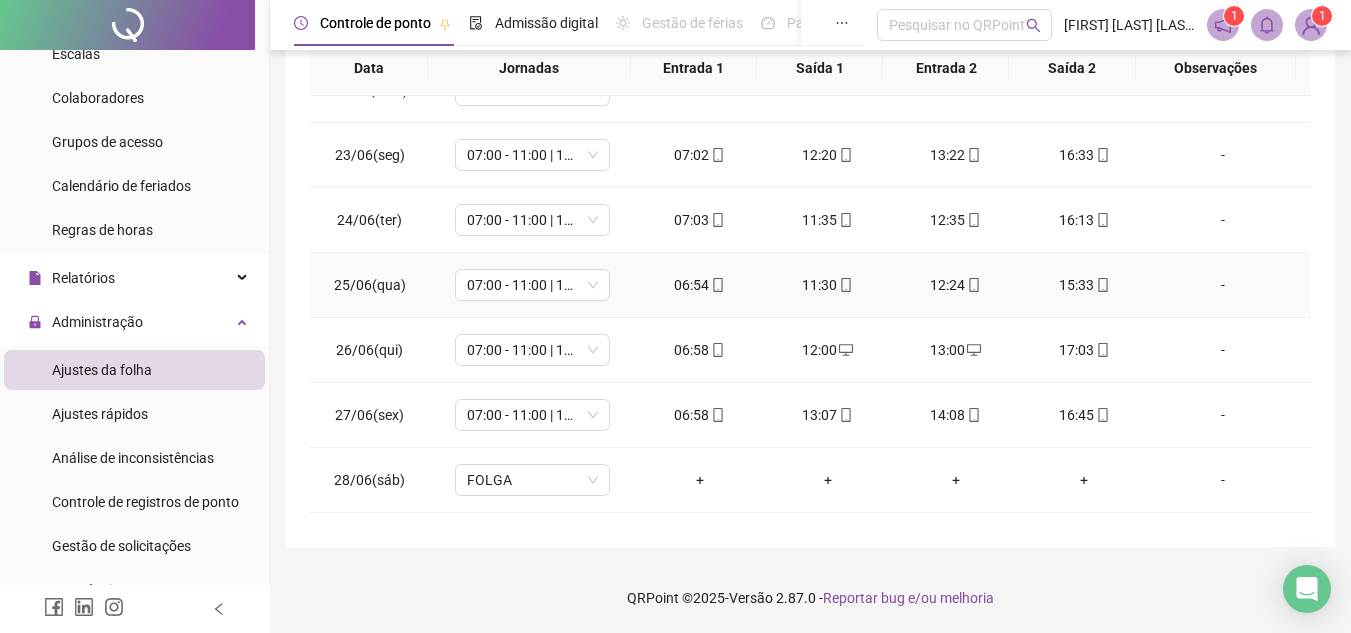 scroll, scrollTop: 0, scrollLeft: 0, axis: both 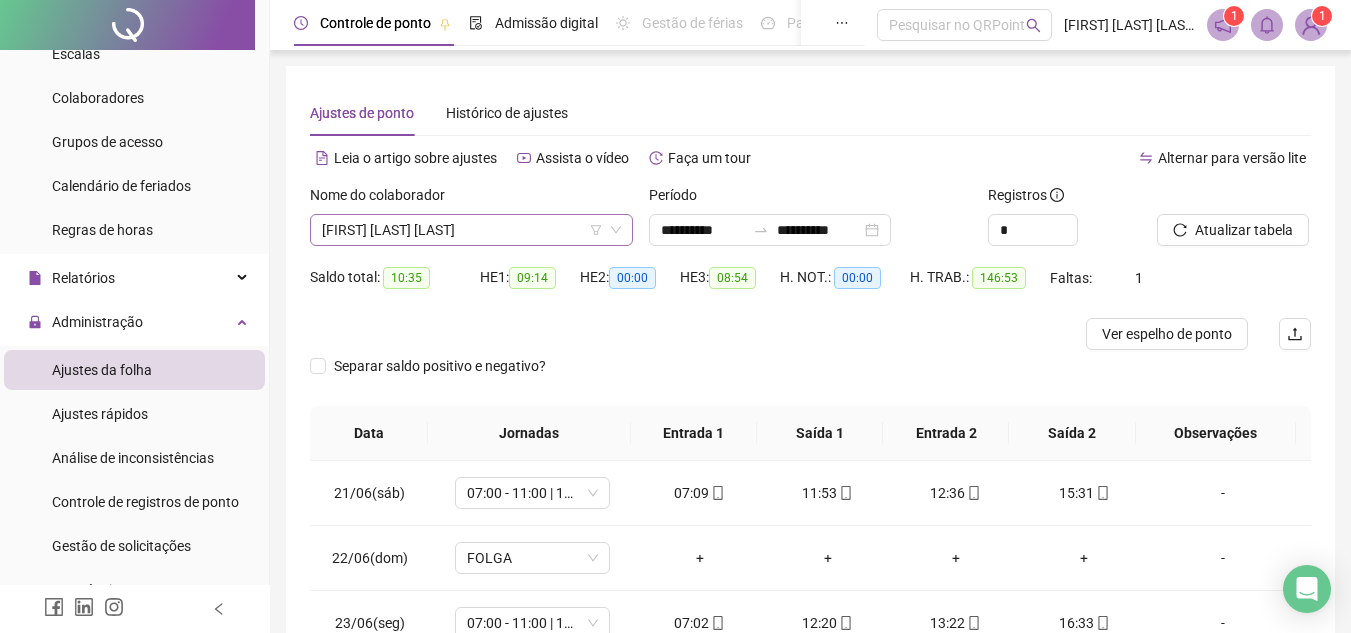 click on "[FIRST] [LAST] [LAST]" at bounding box center (471, 230) 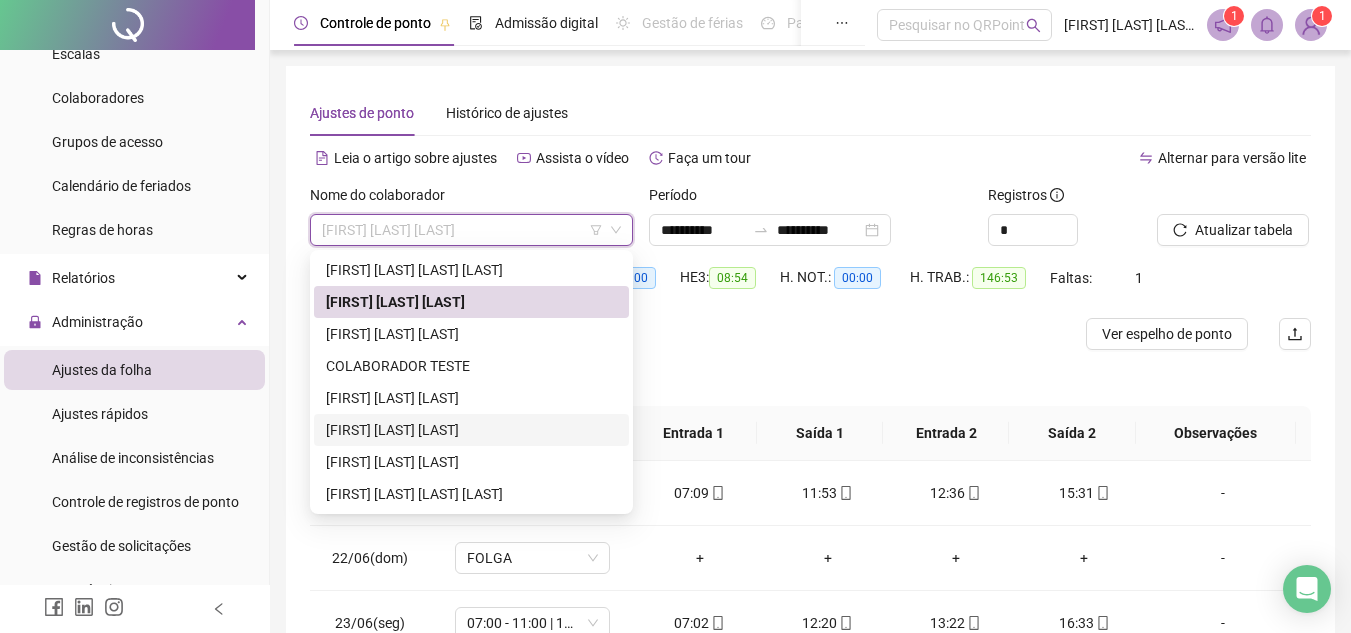 click on "[FIRST] [LAST] [LAST]" at bounding box center [471, 430] 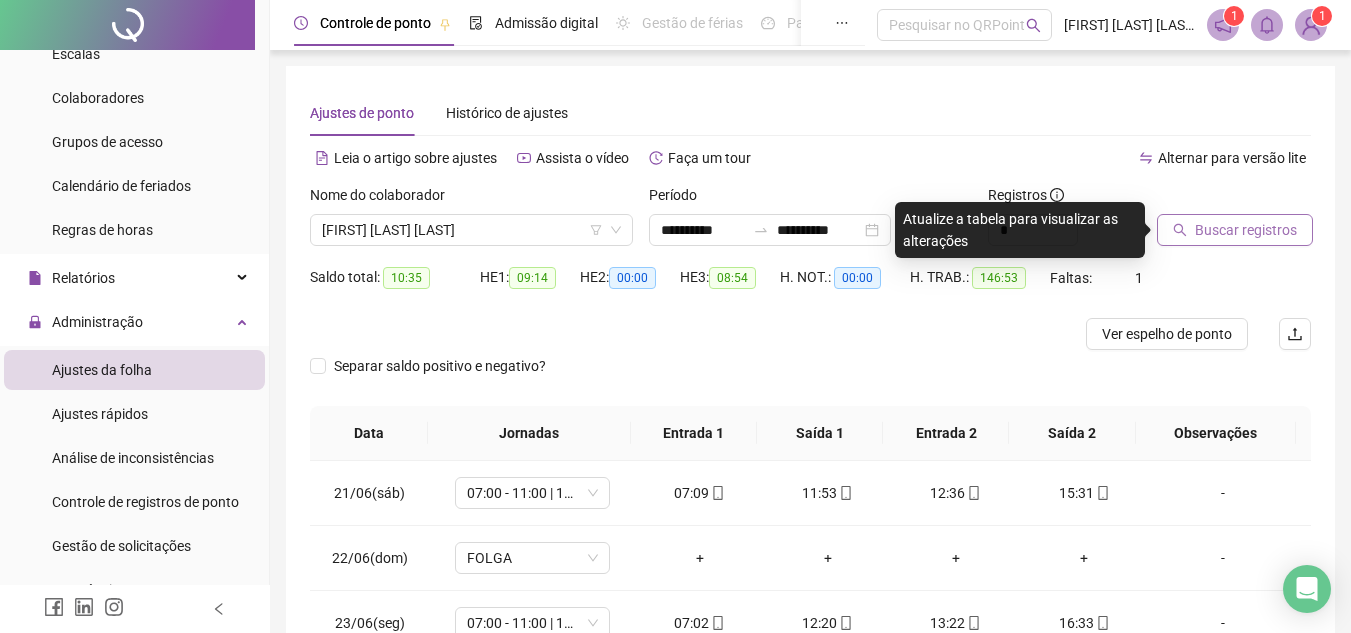 click on "Buscar registros" at bounding box center [1246, 230] 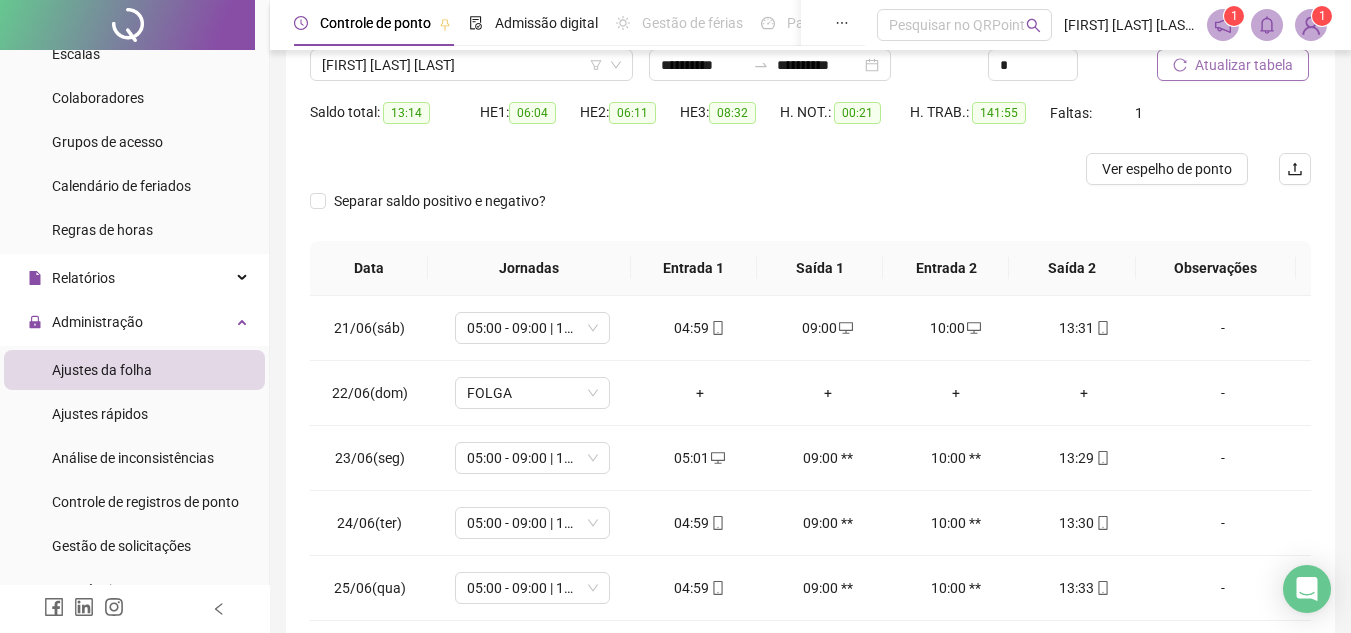 scroll, scrollTop: 200, scrollLeft: 0, axis: vertical 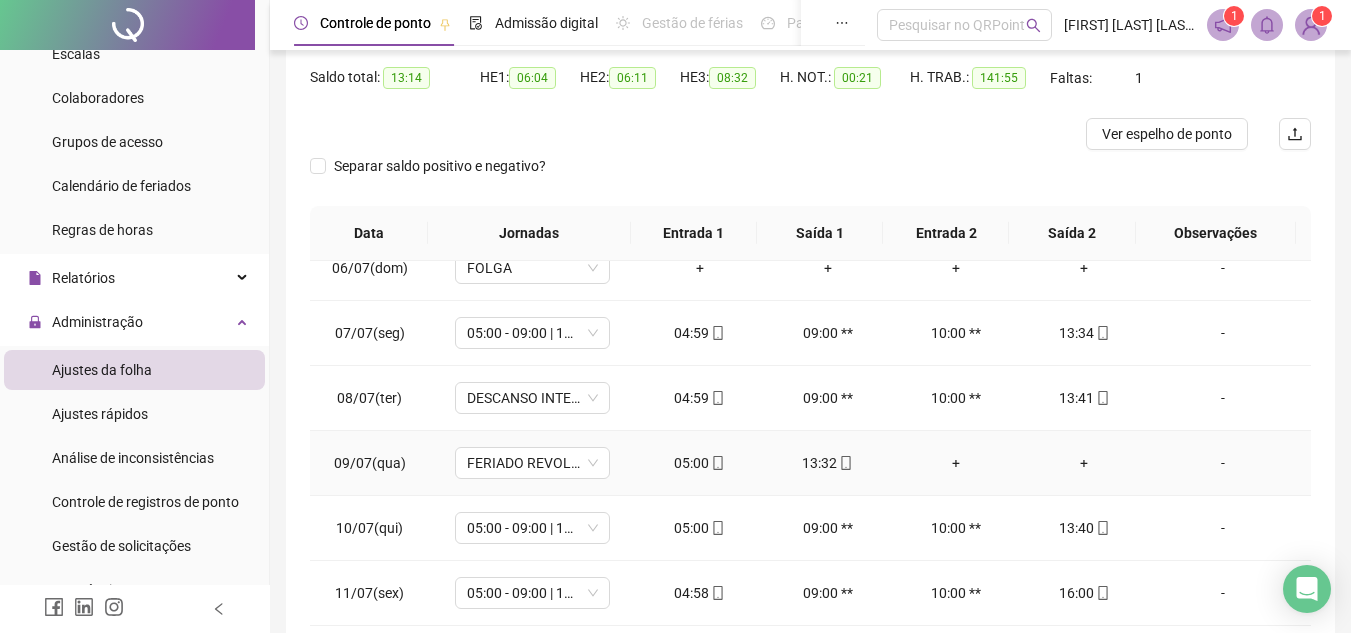 click on "+" at bounding box center (956, 463) 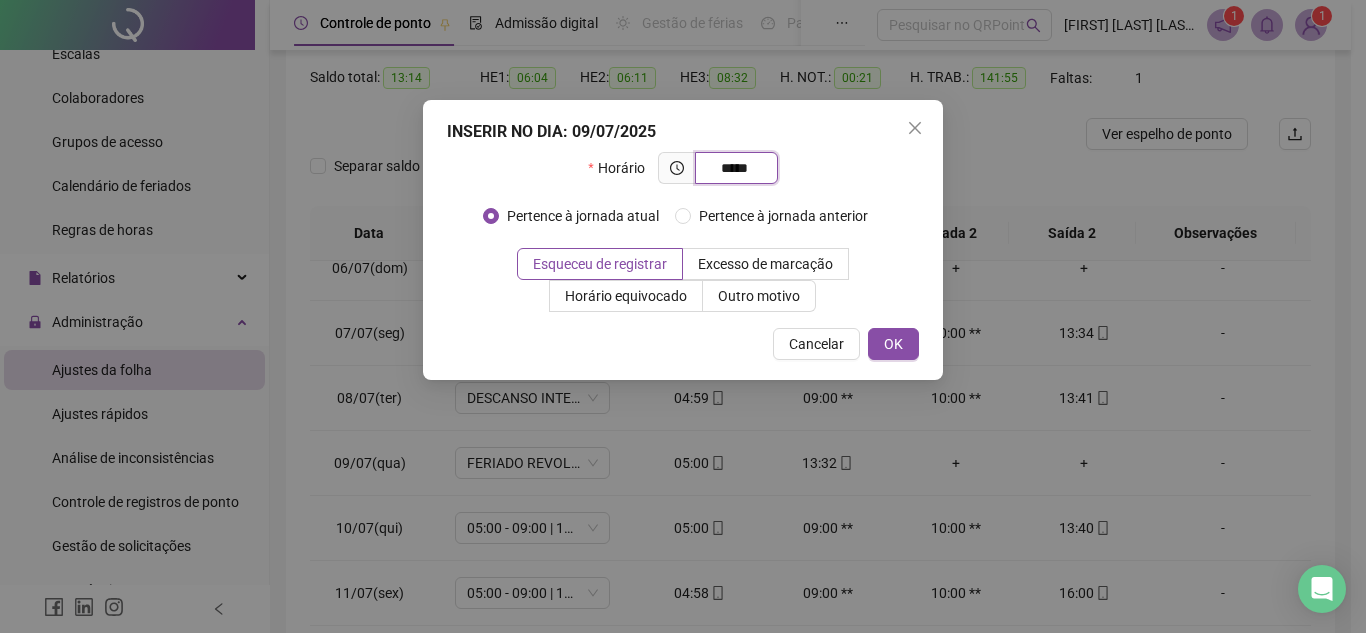 type on "*****" 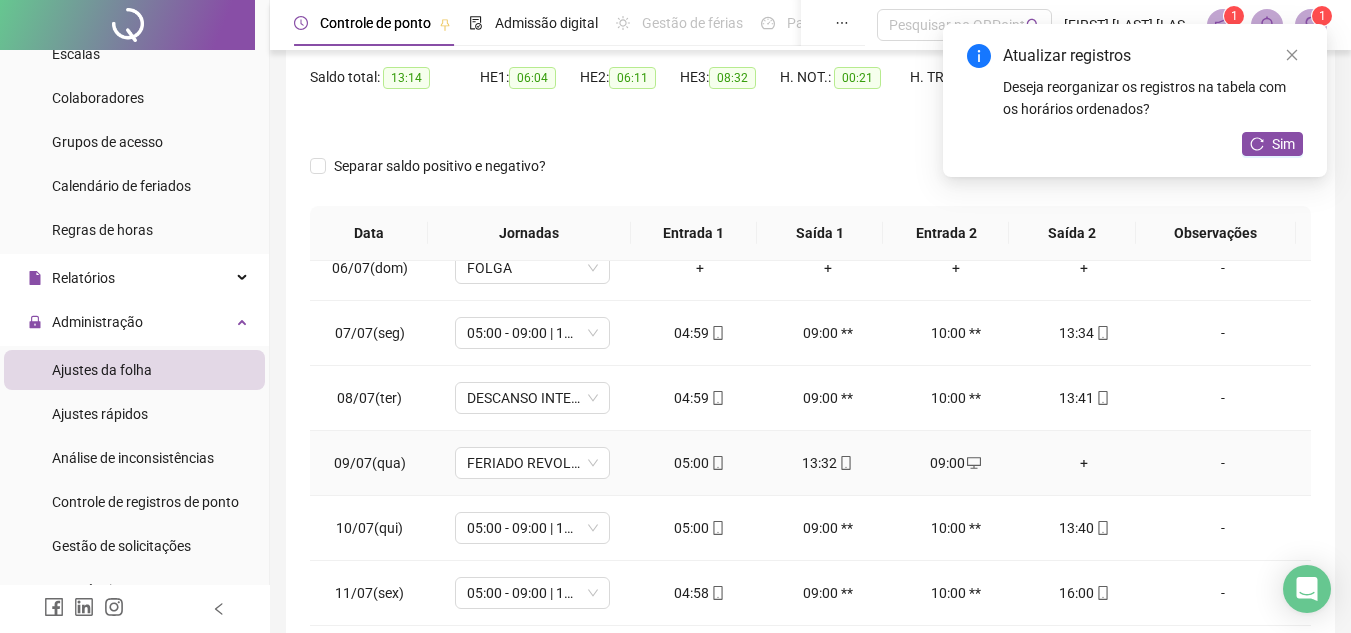click on "+" at bounding box center (1084, 463) 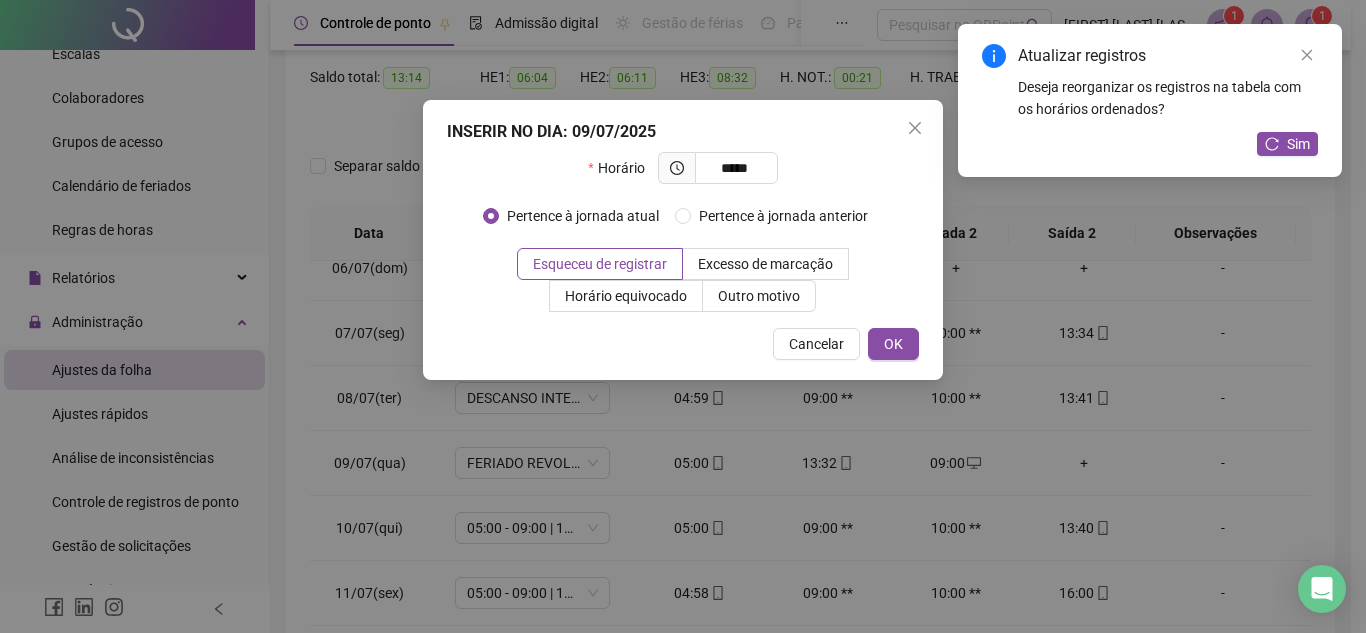 type on "*****" 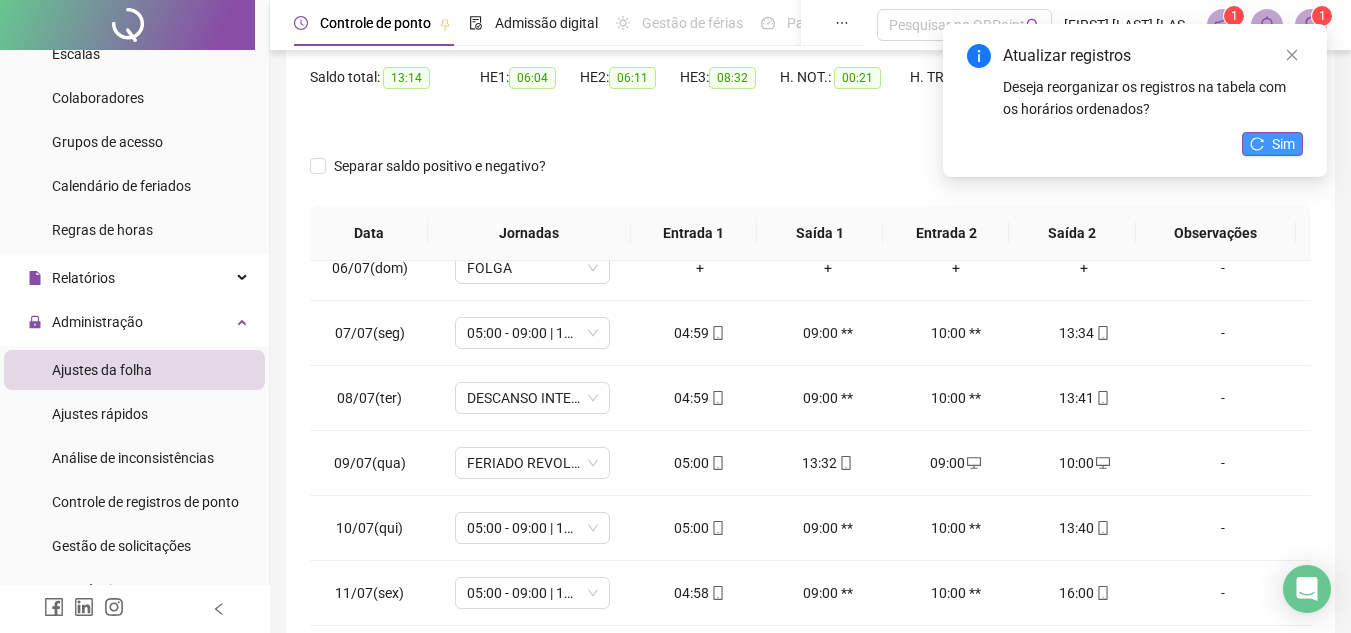 click on "Sim" at bounding box center (1272, 144) 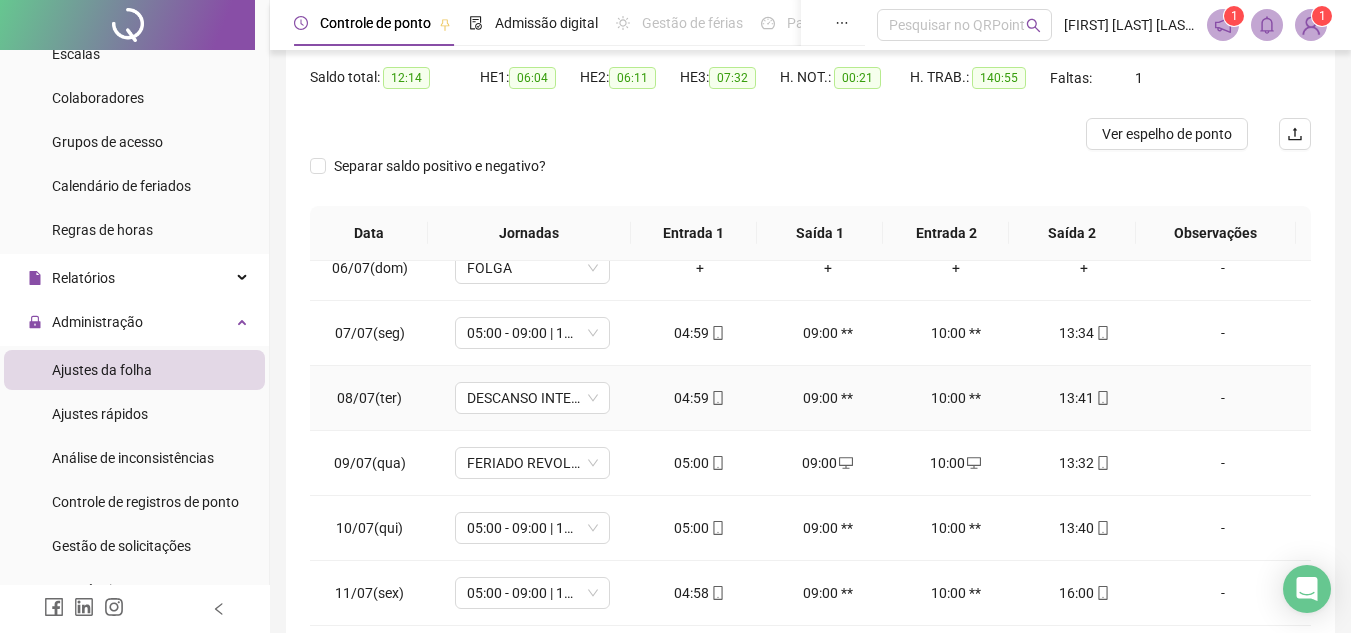 scroll, scrollTop: 1003, scrollLeft: 0, axis: vertical 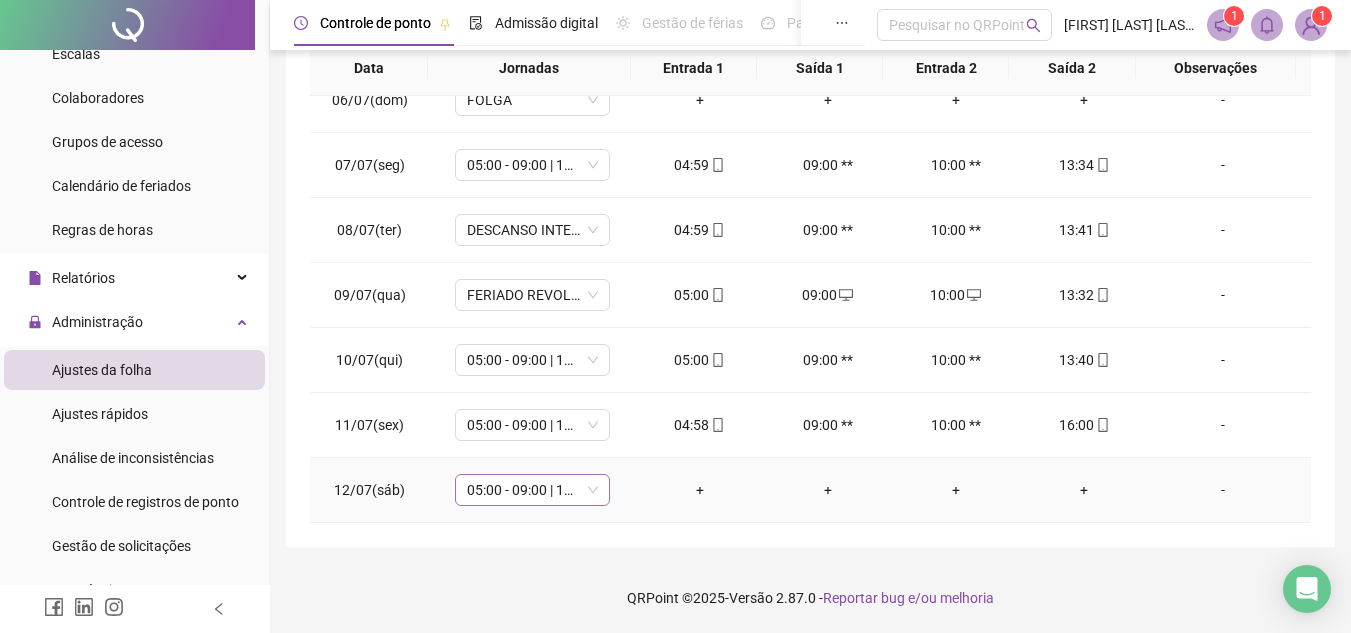 click on "05:00 - 09:00 | 10:00 - 13:33" at bounding box center (532, 490) 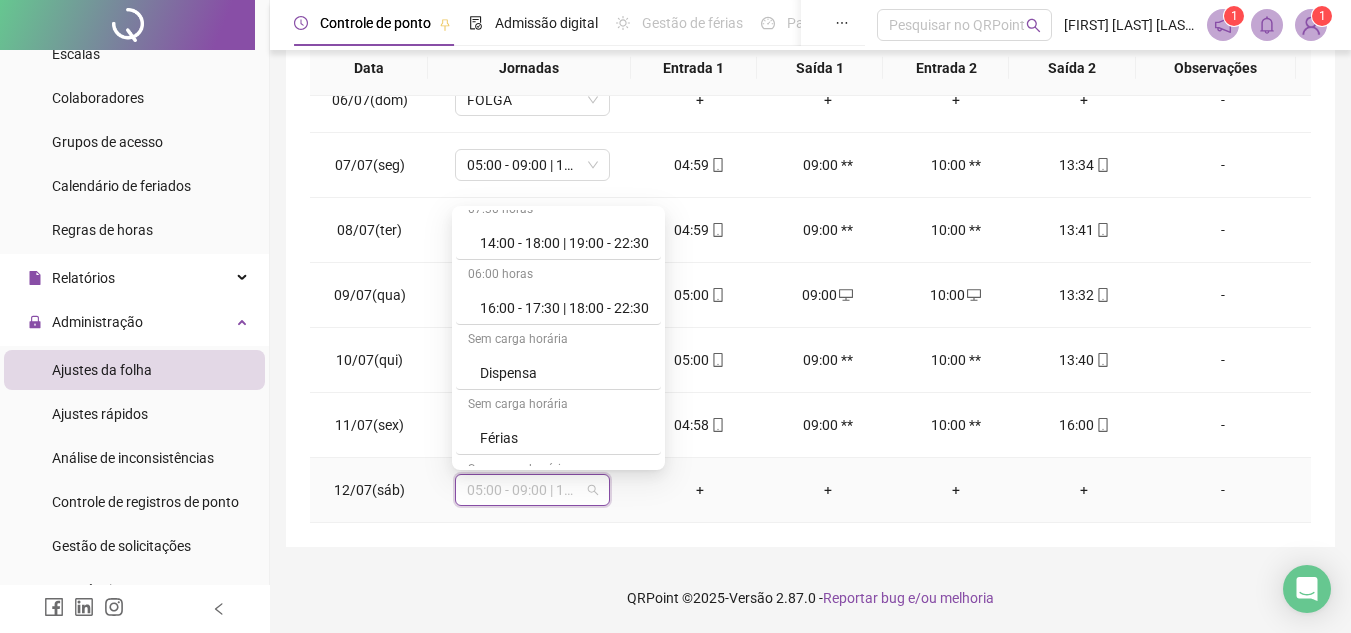scroll, scrollTop: 700, scrollLeft: 0, axis: vertical 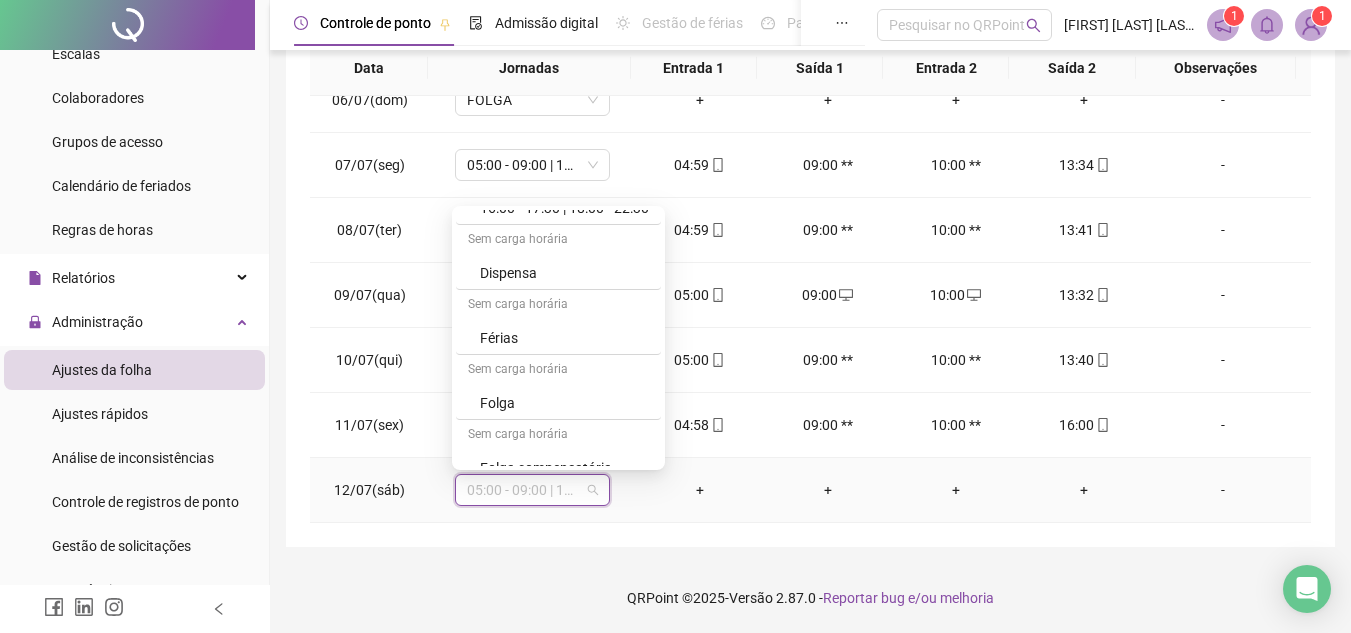 click on "Folga" at bounding box center (564, 403) 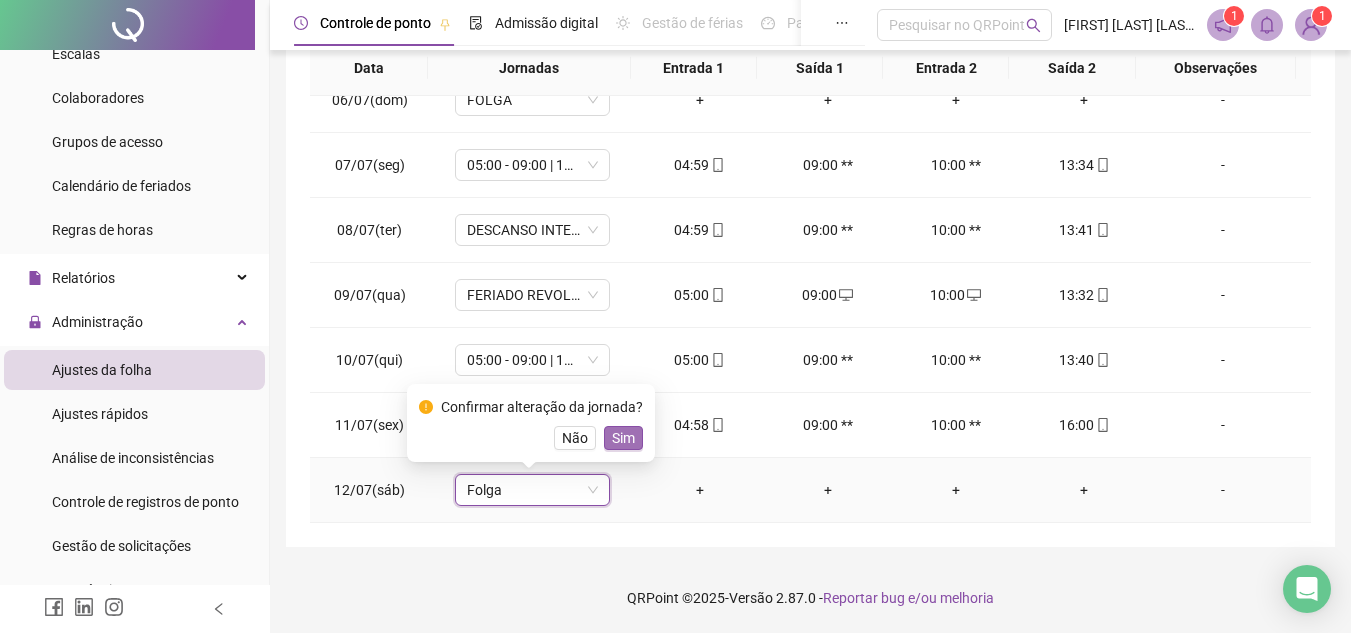 click on "Sim" at bounding box center [623, 438] 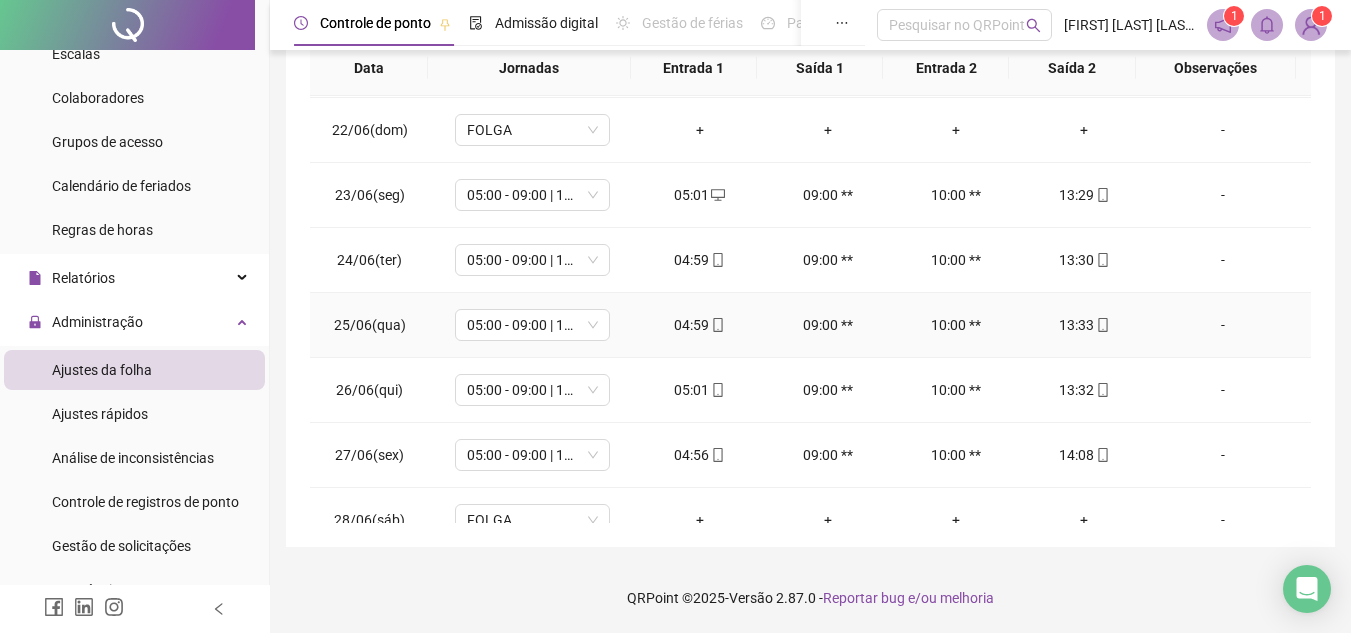 scroll, scrollTop: 0, scrollLeft: 0, axis: both 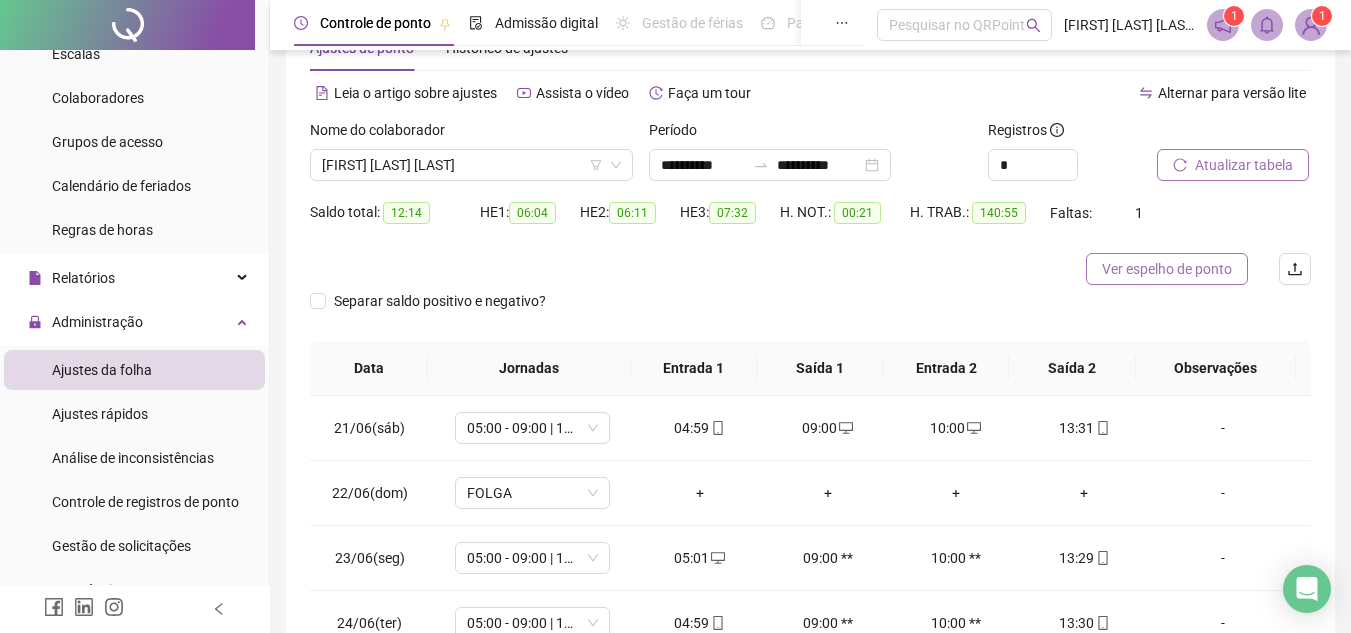 click on "Ver espelho de ponto" at bounding box center (1167, 269) 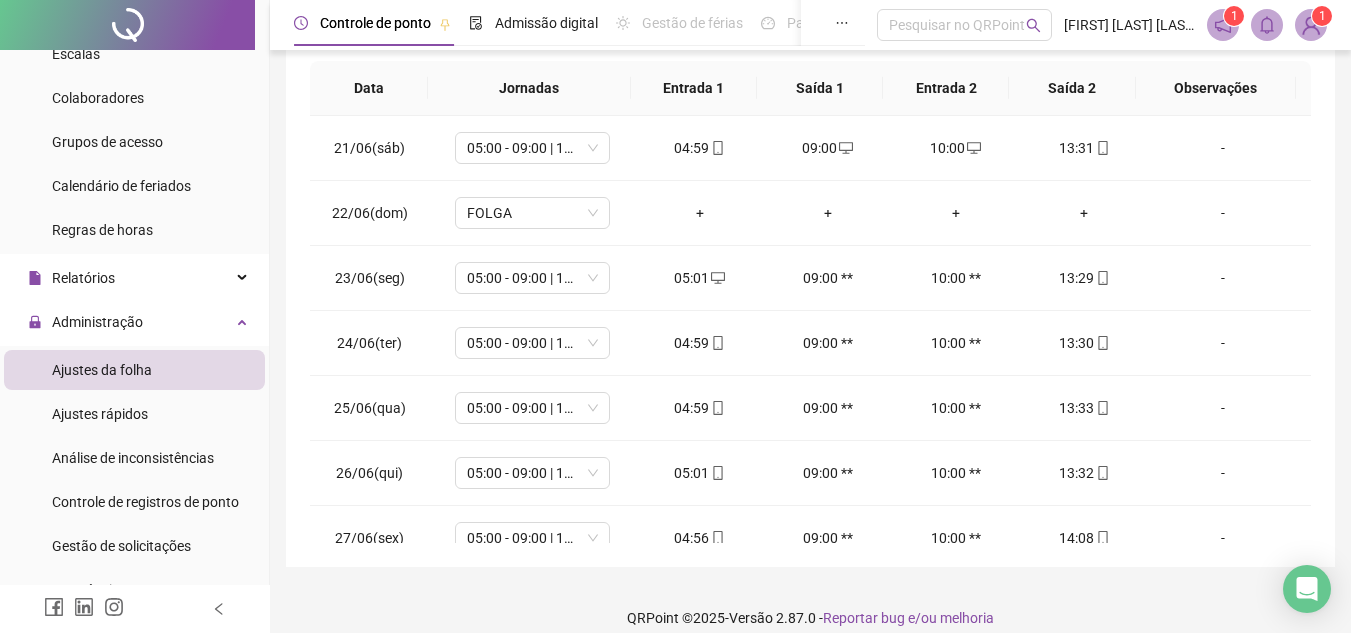 scroll, scrollTop: 365, scrollLeft: 0, axis: vertical 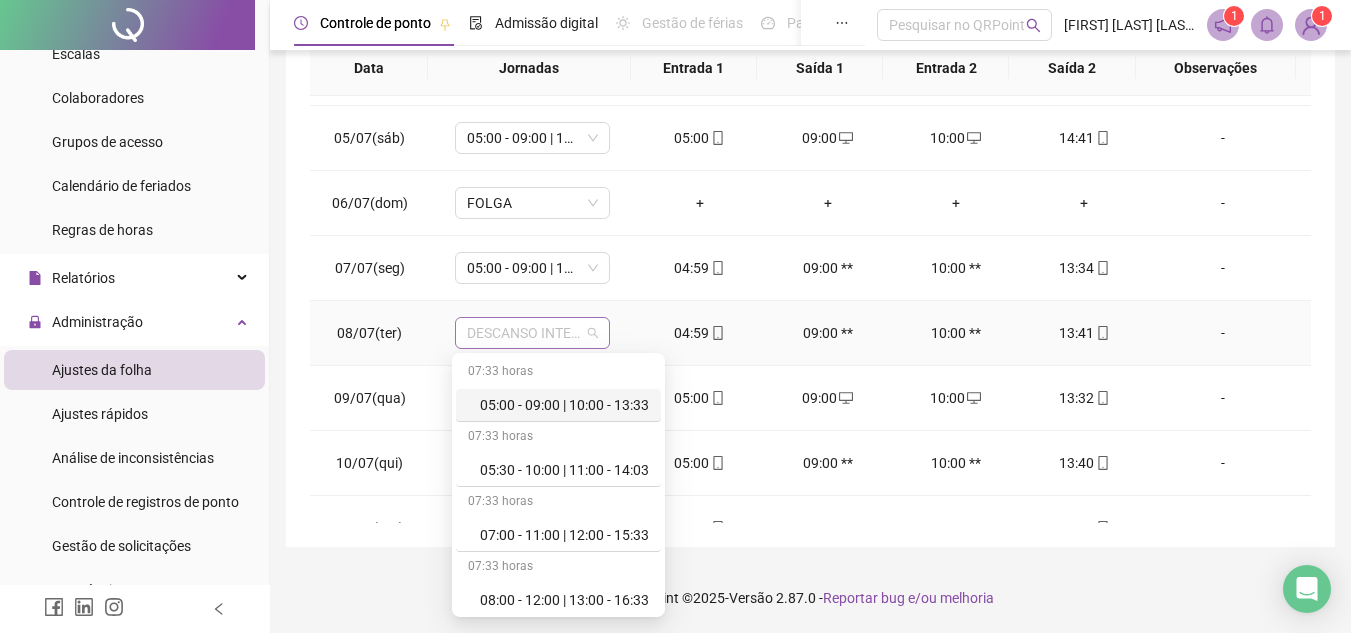 click on "DESCANSO INTER-JORNADA" at bounding box center [532, 333] 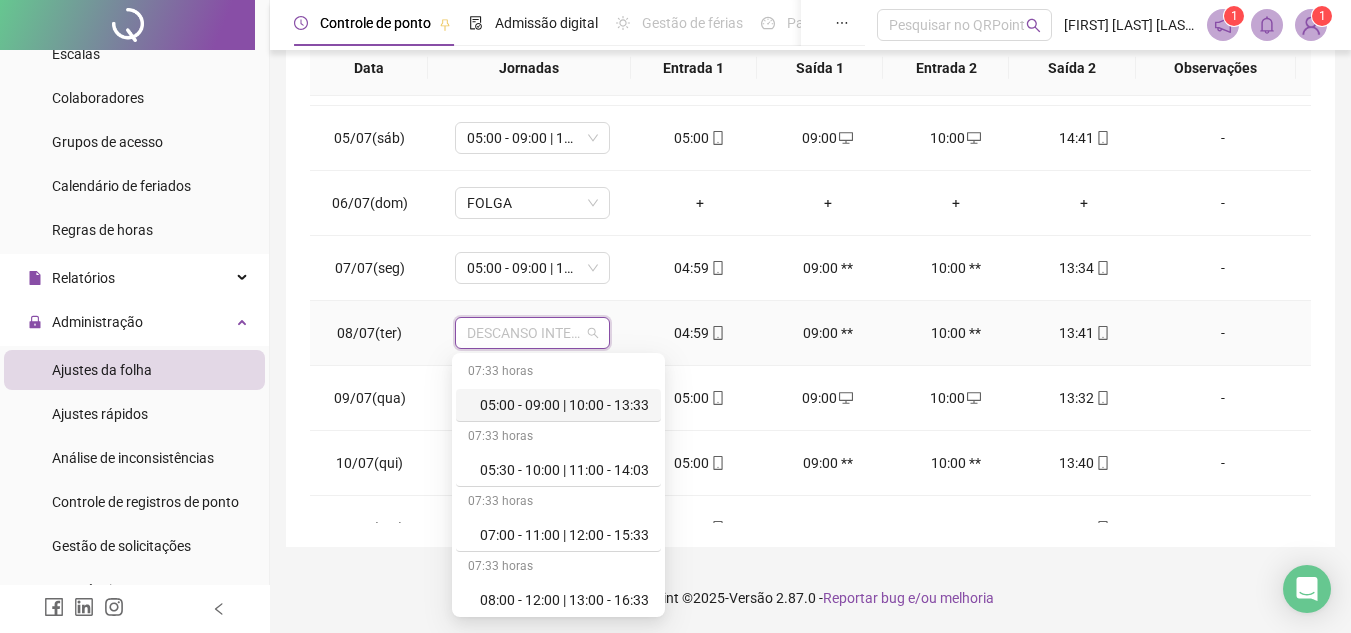 click on "05:00 - 09:00 | 10:00 - 13:33" at bounding box center (564, 405) 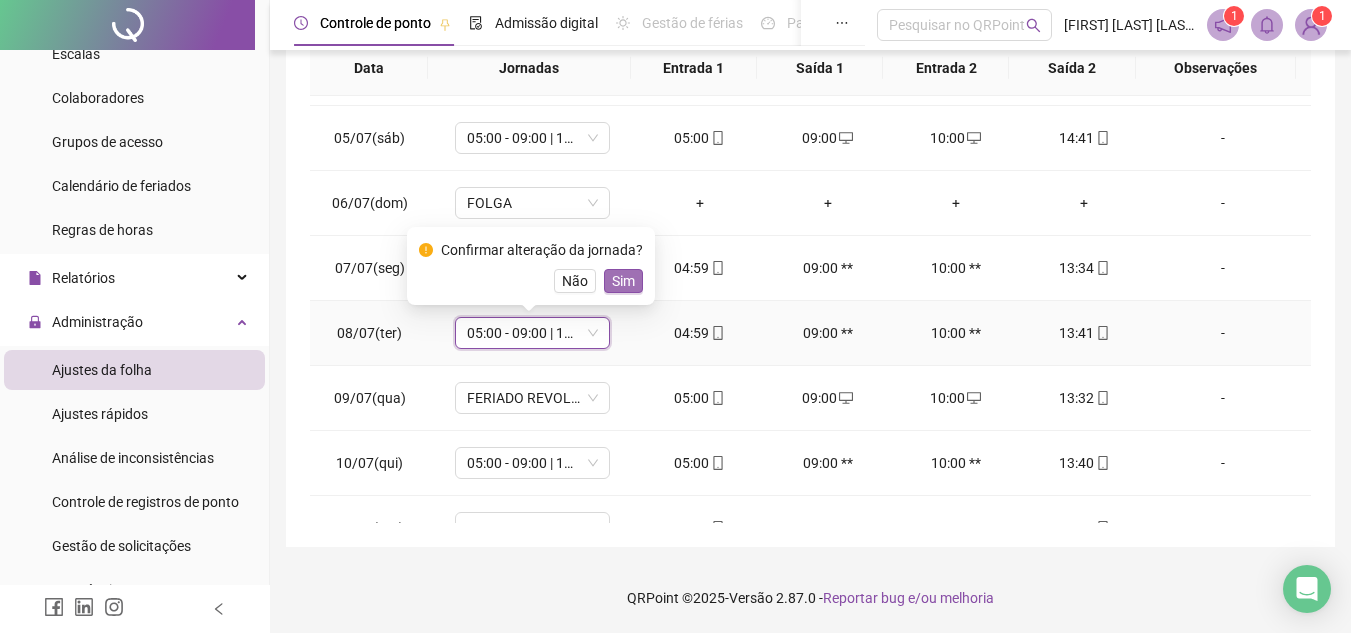 click on "Sim" at bounding box center [623, 281] 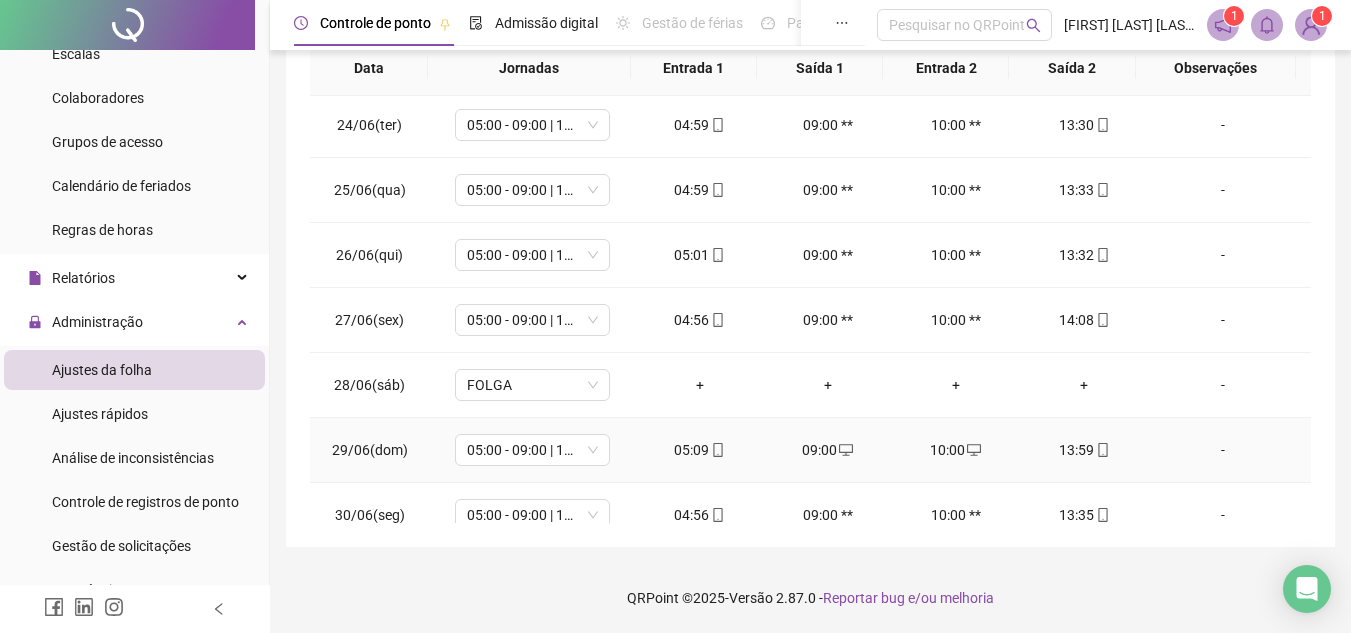 scroll, scrollTop: 0, scrollLeft: 0, axis: both 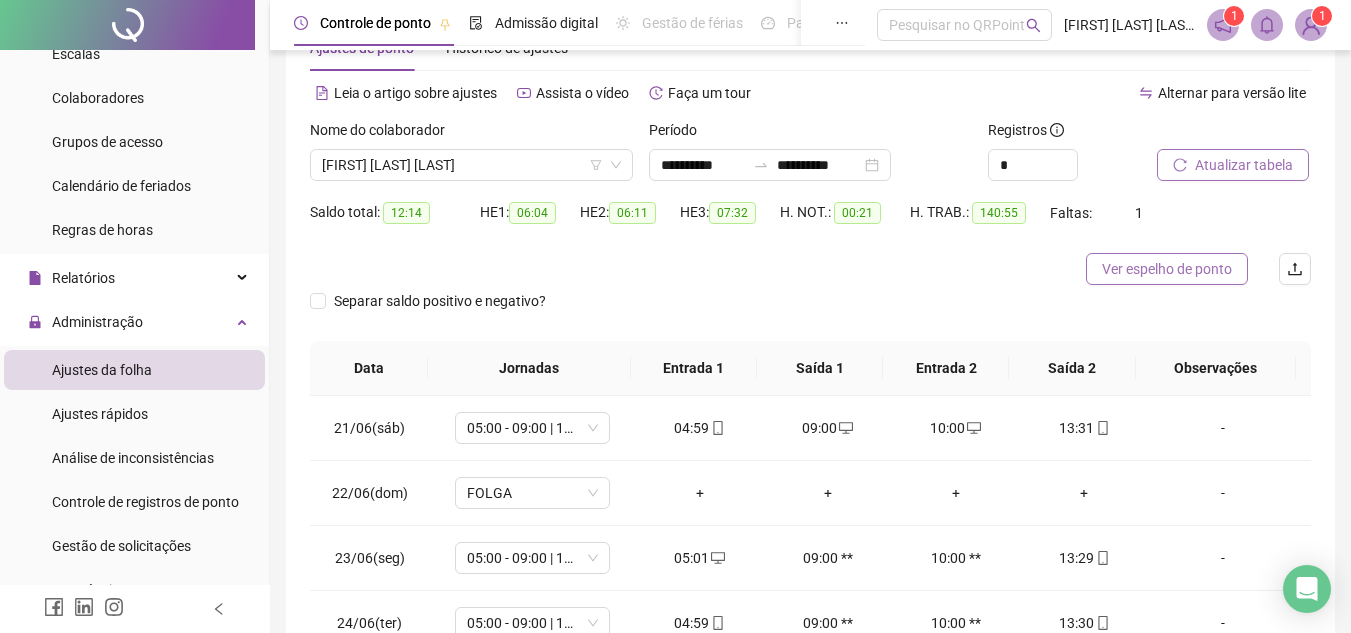 click on "Ver espelho de ponto" at bounding box center [1167, 269] 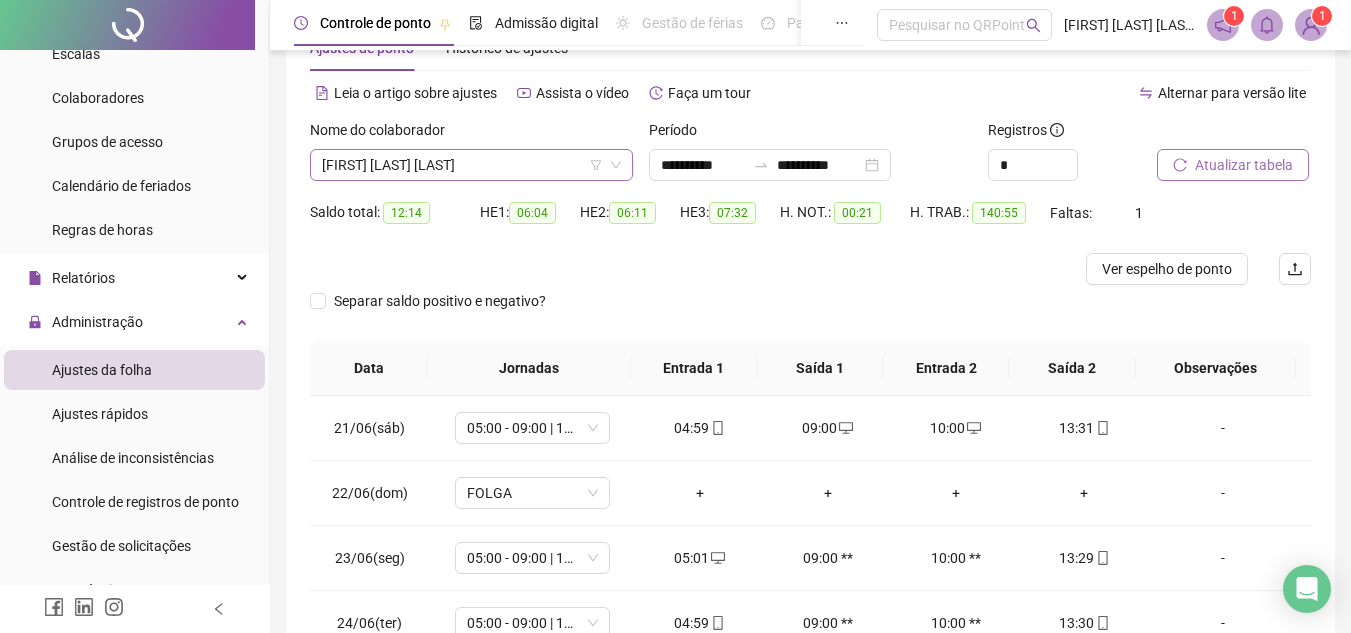 click on "[FIRST] [LAST] [LAST]" at bounding box center (471, 165) 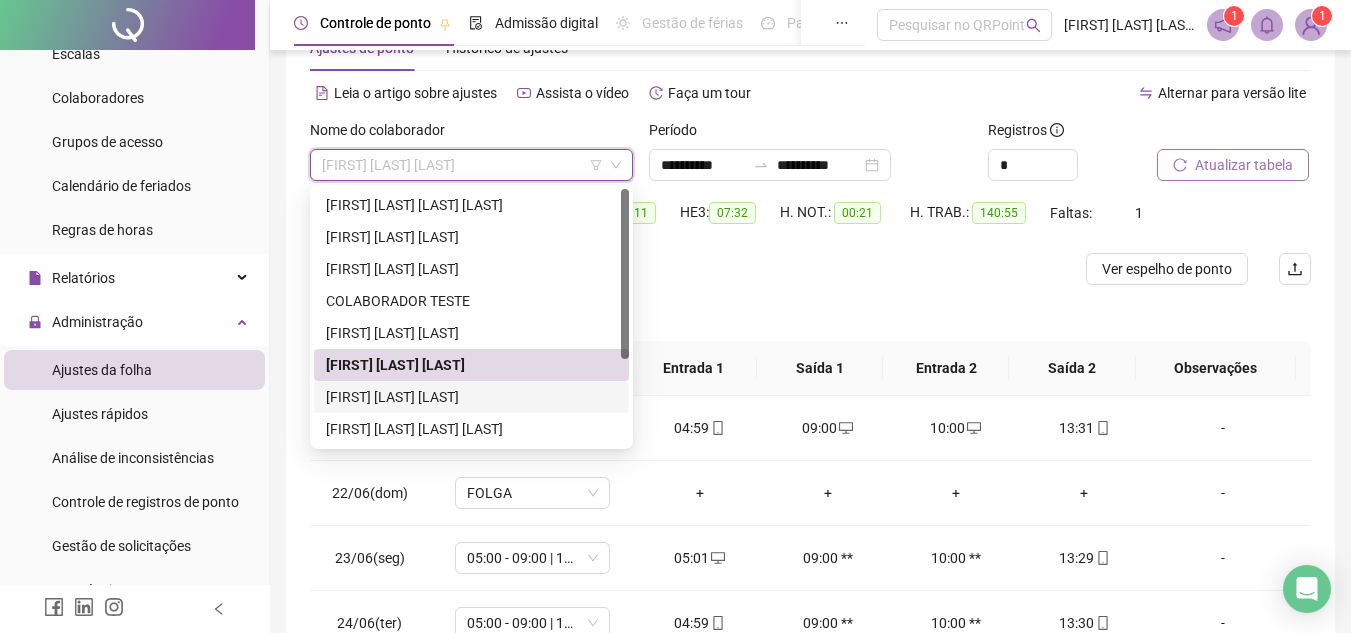 click on "[FIRST] [LAST] [LAST]" at bounding box center [471, 397] 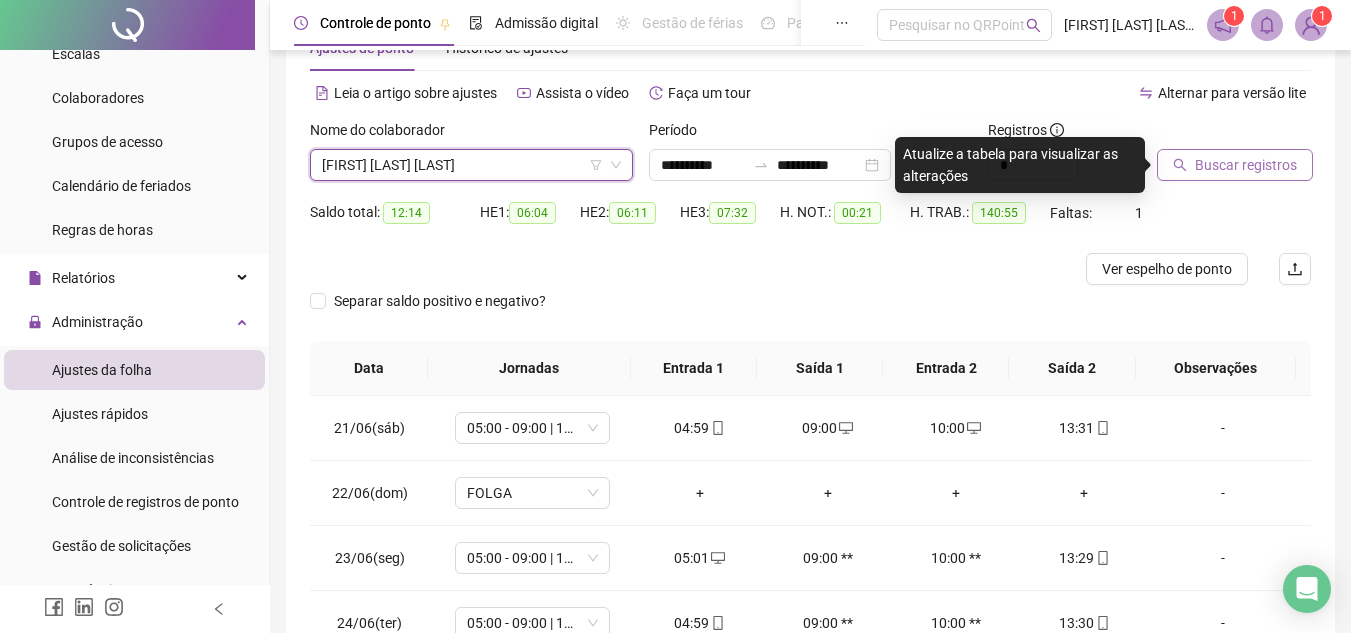 click on "Buscar registros" at bounding box center (1246, 165) 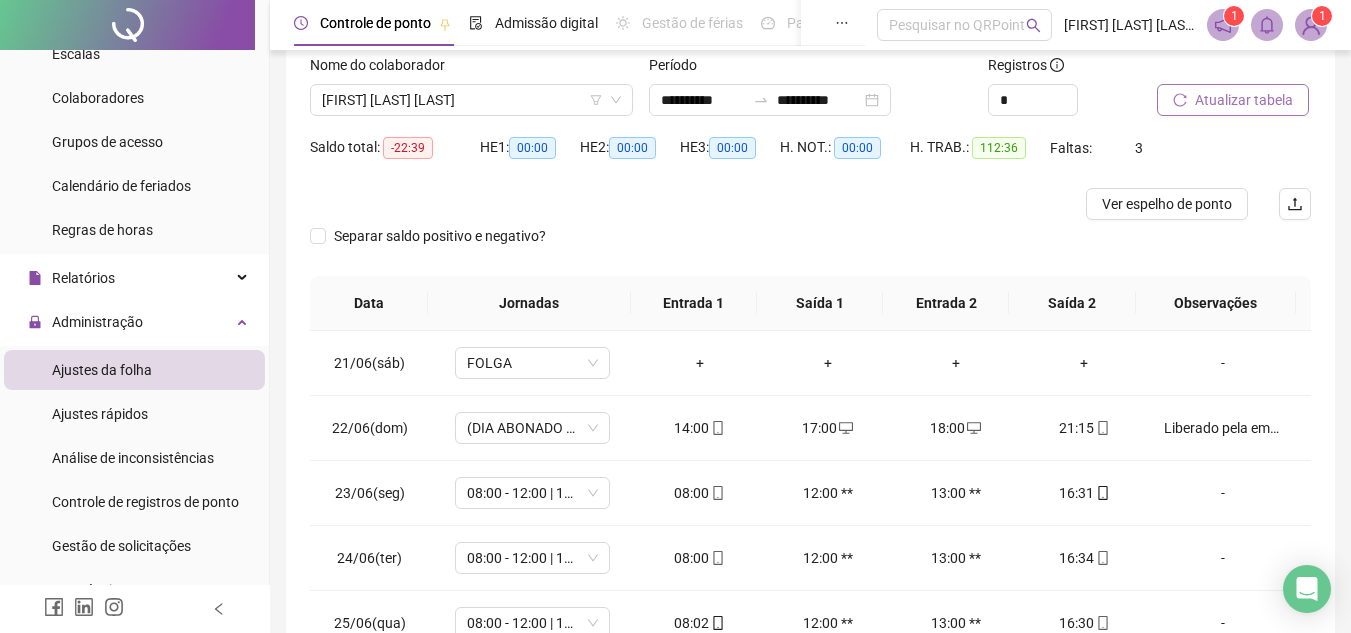 scroll, scrollTop: 165, scrollLeft: 0, axis: vertical 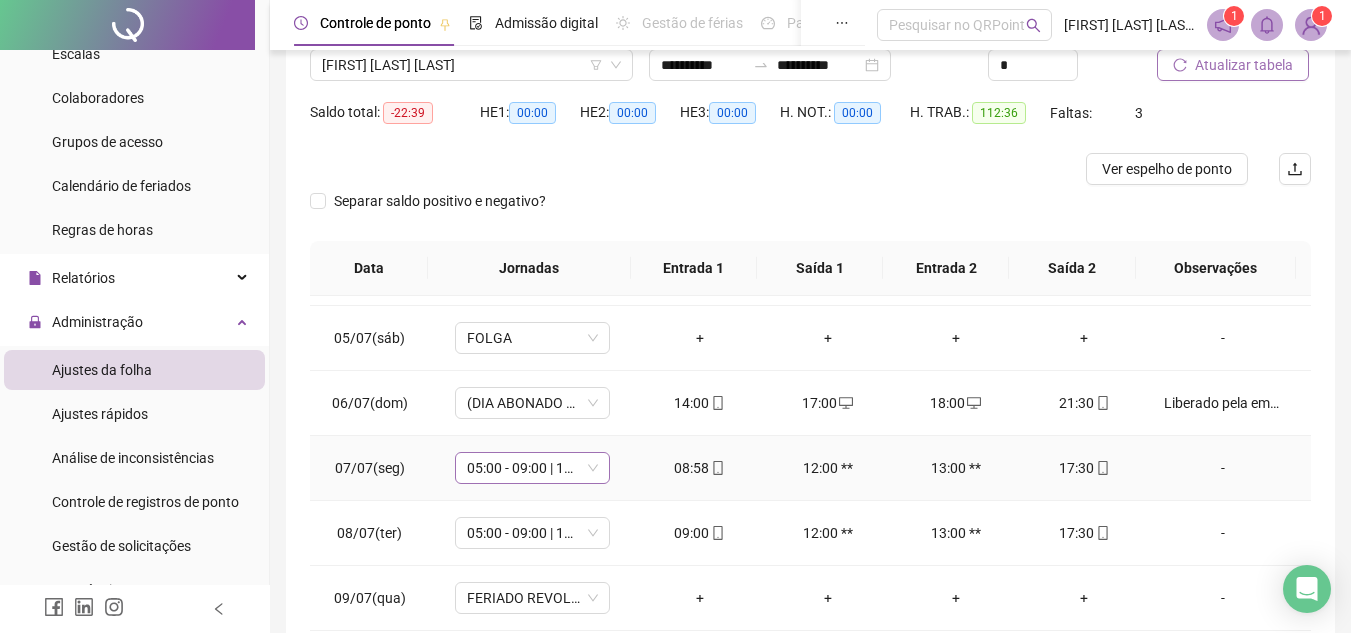 click on "05:00 - 09:00 | 10:00 - 13:33" at bounding box center (532, 468) 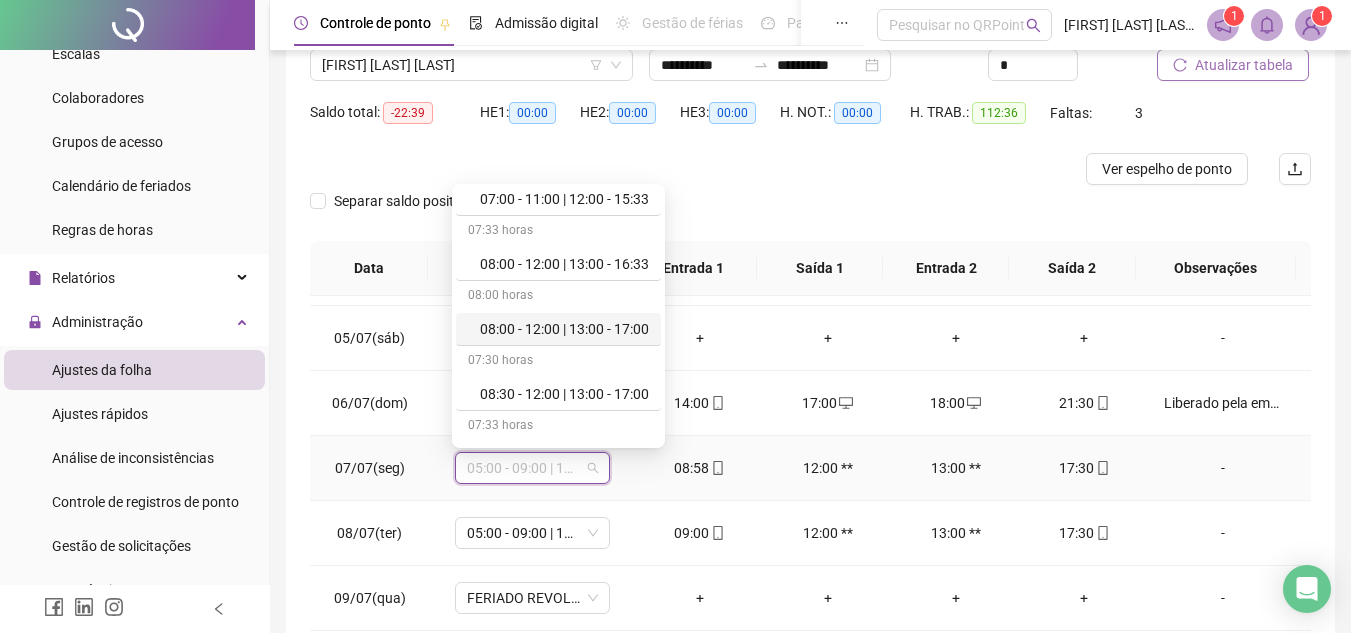 scroll, scrollTop: 200, scrollLeft: 0, axis: vertical 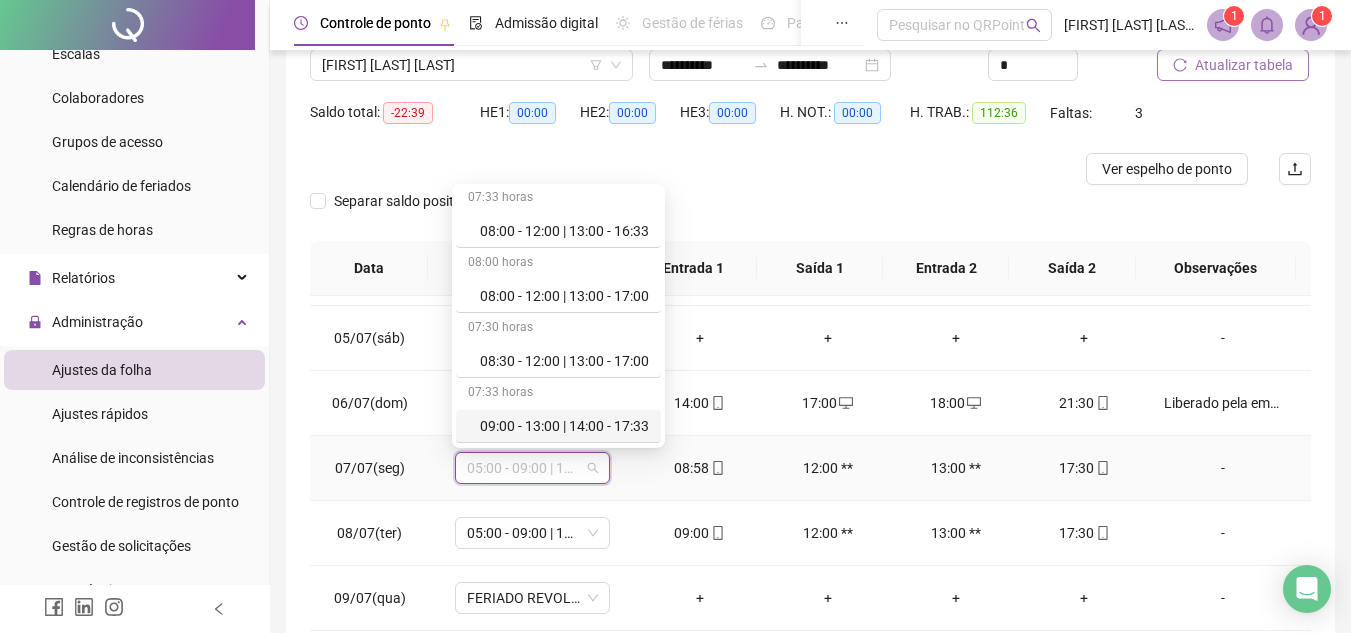 click on "09:00 - 13:00 | 14:00 - 17:33" at bounding box center (564, 426) 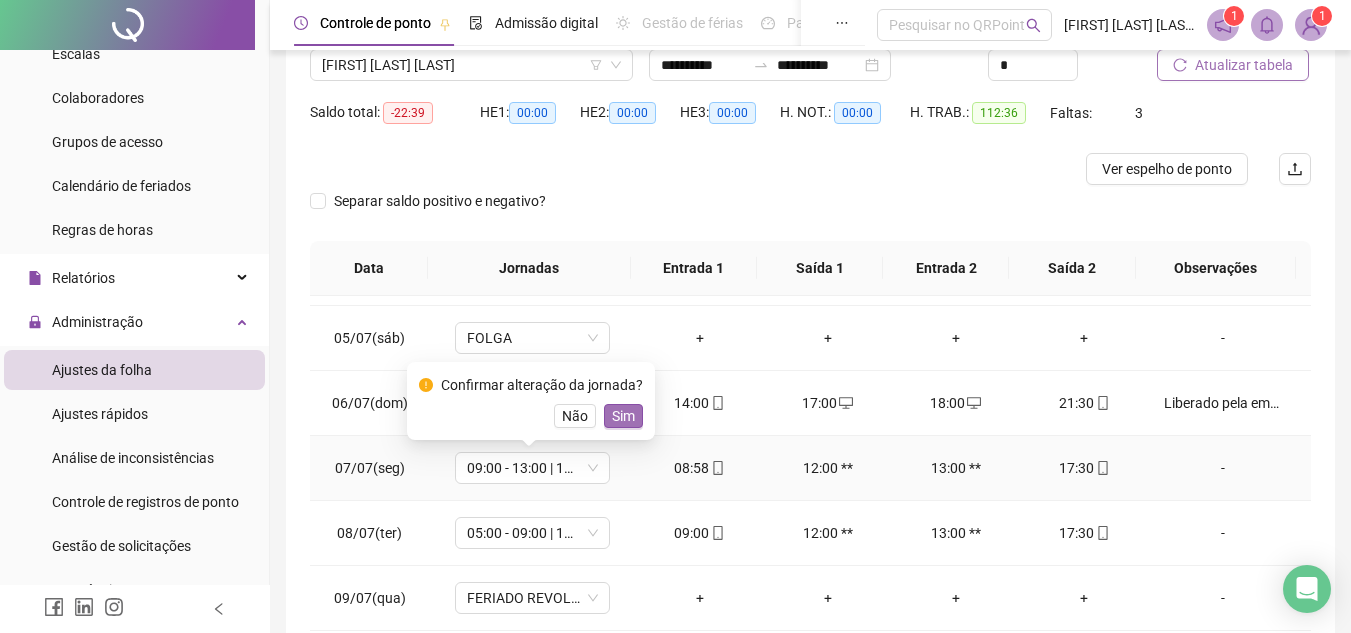 click on "Sim" at bounding box center (623, 416) 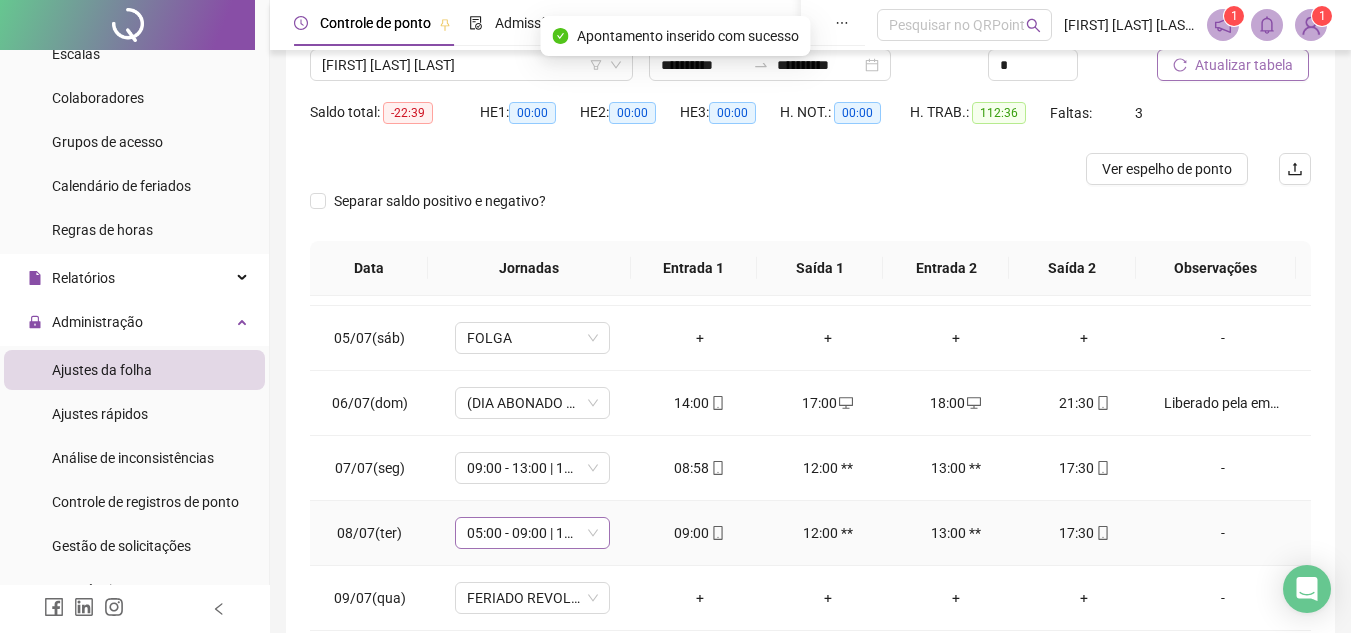 click on "05:00 - 09:00 | 10:00 - 13:33" at bounding box center [532, 533] 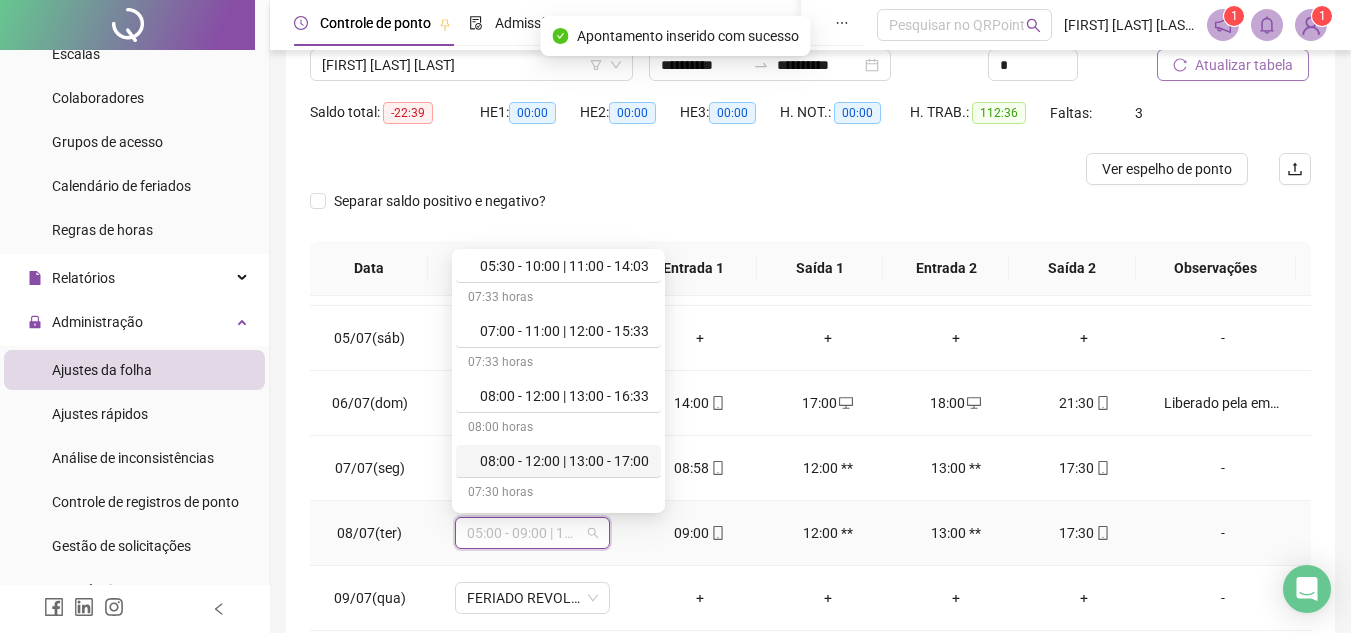 scroll, scrollTop: 200, scrollLeft: 0, axis: vertical 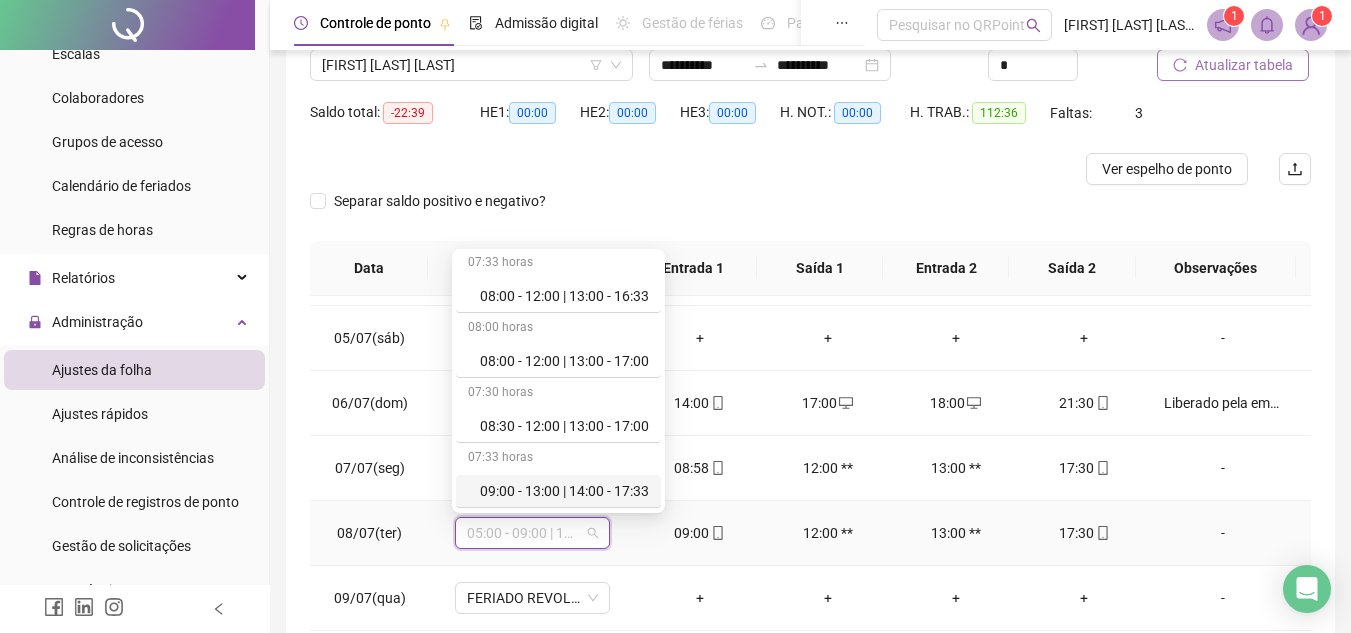 click on "09:00 - 13:00 | 14:00 - 17:33" at bounding box center (564, 491) 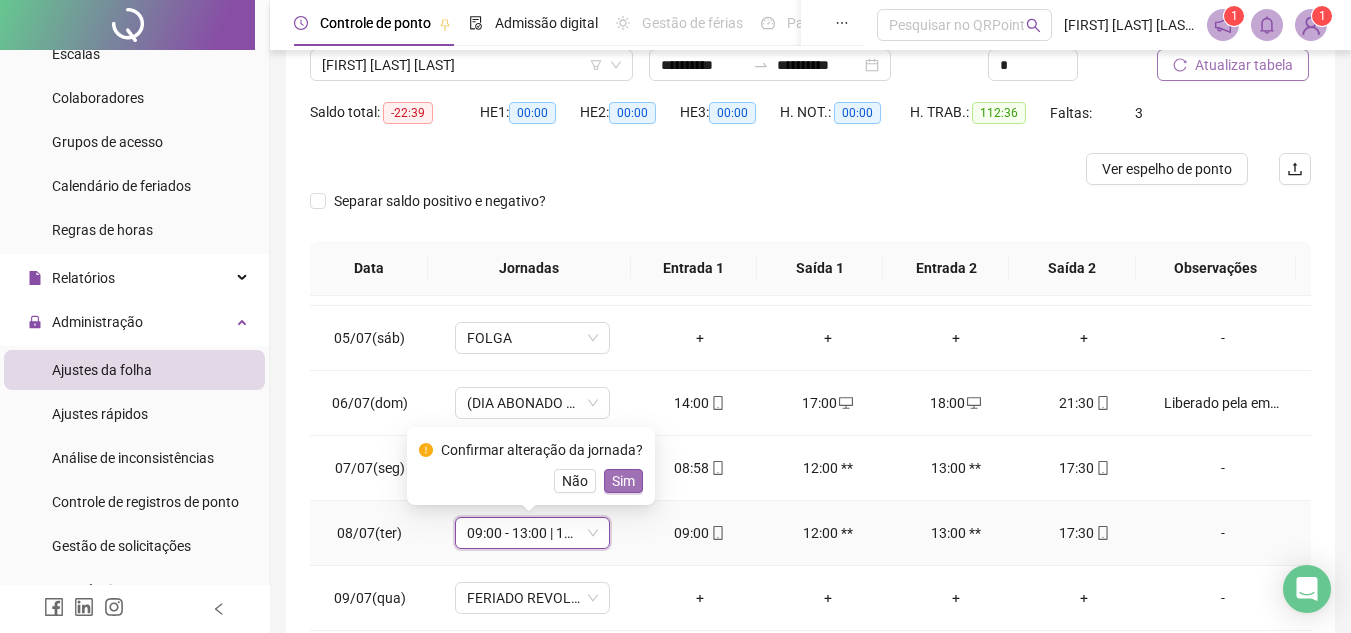 click on "Sim" at bounding box center (623, 481) 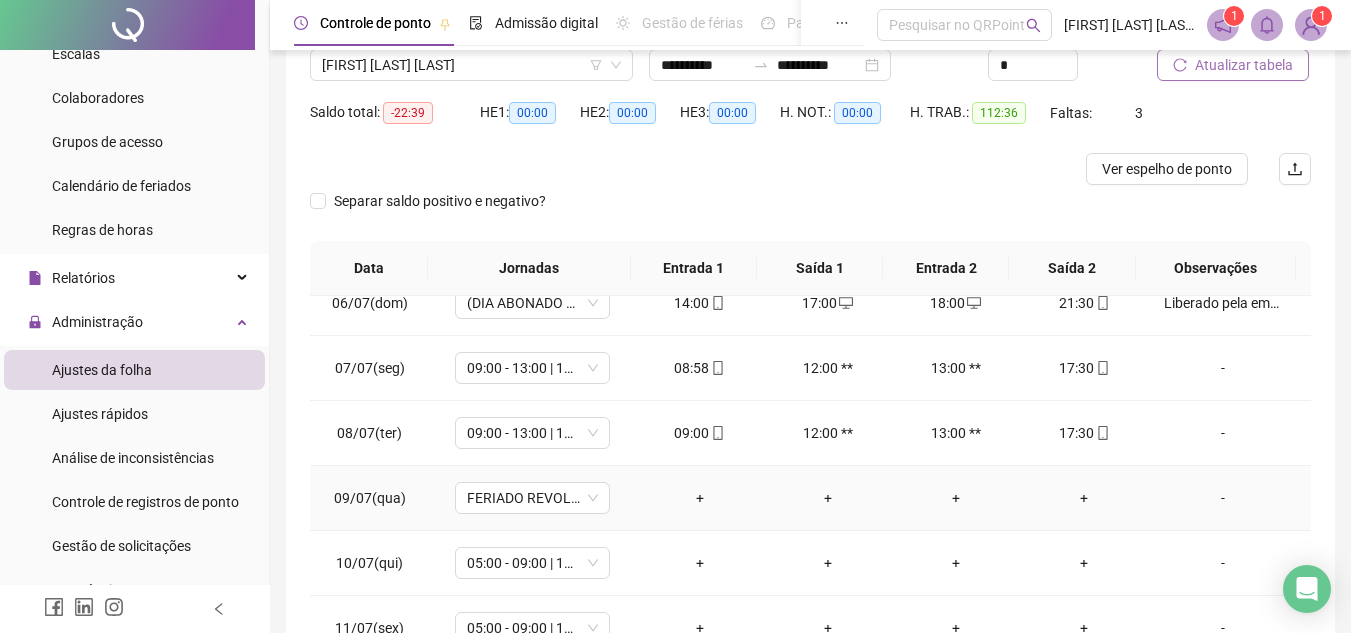 scroll, scrollTop: 1003, scrollLeft: 0, axis: vertical 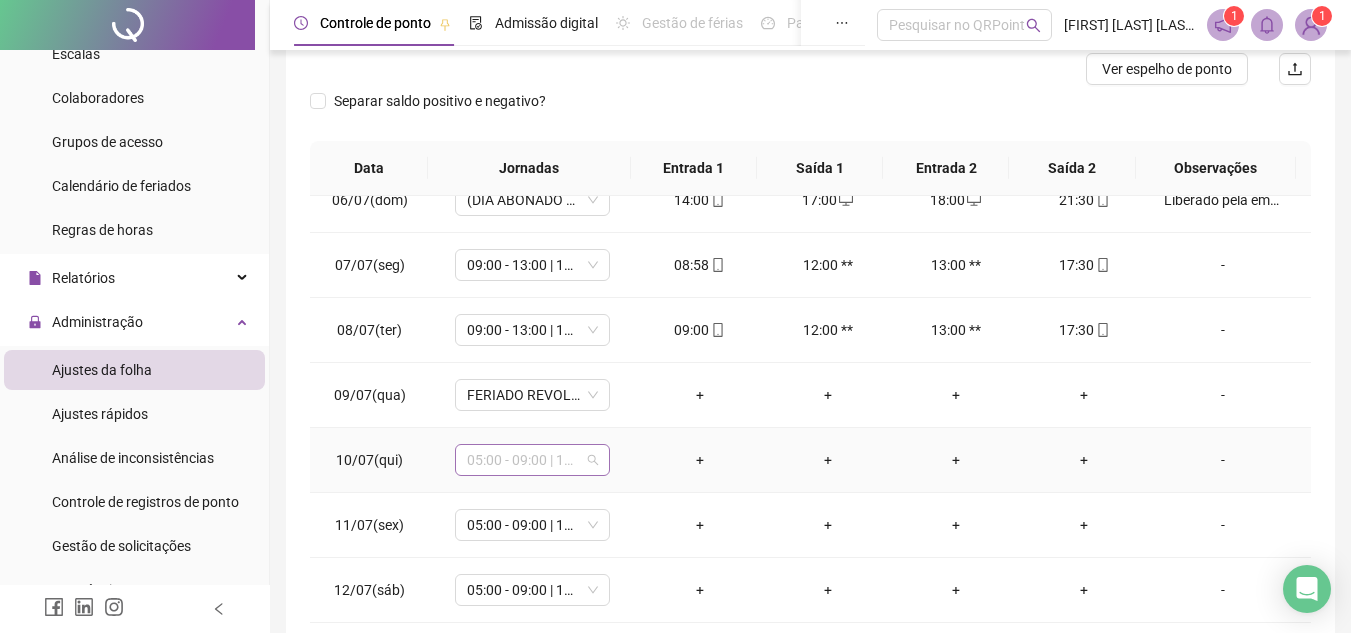 click on "05:00 - 09:00 | 10:00 - 13:33" at bounding box center [532, 460] 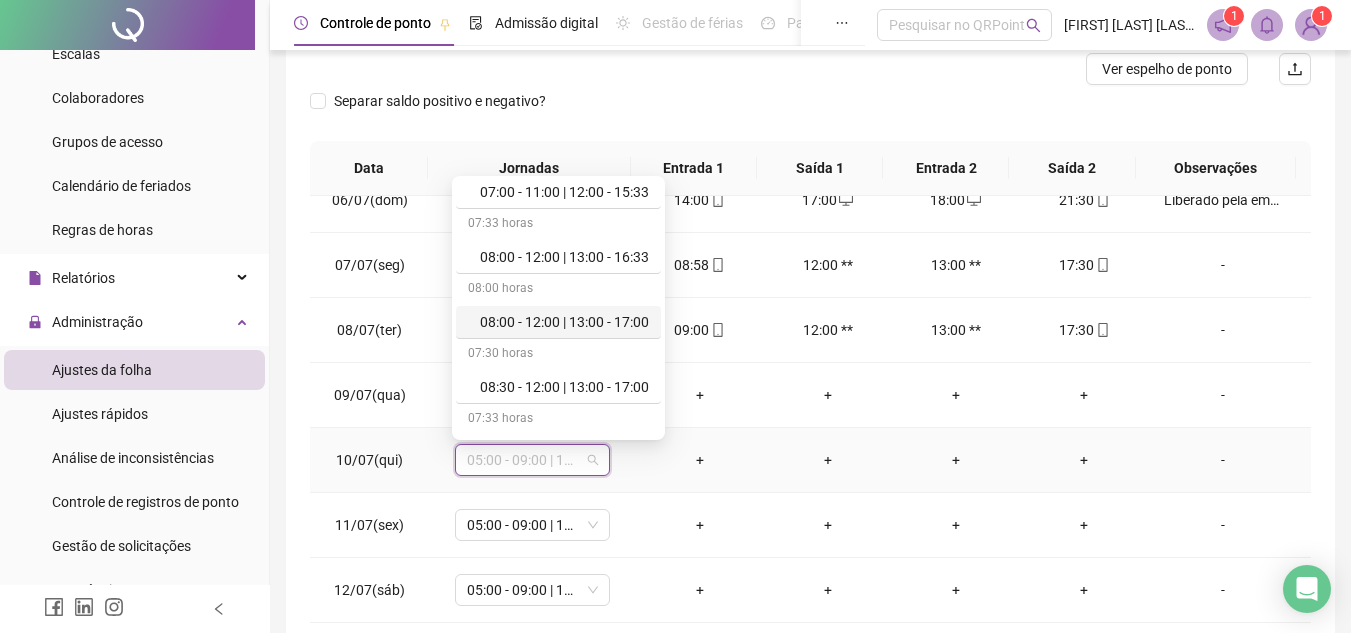 scroll, scrollTop: 200, scrollLeft: 0, axis: vertical 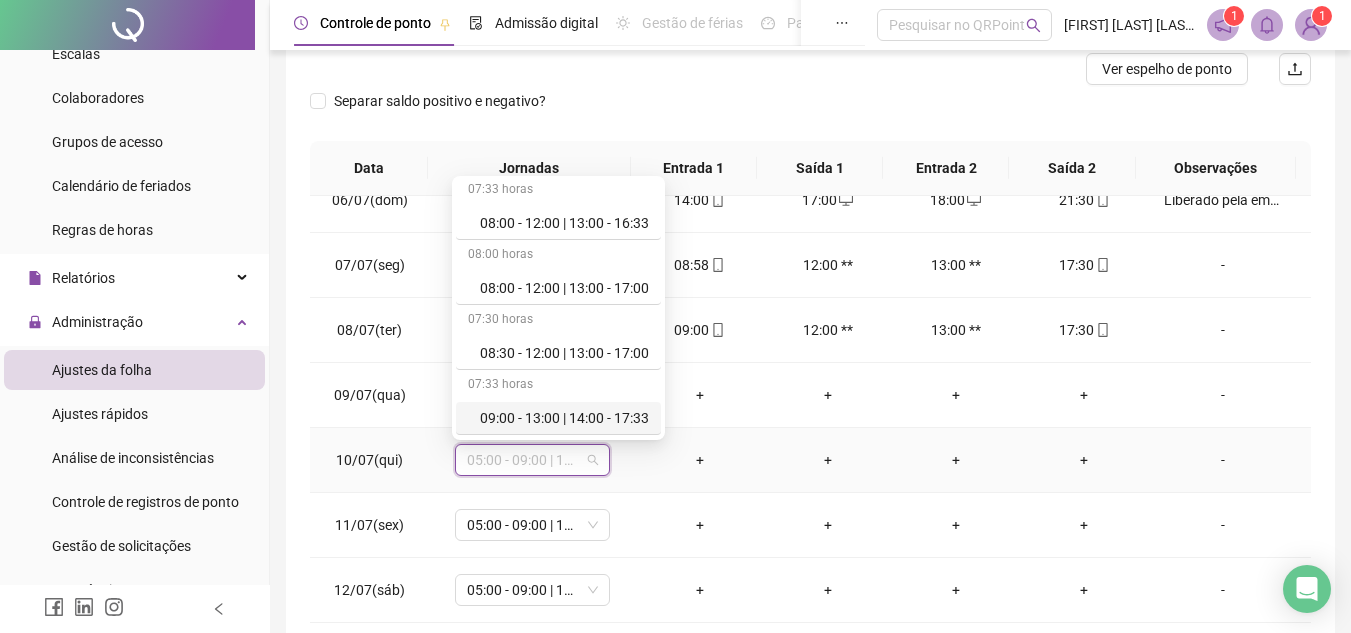click on "09:00 - 13:00 | 14:00 - 17:33" at bounding box center [564, 418] 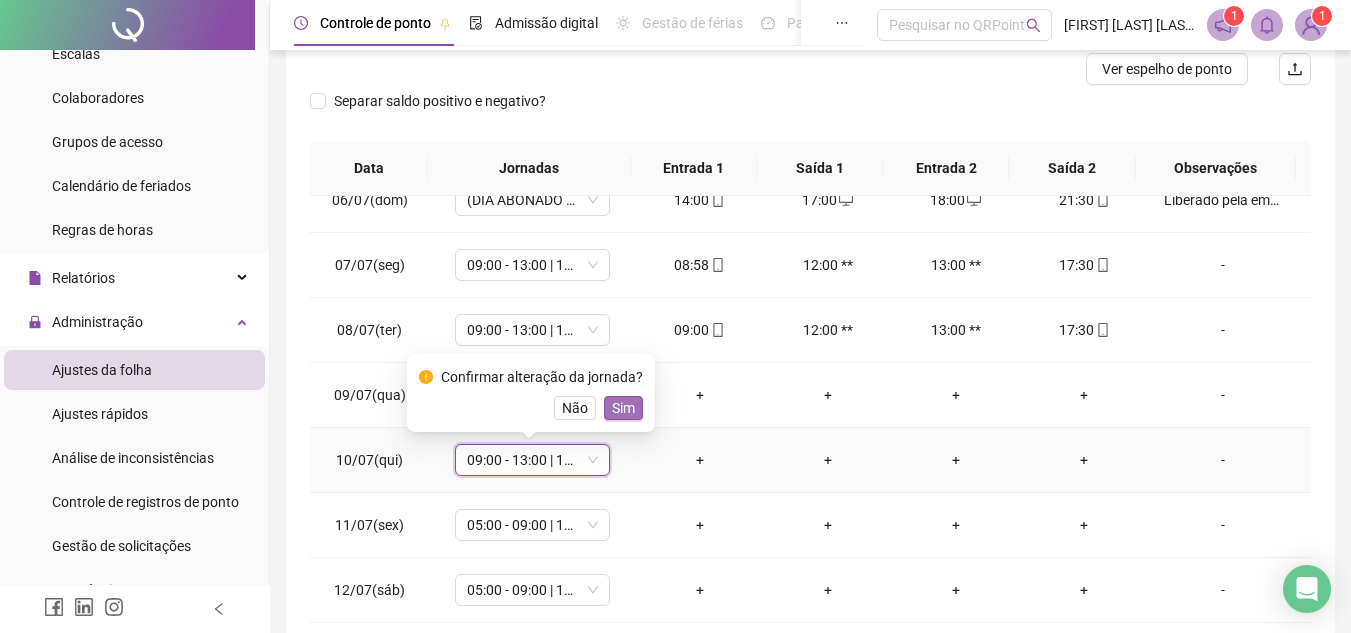 click on "Sim" at bounding box center (623, 408) 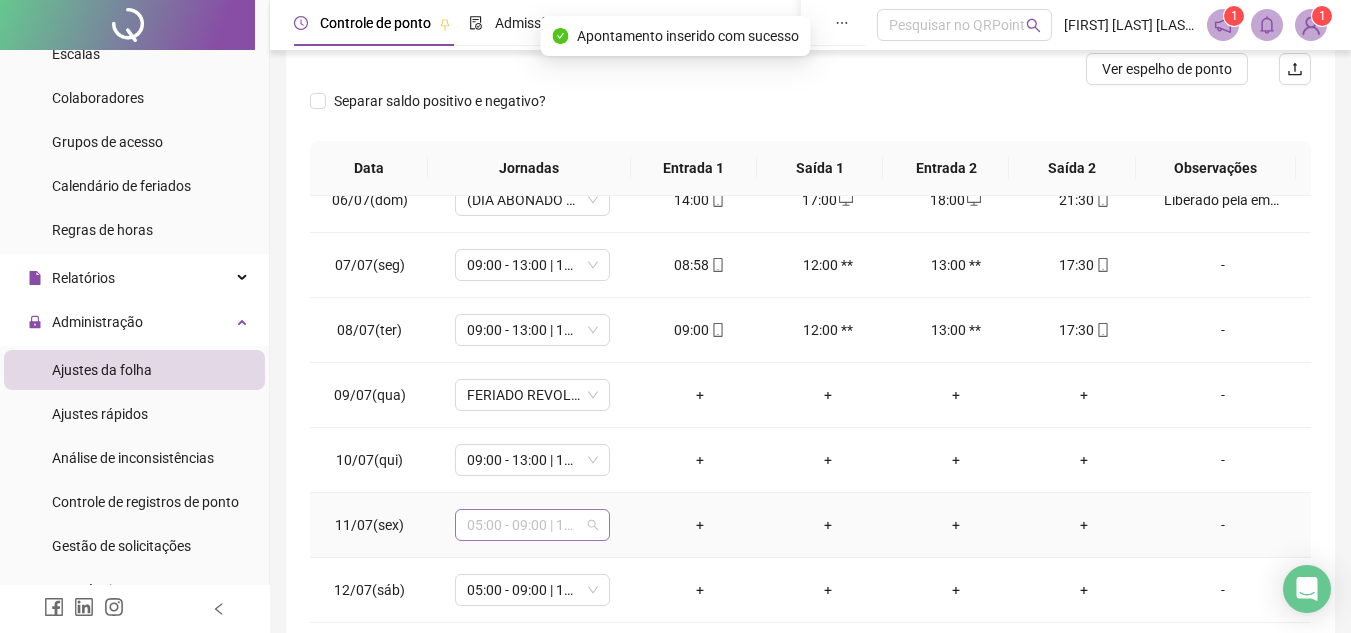 click on "05:00 - 09:00 | 10:00 - 13:33" at bounding box center [532, 525] 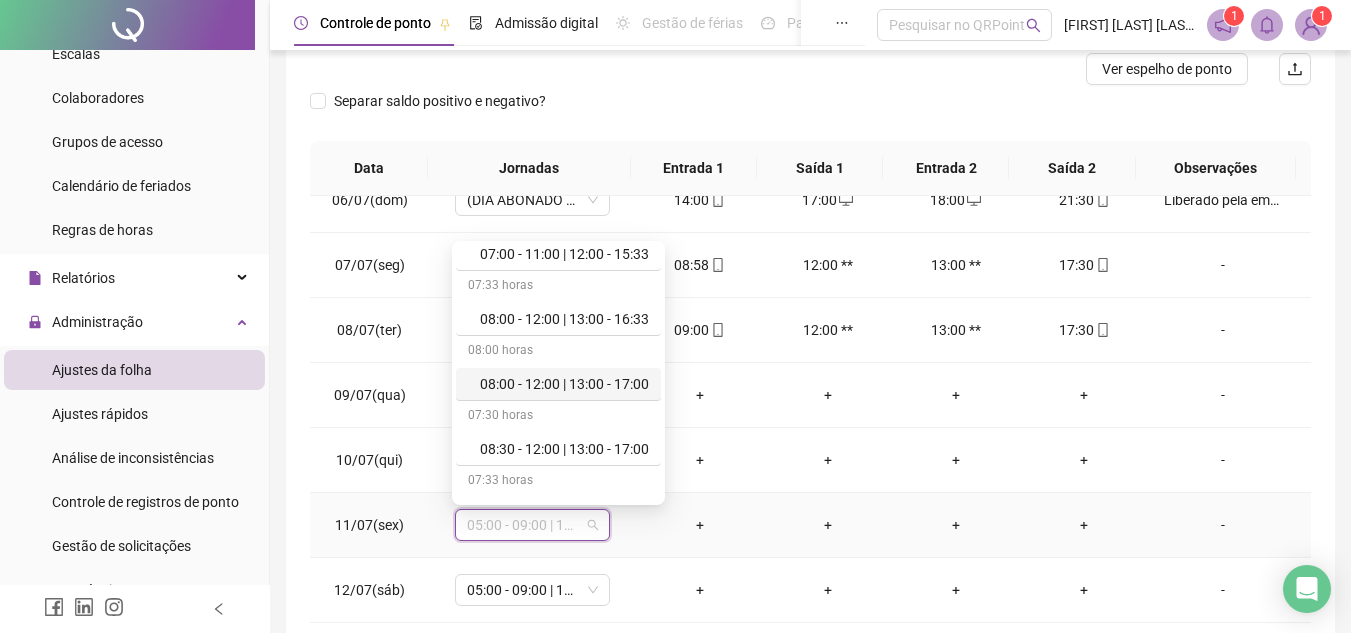 scroll, scrollTop: 200, scrollLeft: 0, axis: vertical 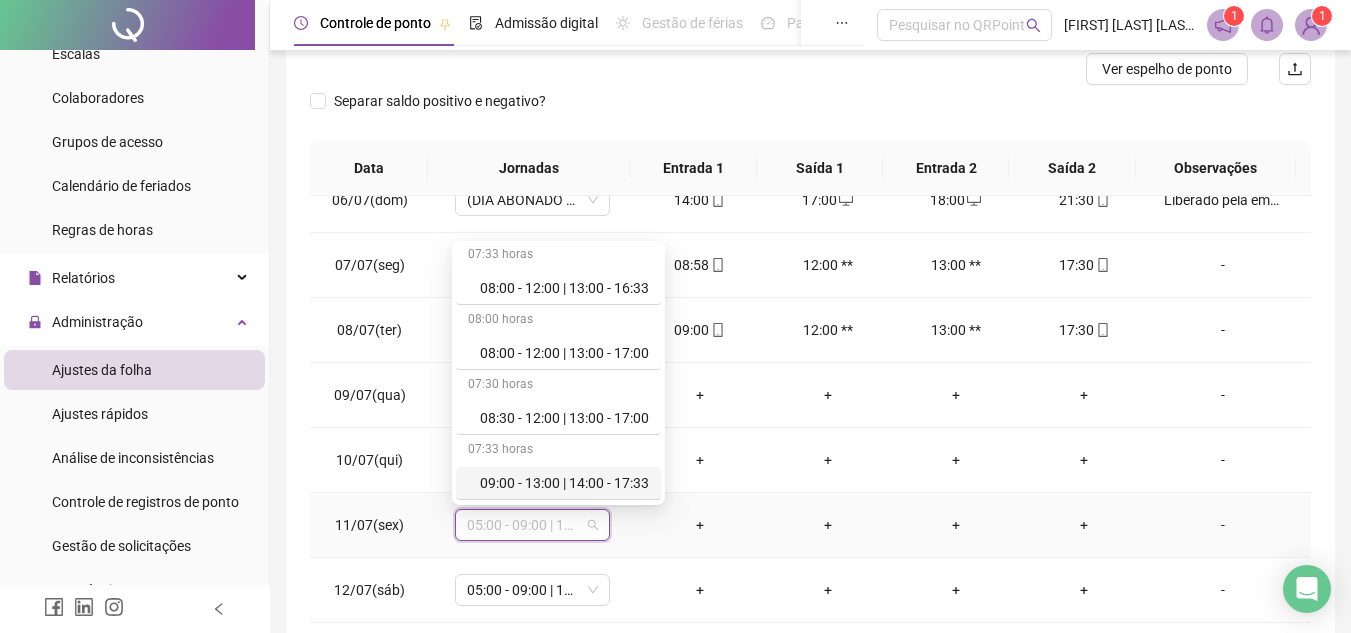 click on "09:00 - 13:00 | 14:00 - 17:33" at bounding box center (564, 483) 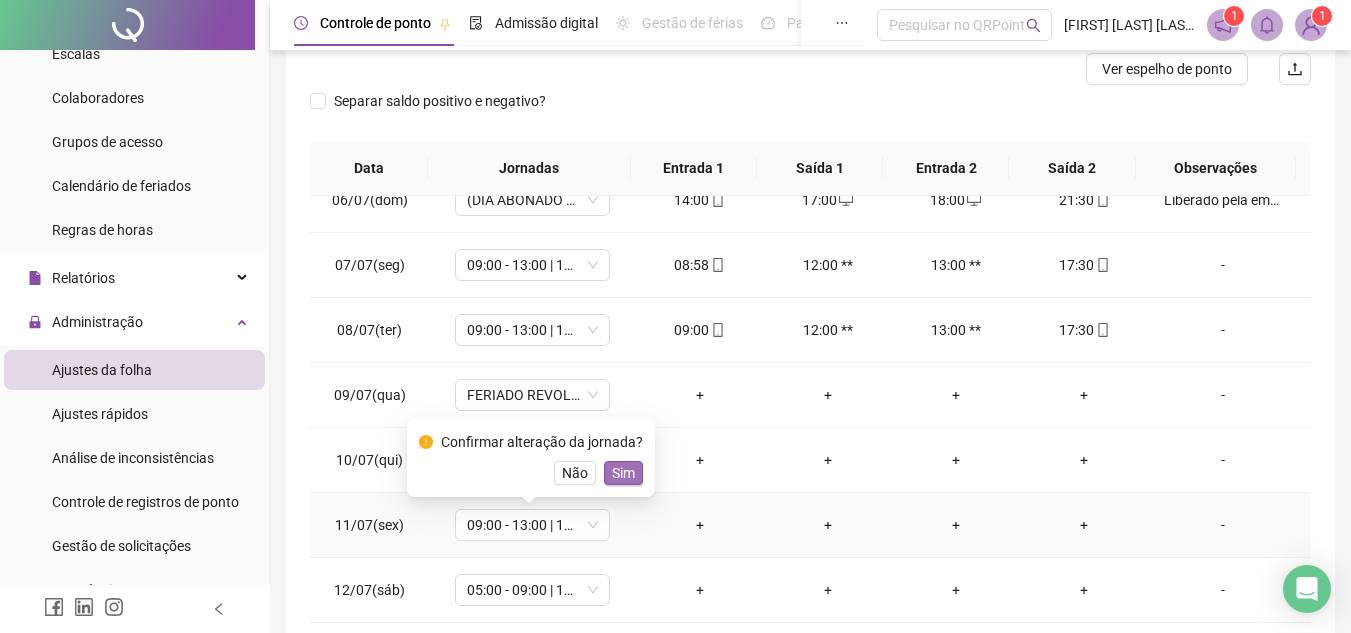 click on "Sim" at bounding box center [623, 473] 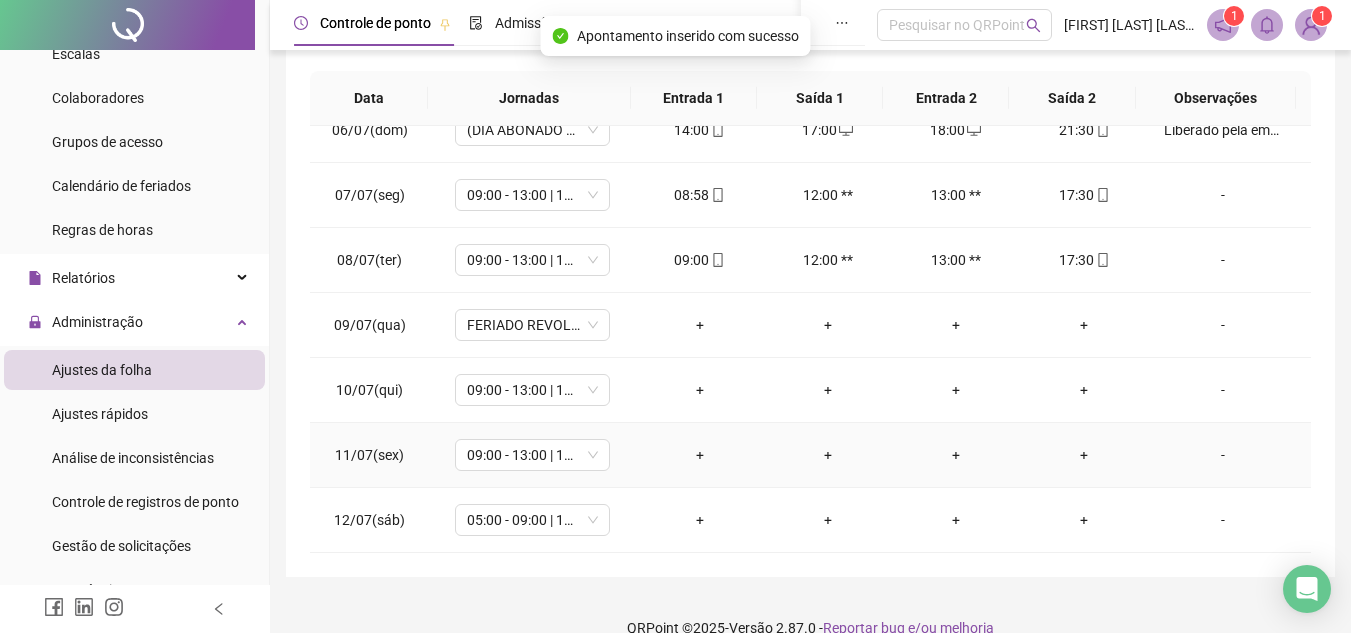 scroll, scrollTop: 365, scrollLeft: 0, axis: vertical 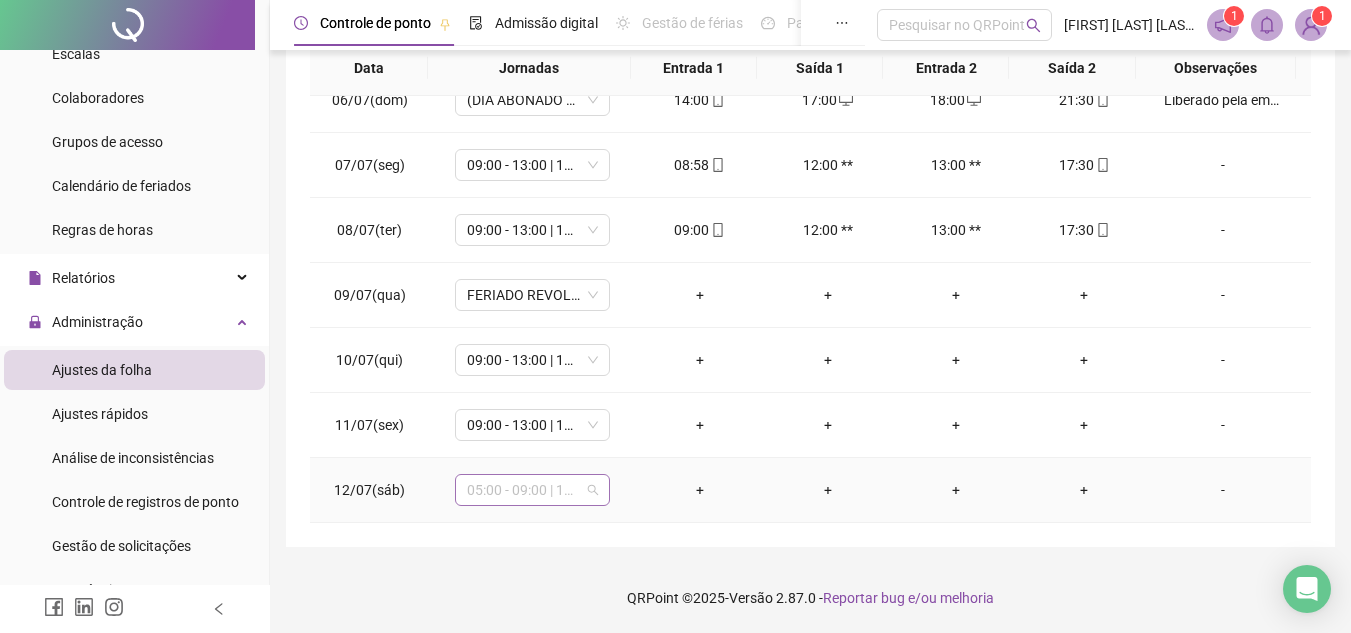 click on "05:00 - 09:00 | 10:00 - 13:33" at bounding box center [532, 490] 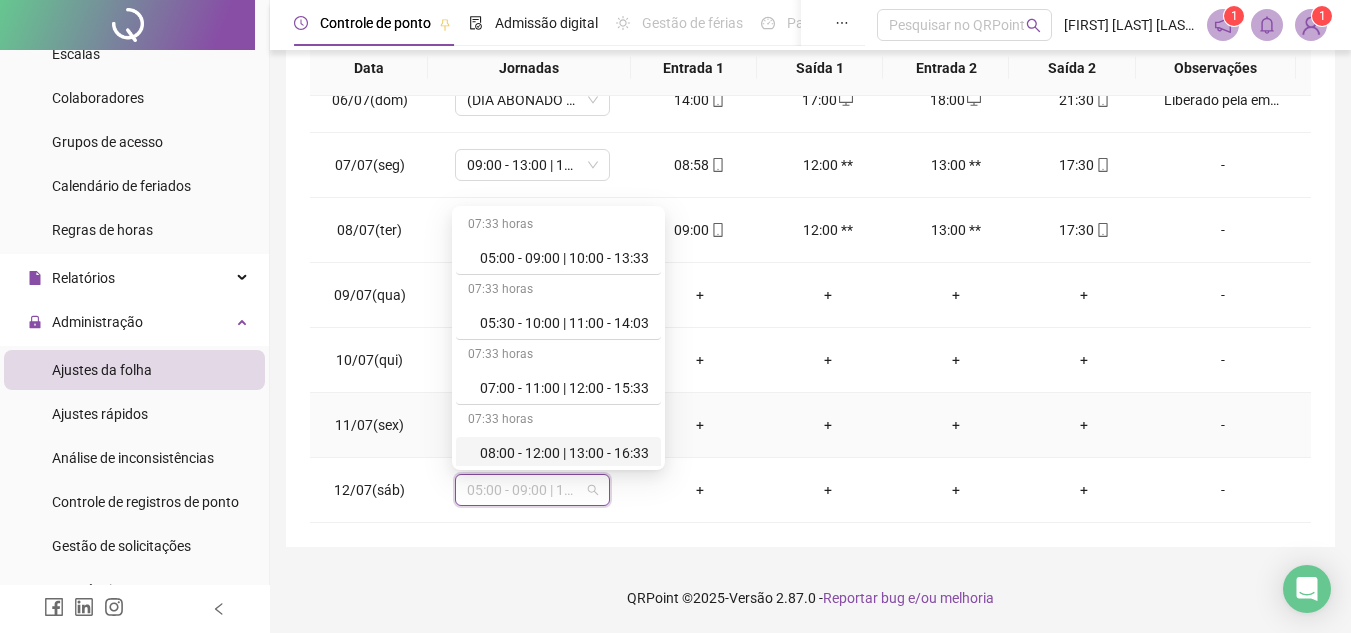 click on "+" at bounding box center [700, 425] 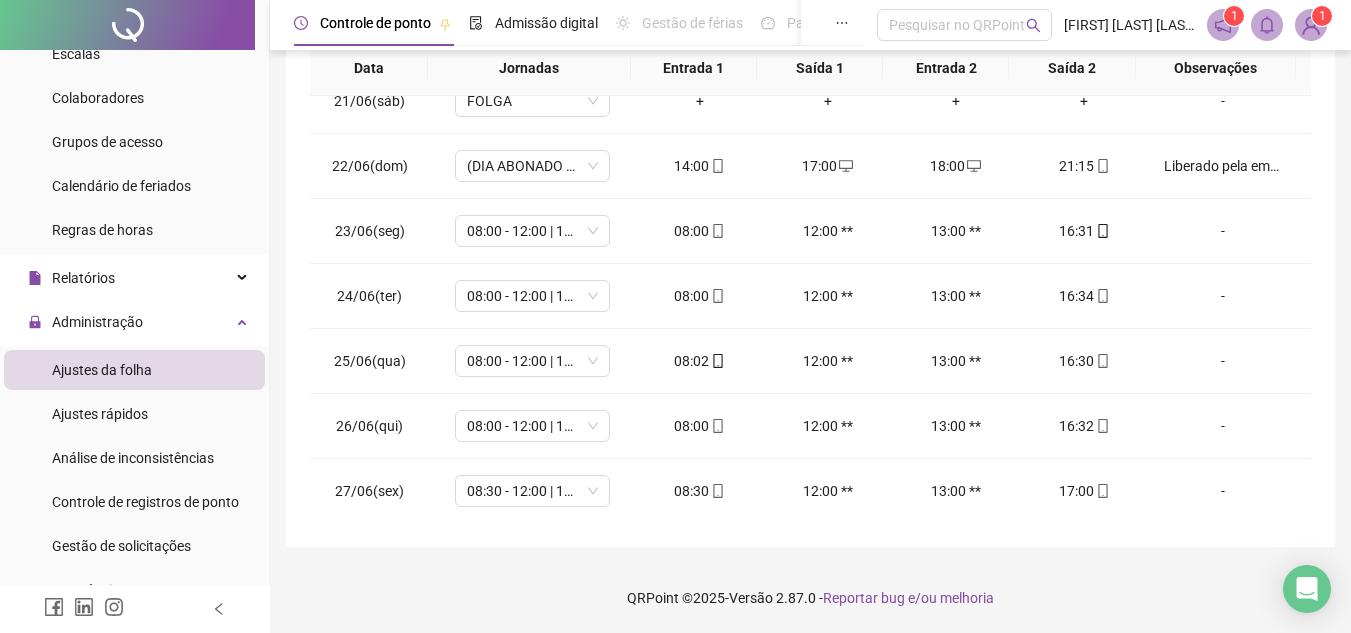 scroll, scrollTop: 0, scrollLeft: 0, axis: both 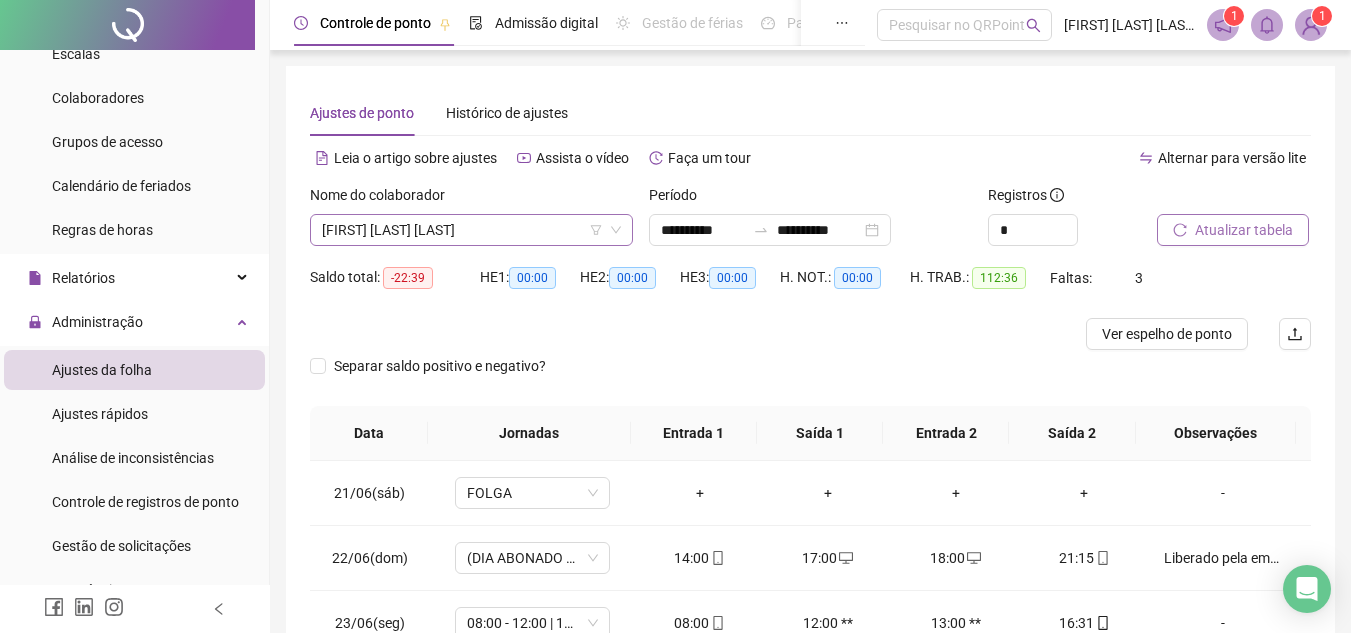 click on "[FIRST] [LAST] [LAST]" at bounding box center (471, 230) 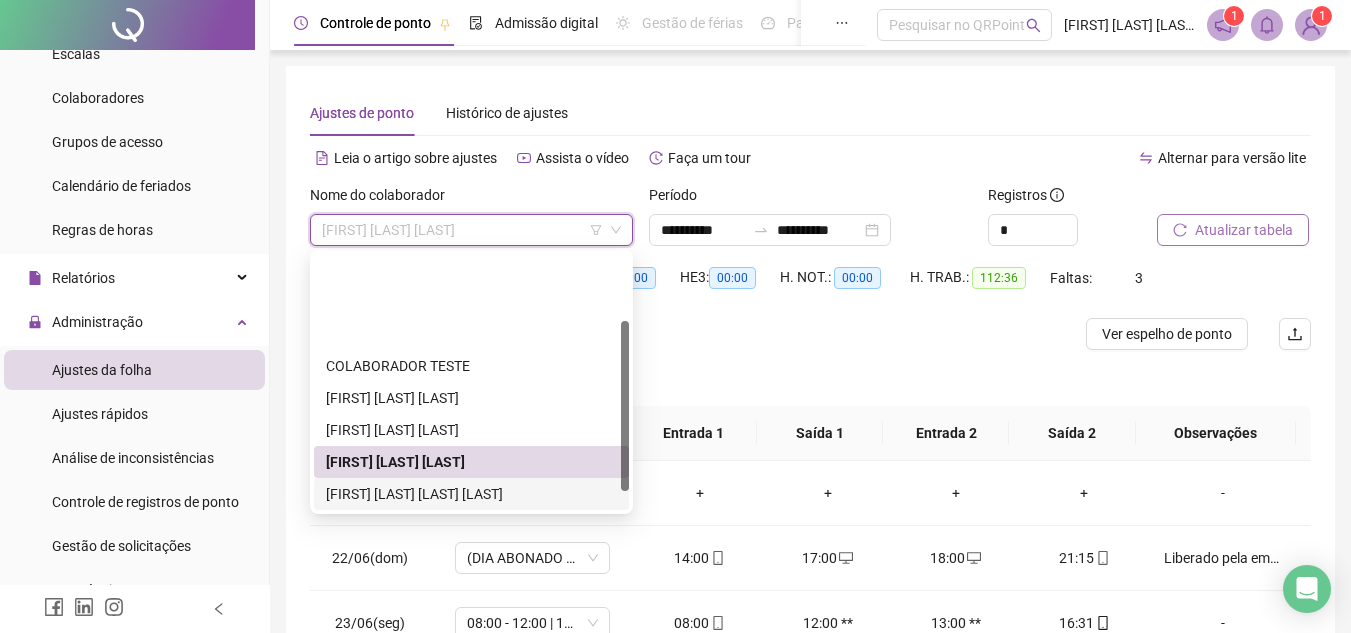 scroll, scrollTop: 100, scrollLeft: 0, axis: vertical 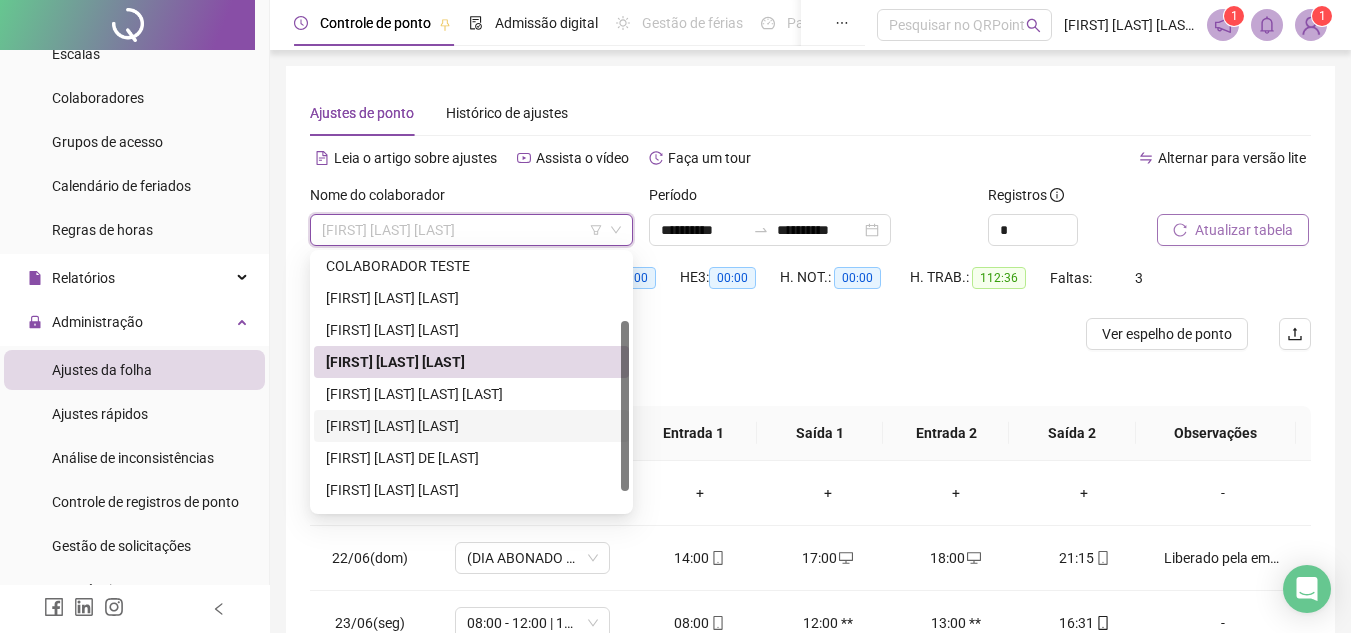 click on "[FIRST] [LAST] [LAST]" at bounding box center [471, 426] 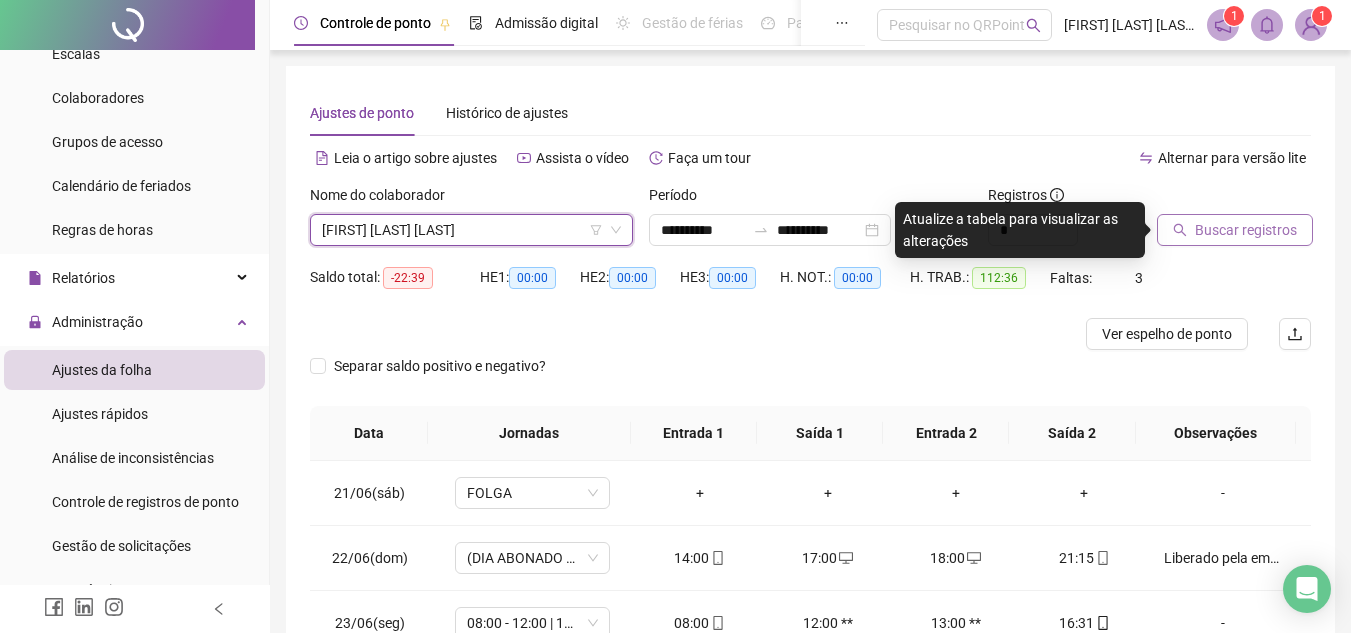 click on "Buscar registros" at bounding box center [1246, 230] 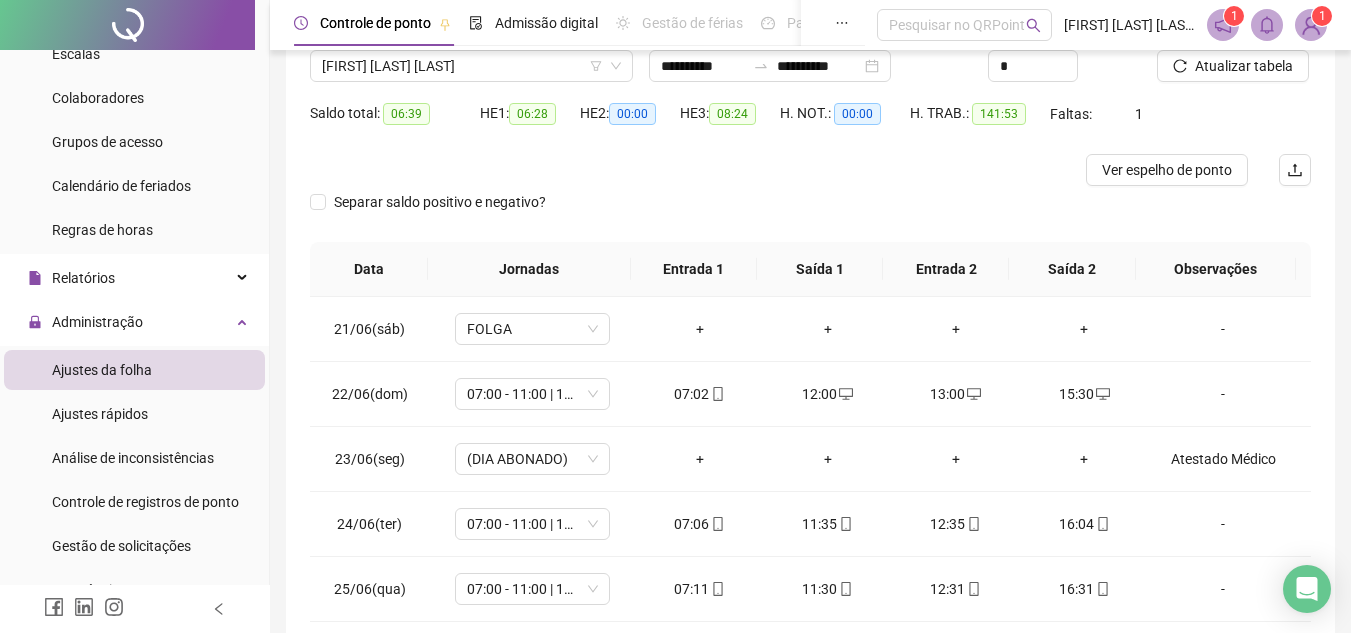 scroll, scrollTop: 200, scrollLeft: 0, axis: vertical 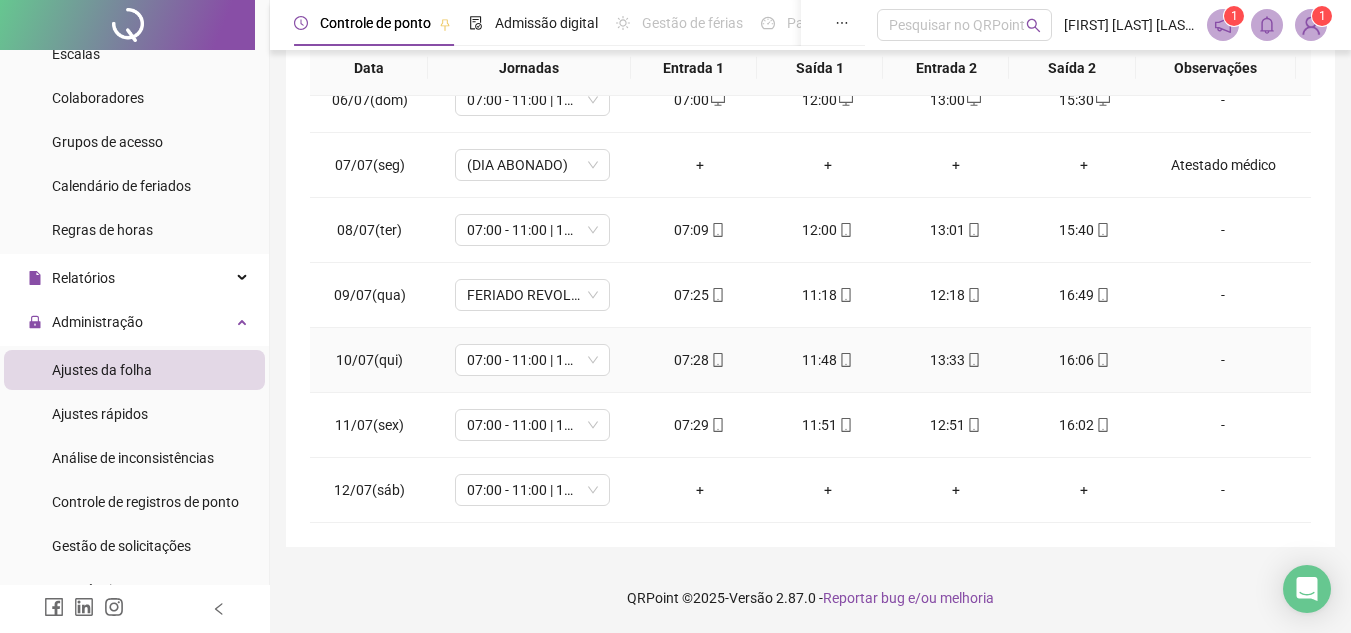 click on "-" at bounding box center (1223, 360) 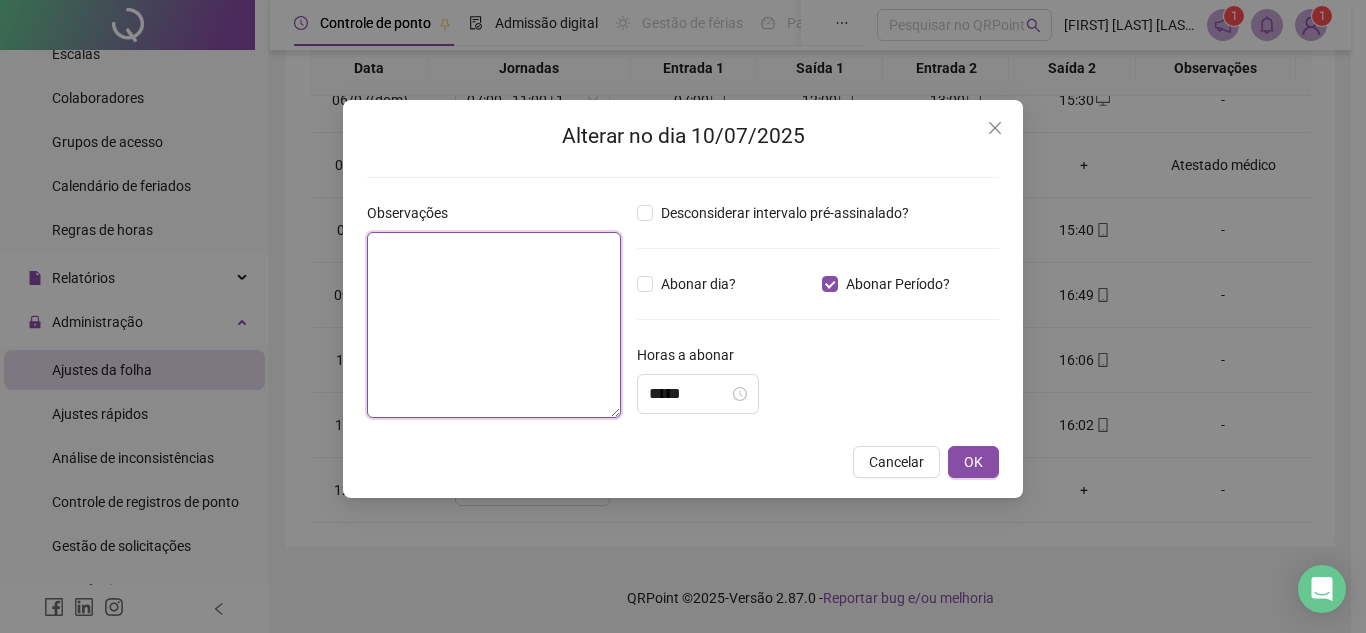 click at bounding box center [494, 325] 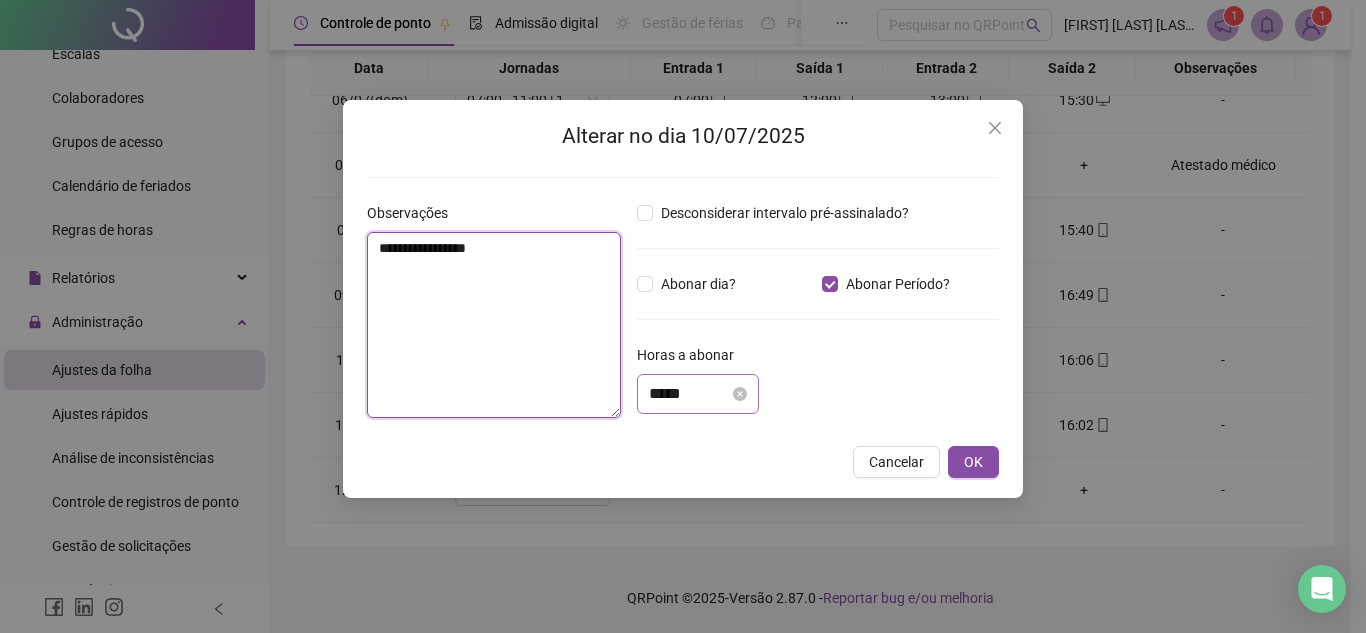 type on "**********" 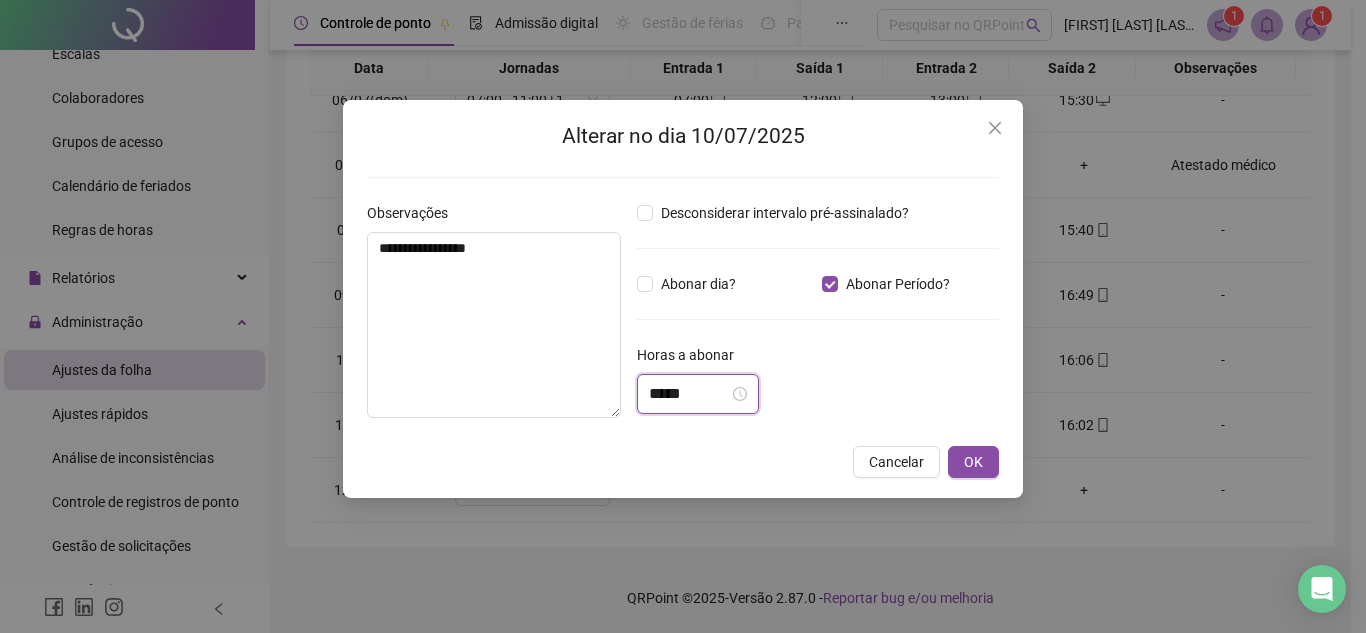 drag, startPoint x: 665, startPoint y: 395, endPoint x: 623, endPoint y: 389, distance: 42.426407 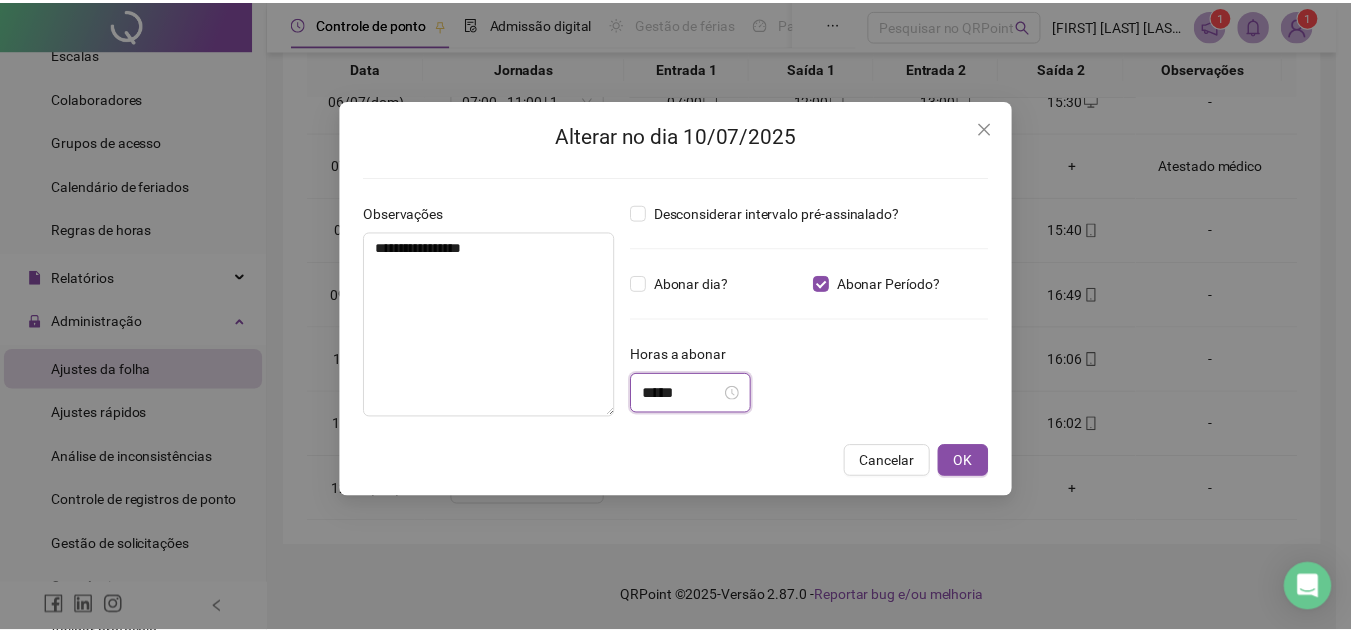 scroll, scrollTop: 28, scrollLeft: 0, axis: vertical 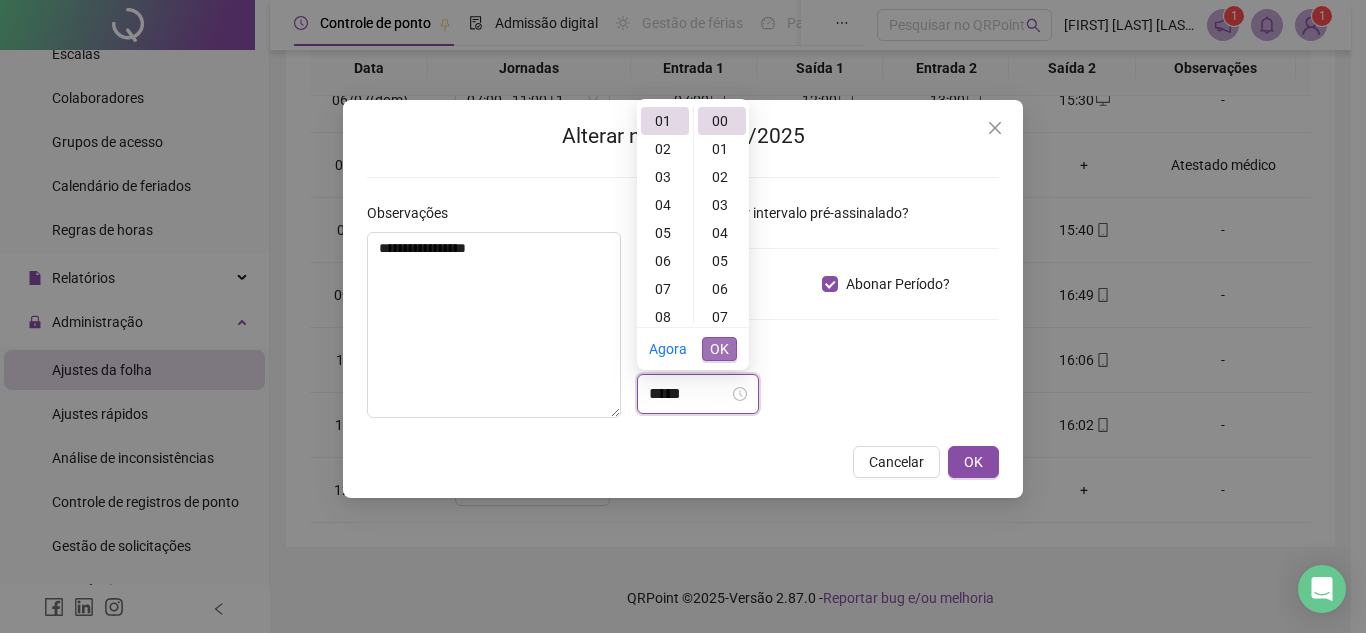 type on "*****" 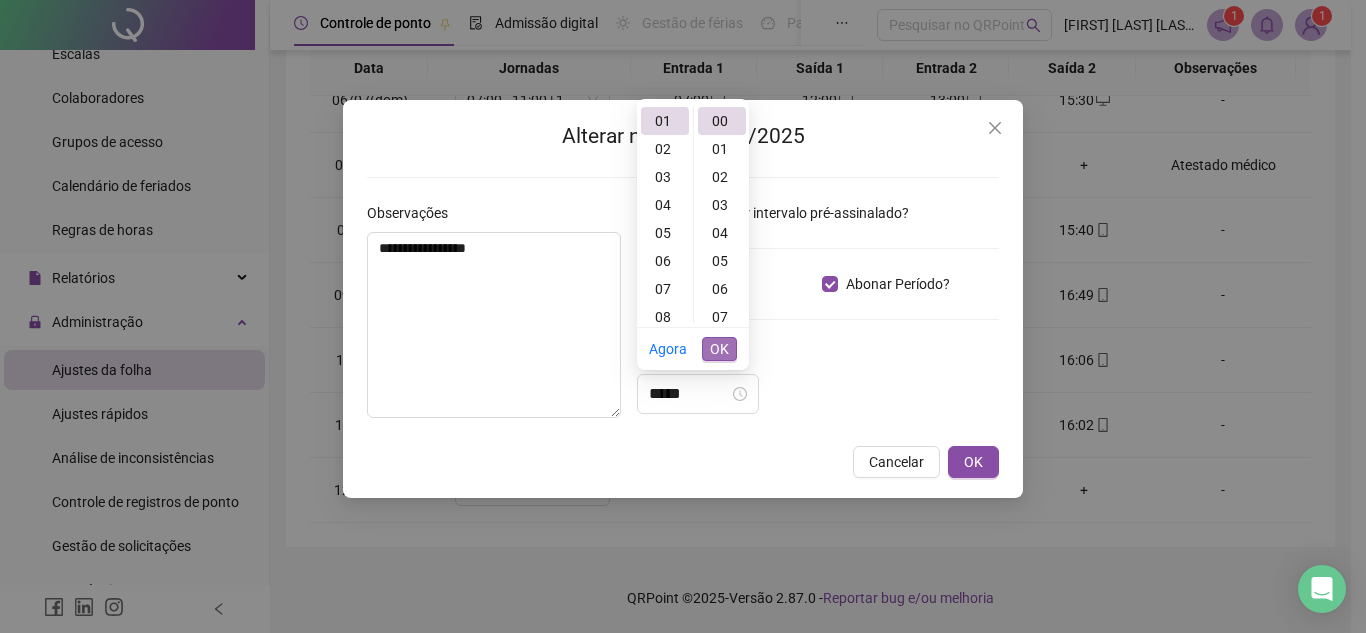 click on "OK" at bounding box center (719, 349) 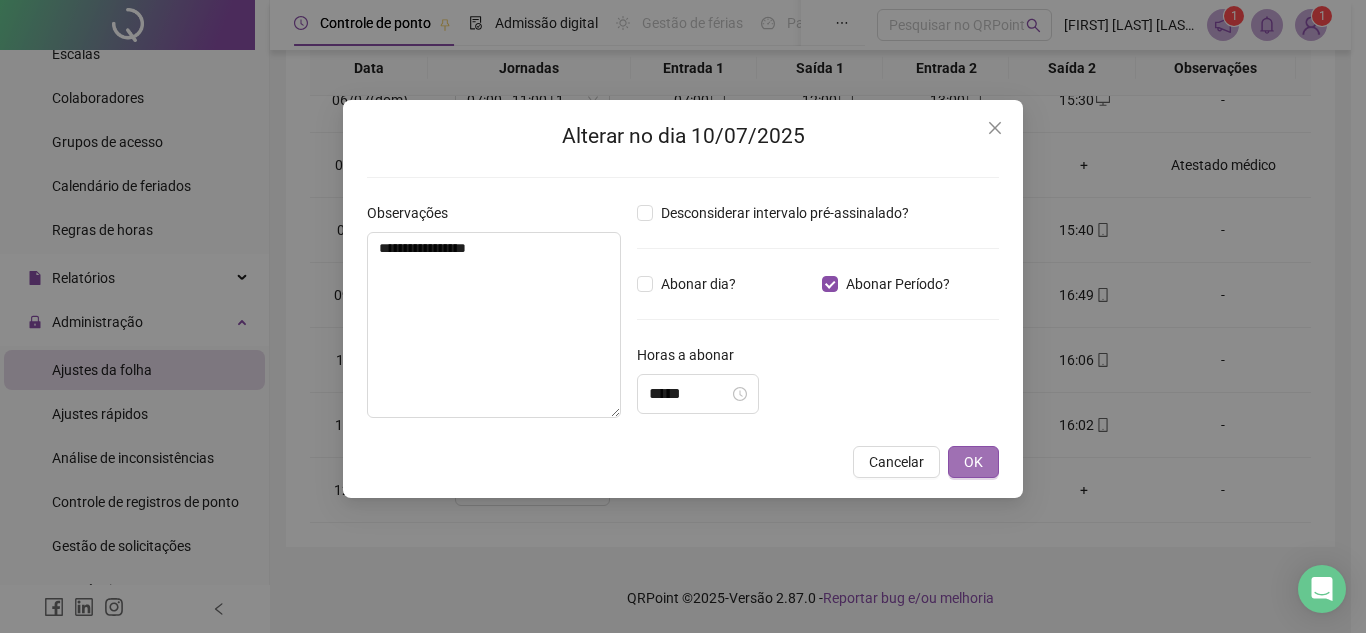 click on "OK" at bounding box center [973, 462] 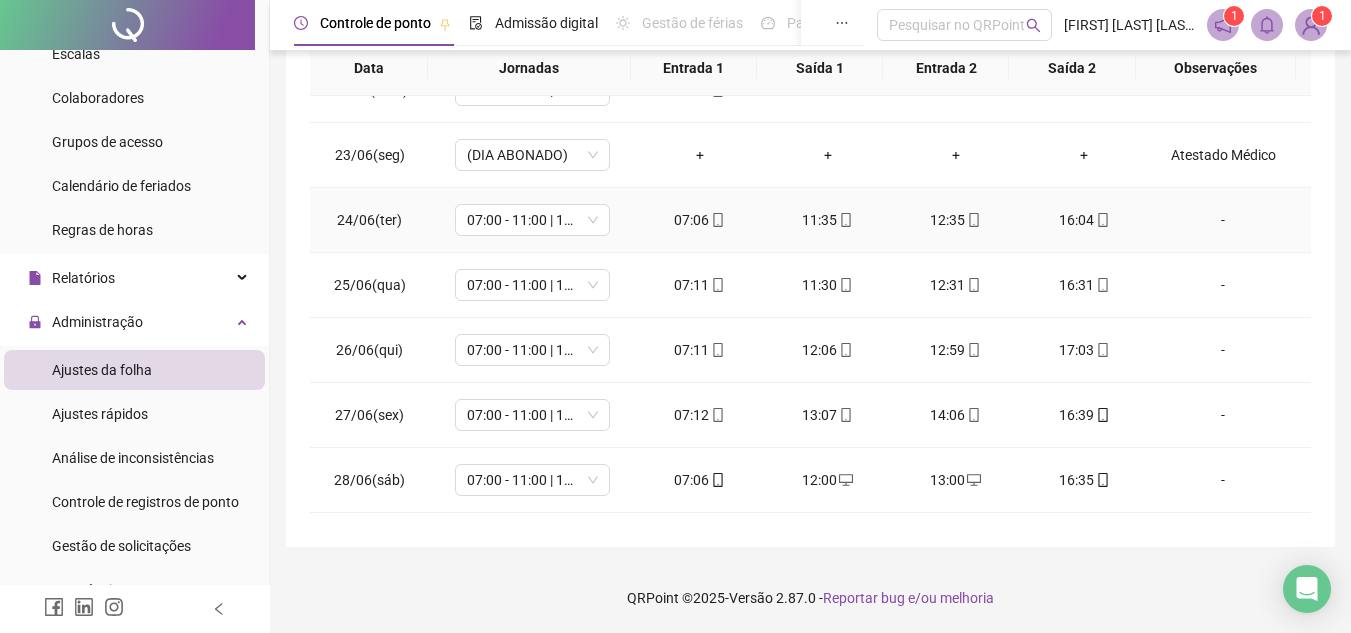 scroll, scrollTop: 0, scrollLeft: 0, axis: both 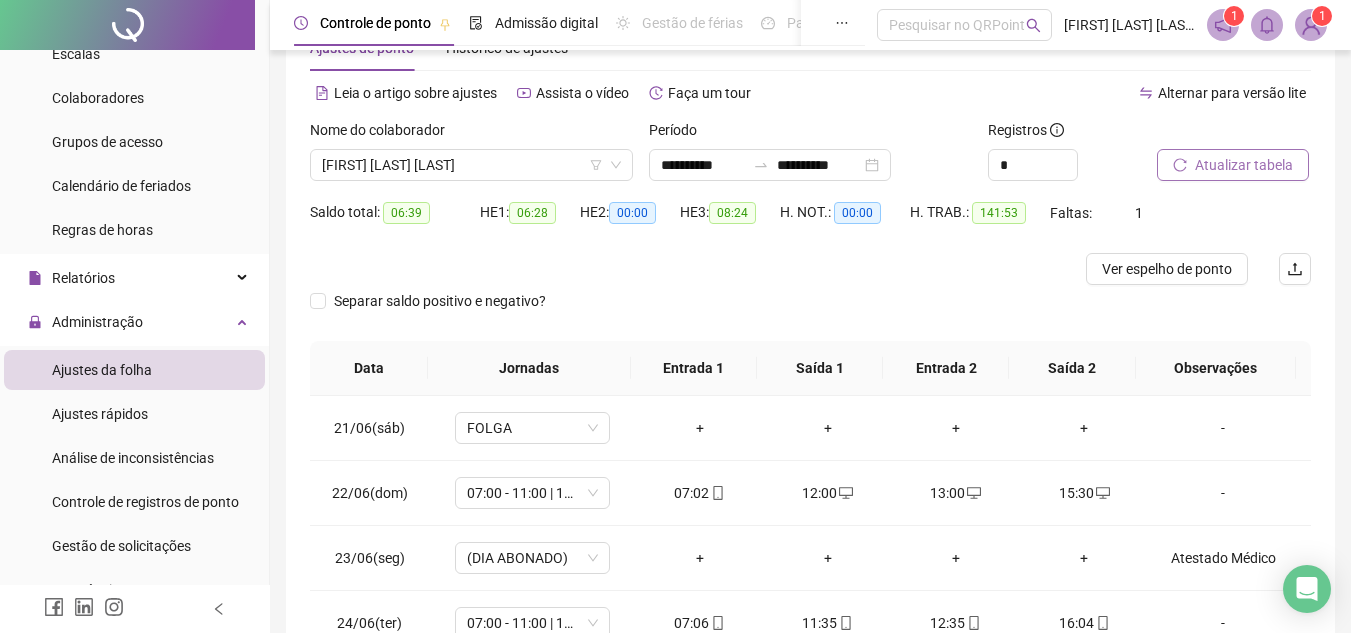 click on "Atualizar tabela" at bounding box center (1244, 165) 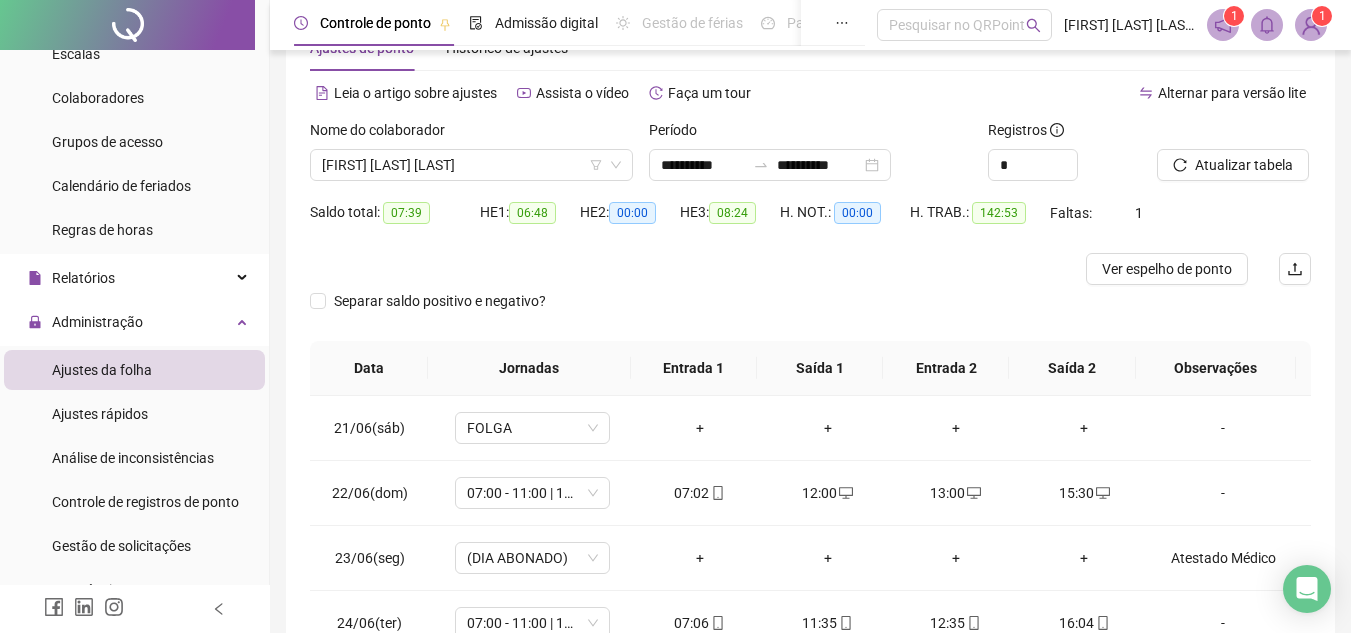 scroll, scrollTop: 165, scrollLeft: 0, axis: vertical 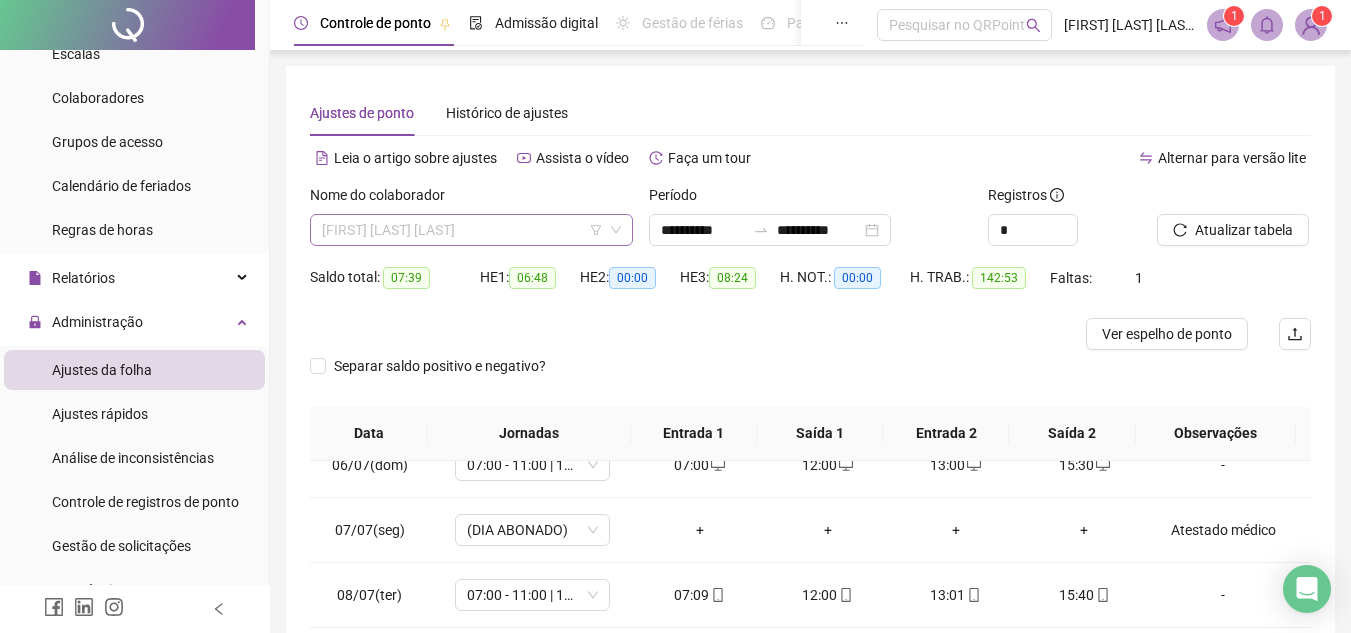 click on "[FIRST] [LAST] [LAST]" at bounding box center [471, 230] 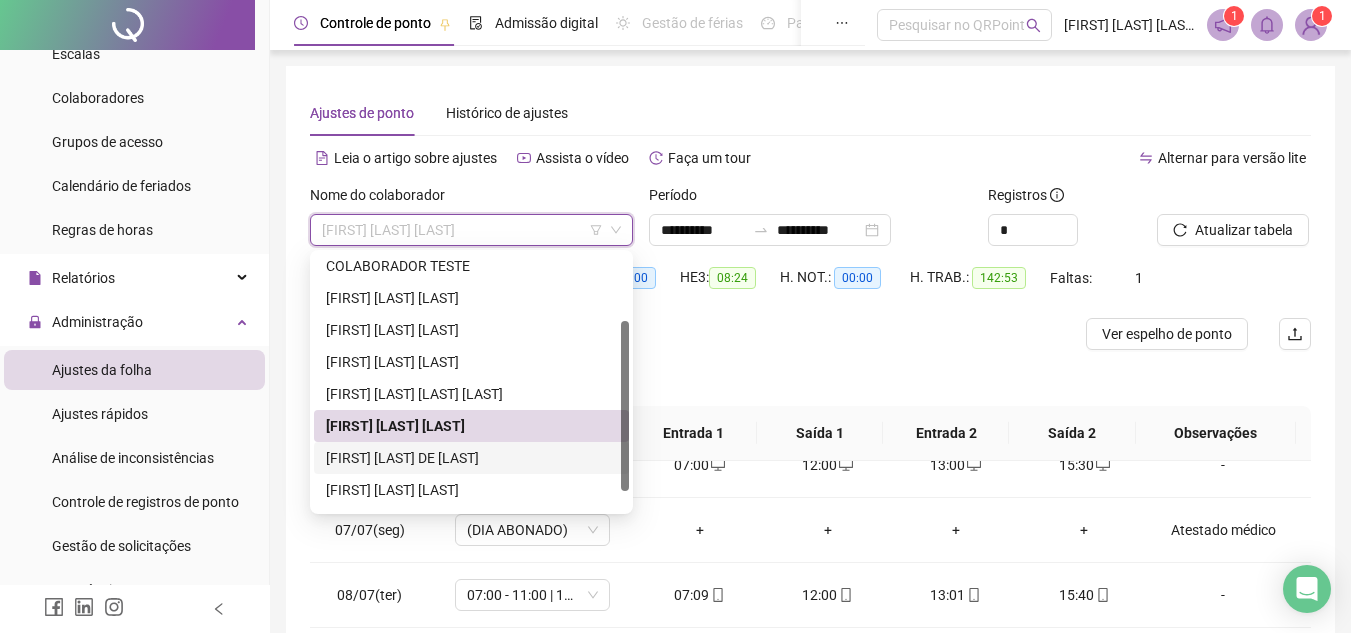 click on "[FIRST] [LAST] DE [LAST]" at bounding box center (471, 458) 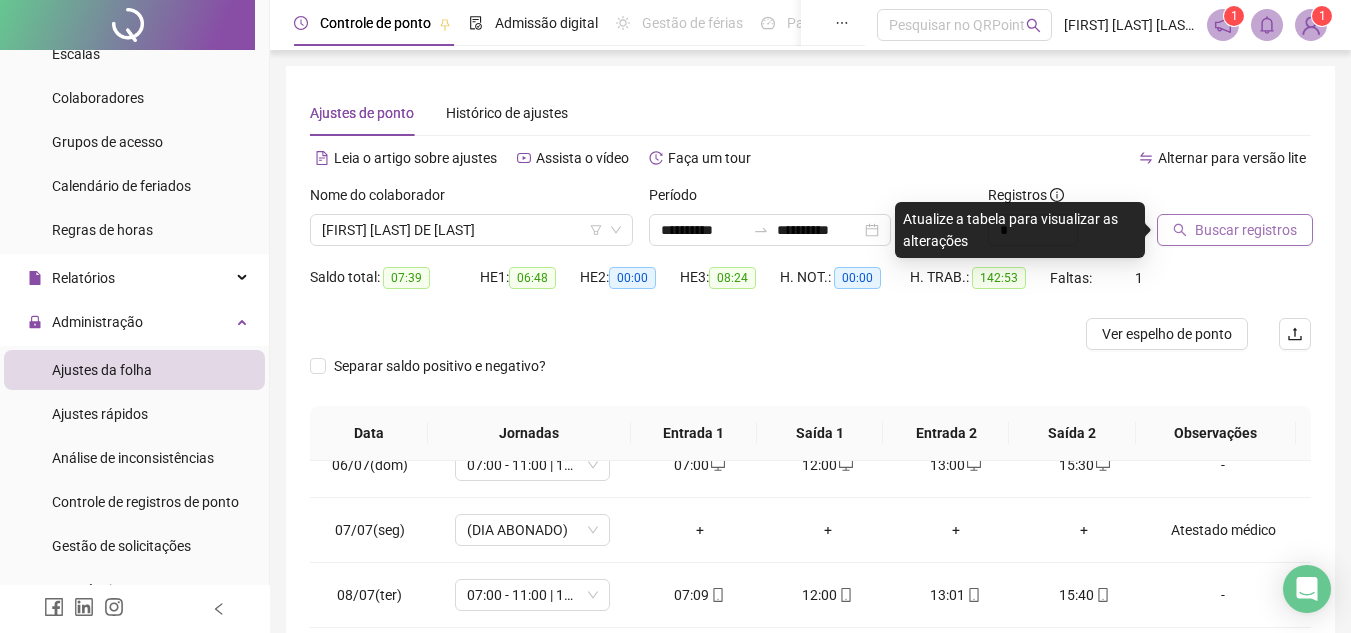 click on "Buscar registros" at bounding box center [1246, 230] 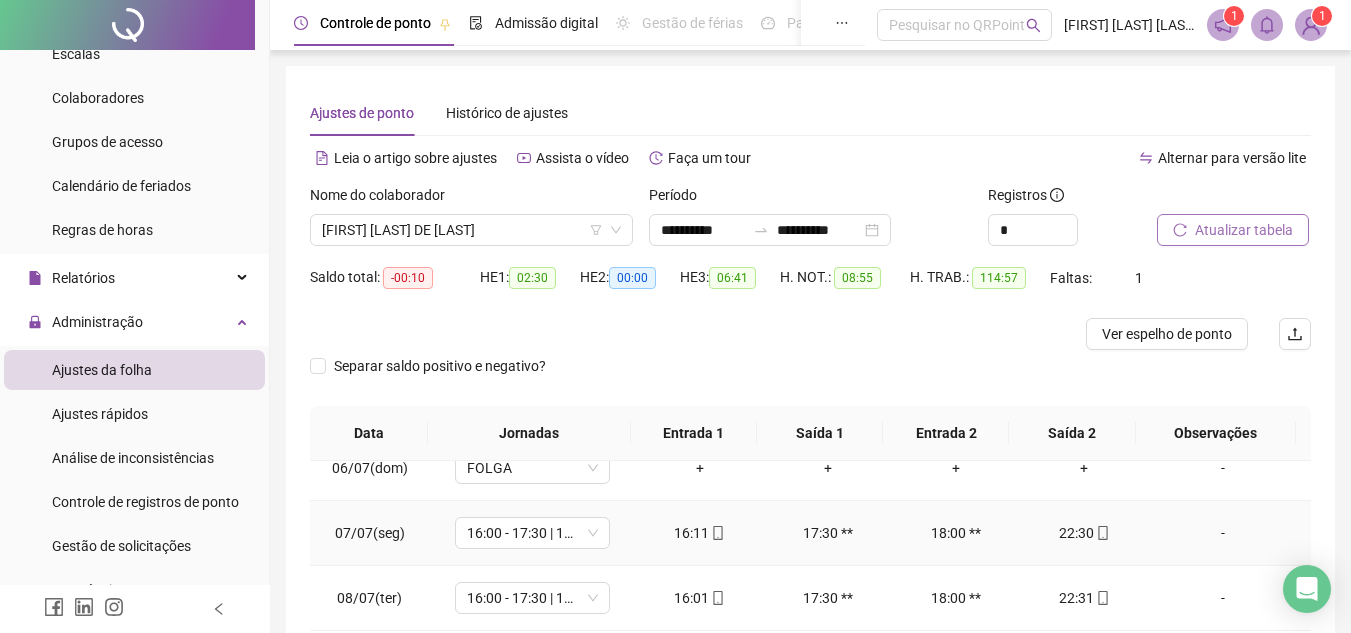 scroll, scrollTop: 1003, scrollLeft: 0, axis: vertical 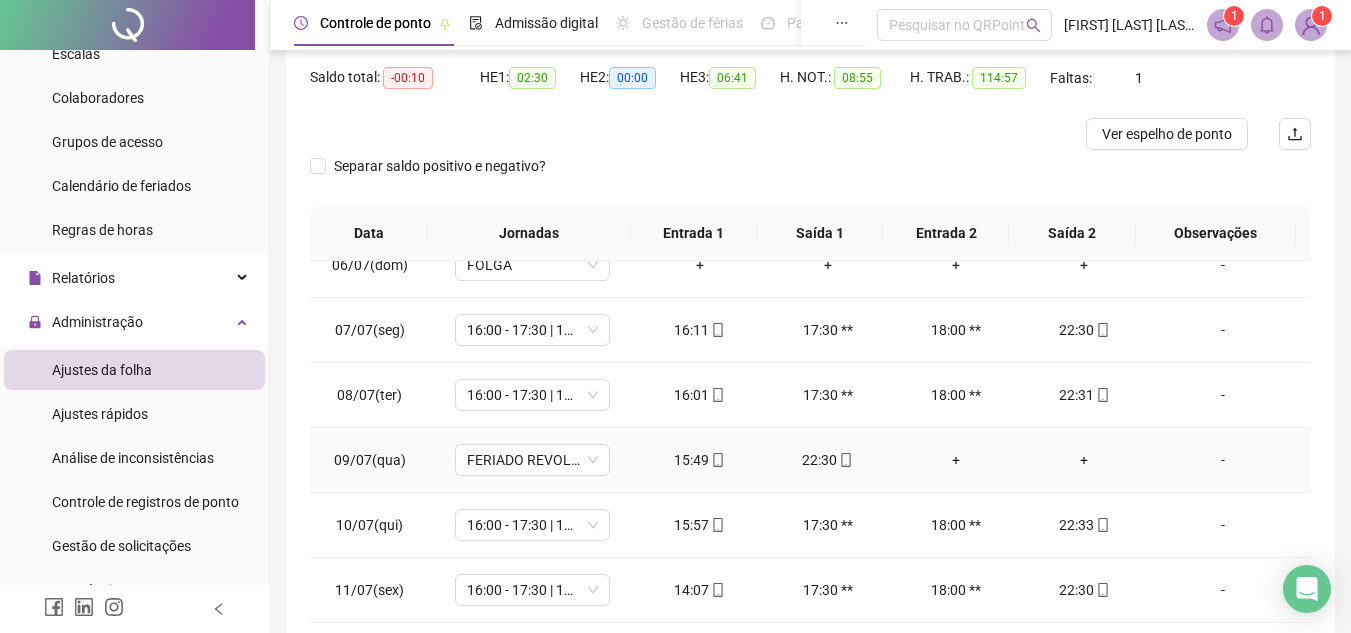 click on "+" at bounding box center [956, 460] 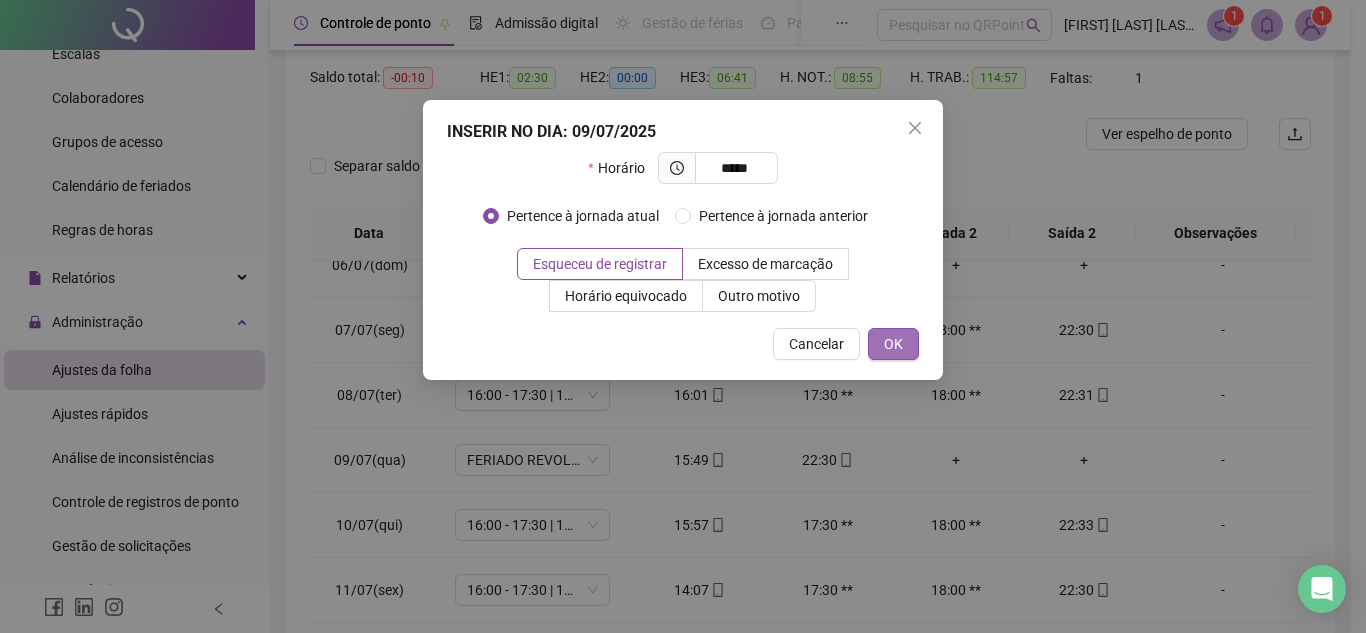 type on "*****" 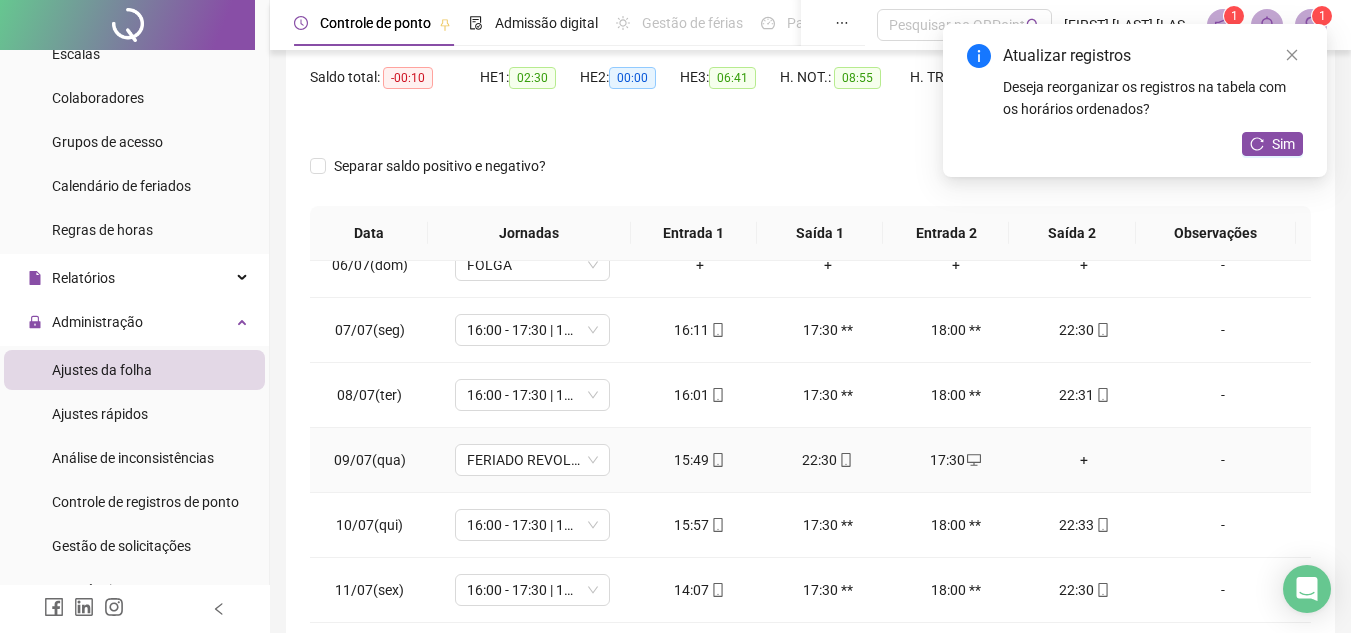 click on "+" at bounding box center [1084, 460] 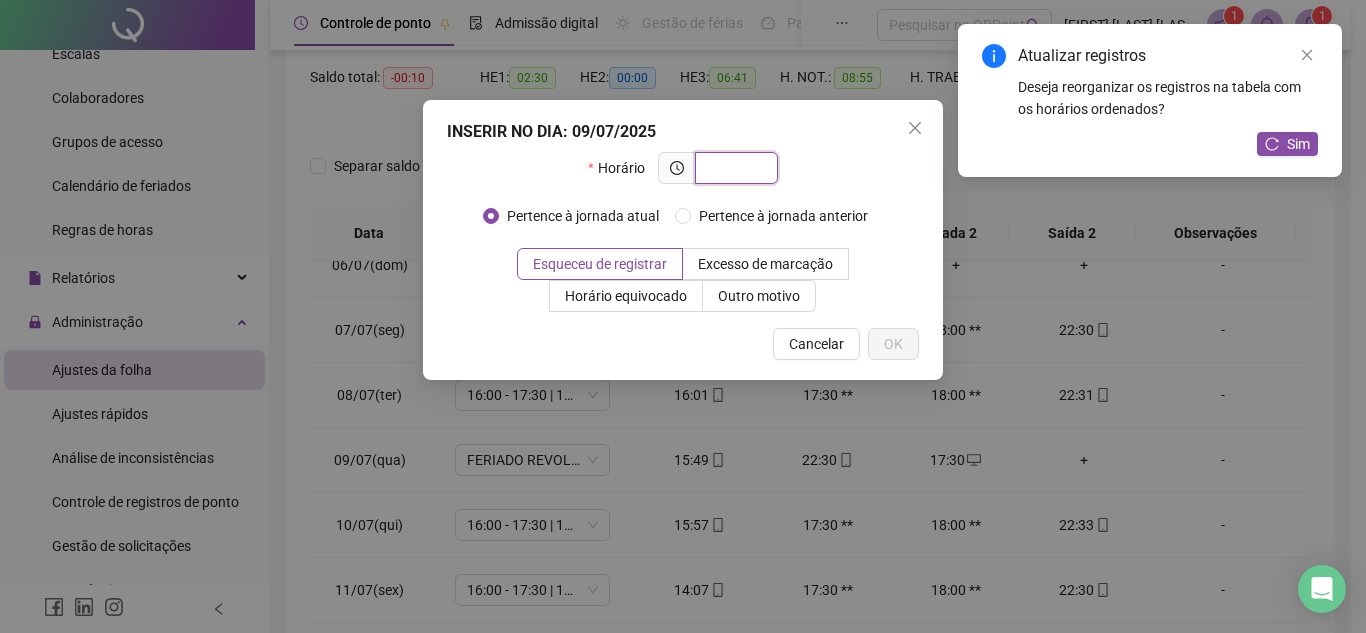 click at bounding box center (734, 168) 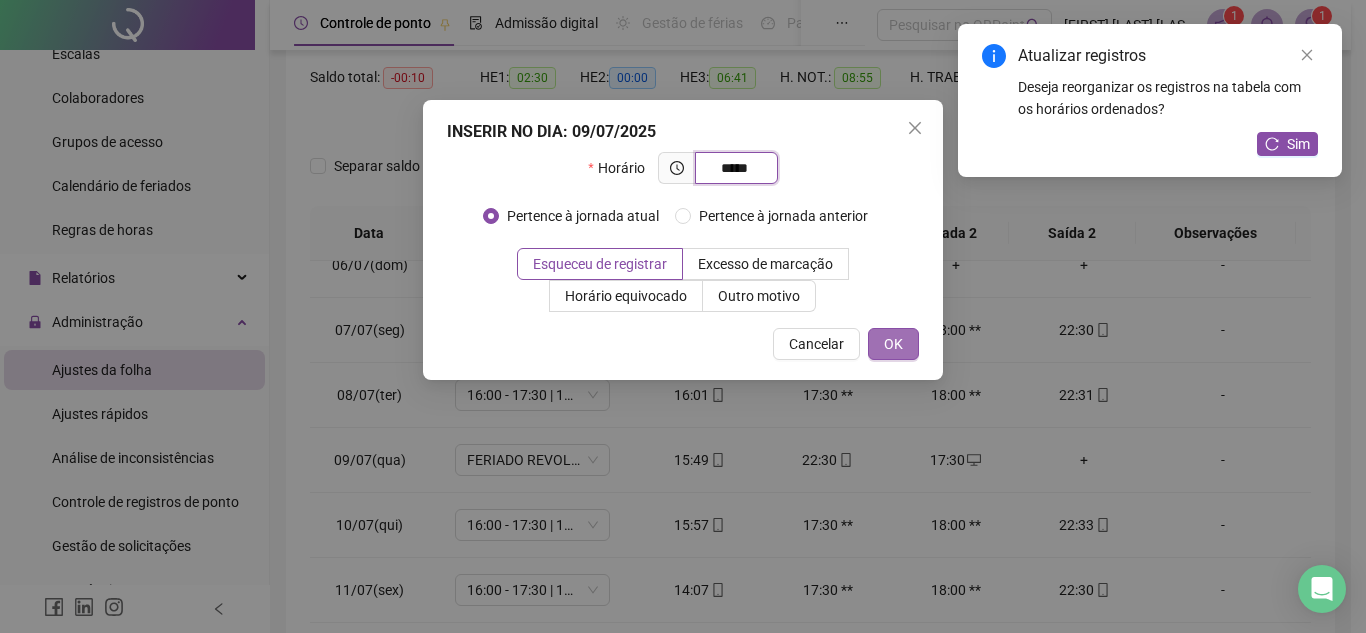 type on "*****" 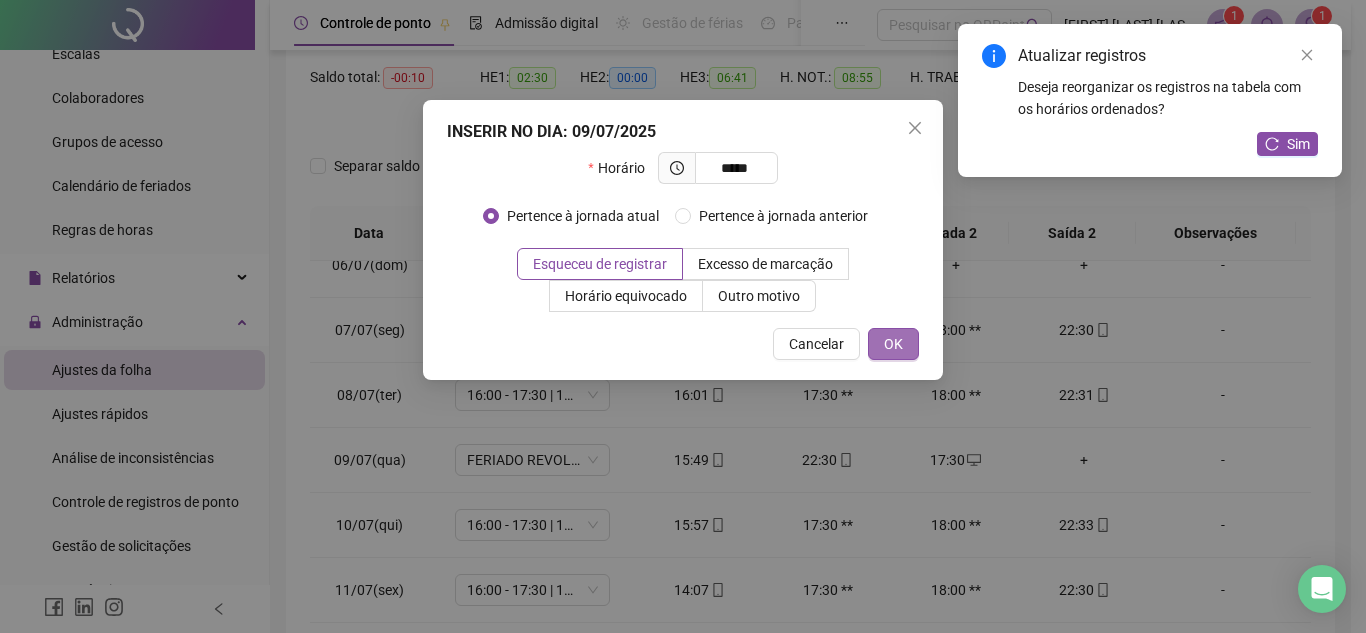 click on "OK" at bounding box center [893, 344] 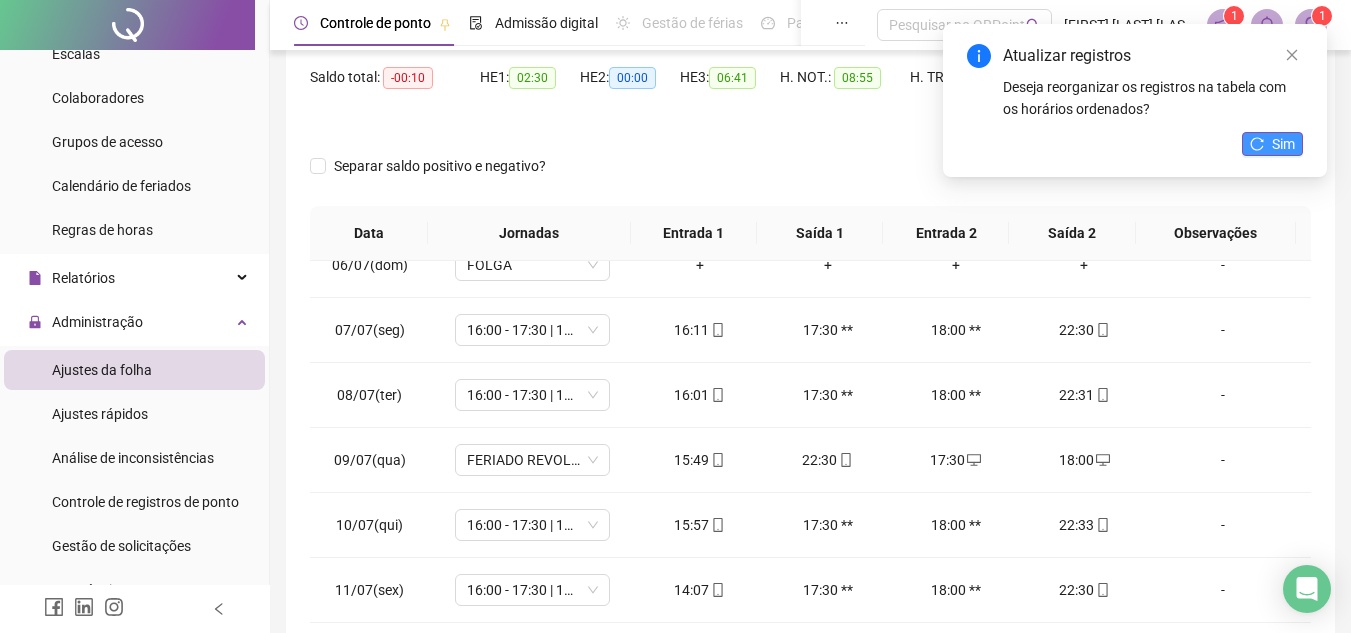 click on "Sim" at bounding box center (1283, 144) 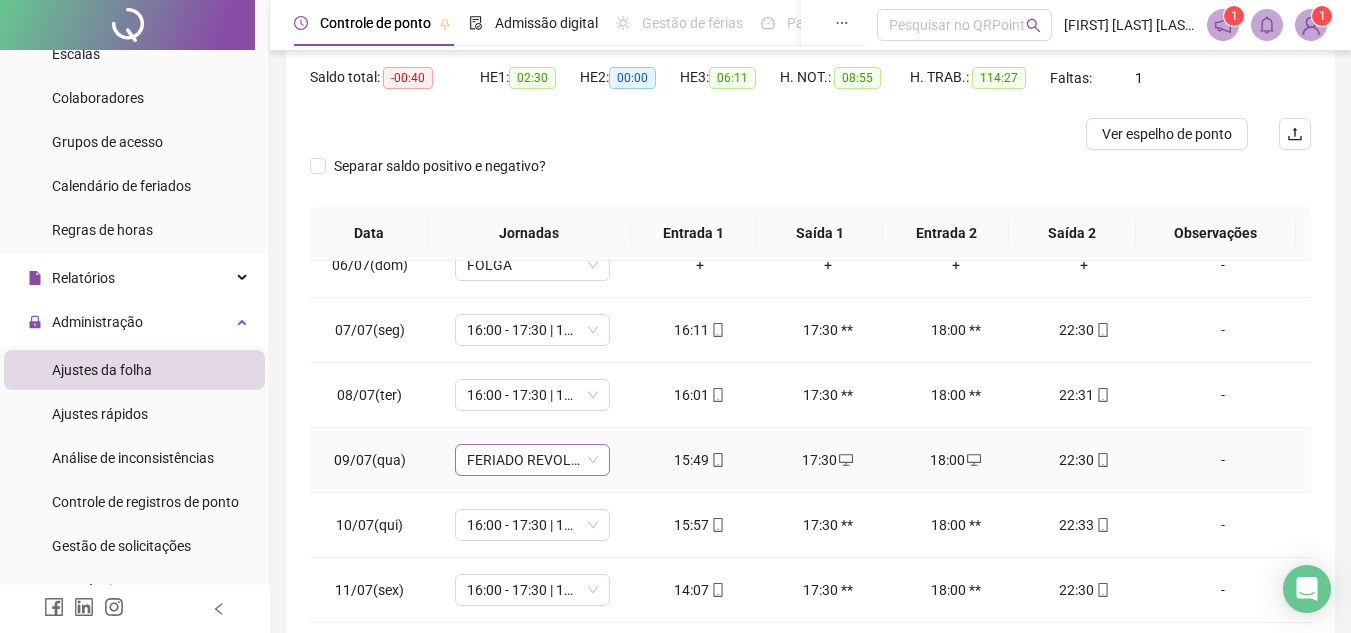 scroll, scrollTop: 300, scrollLeft: 0, axis: vertical 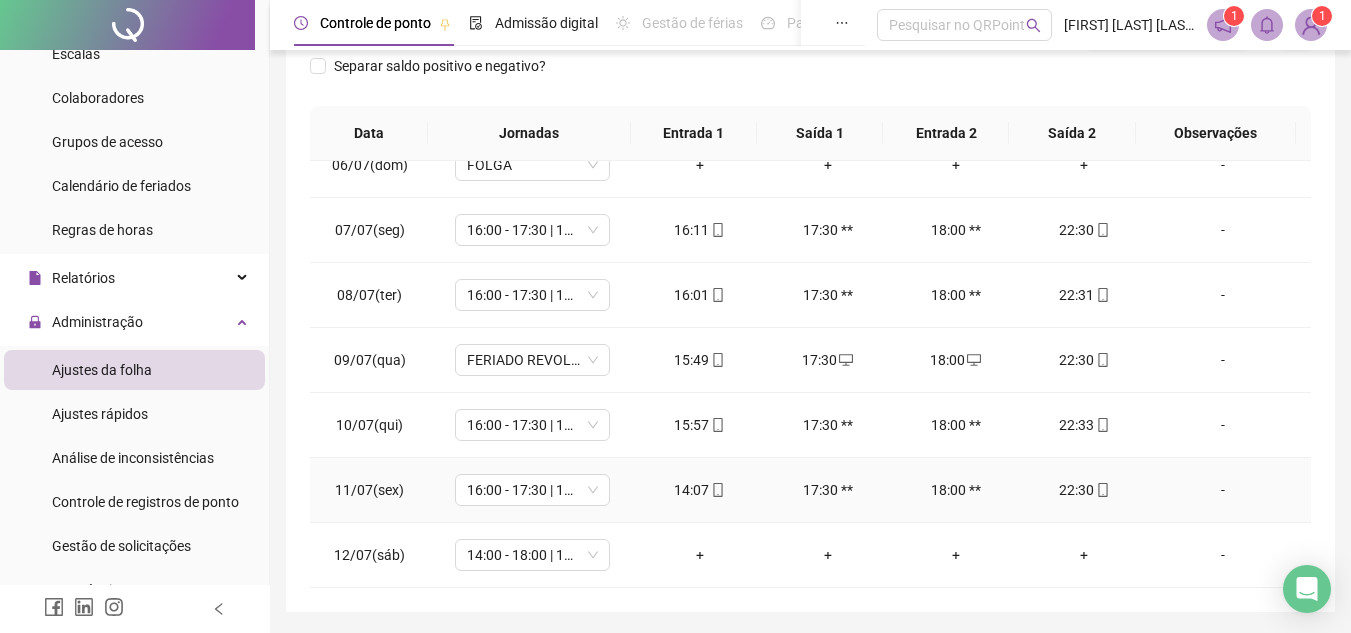 click on "-" at bounding box center (1223, 490) 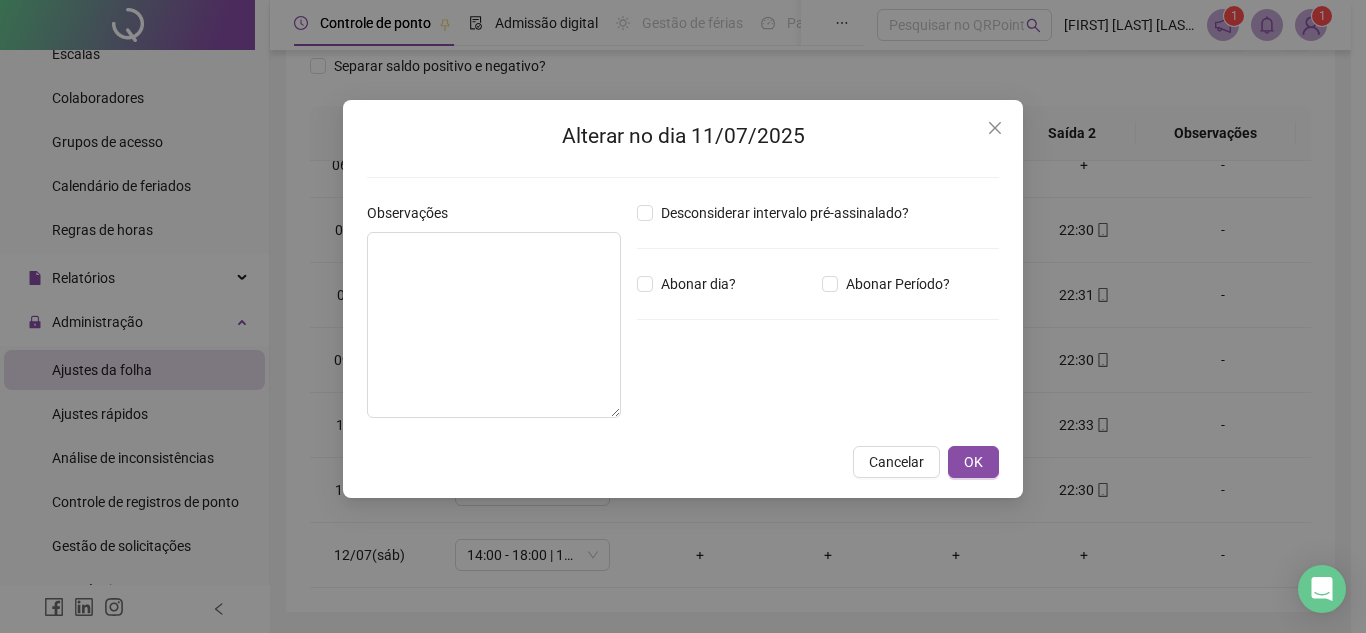 type 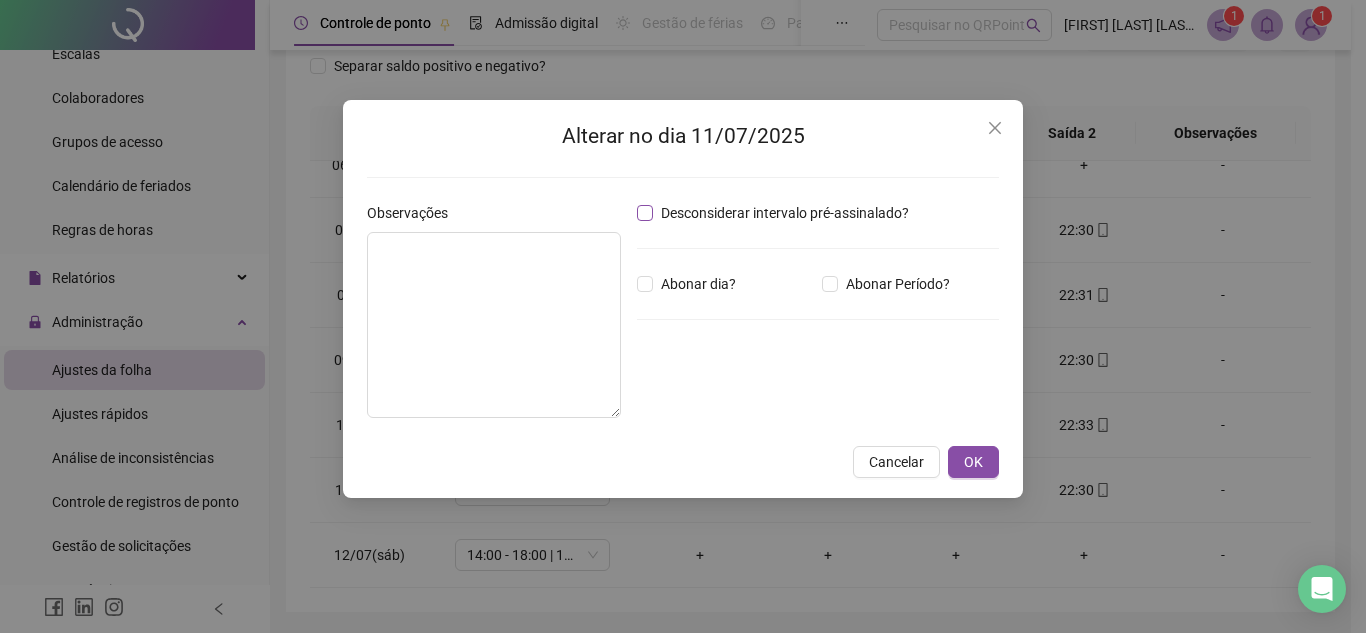 click on "Desconsiderar intervalo pré-assinalado?" at bounding box center [785, 213] 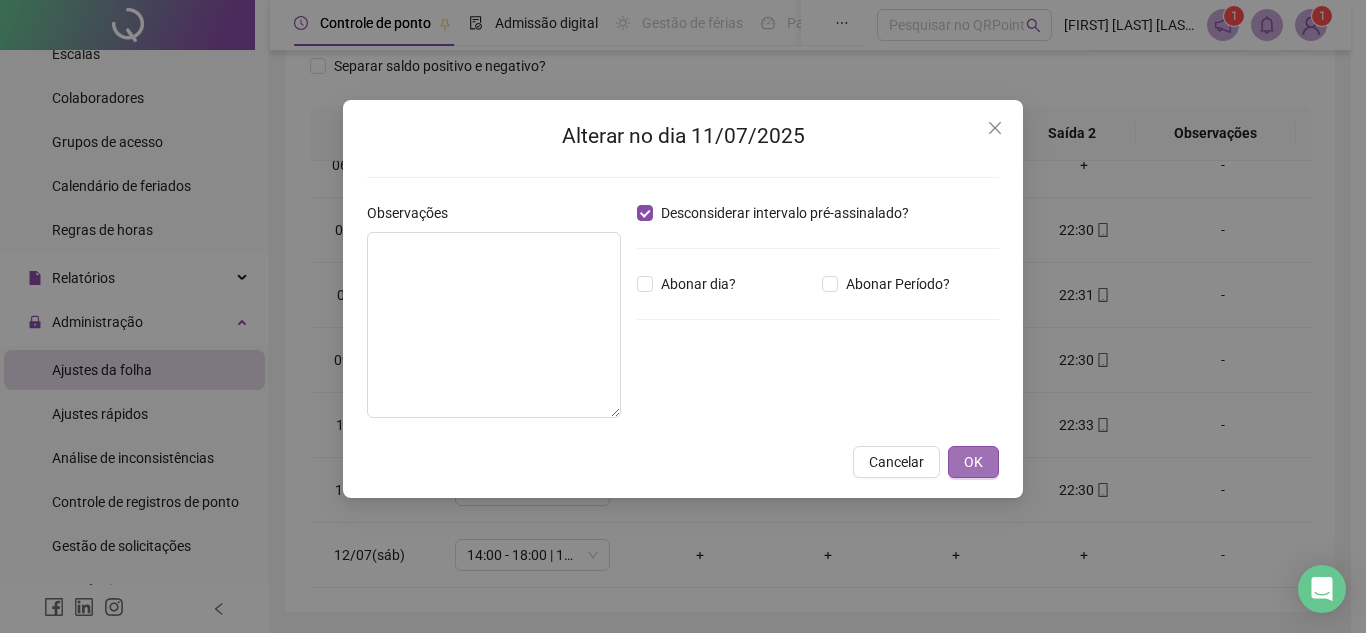 click on "OK" at bounding box center [973, 462] 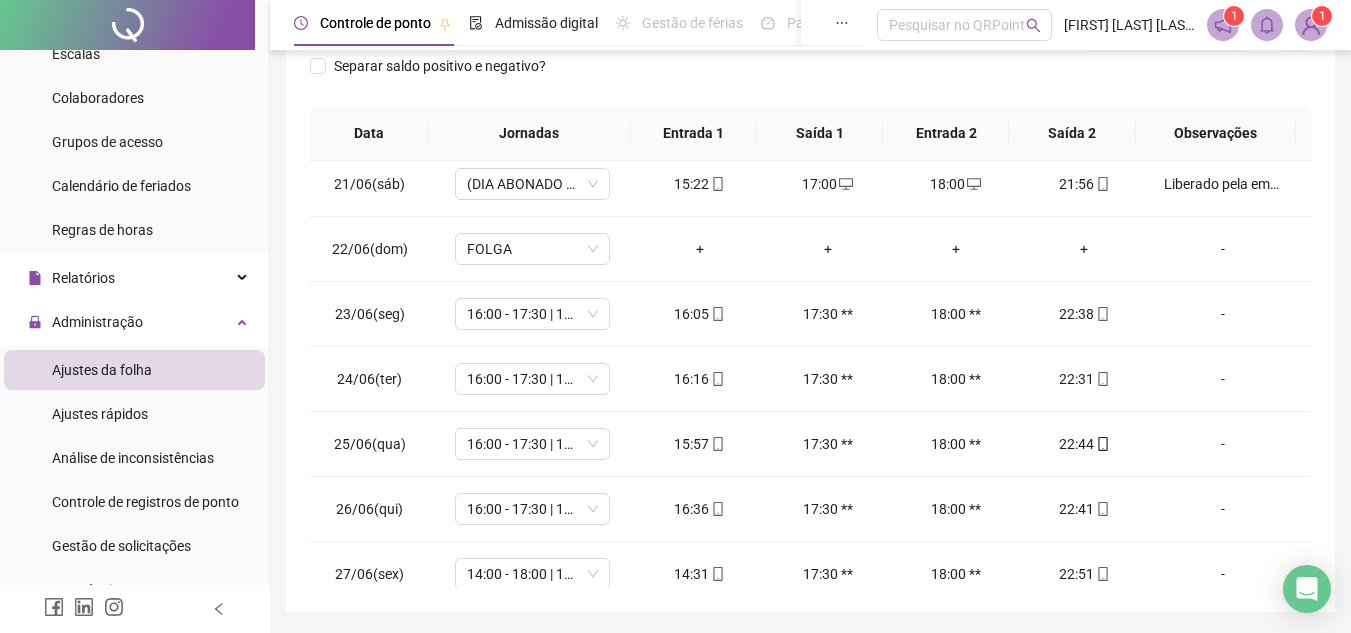 scroll, scrollTop: 0, scrollLeft: 0, axis: both 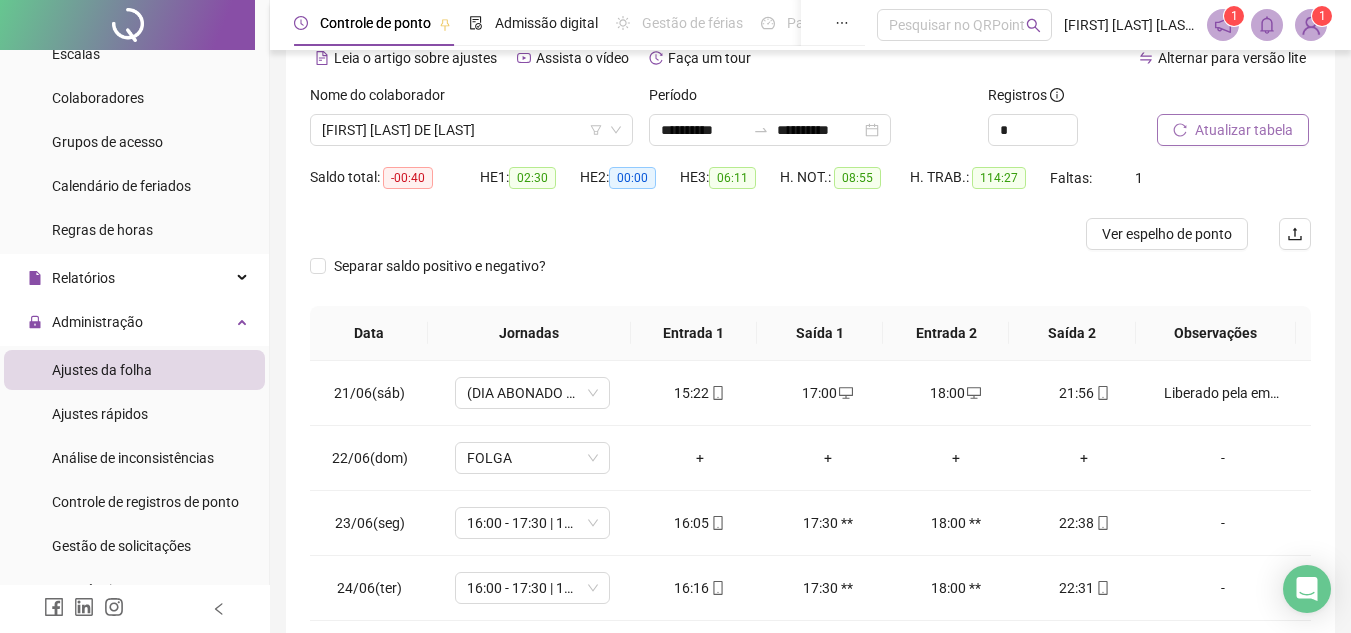 click on "Atualizar tabela" at bounding box center [1244, 130] 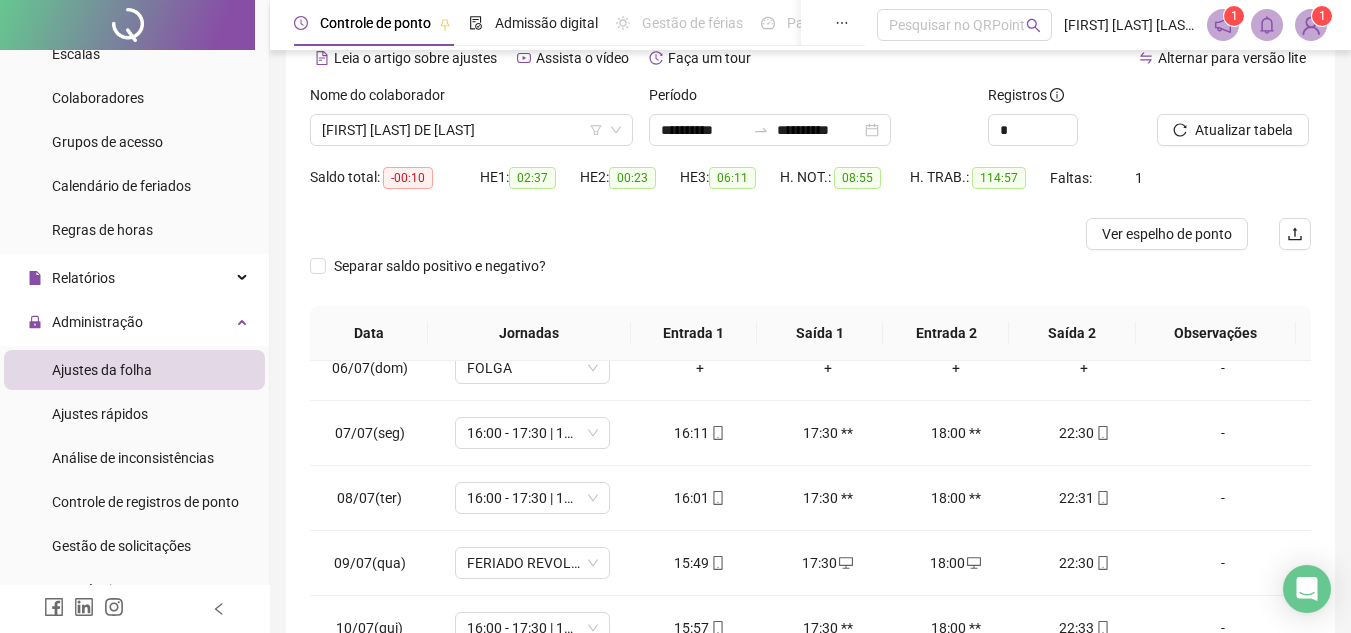 scroll, scrollTop: 1003, scrollLeft: 0, axis: vertical 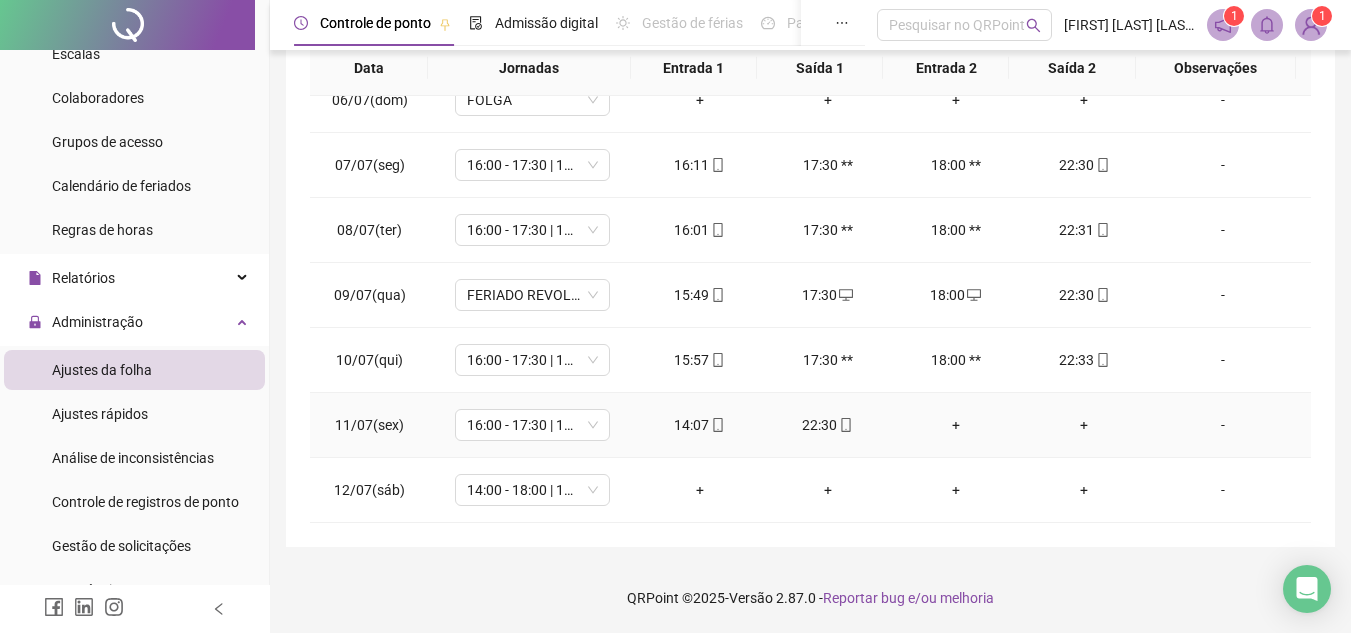 click on "+" at bounding box center (956, 425) 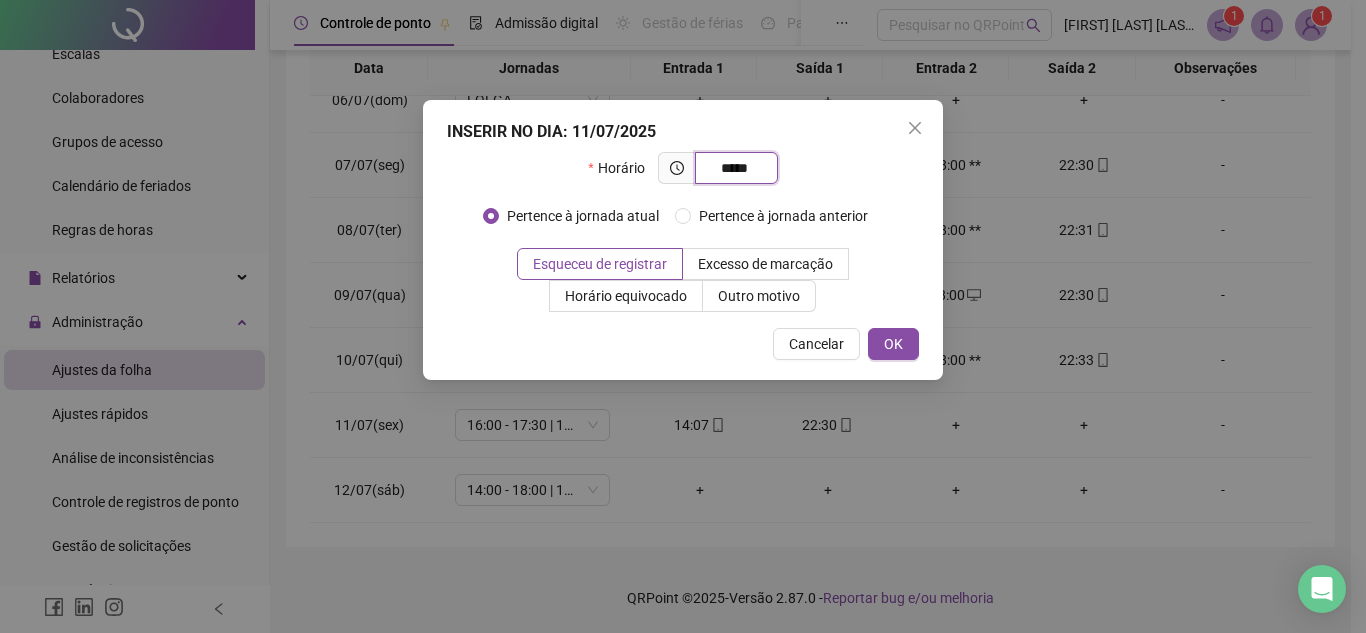 type on "*****" 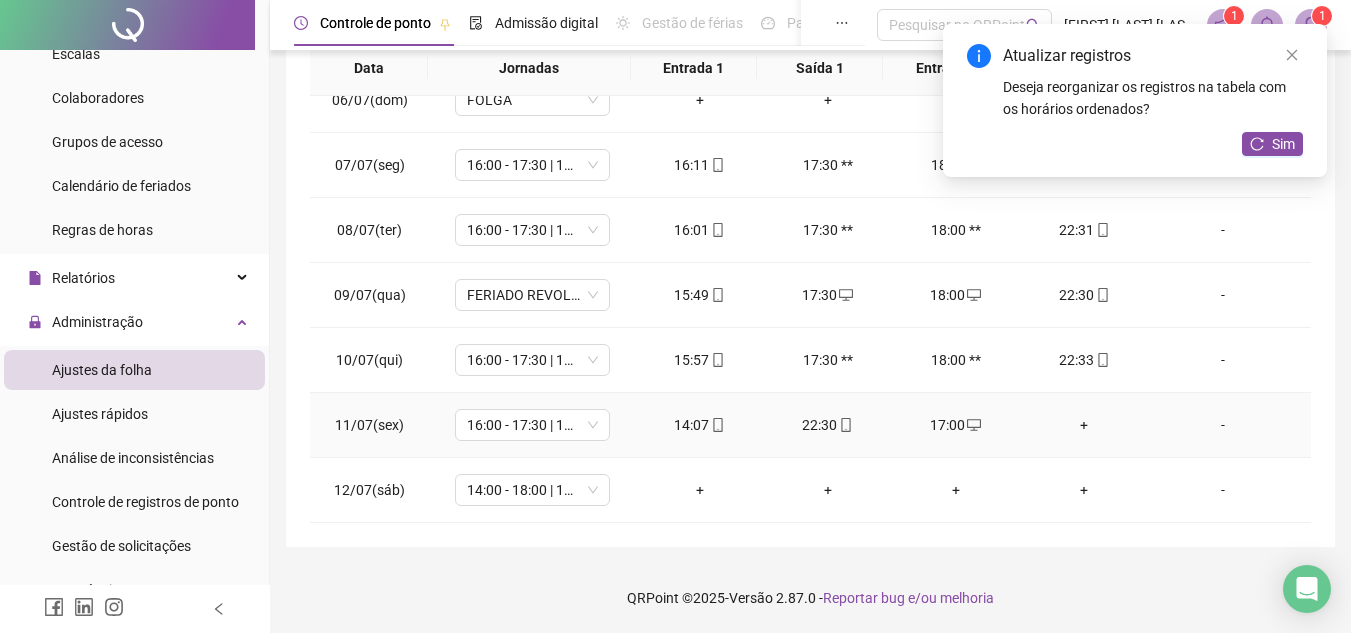 click on "+" at bounding box center (1084, 425) 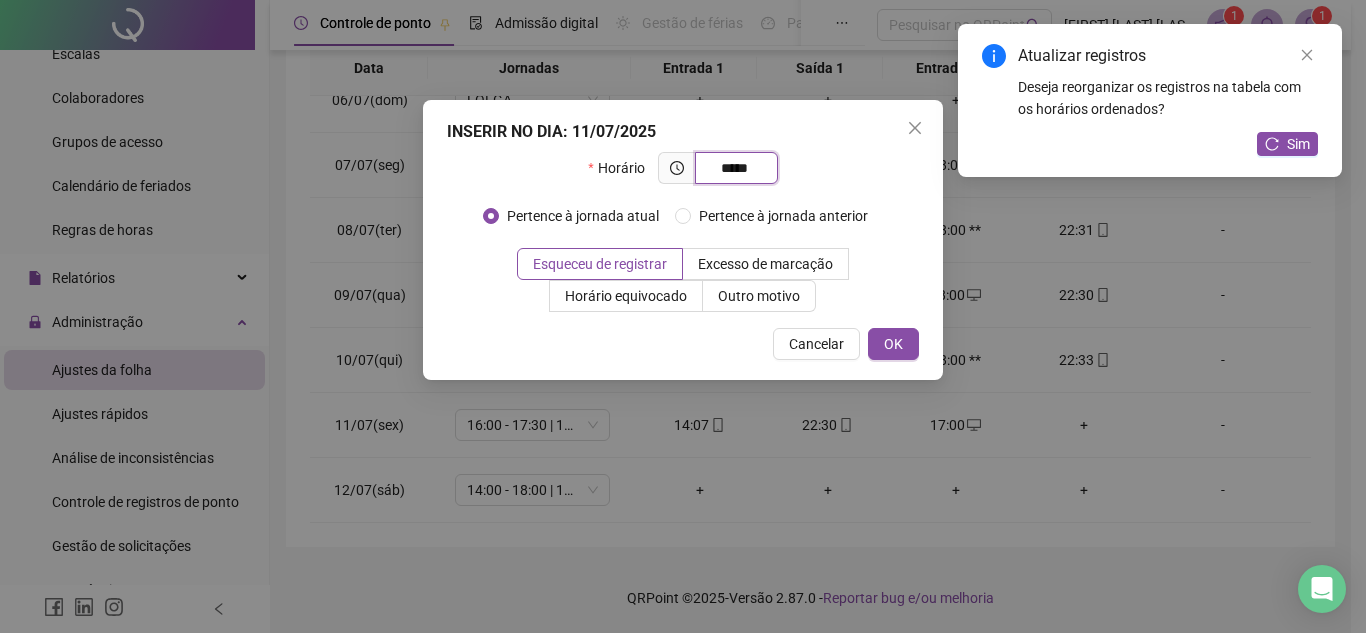 type on "*****" 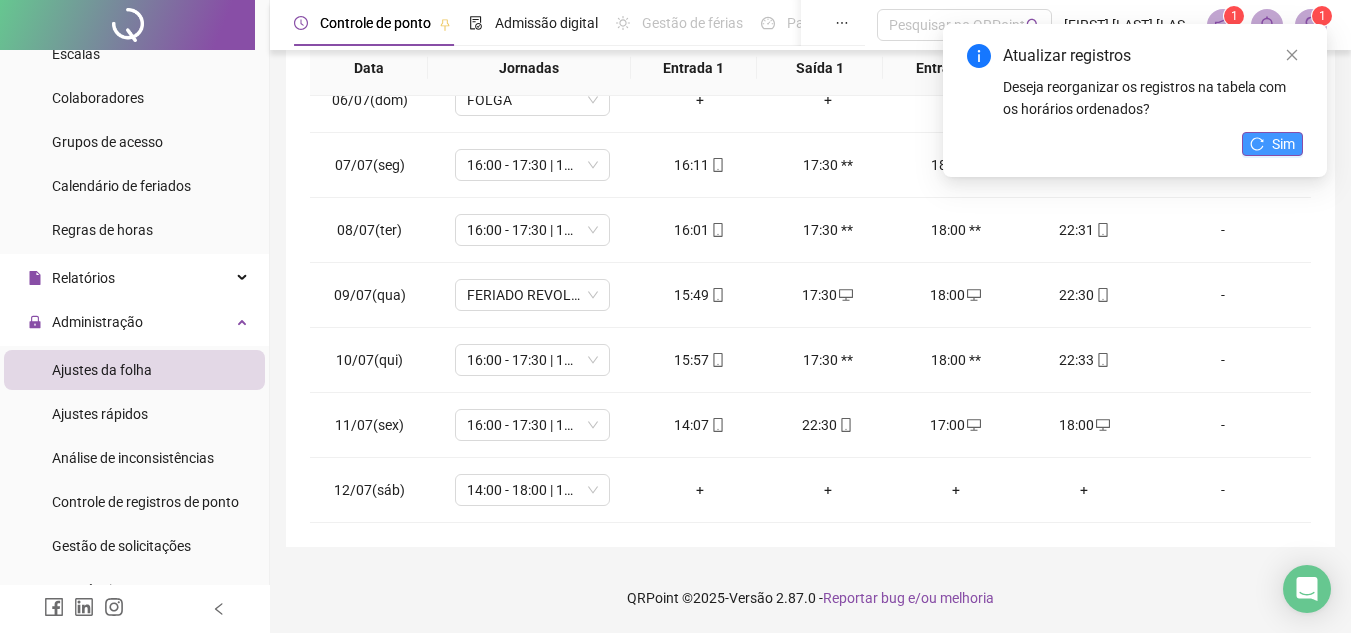 click on "Sim" at bounding box center [1283, 144] 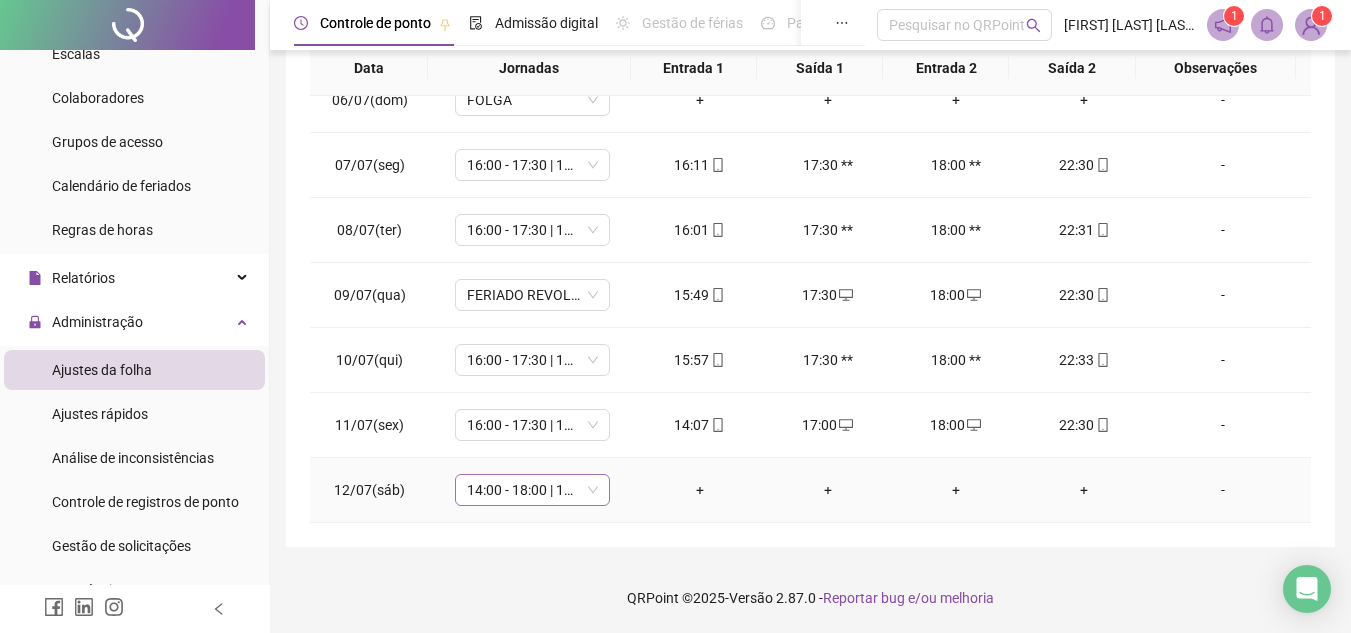click on "14:00 - 18:00 | 19:00 - 22:30" at bounding box center (532, 490) 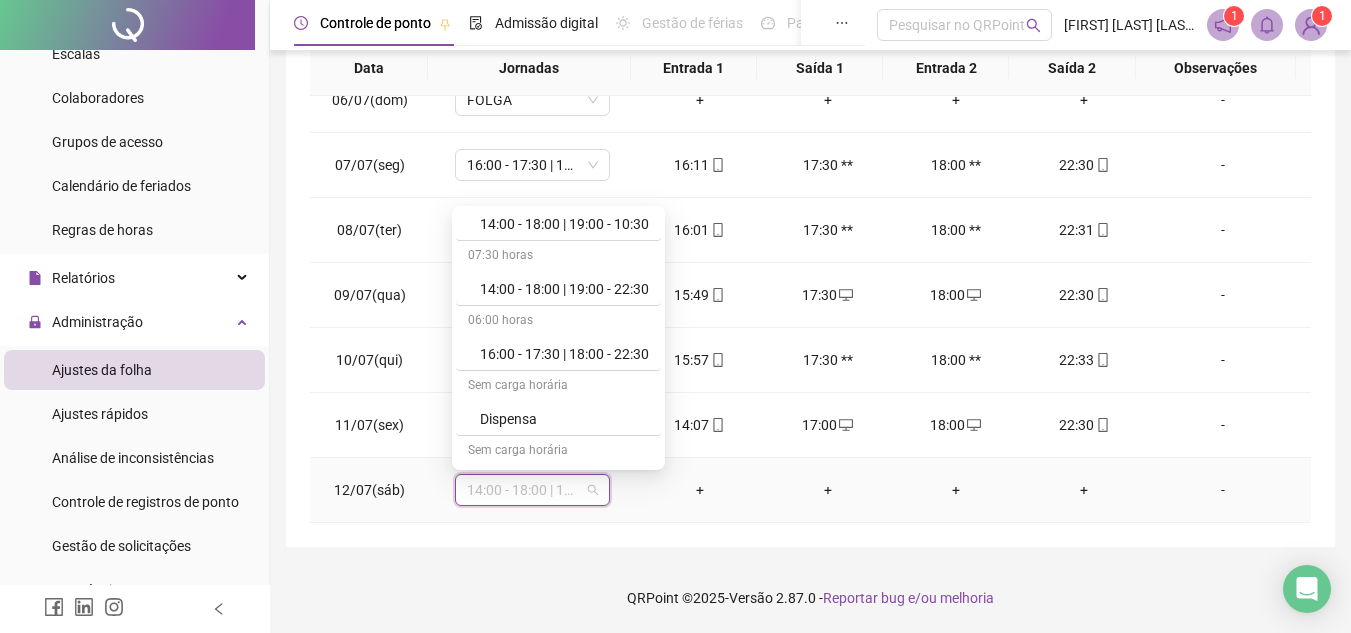 scroll, scrollTop: 600, scrollLeft: 0, axis: vertical 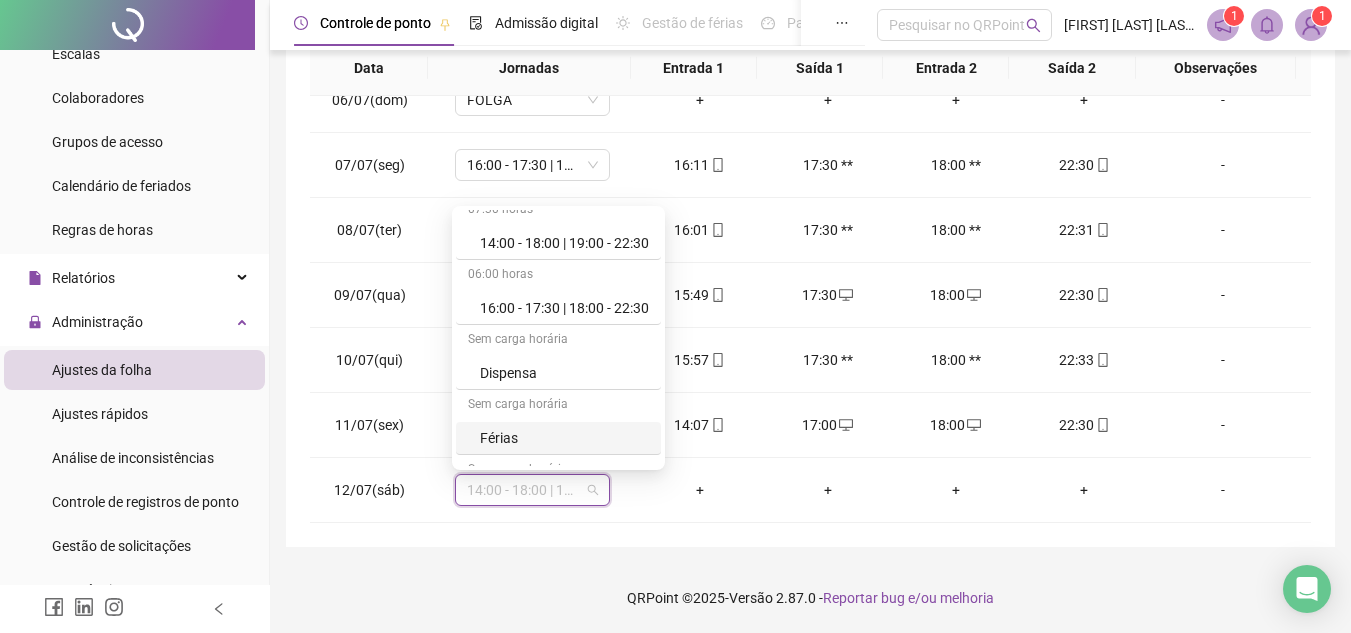 click on "**********" at bounding box center (810, 124) 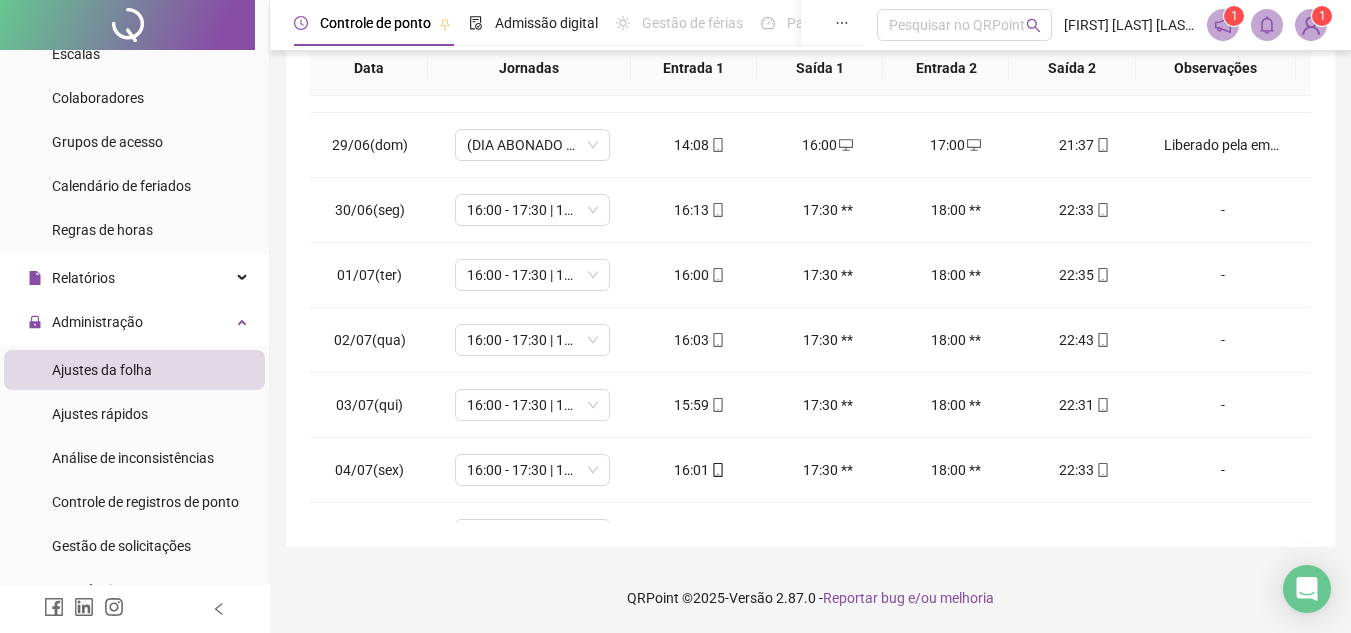 scroll, scrollTop: 0, scrollLeft: 0, axis: both 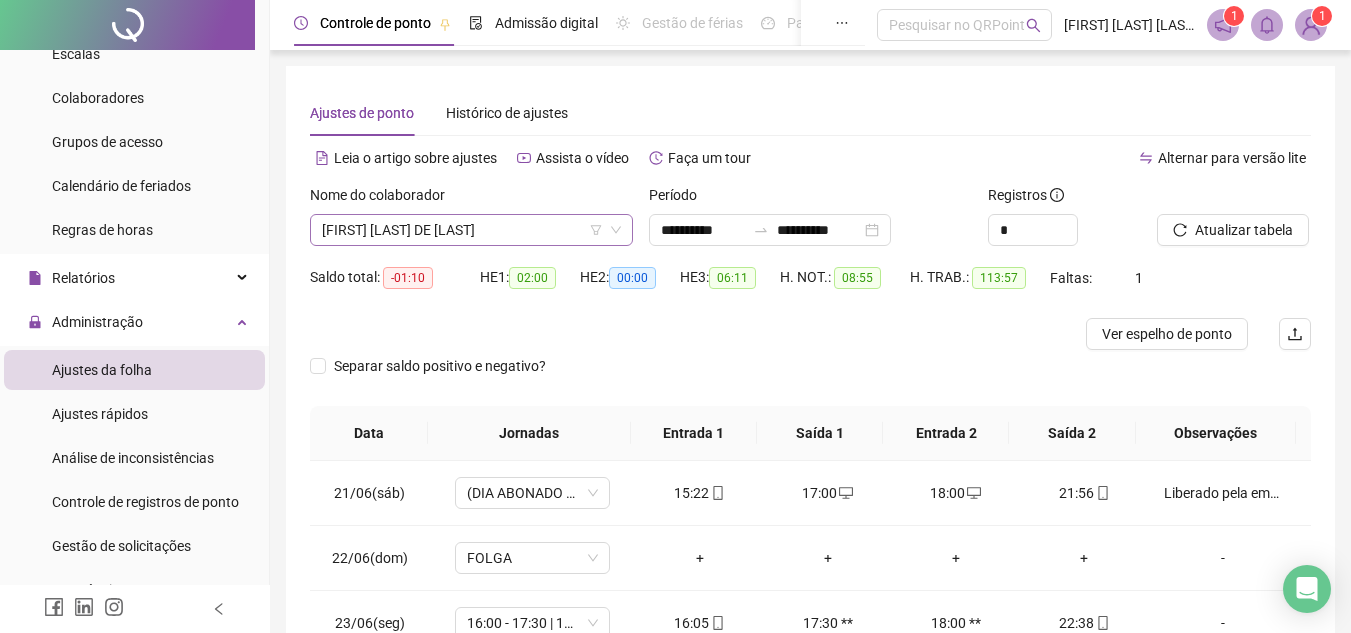 click on "[FIRST] [LAST] DE [LAST]" at bounding box center (471, 230) 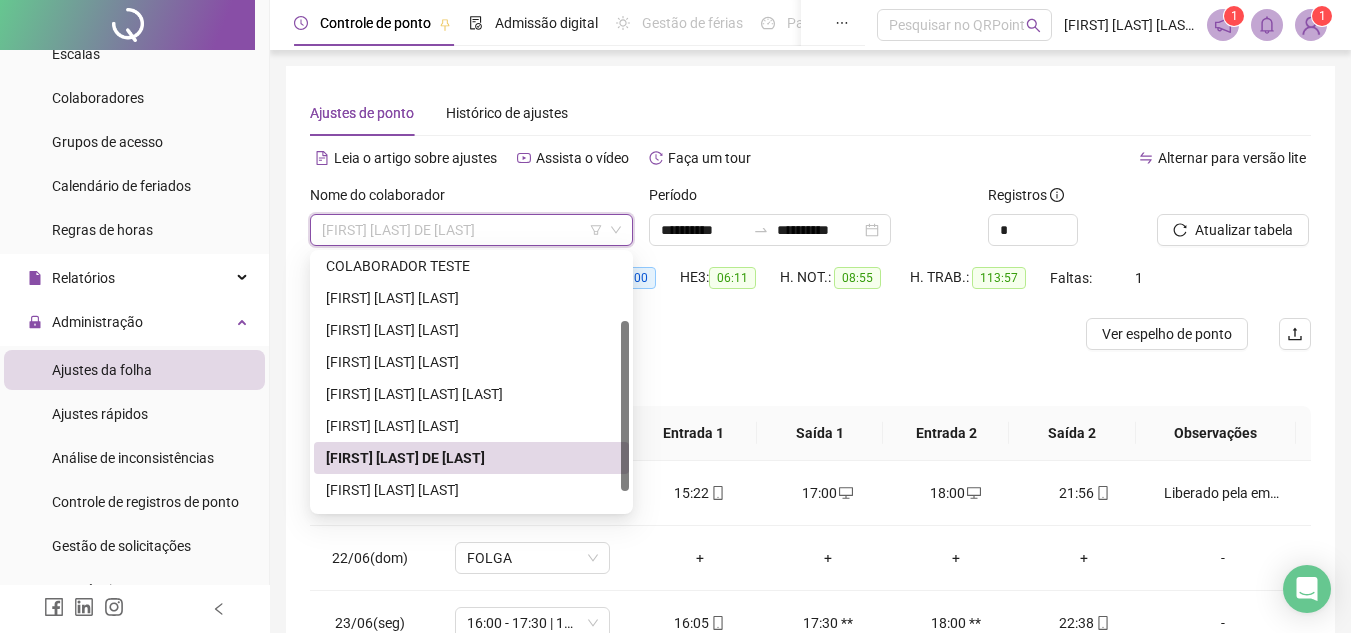scroll, scrollTop: 128, scrollLeft: 0, axis: vertical 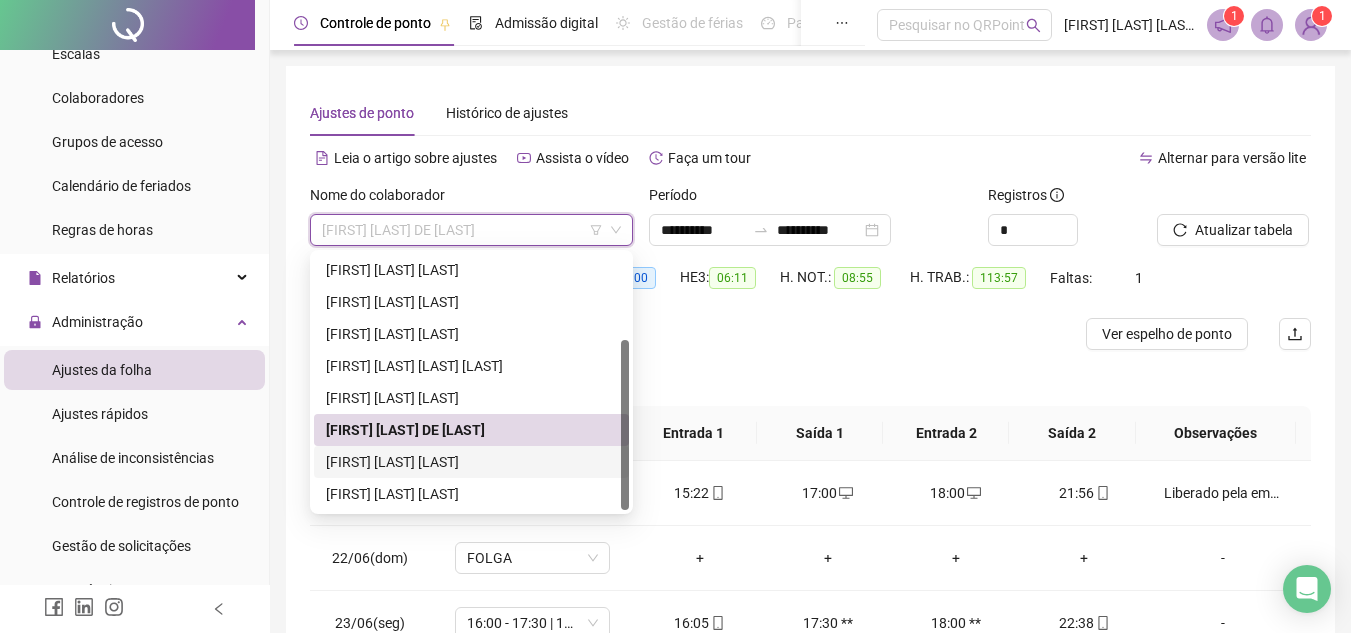 click on "[FIRST] [LAST] [LAST]" at bounding box center (471, 462) 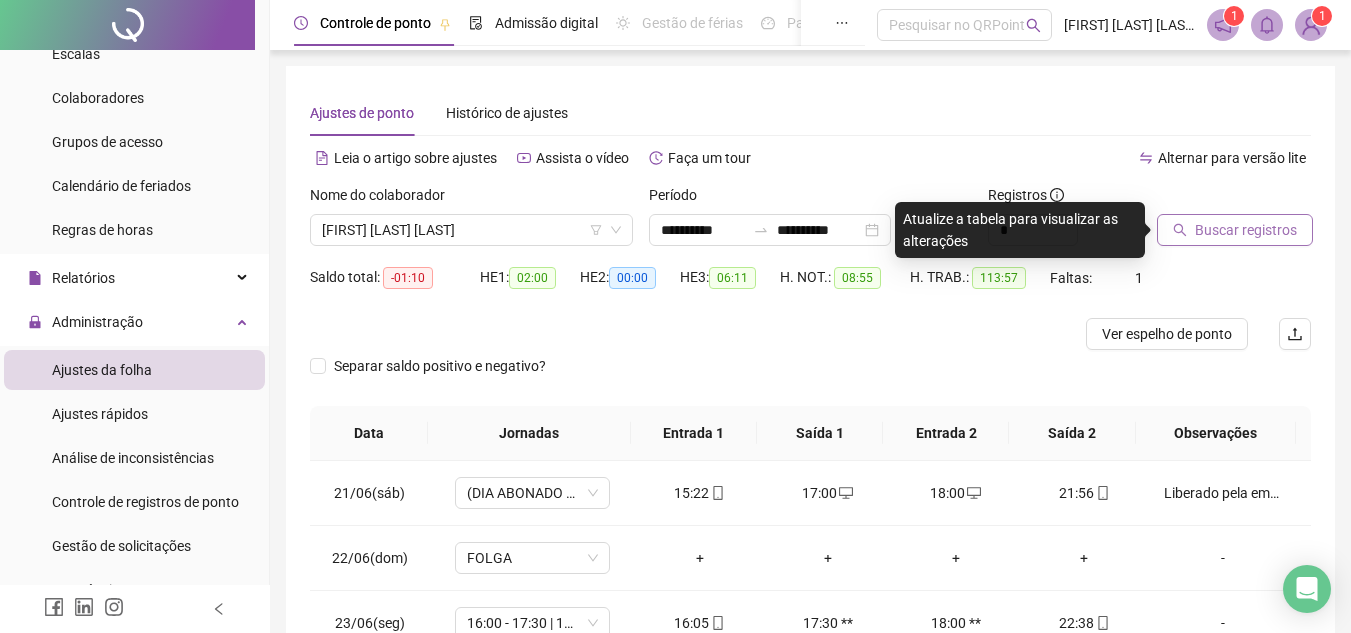 click on "Buscar registros" at bounding box center (1246, 230) 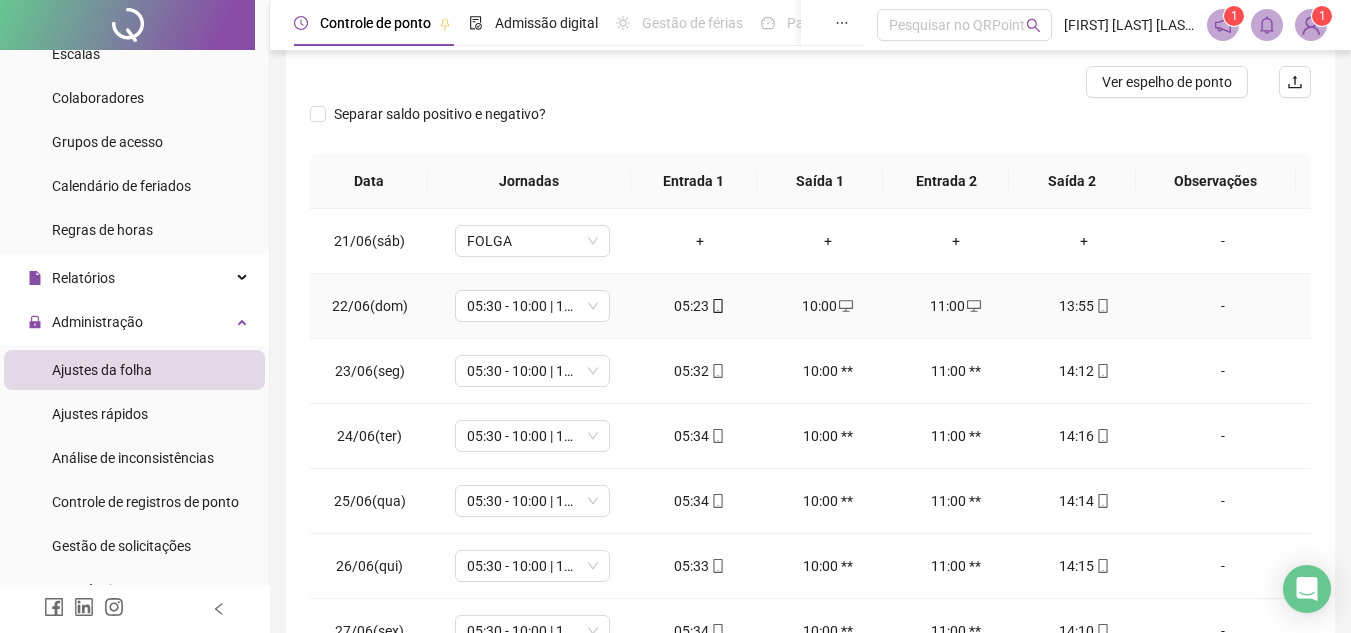 scroll, scrollTop: 300, scrollLeft: 0, axis: vertical 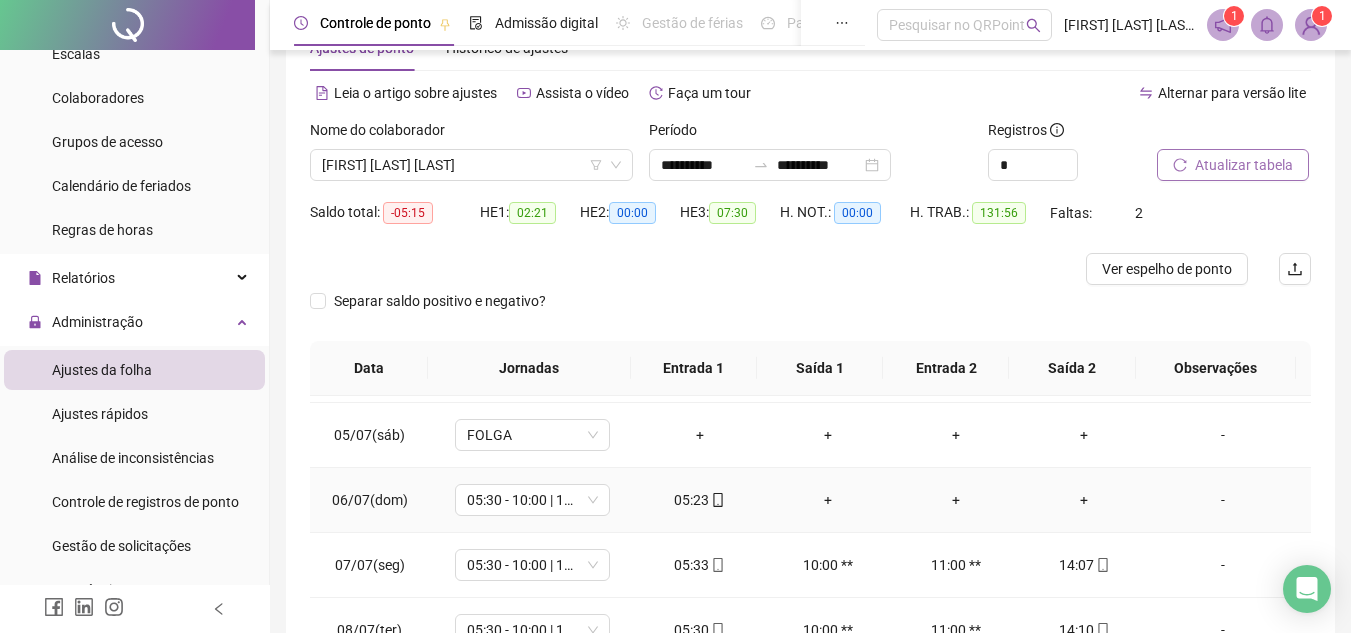 type 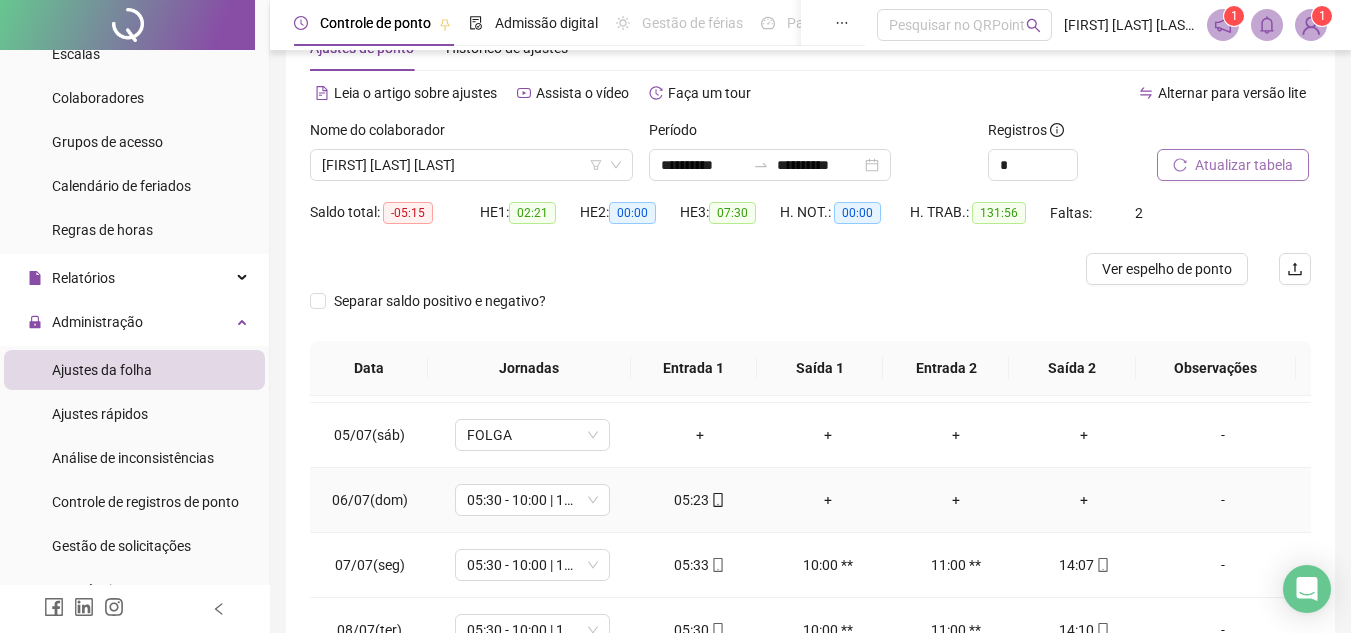 scroll, scrollTop: 1003, scrollLeft: 0, axis: vertical 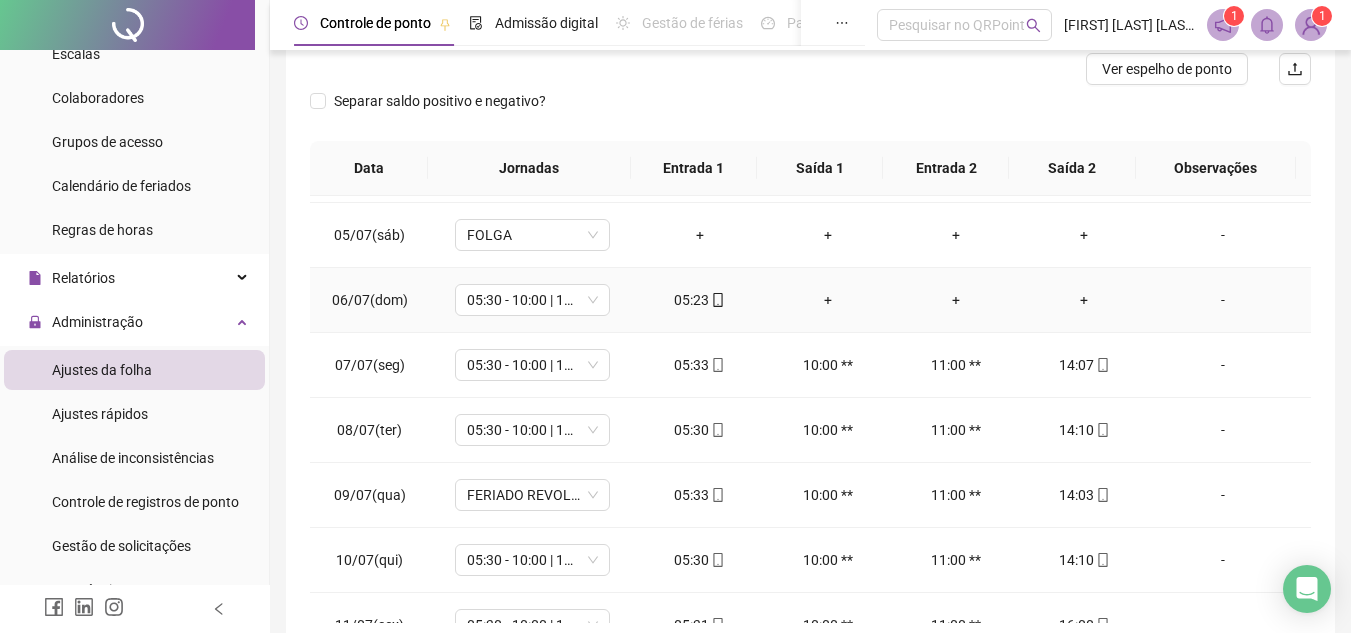 click on "+" at bounding box center (828, 300) 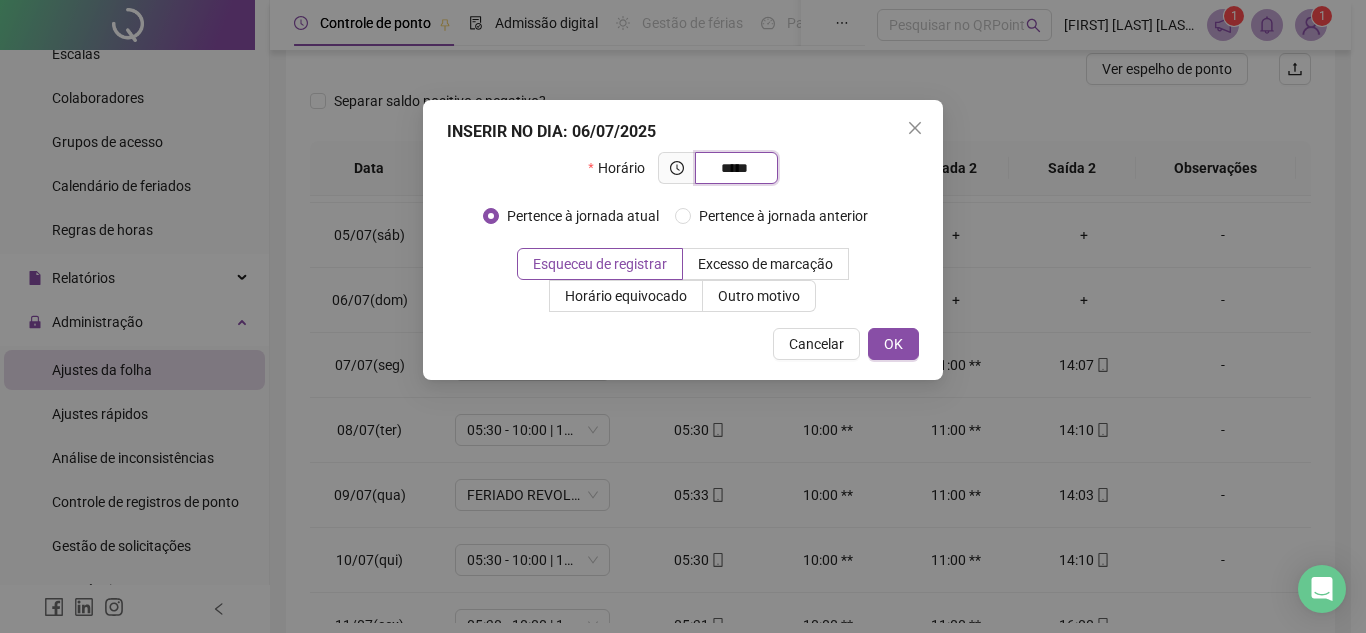 type on "*****" 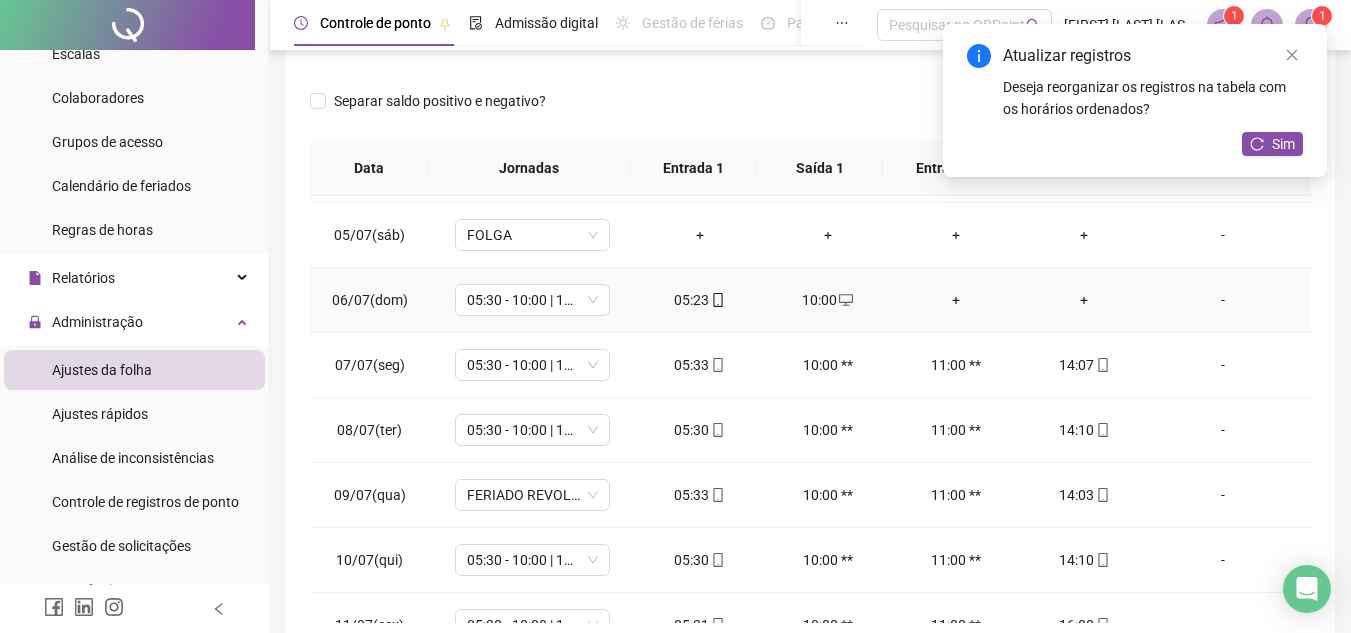 click on "+" at bounding box center (956, 300) 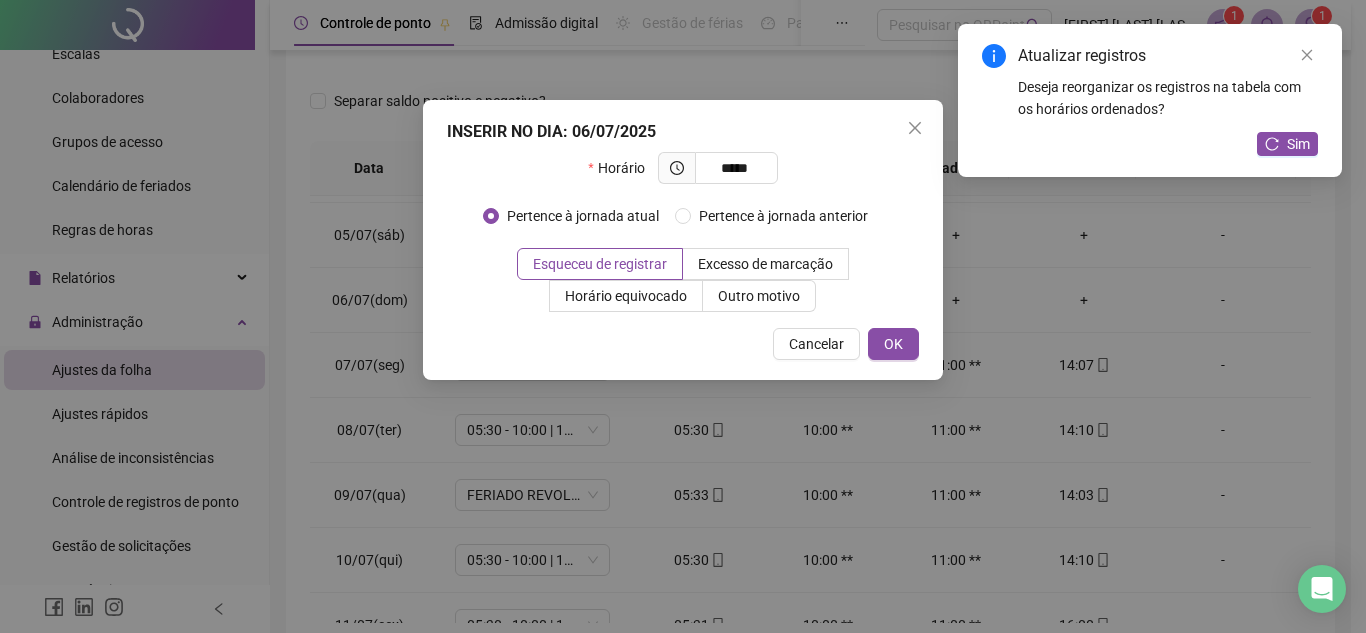 type on "*****" 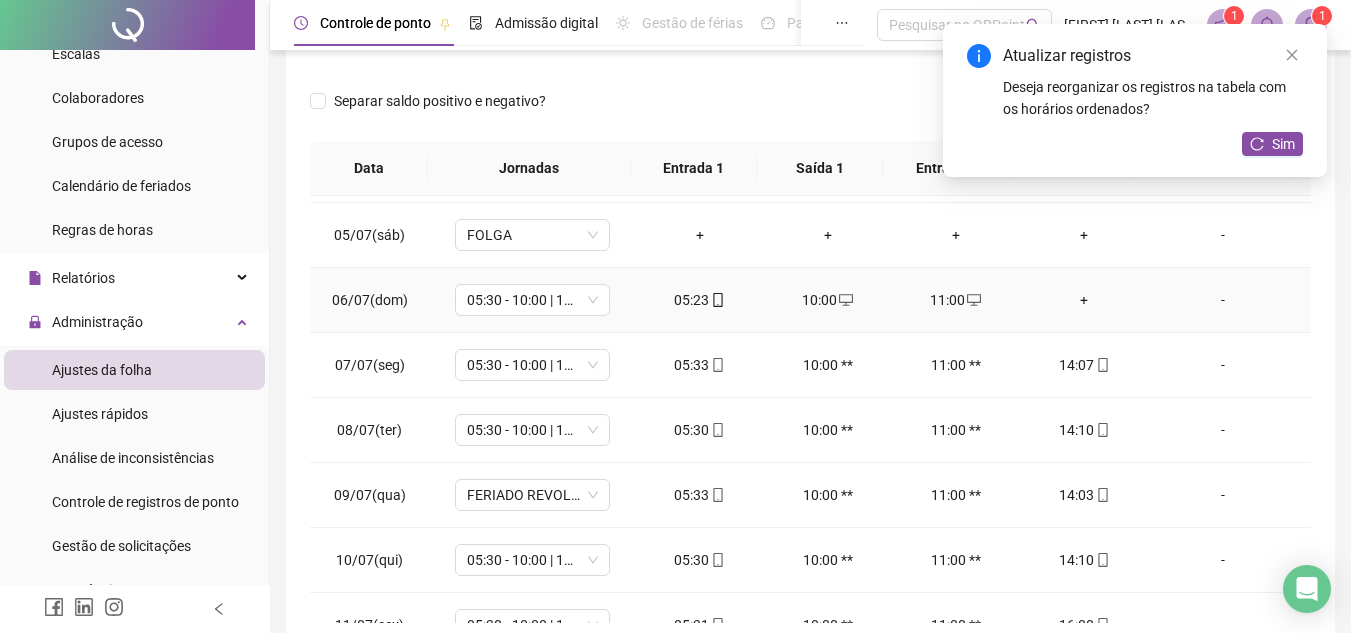 click on "+" at bounding box center [1084, 300] 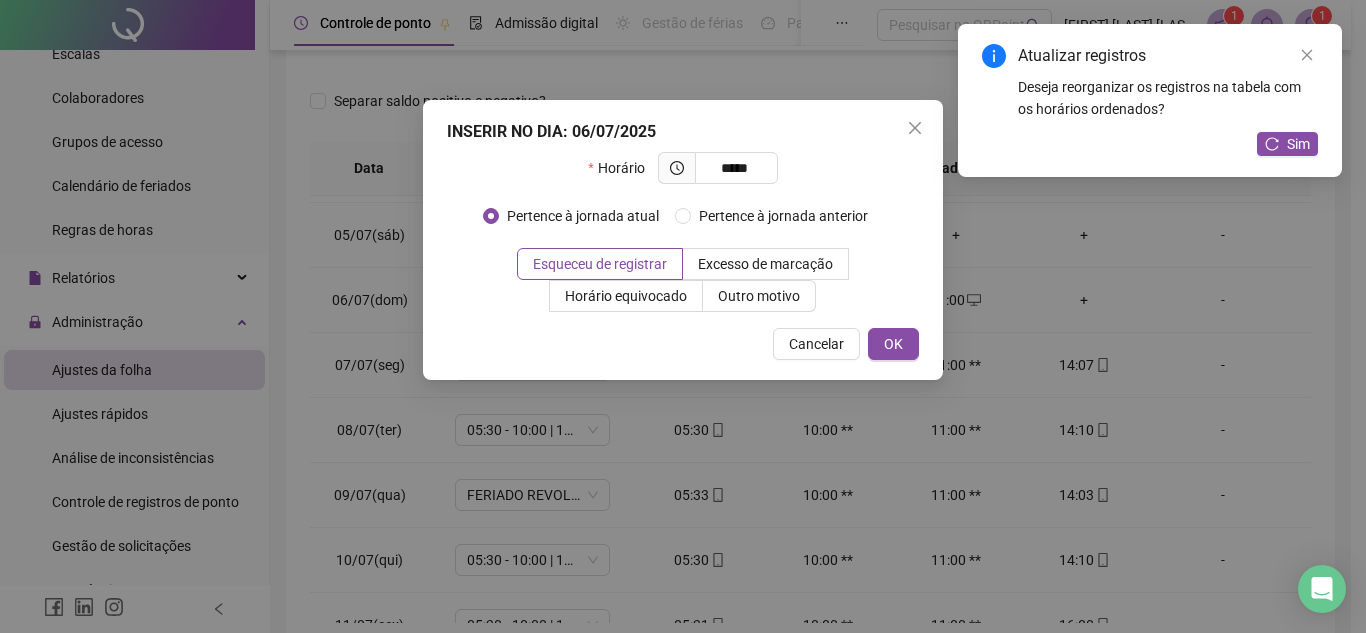 type on "*****" 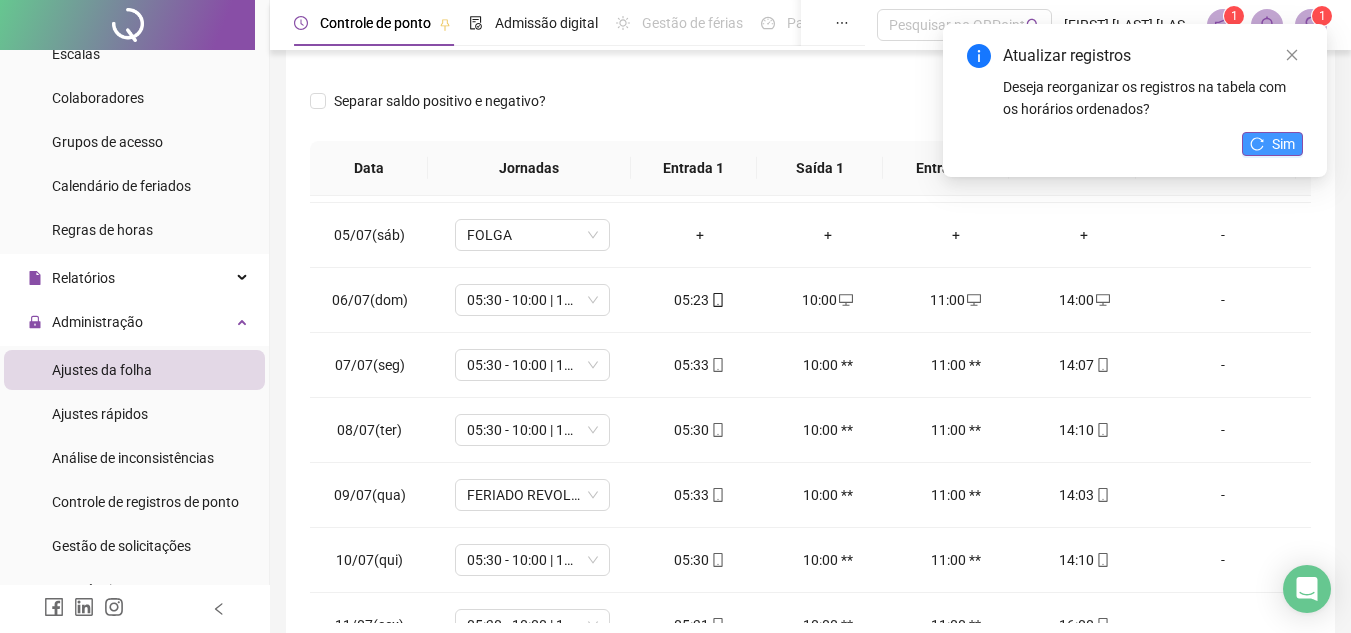 click on "Sim" at bounding box center [1283, 144] 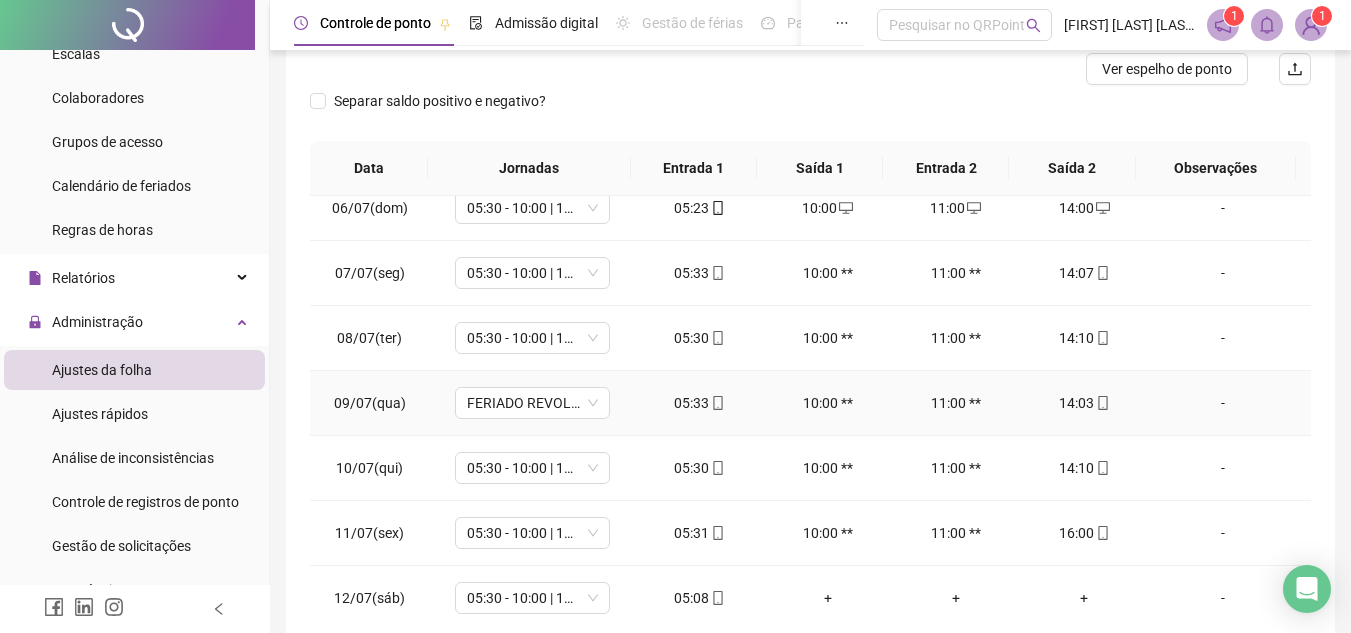 scroll, scrollTop: 1003, scrollLeft: 0, axis: vertical 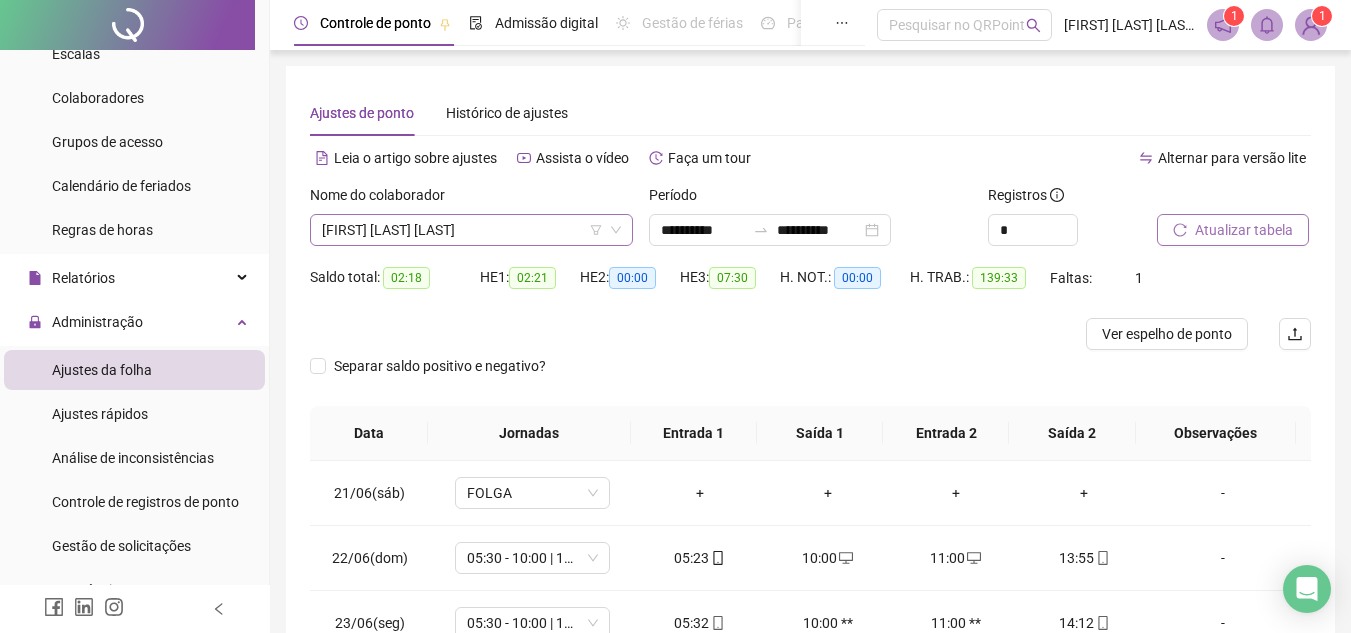 click on "[FIRST] [LAST] [LAST]" at bounding box center (471, 230) 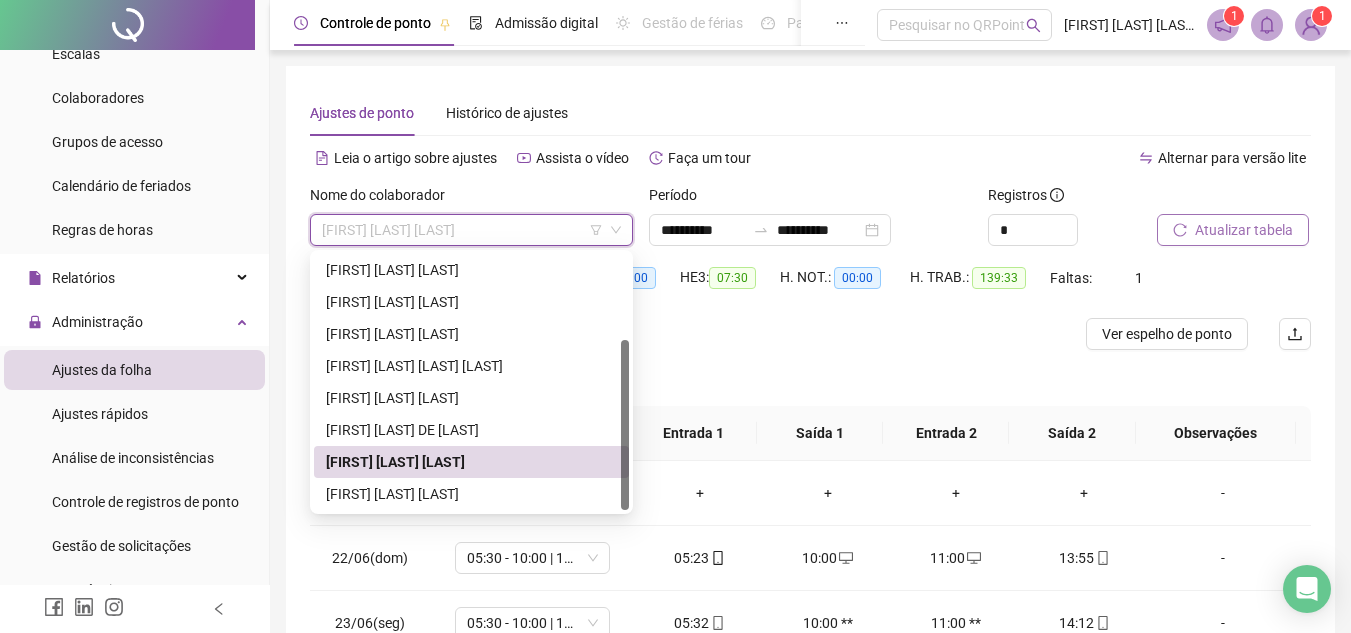 scroll, scrollTop: 100, scrollLeft: 0, axis: vertical 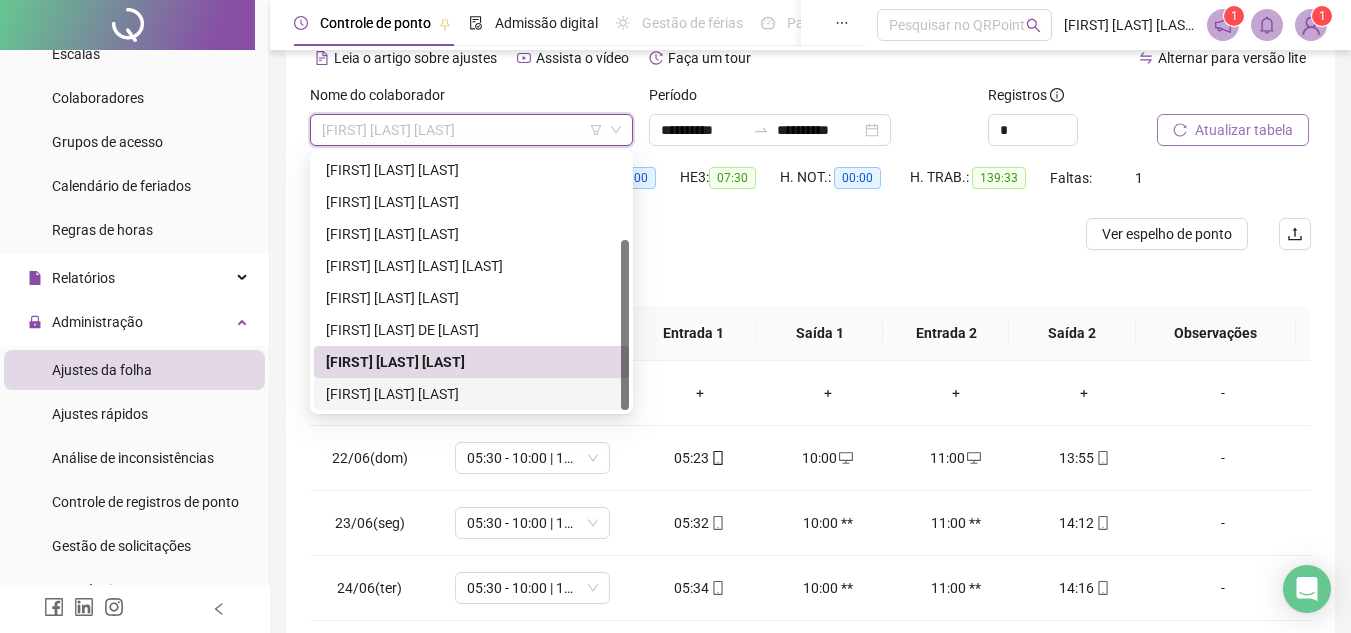 click on "[FIRST] [LAST] [LAST]" at bounding box center [471, 394] 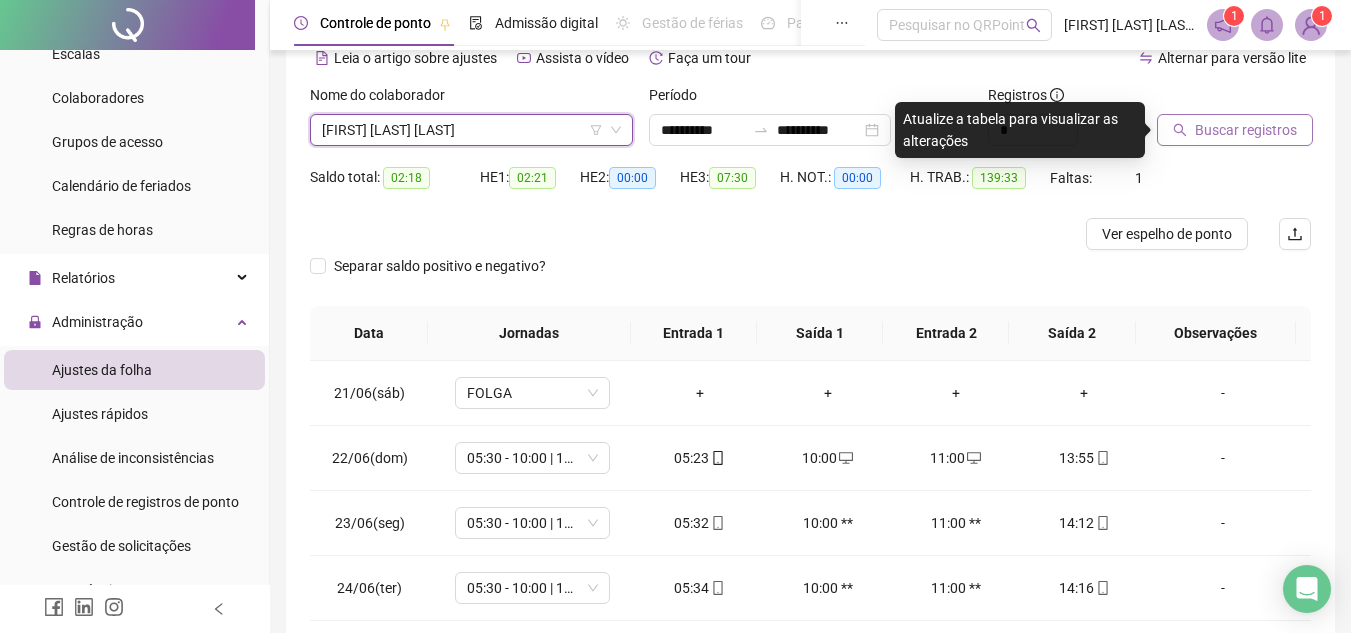 click on "Buscar registros" at bounding box center [1246, 130] 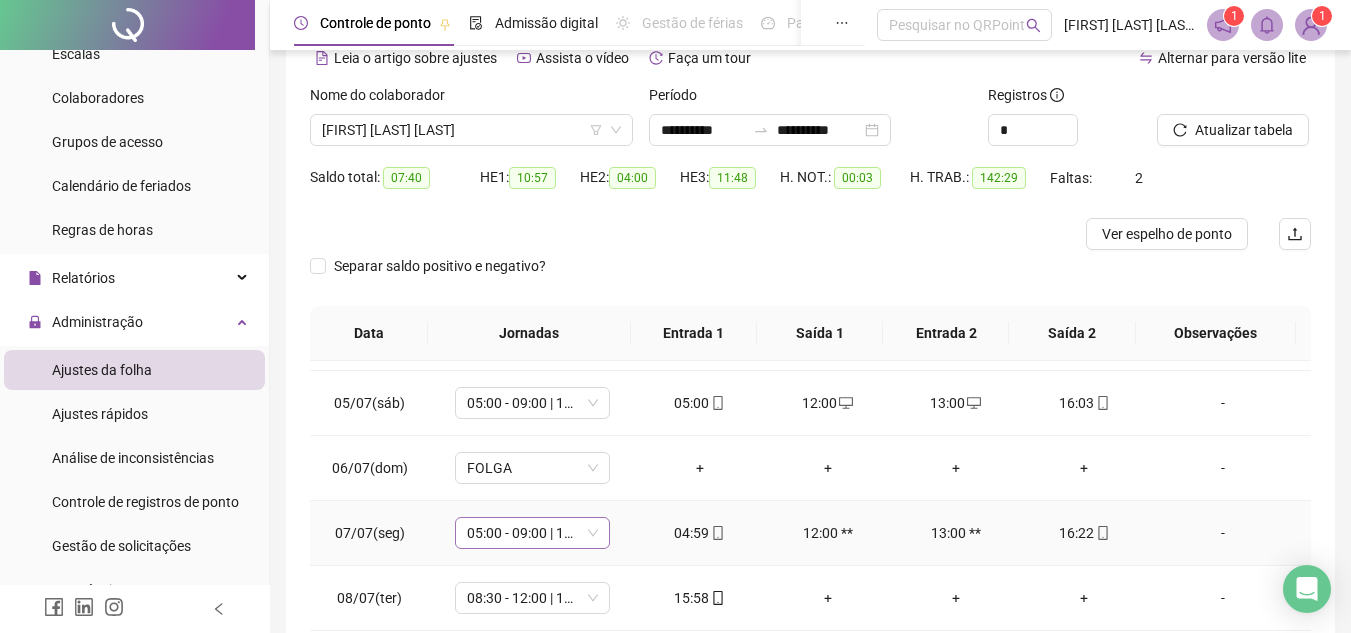 scroll, scrollTop: 1000, scrollLeft: 0, axis: vertical 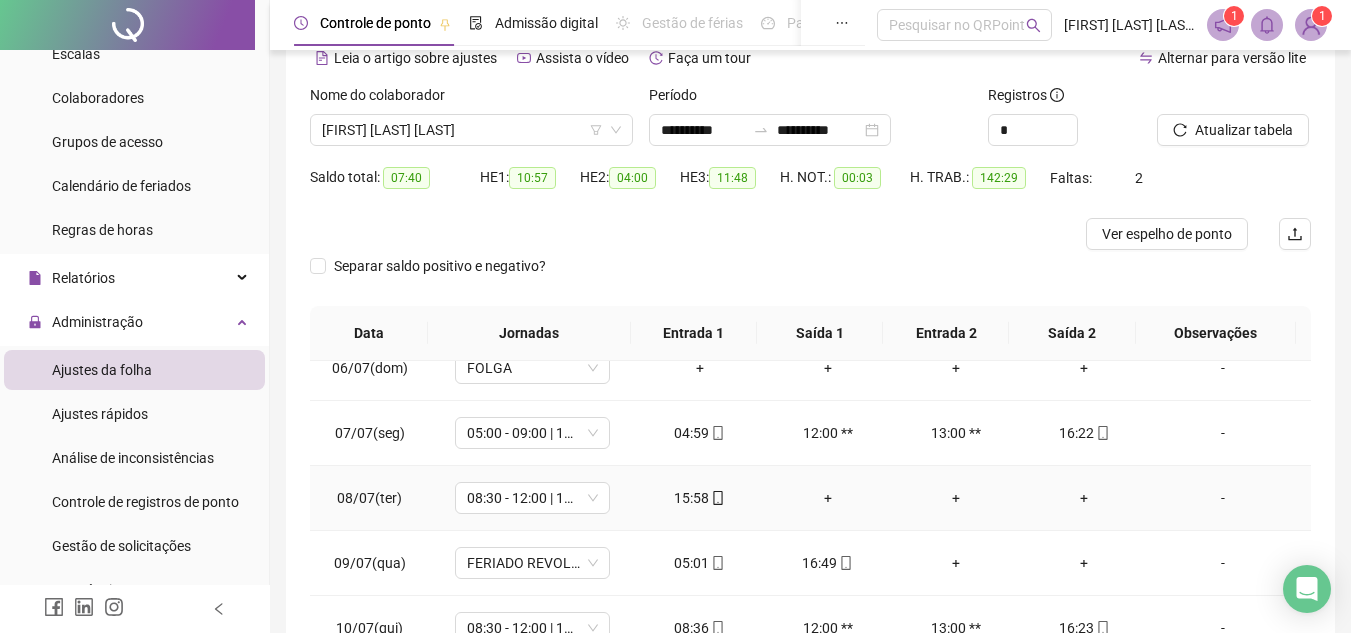 click on "+" at bounding box center [828, 498] 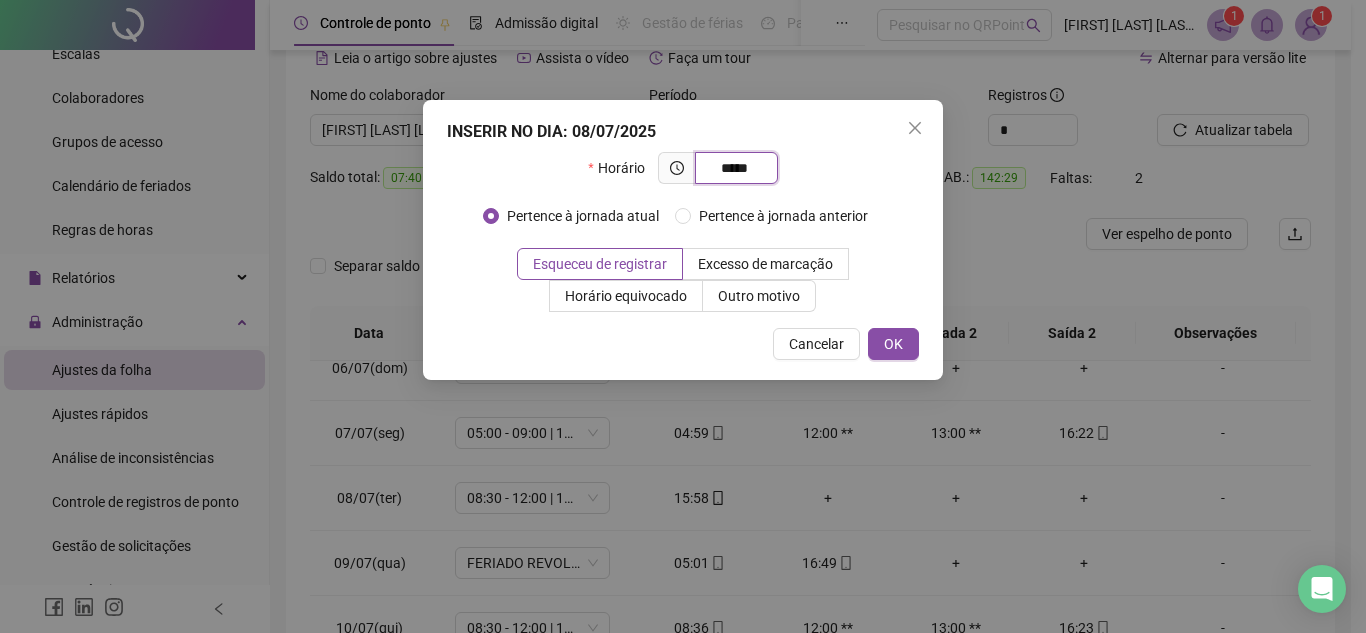 type on "*****" 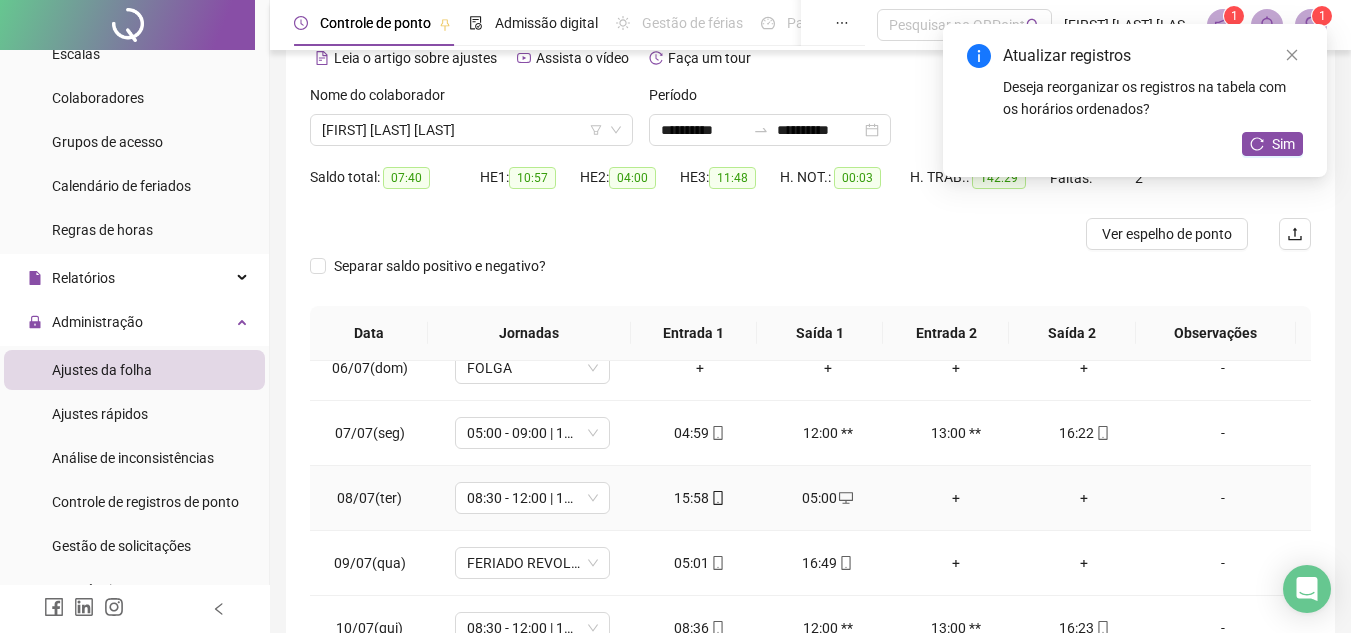 click on "+" at bounding box center (956, 498) 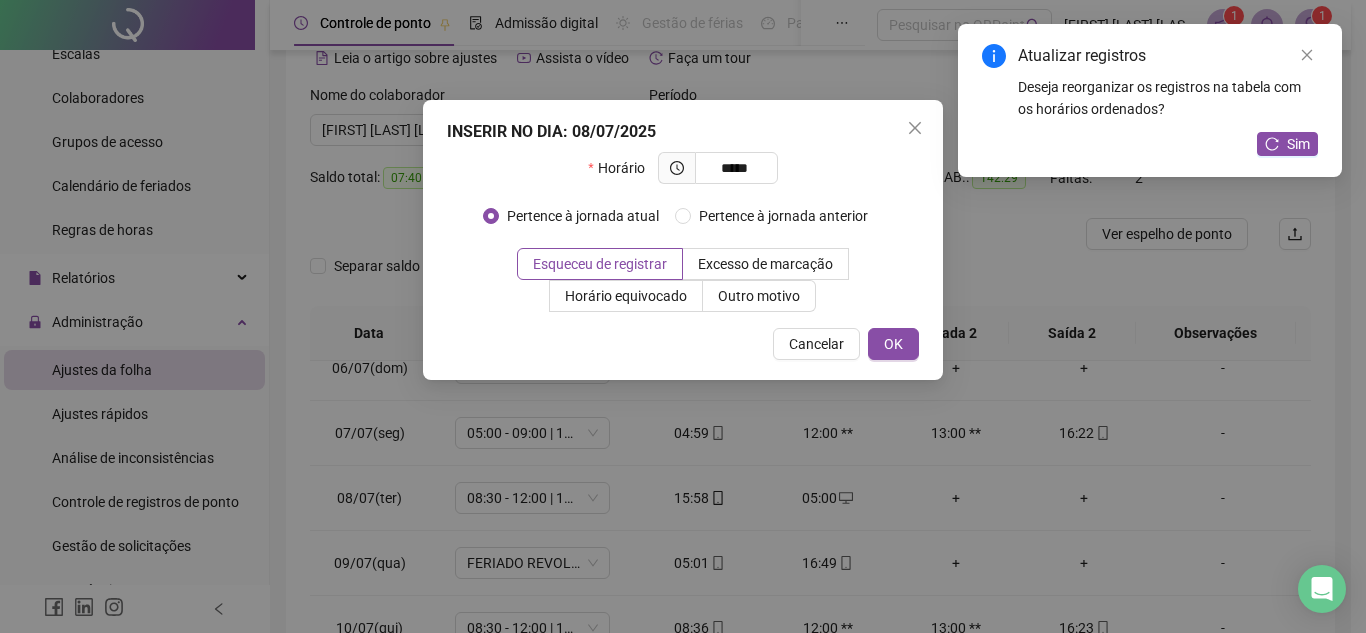 type on "*****" 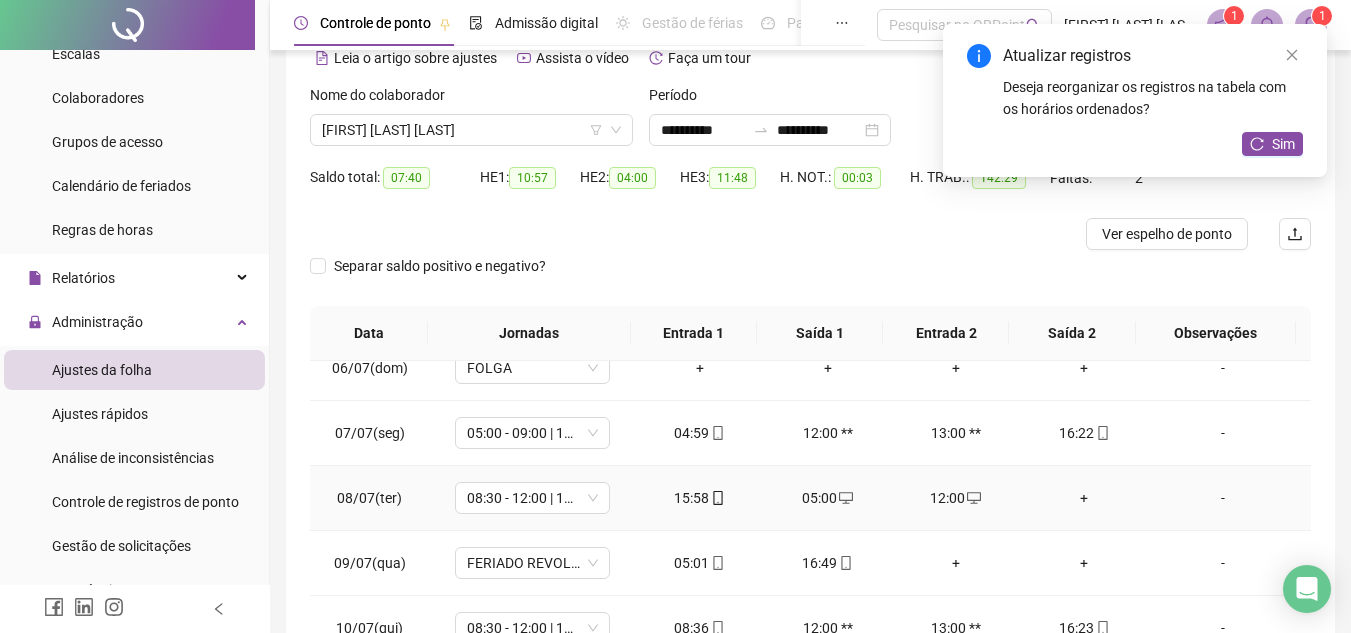 click on "+" at bounding box center [1084, 498] 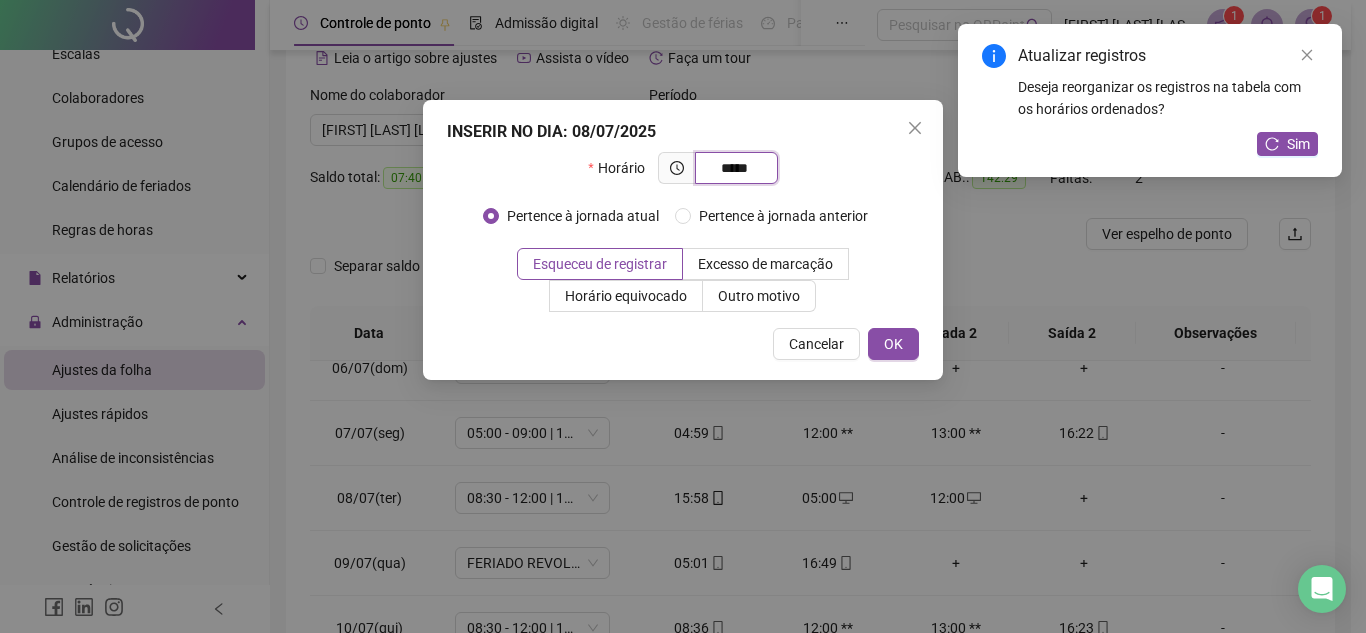 type on "*****" 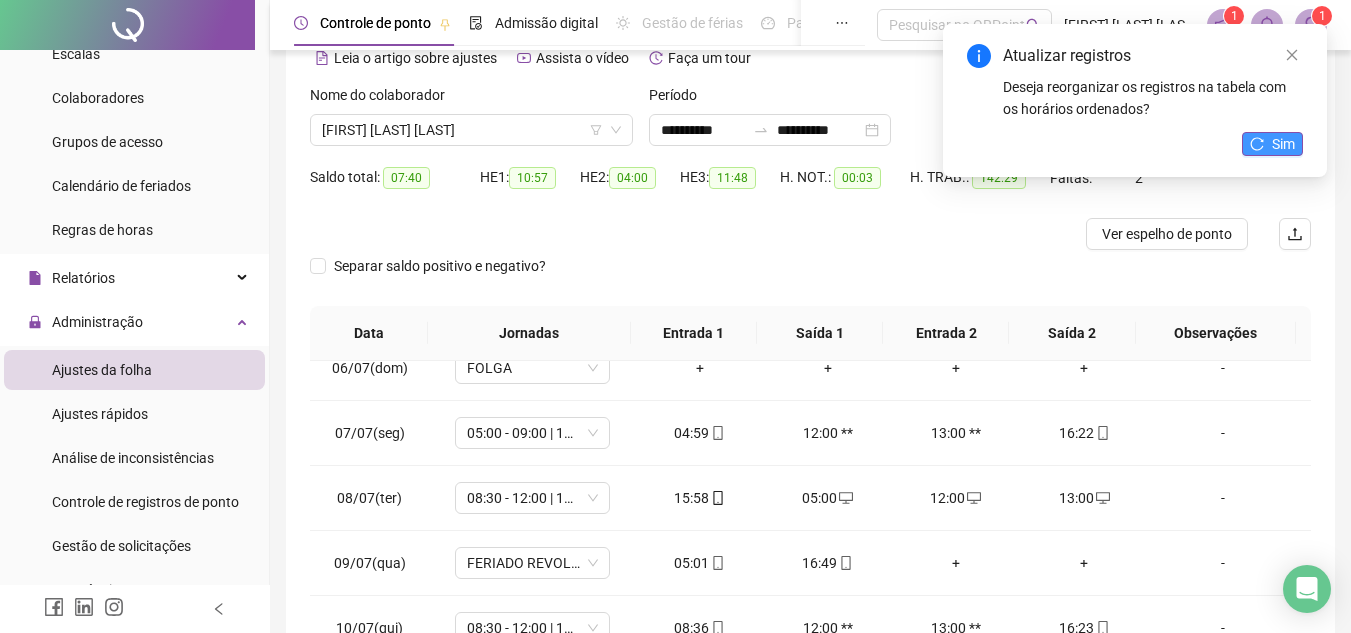 click on "Sim" at bounding box center (1283, 144) 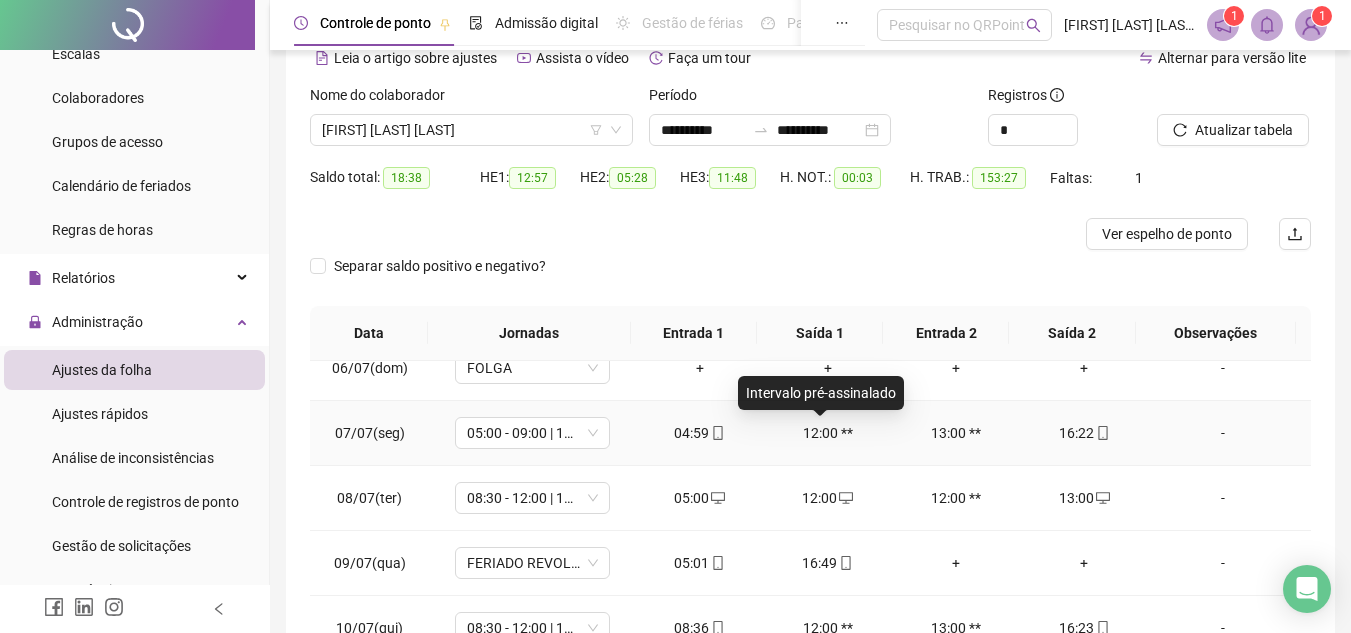 scroll, scrollTop: 1003, scrollLeft: 0, axis: vertical 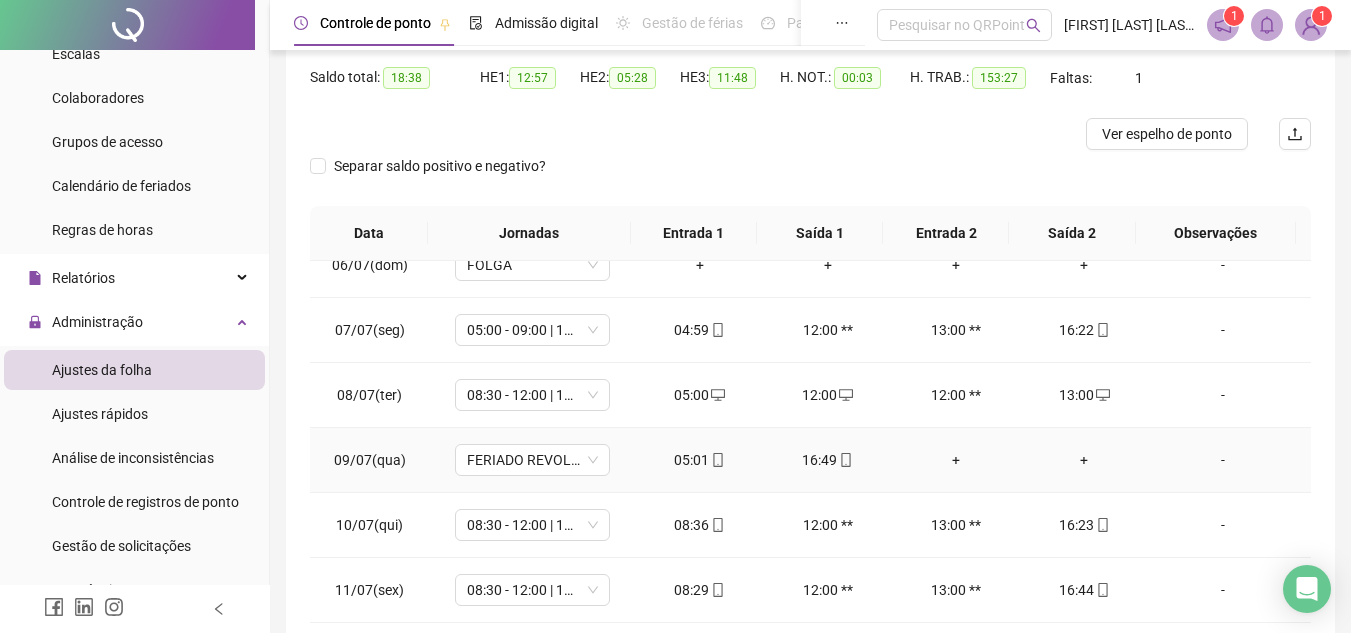 click on "+" at bounding box center (956, 460) 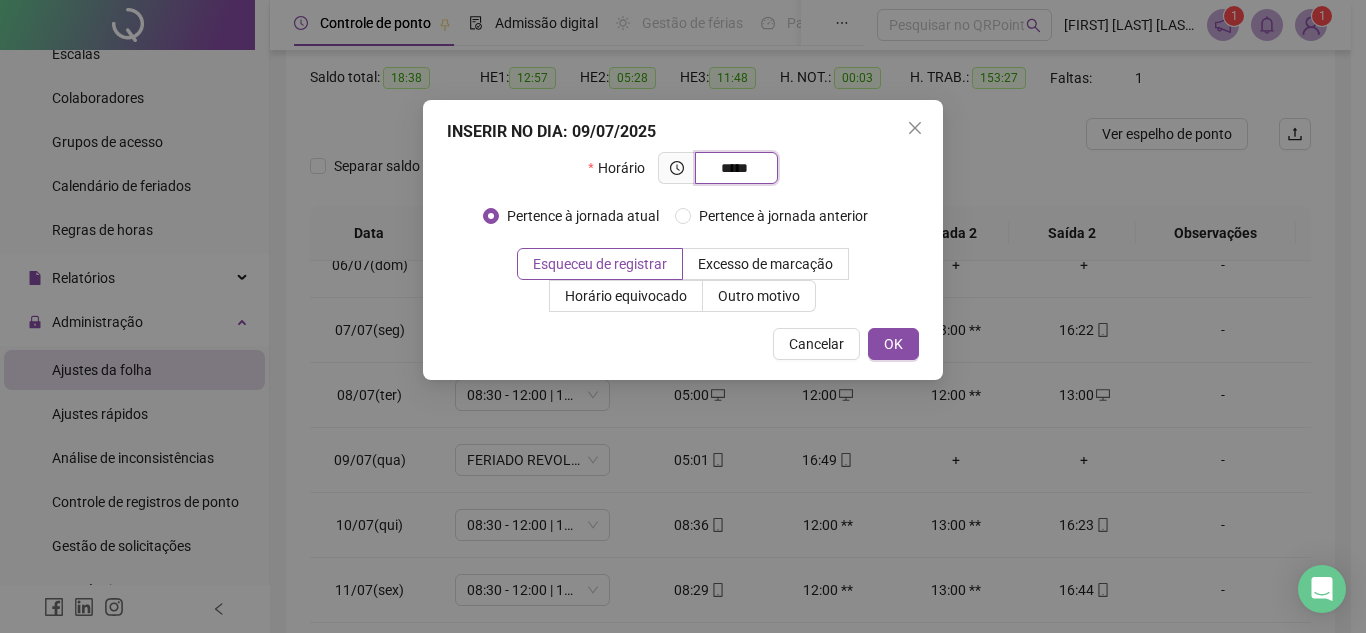 type on "*****" 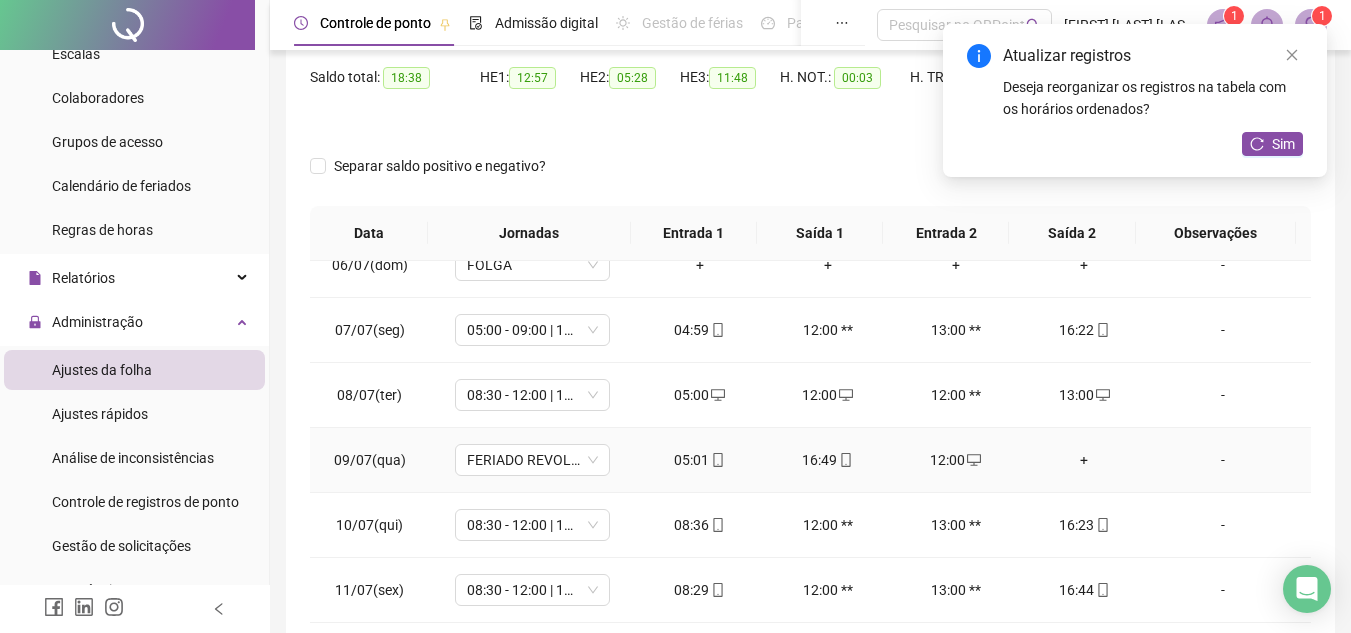 click on "+" at bounding box center (1084, 460) 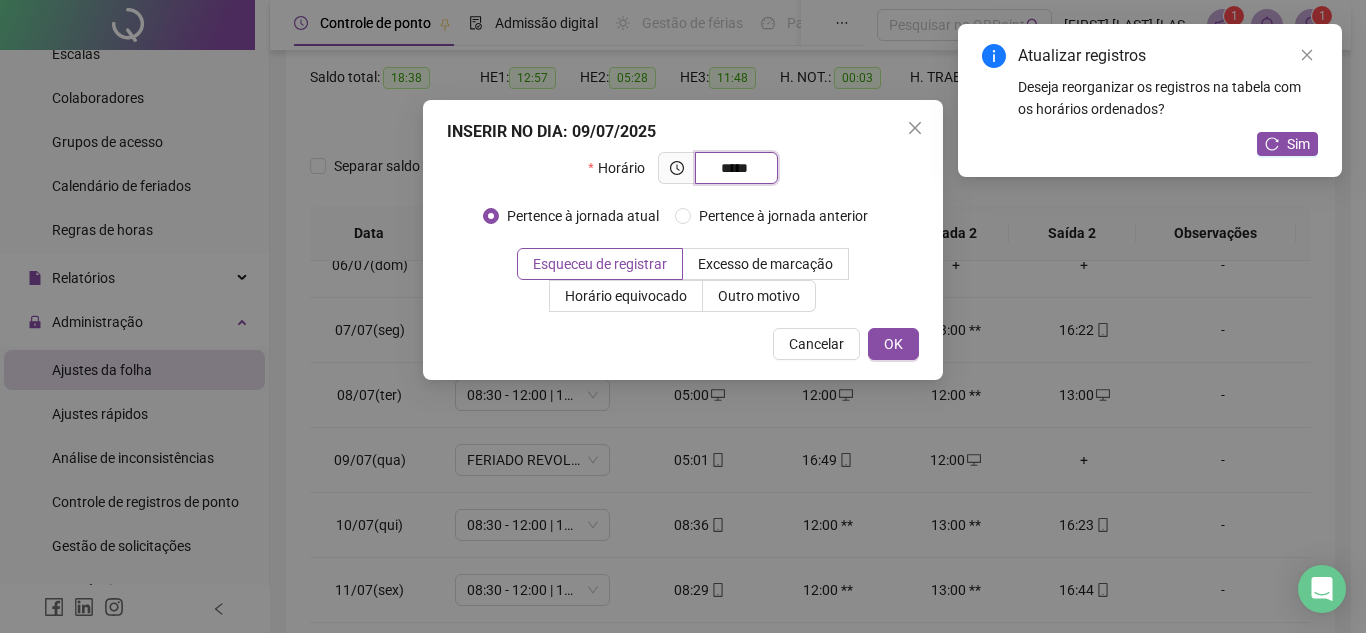type on "*****" 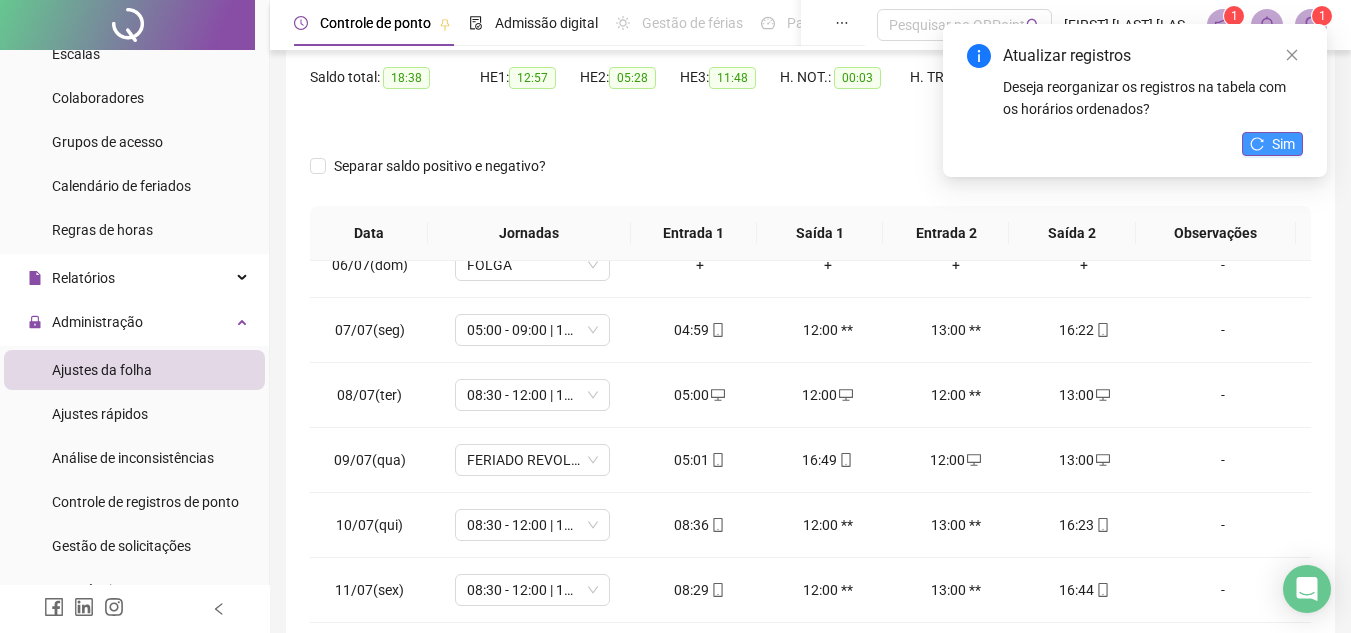 click on "Sim" at bounding box center [1283, 144] 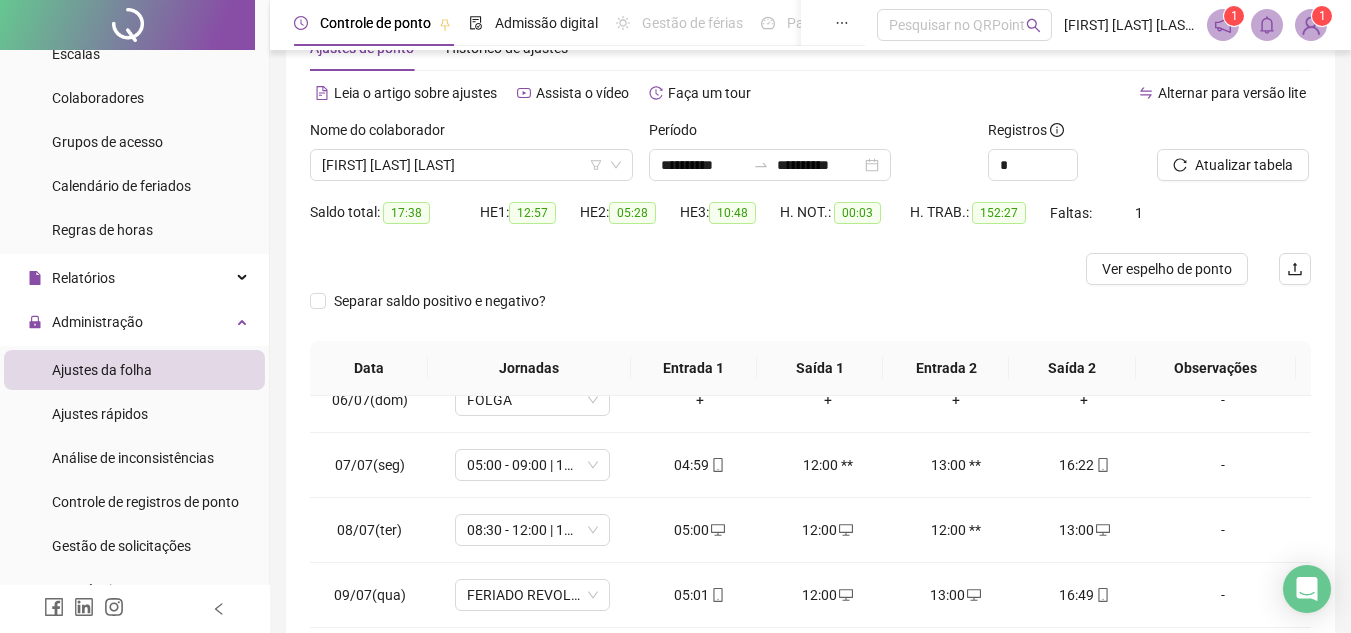 scroll, scrollTop: 0, scrollLeft: 0, axis: both 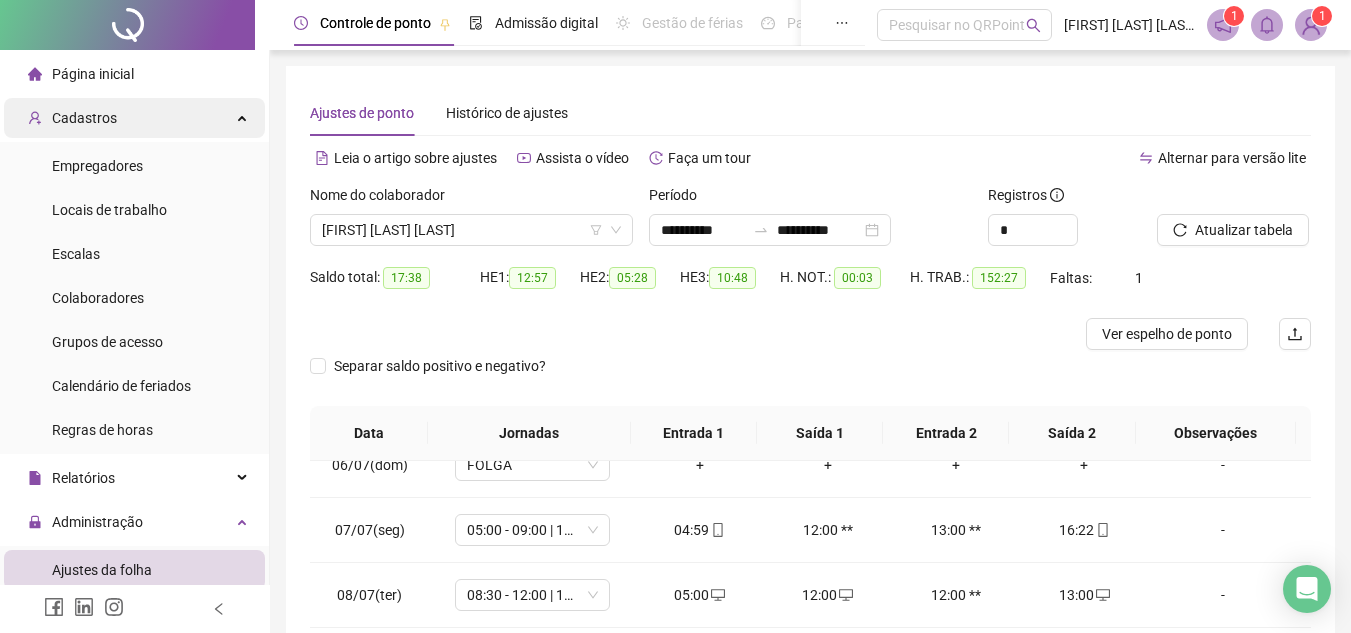 click on "Cadastros" at bounding box center [84, 118] 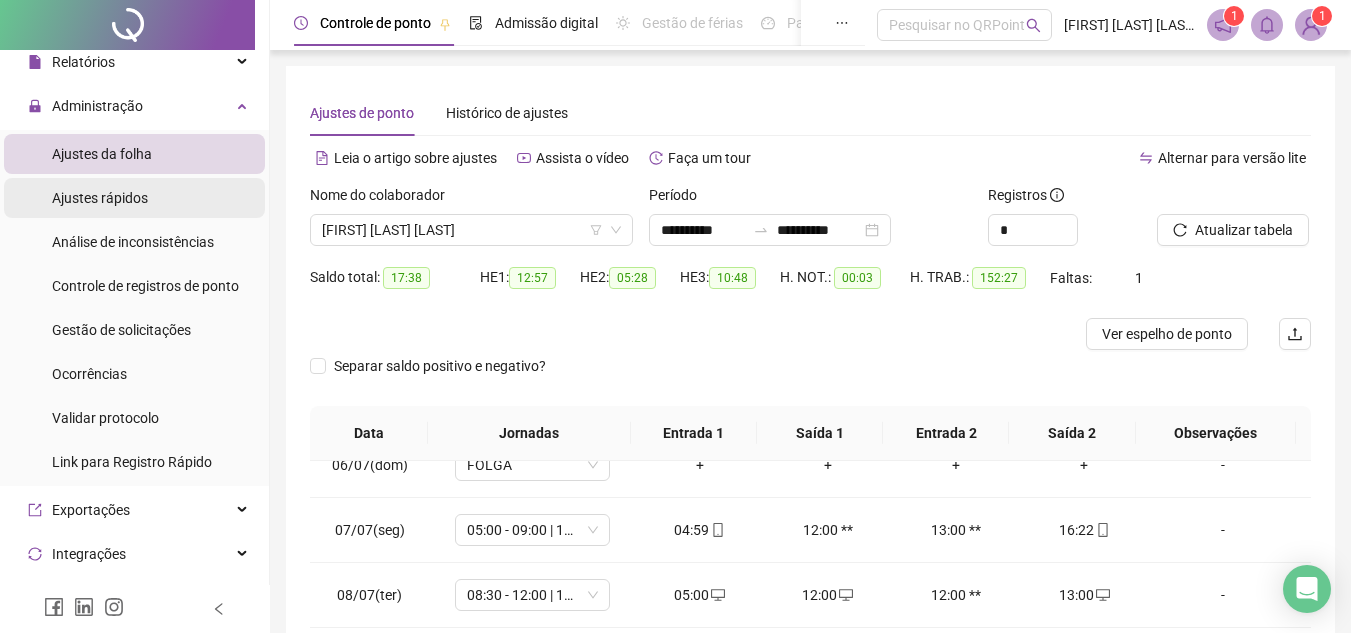 scroll, scrollTop: 0, scrollLeft: 0, axis: both 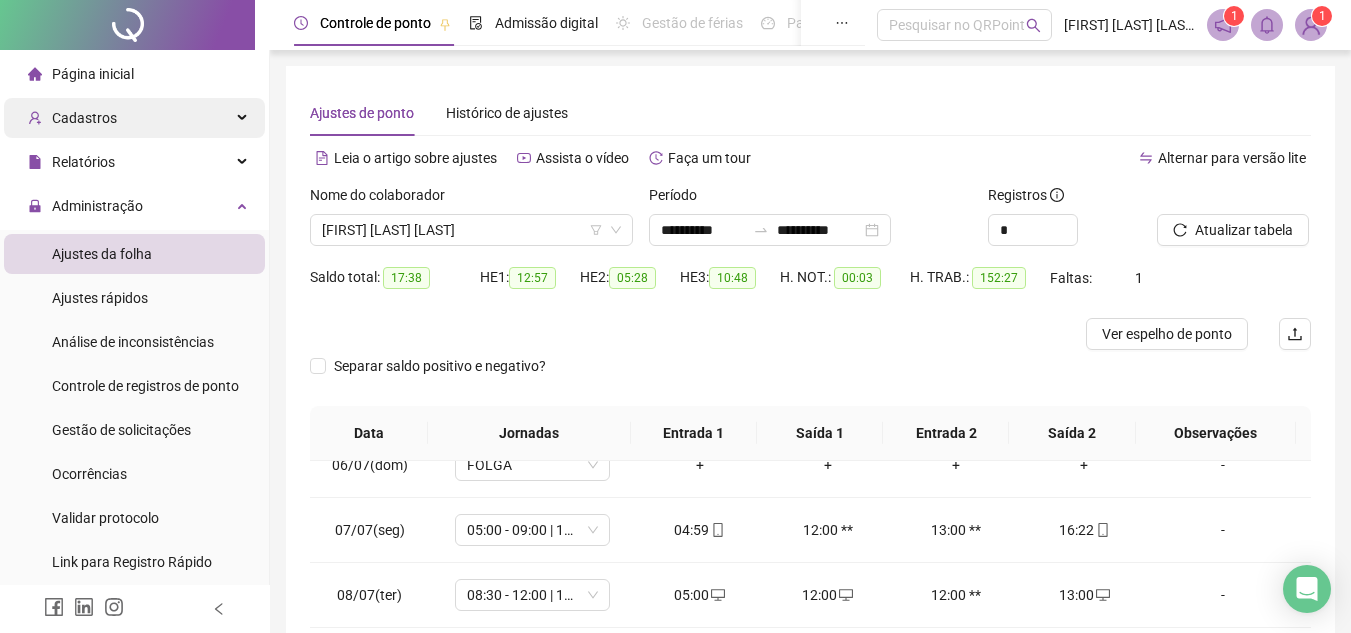 click on "Cadastros" at bounding box center [134, 118] 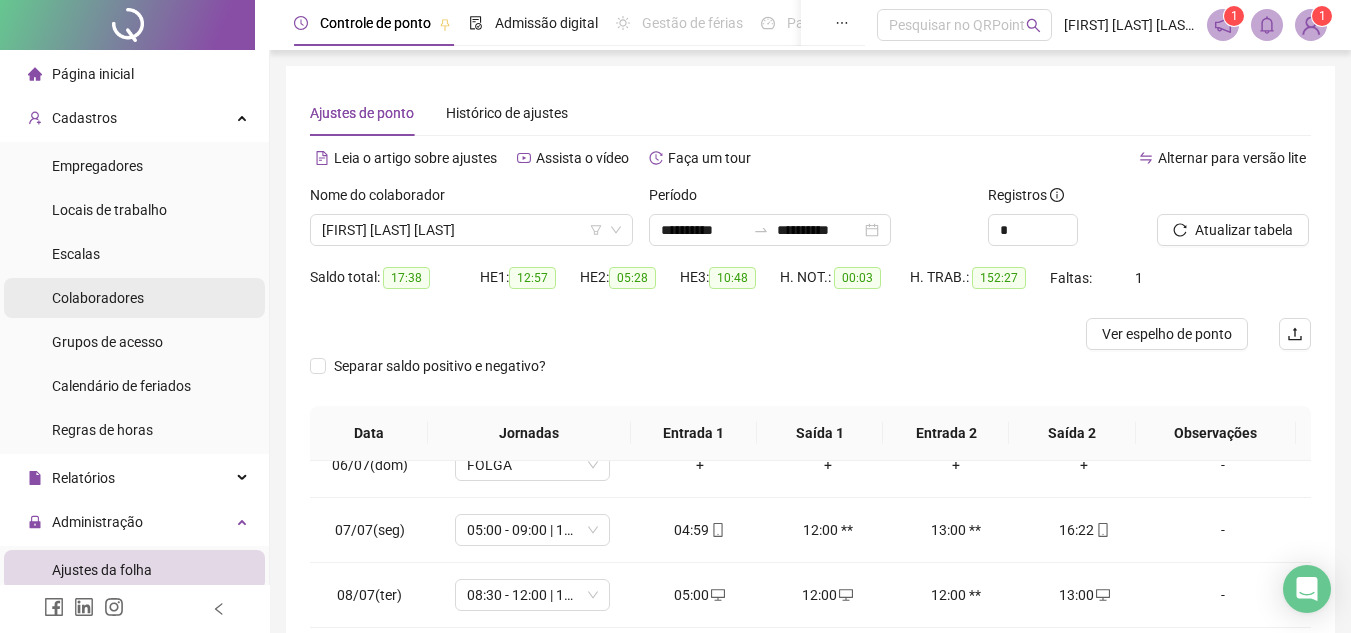 click on "Colaboradores" at bounding box center [98, 298] 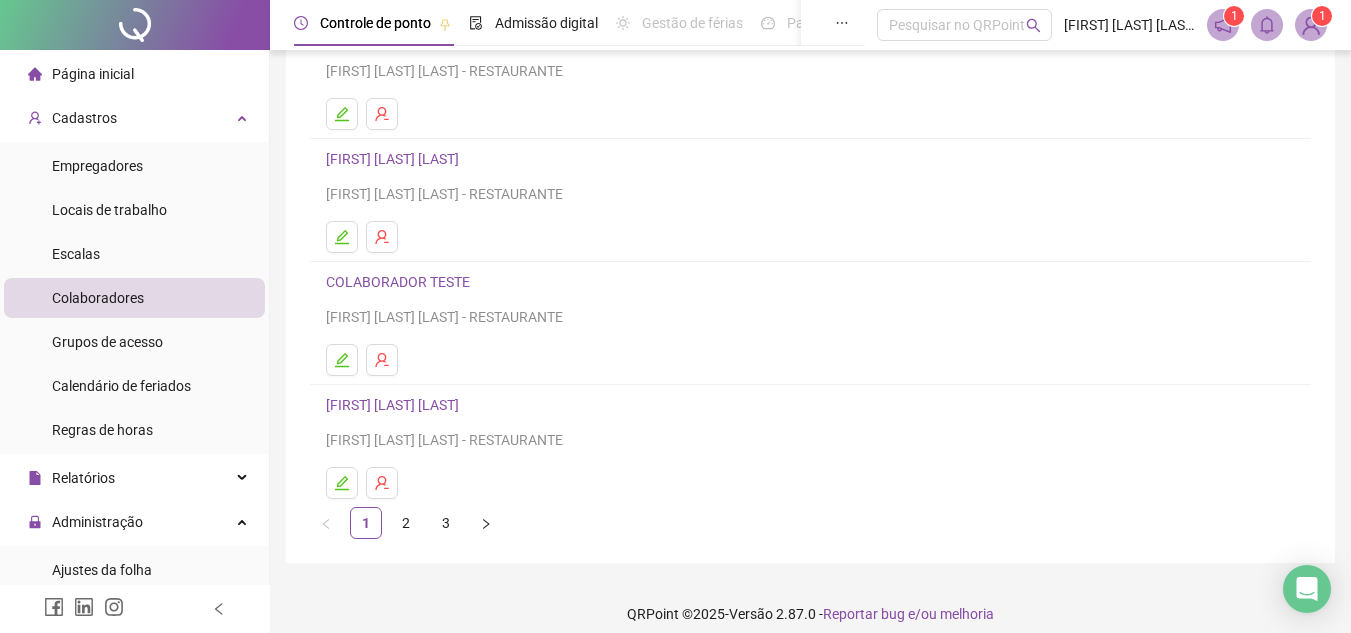 scroll, scrollTop: 334, scrollLeft: 0, axis: vertical 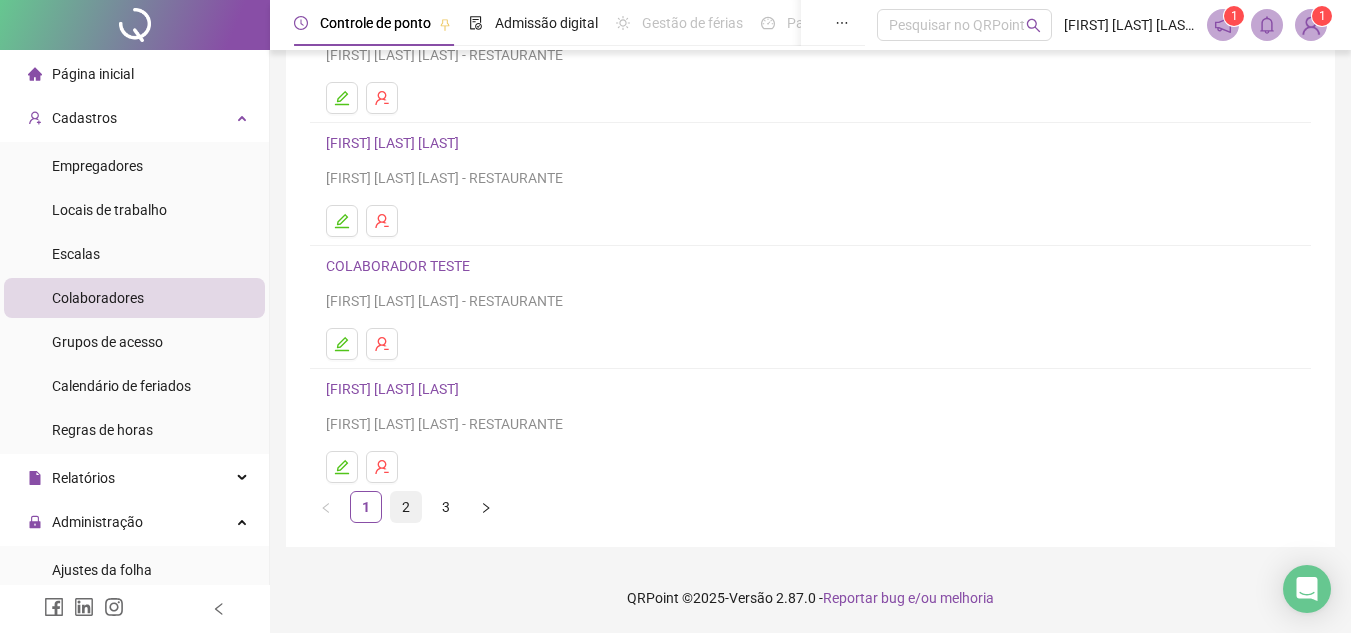 click on "2" at bounding box center [406, 507] 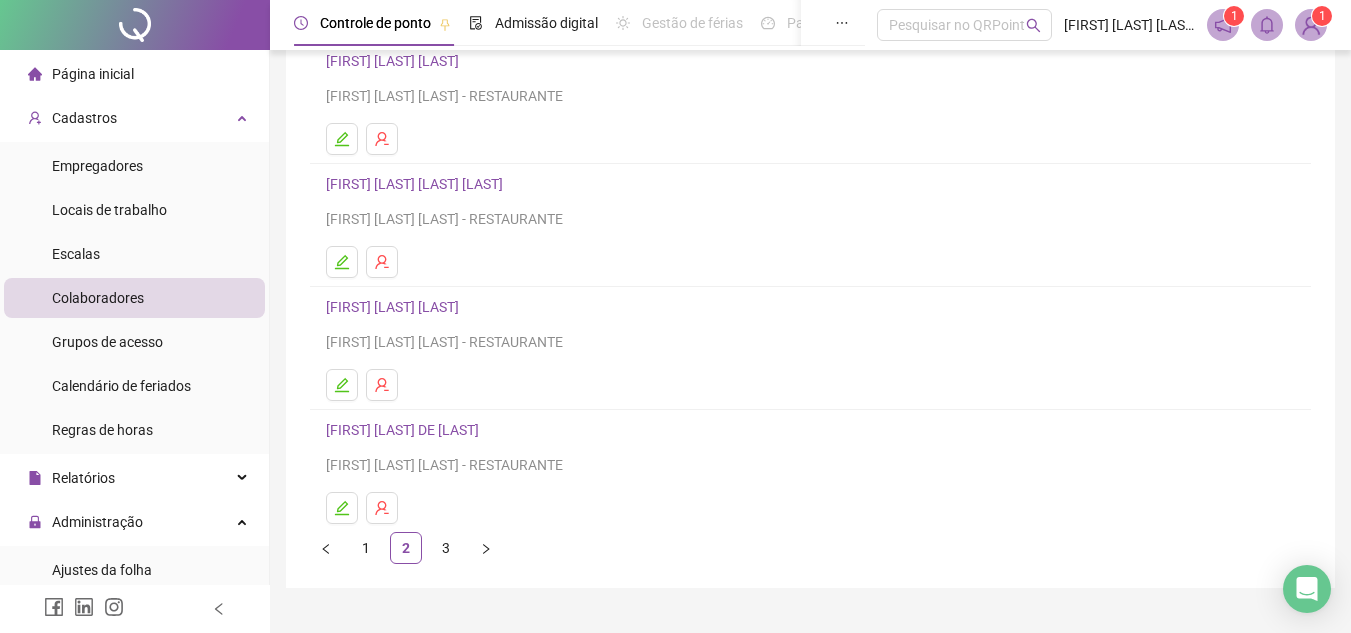 scroll, scrollTop: 334, scrollLeft: 0, axis: vertical 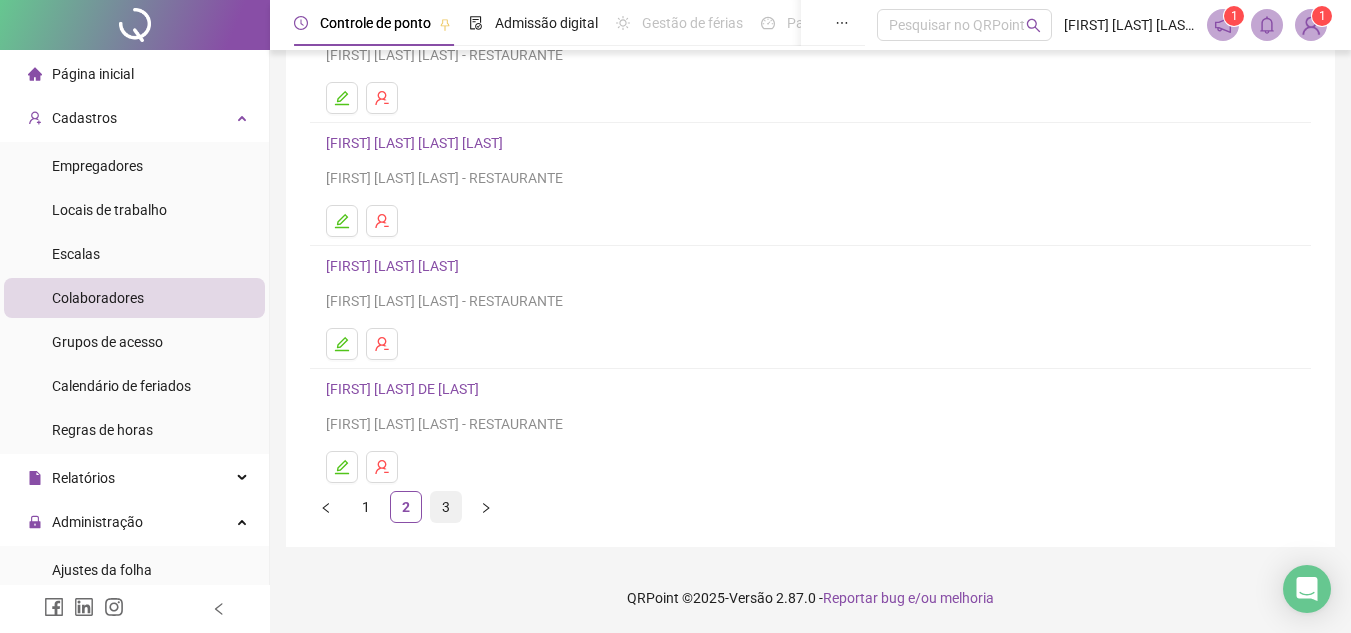 click on "3" at bounding box center [446, 507] 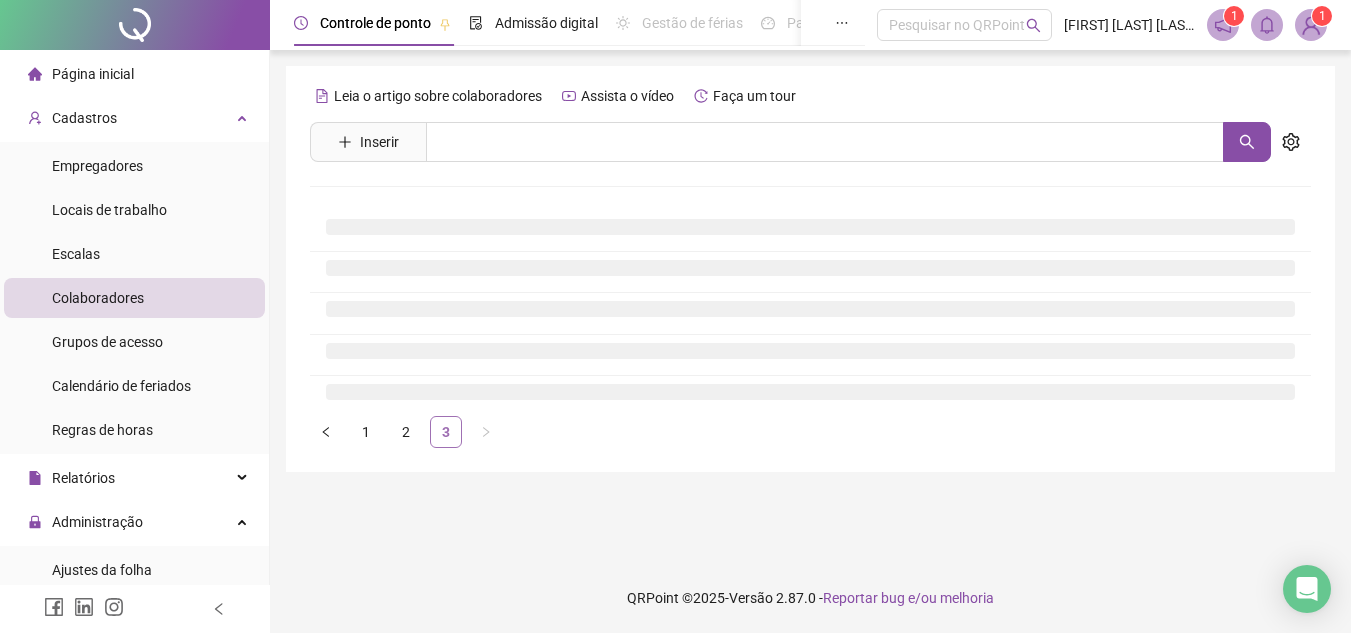 scroll, scrollTop: 0, scrollLeft: 0, axis: both 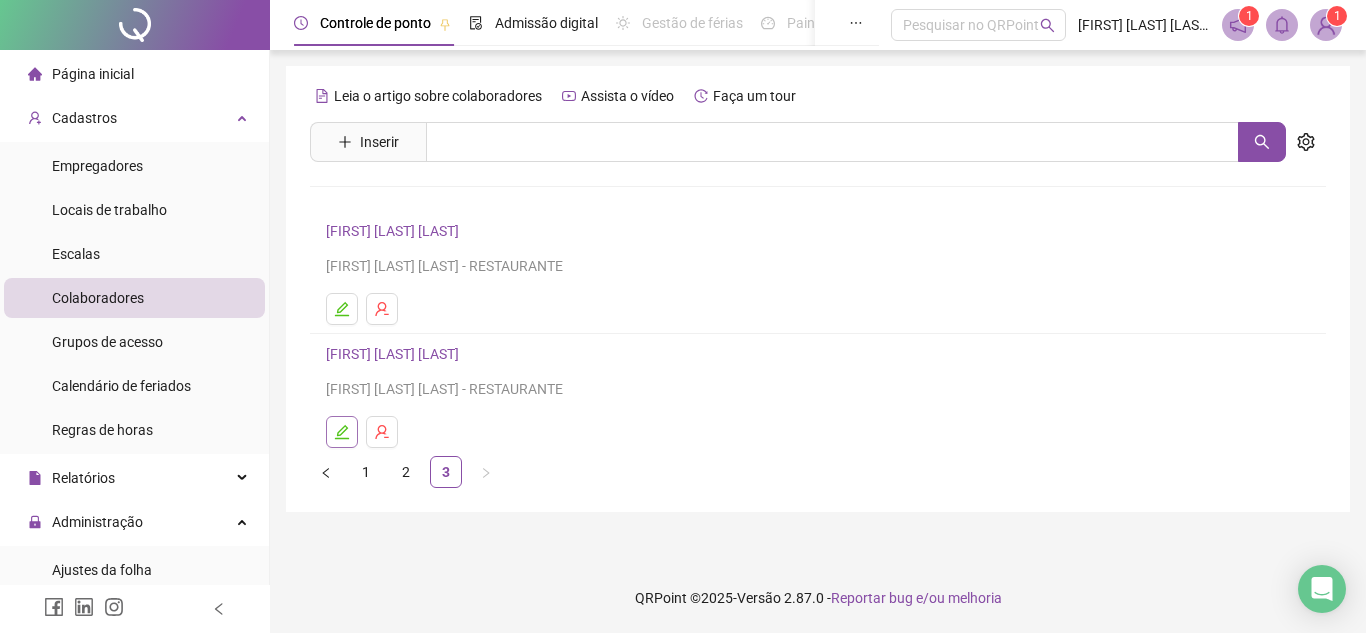 click 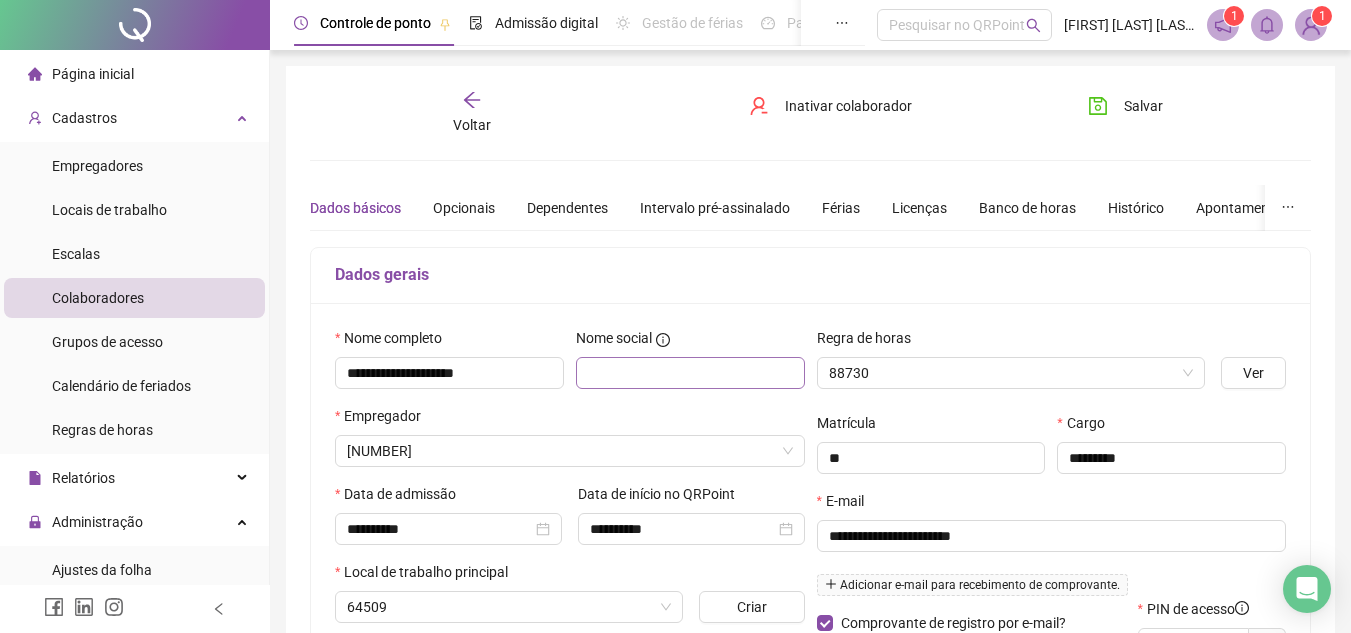 type on "*********" 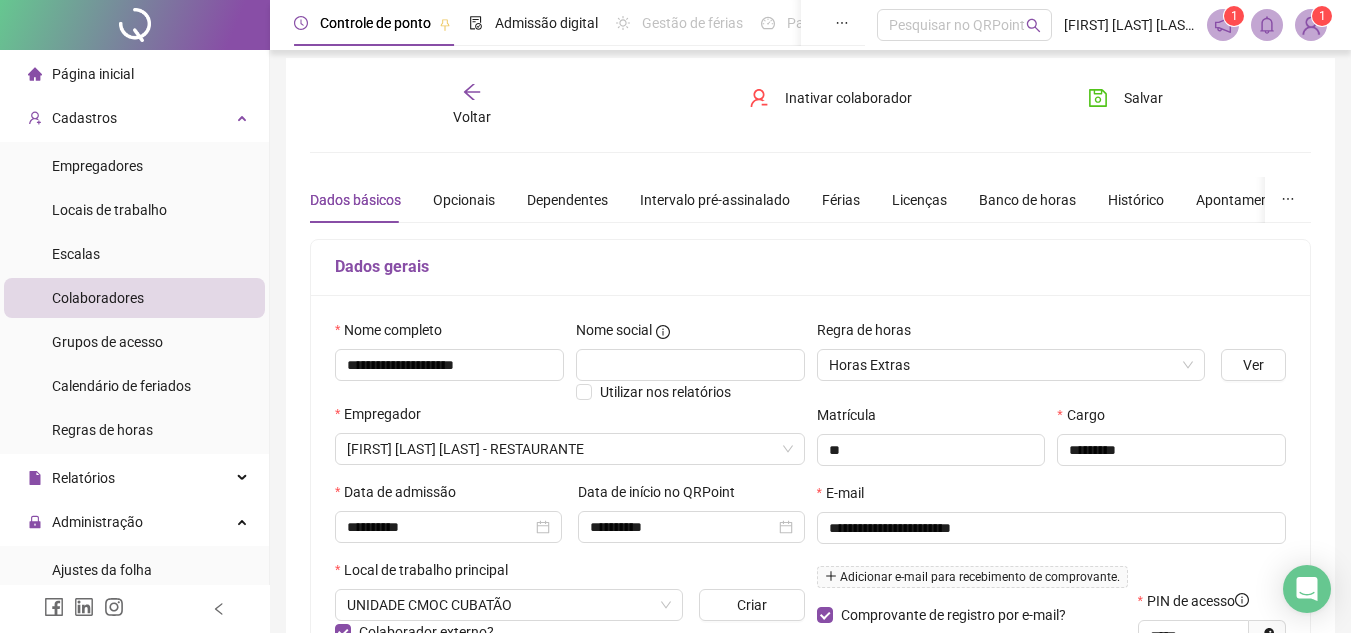 scroll, scrollTop: 0, scrollLeft: 0, axis: both 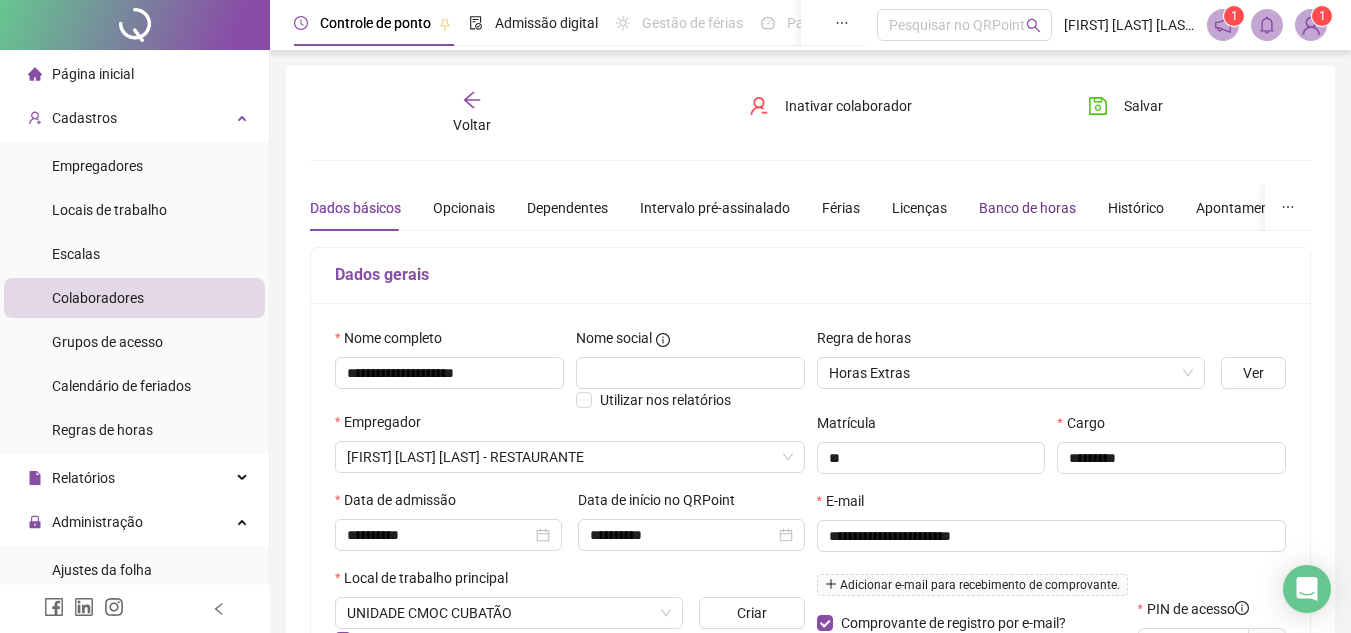 click on "Banco de horas" at bounding box center (1027, 208) 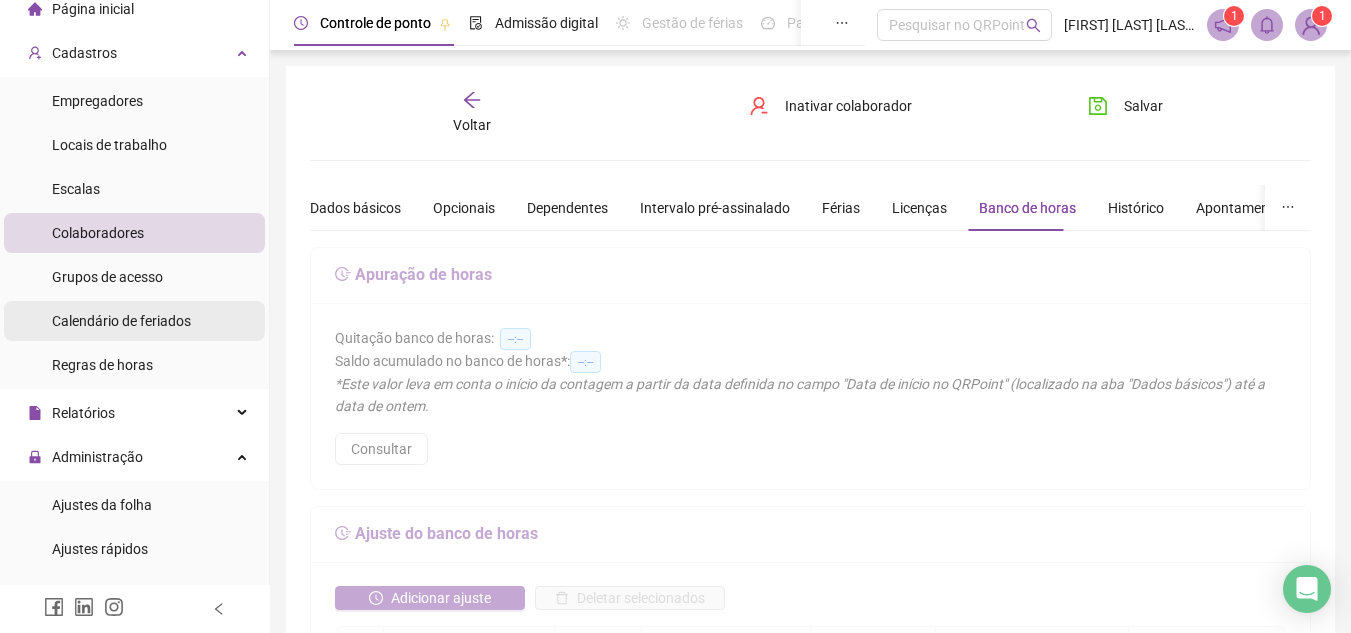 scroll, scrollTop: 100, scrollLeft: 0, axis: vertical 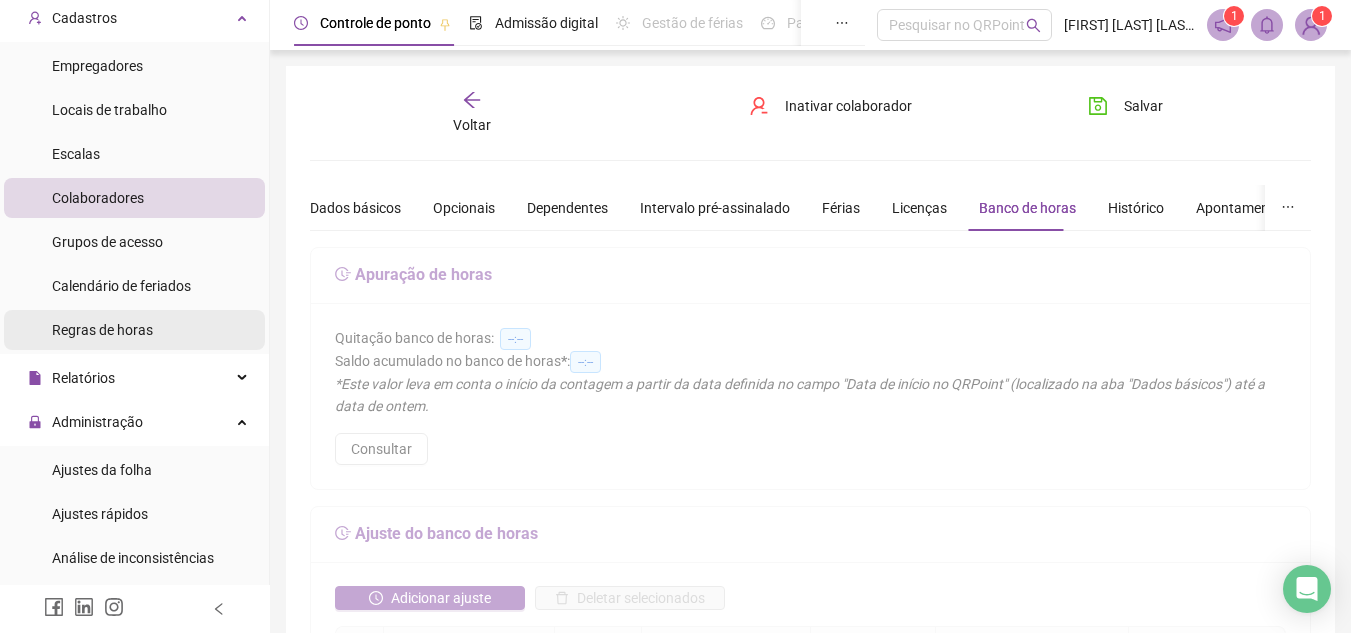 click on "Regras de horas" at bounding box center [102, 330] 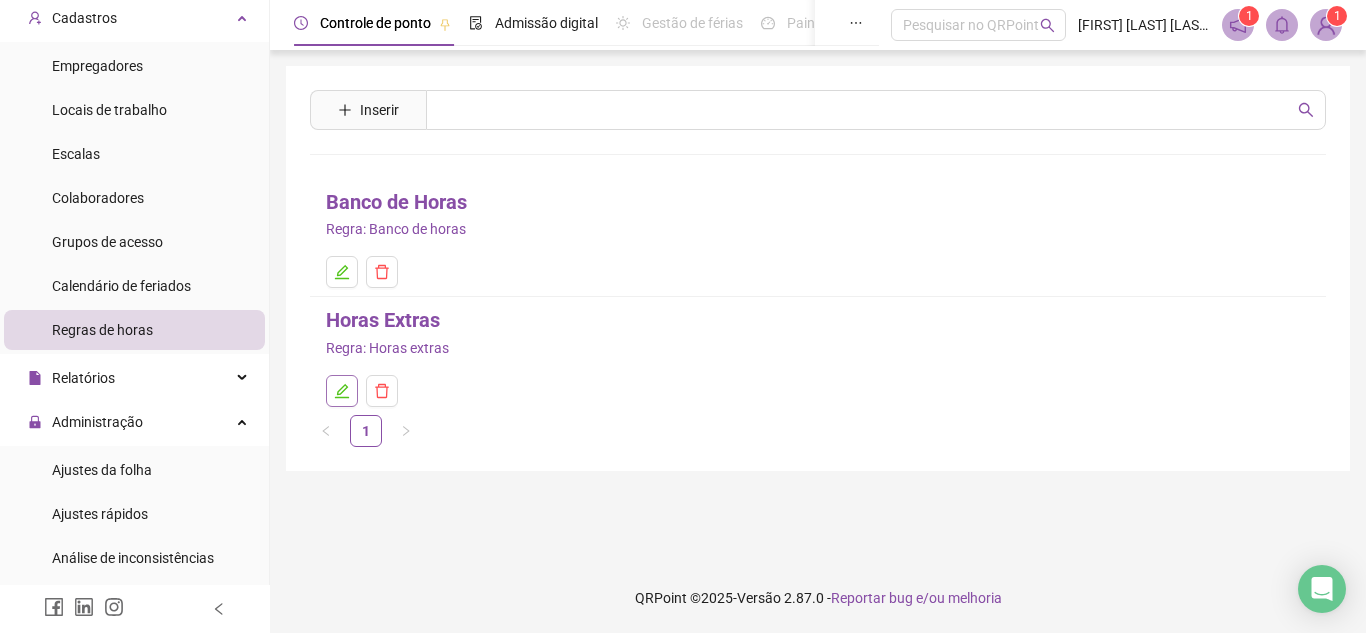 click 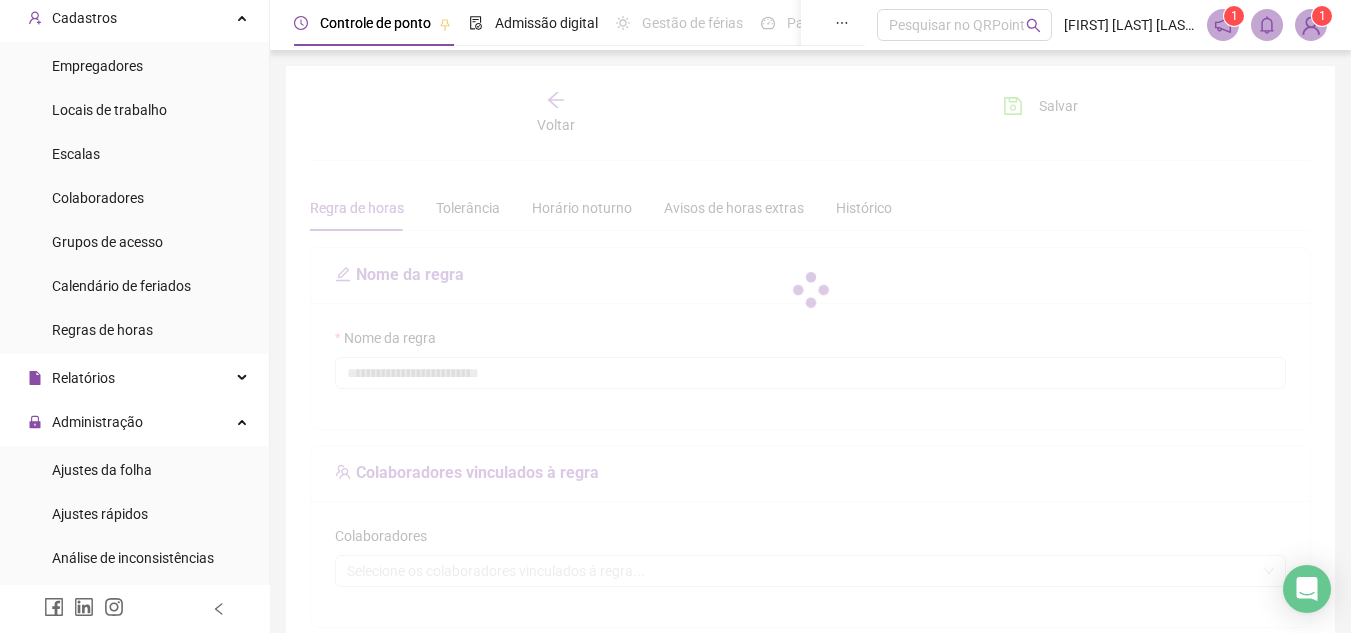 type on "**********" 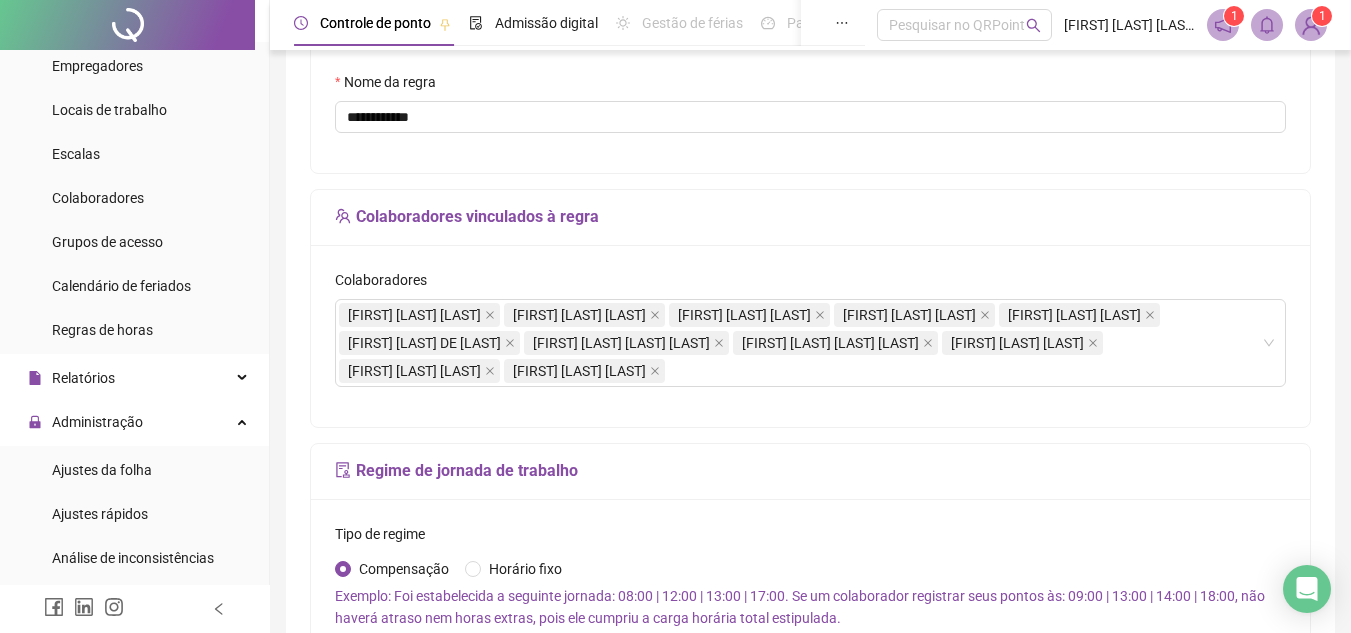 scroll, scrollTop: 0, scrollLeft: 0, axis: both 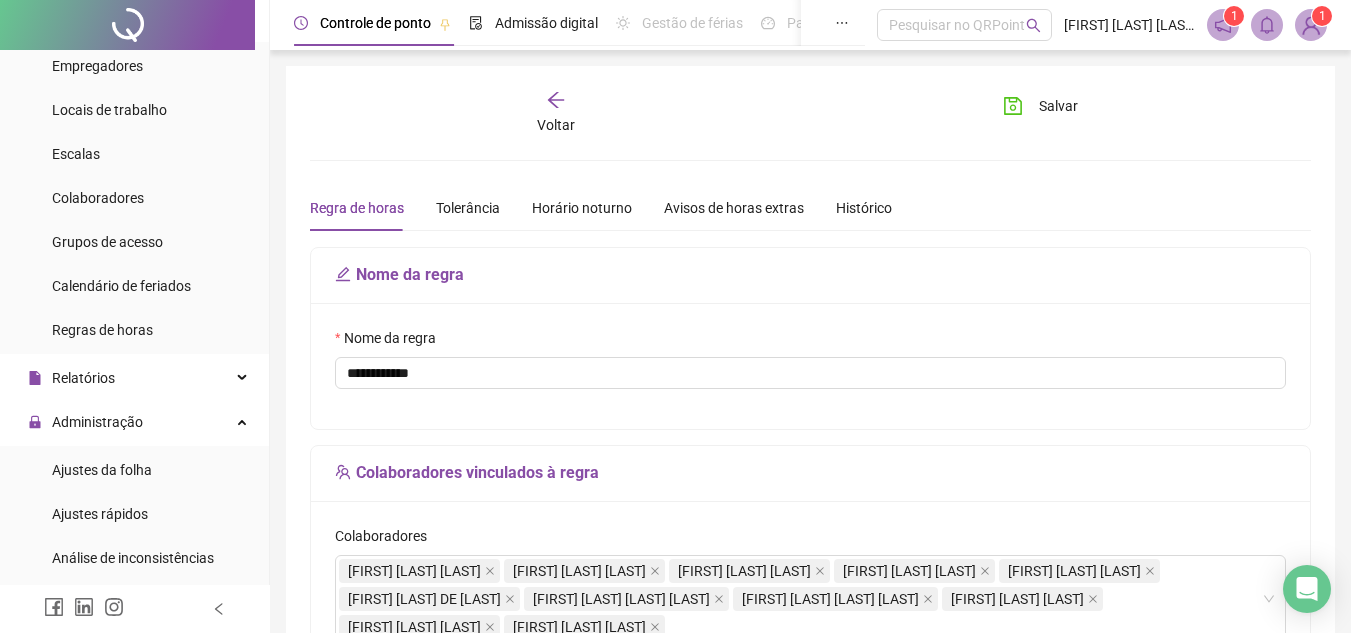 click 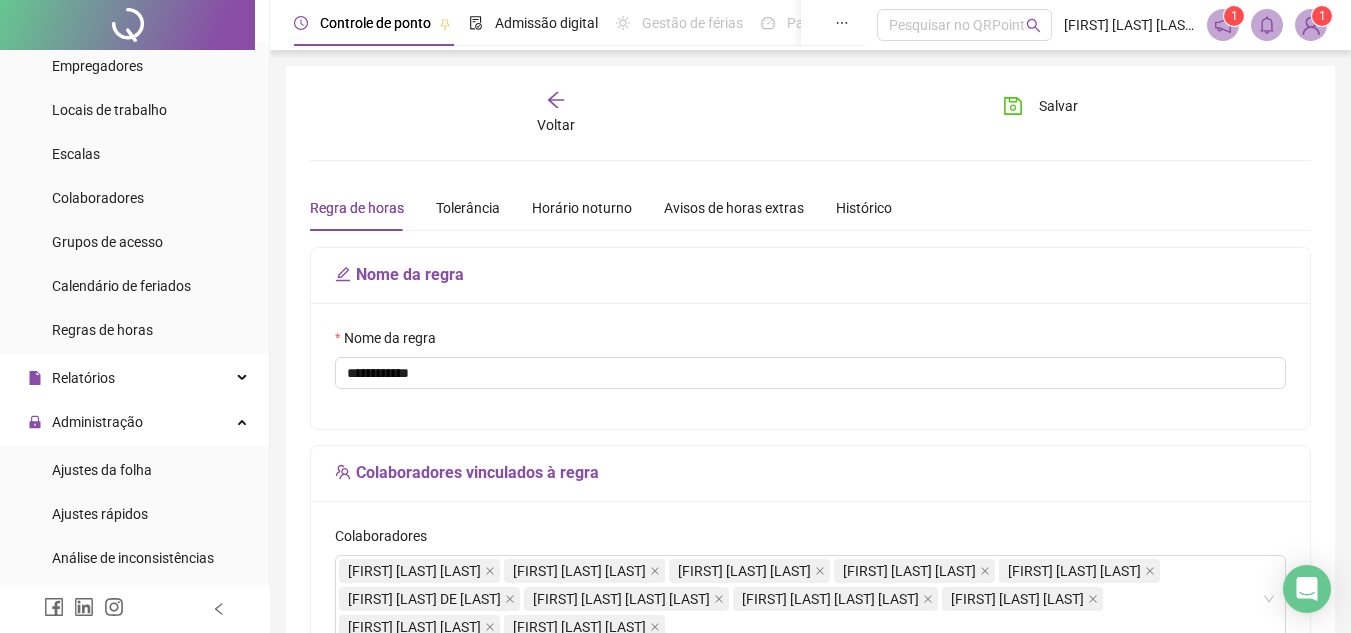click on "Nome da regra" at bounding box center [810, 275] 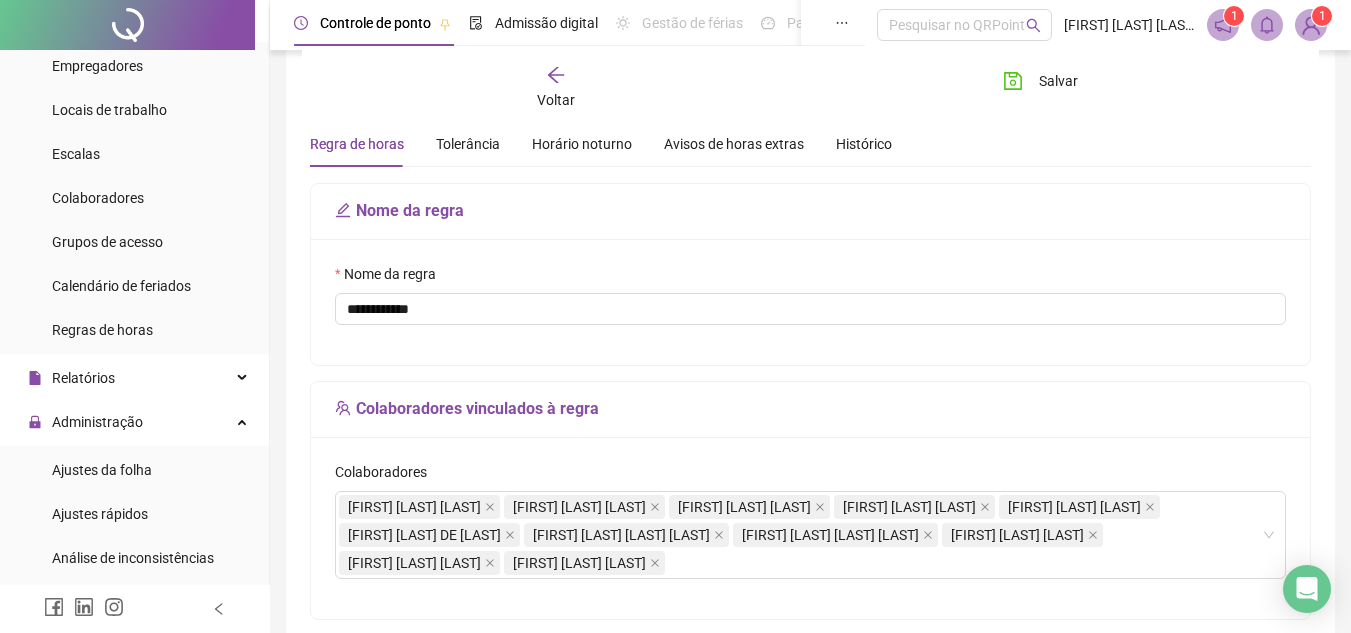 scroll, scrollTop: 100, scrollLeft: 0, axis: vertical 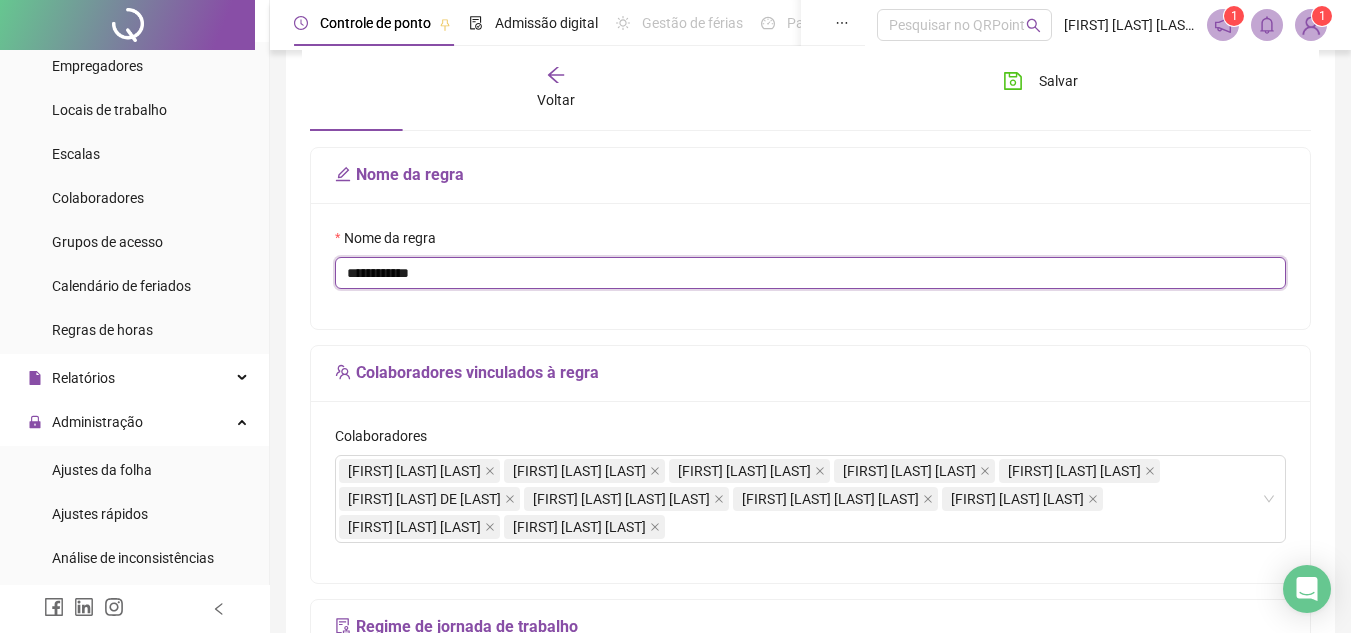 click on "**********" at bounding box center [810, 273] 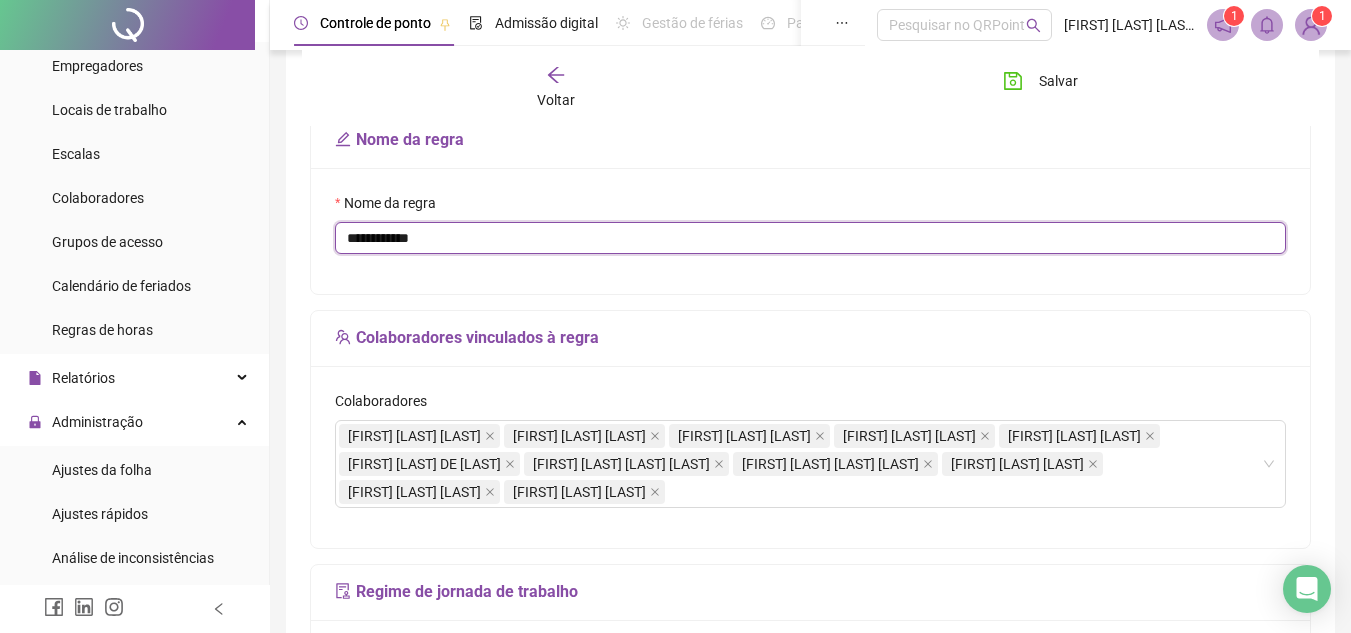 scroll, scrollTop: 100, scrollLeft: 0, axis: vertical 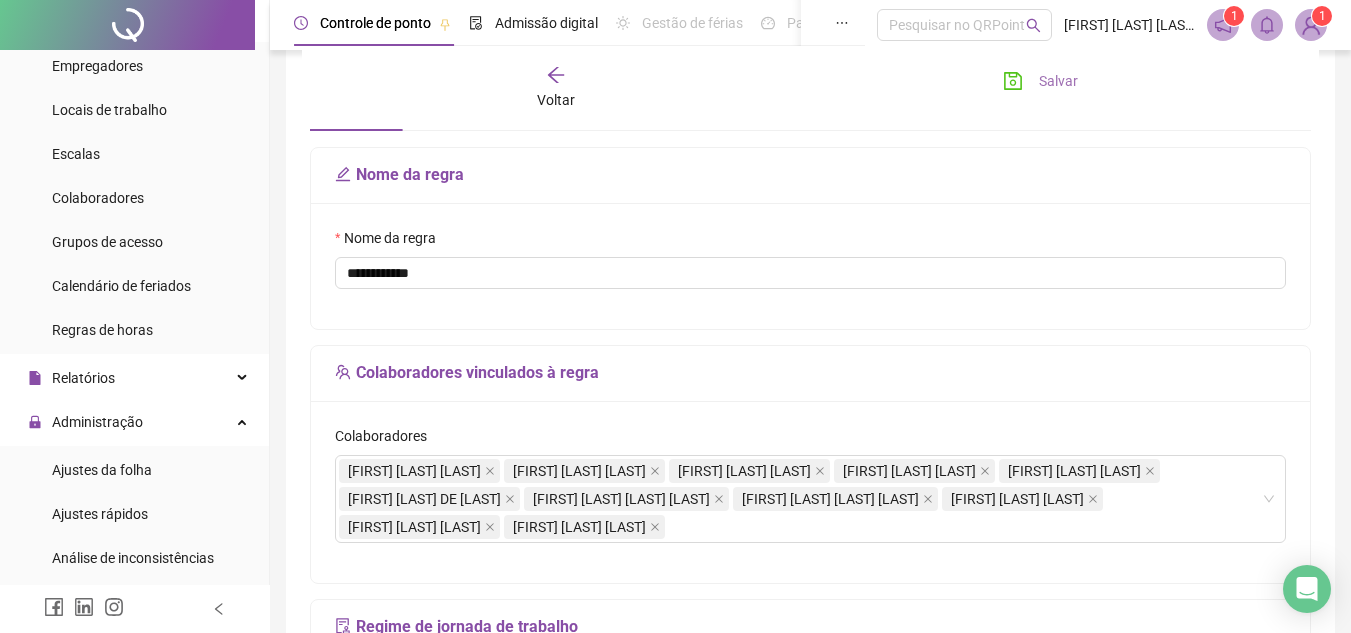 click on "Salvar" at bounding box center (1058, 81) 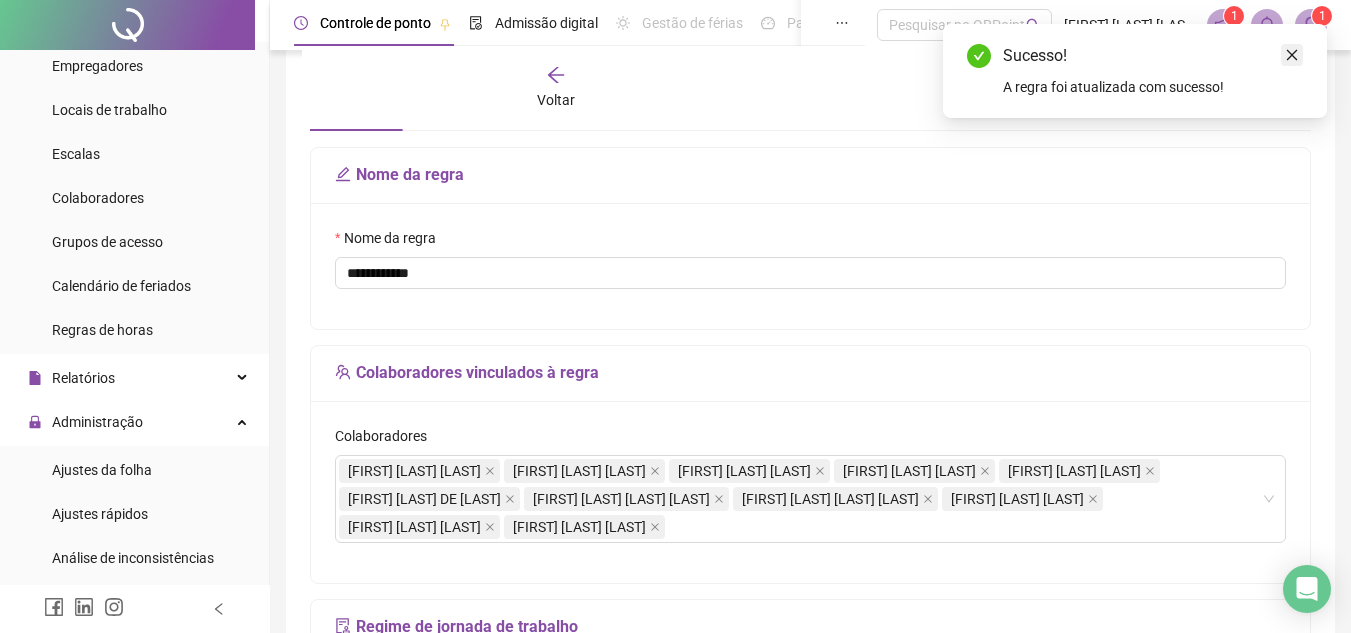click 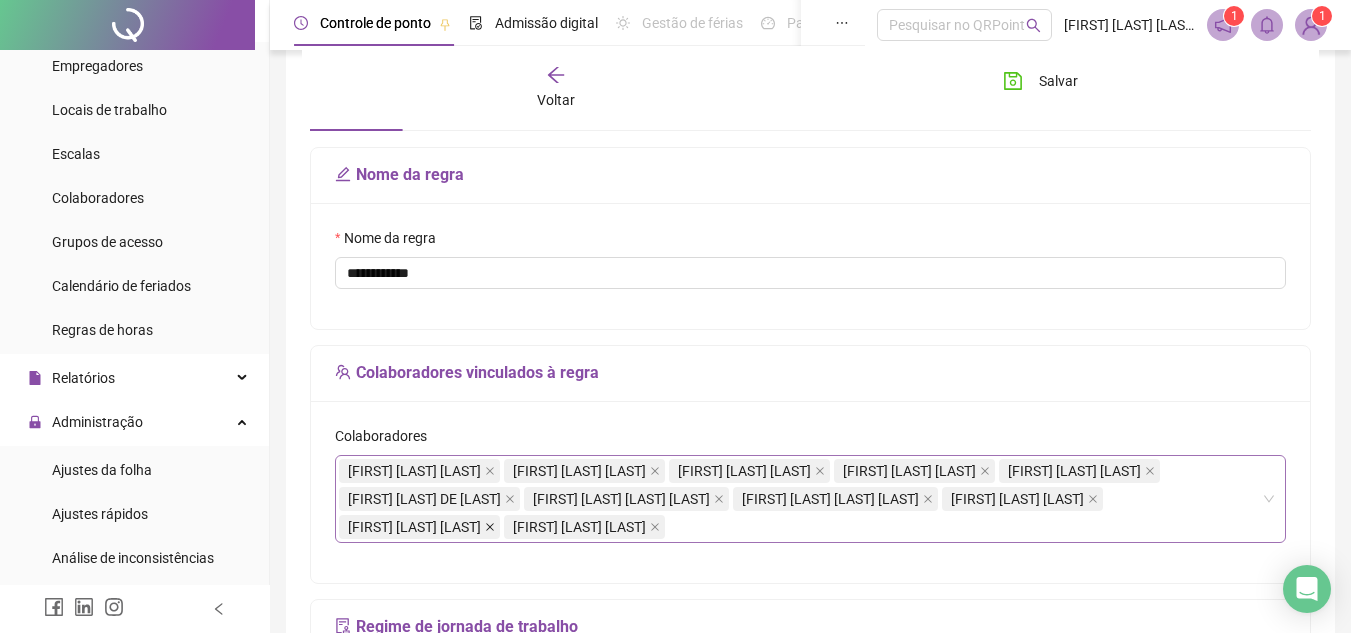 click 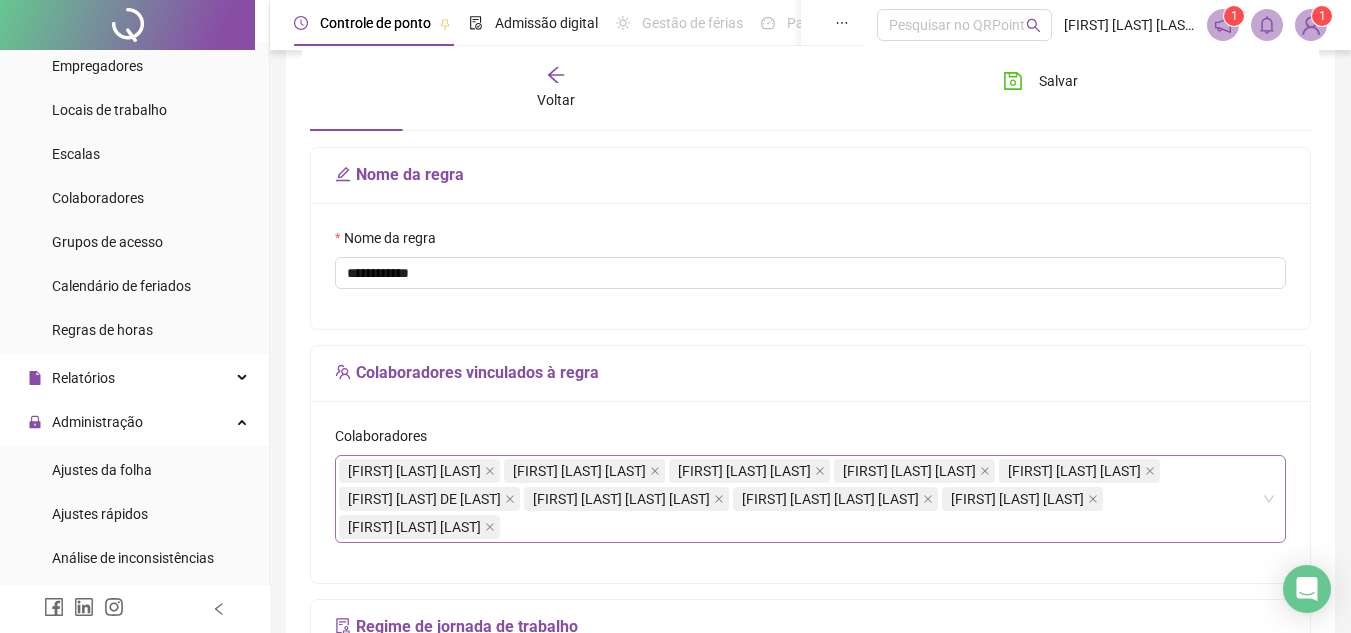 click on "Nome da regra" at bounding box center (810, 175) 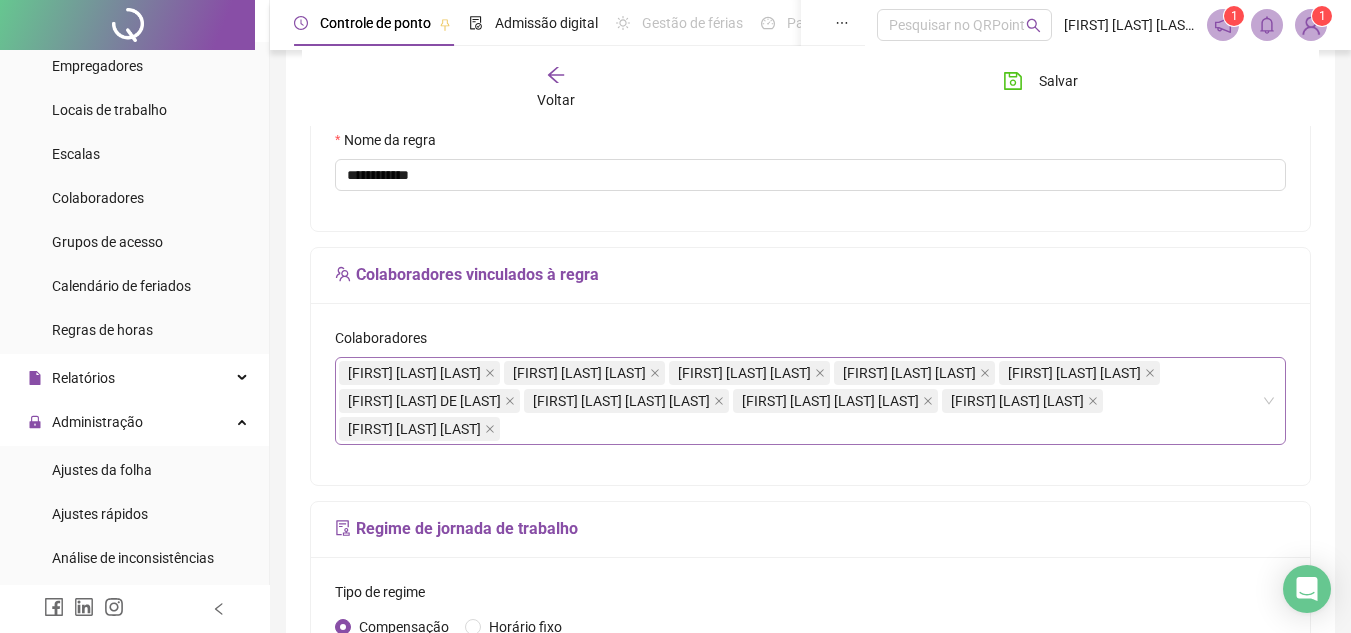 scroll, scrollTop: 200, scrollLeft: 0, axis: vertical 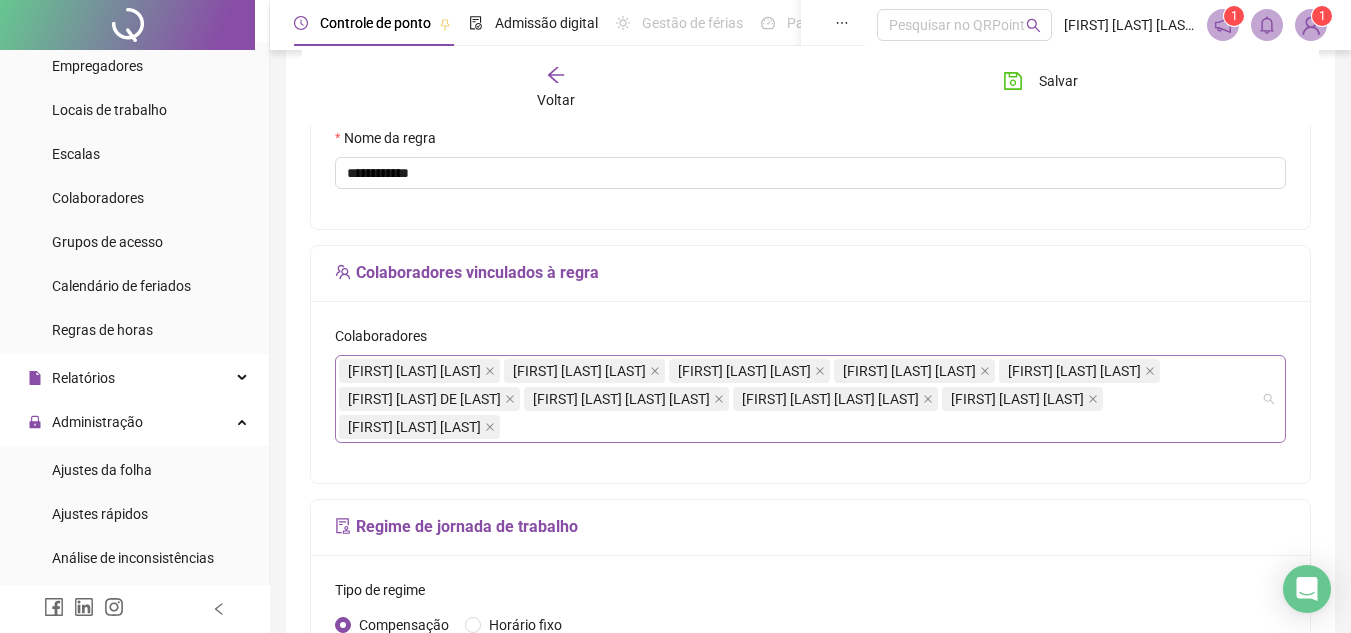 click on "[FIRST] [LAST] [LAST] [FIRST] [LAST] [LAST] [FIRST] [LAST] [LAST] [FIRST] [LAST] [LAST] [FIRST] [LAST] [LAST] [FIRST] [LAST] [LAST] [FIRST] [LAST] [LAST] [FIRST] [LAST] [LAST] [FIRST] [LAST] [LAST] [FIRST] [LAST] [LAST]" at bounding box center [800, 399] 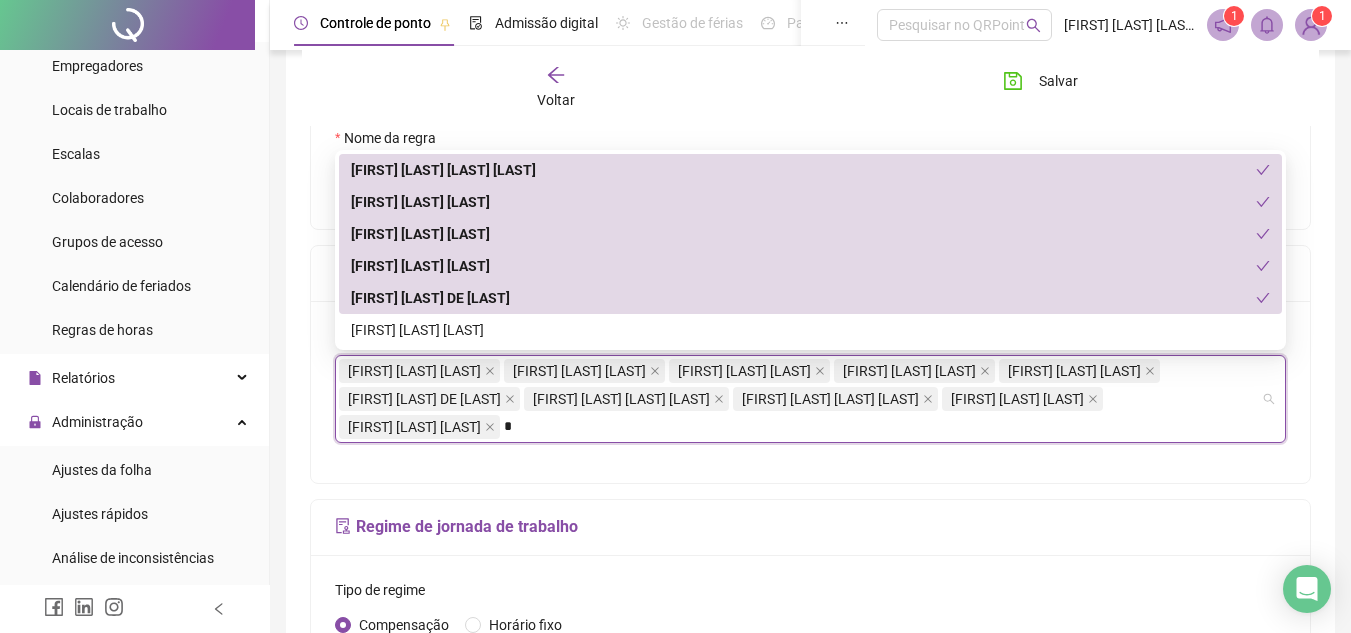 type on "**" 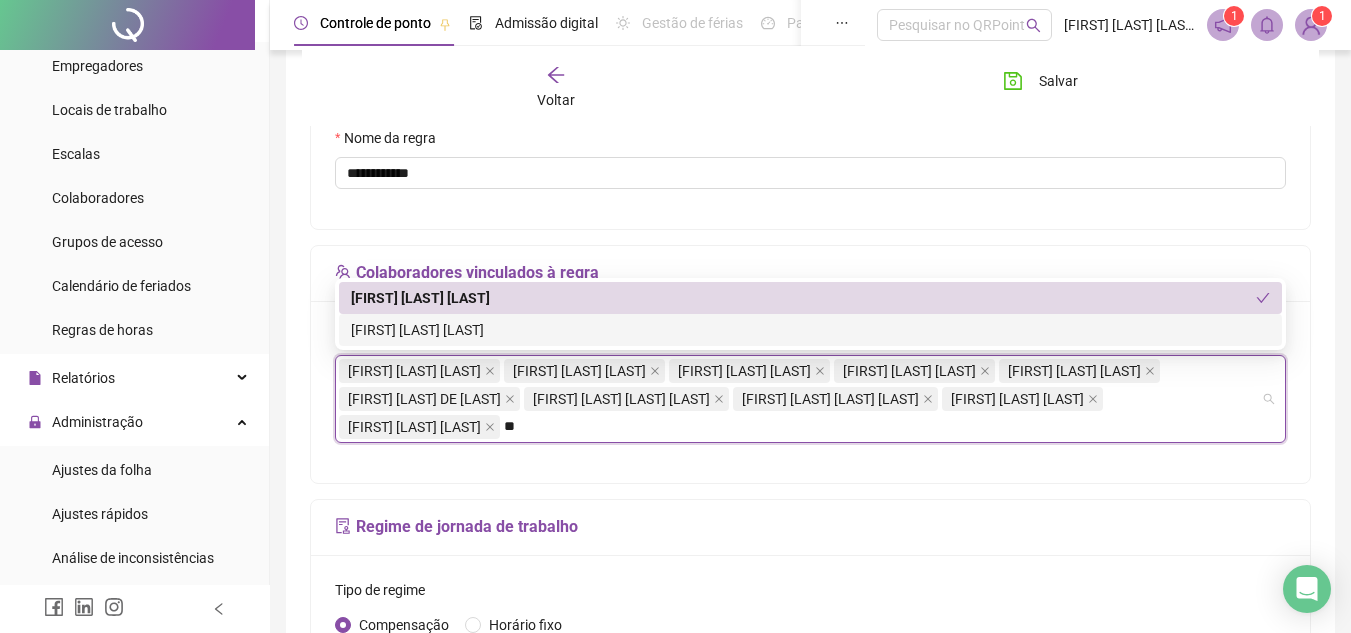 click on "[FIRST] [LAST] [LAST]" at bounding box center (810, 330) 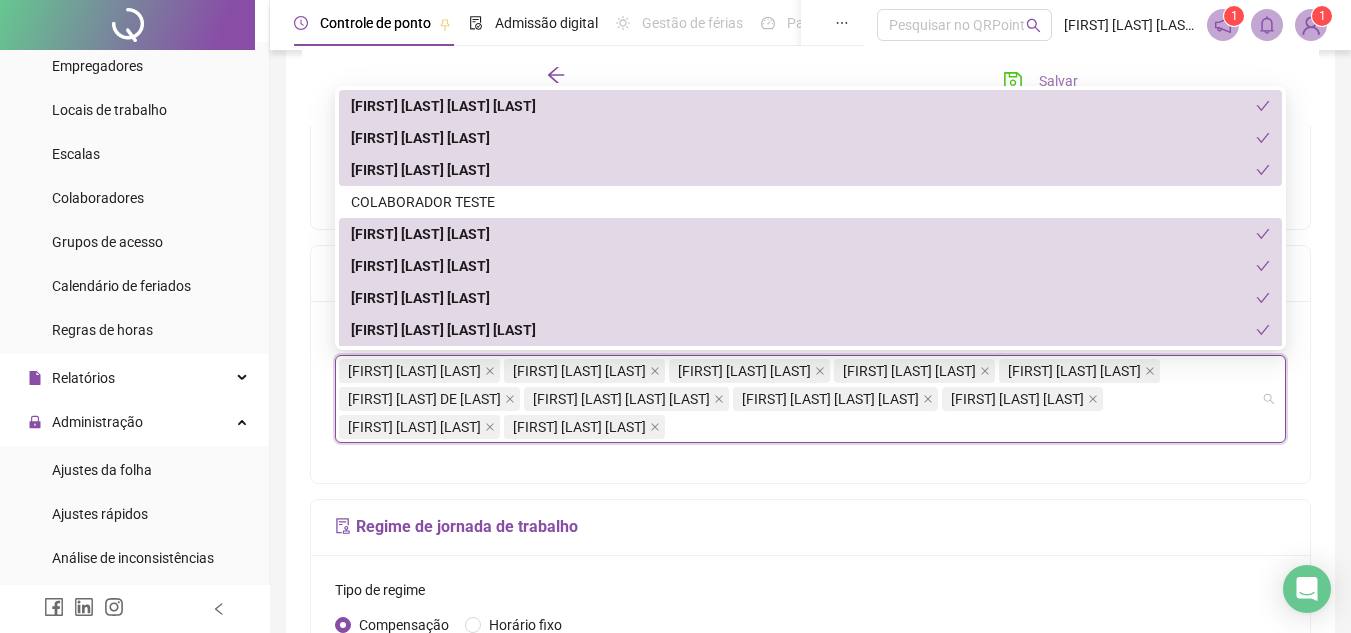 click on "Salvar" at bounding box center (1058, 81) 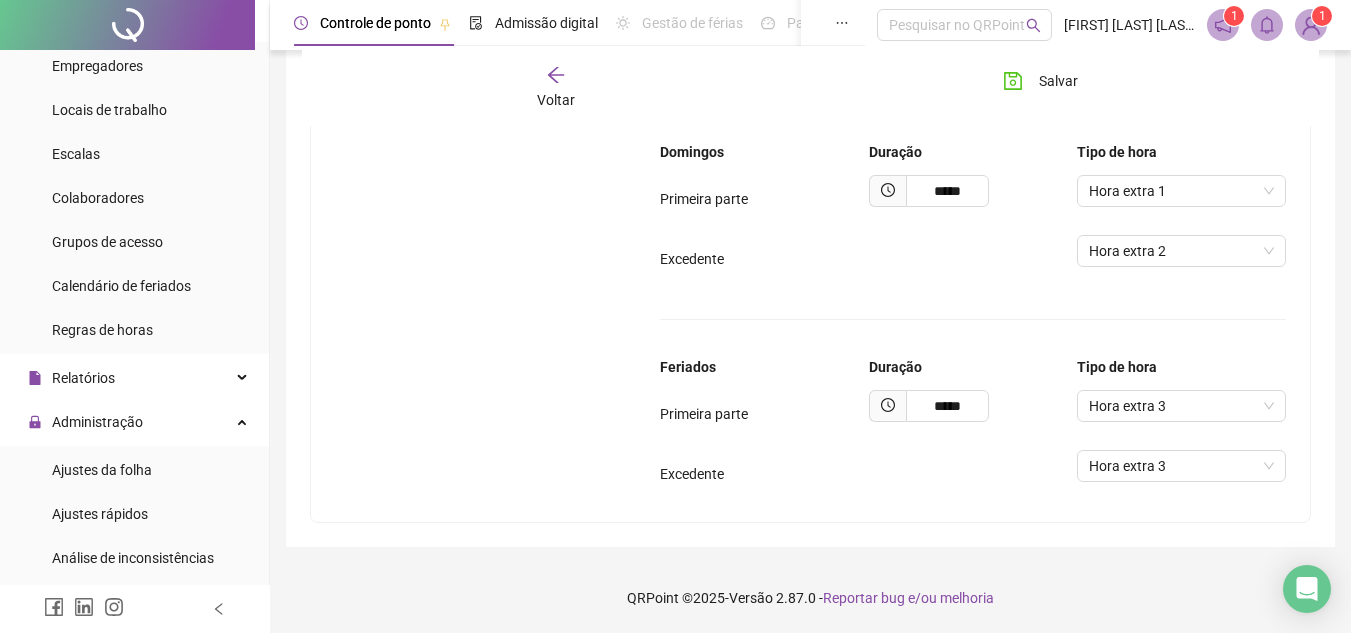 scroll, scrollTop: 1484, scrollLeft: 0, axis: vertical 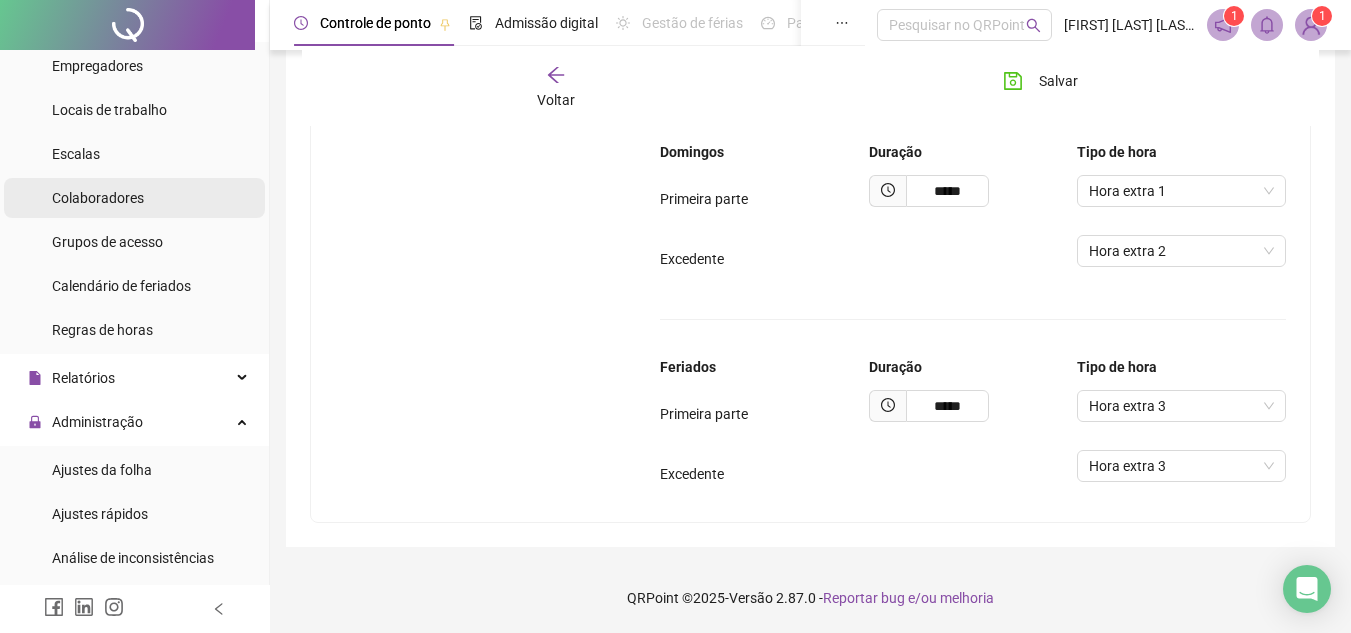 click on "Colaboradores" at bounding box center (98, 198) 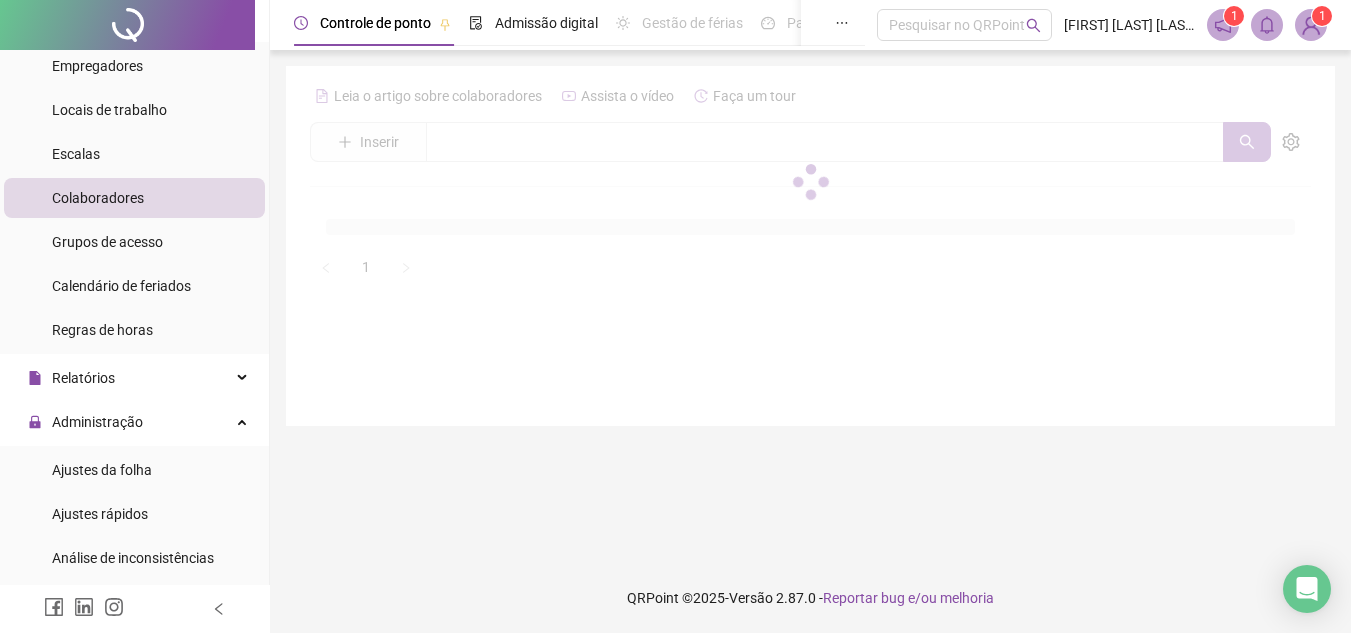 scroll, scrollTop: 0, scrollLeft: 0, axis: both 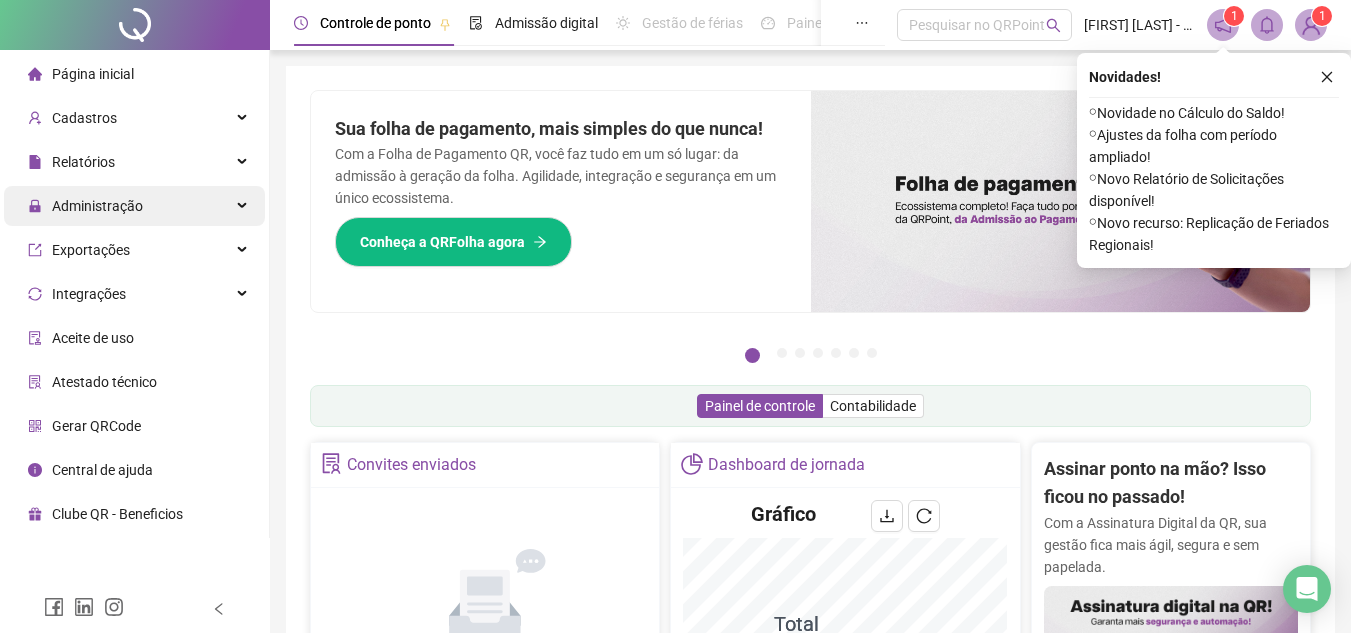 click on "Administração" at bounding box center [97, 206] 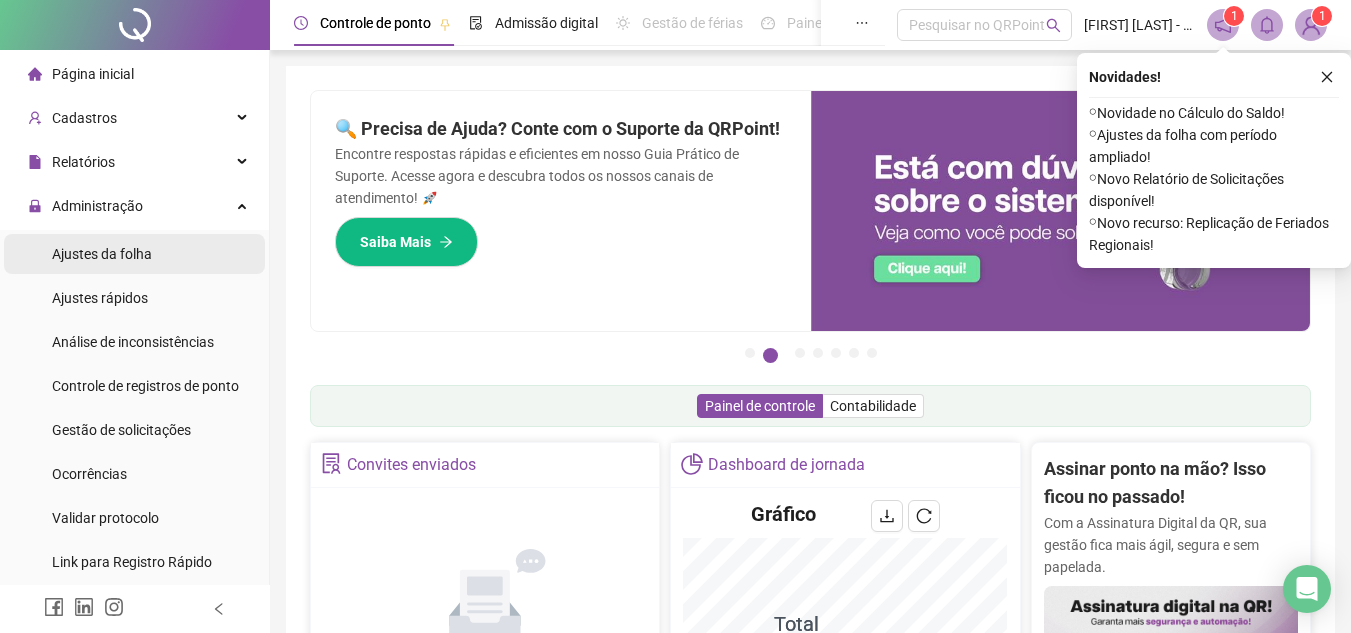 click on "Ajustes da folha" at bounding box center (102, 254) 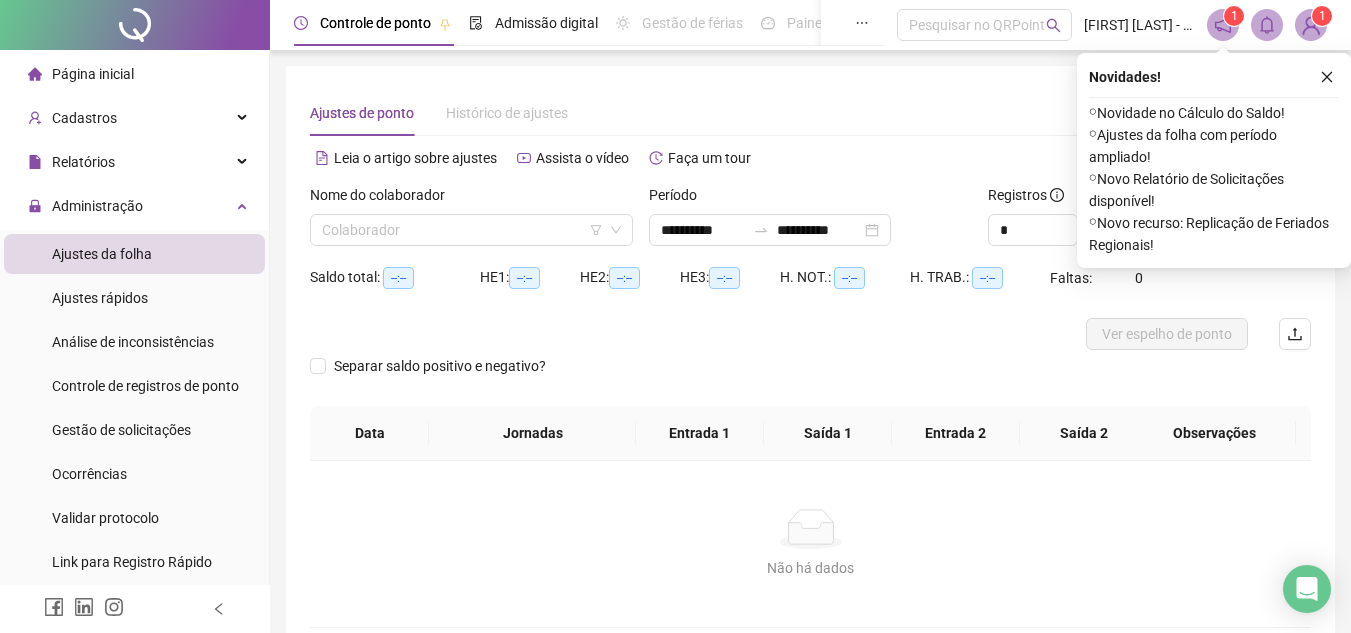 type on "**********" 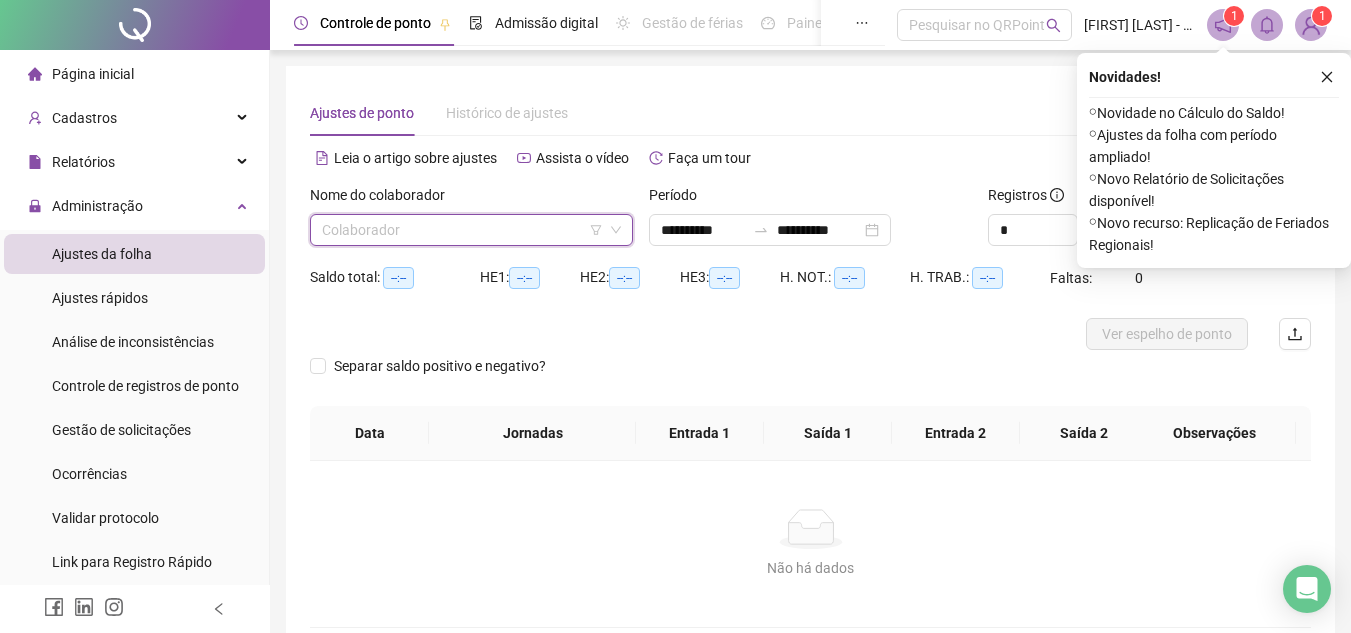 click at bounding box center (465, 230) 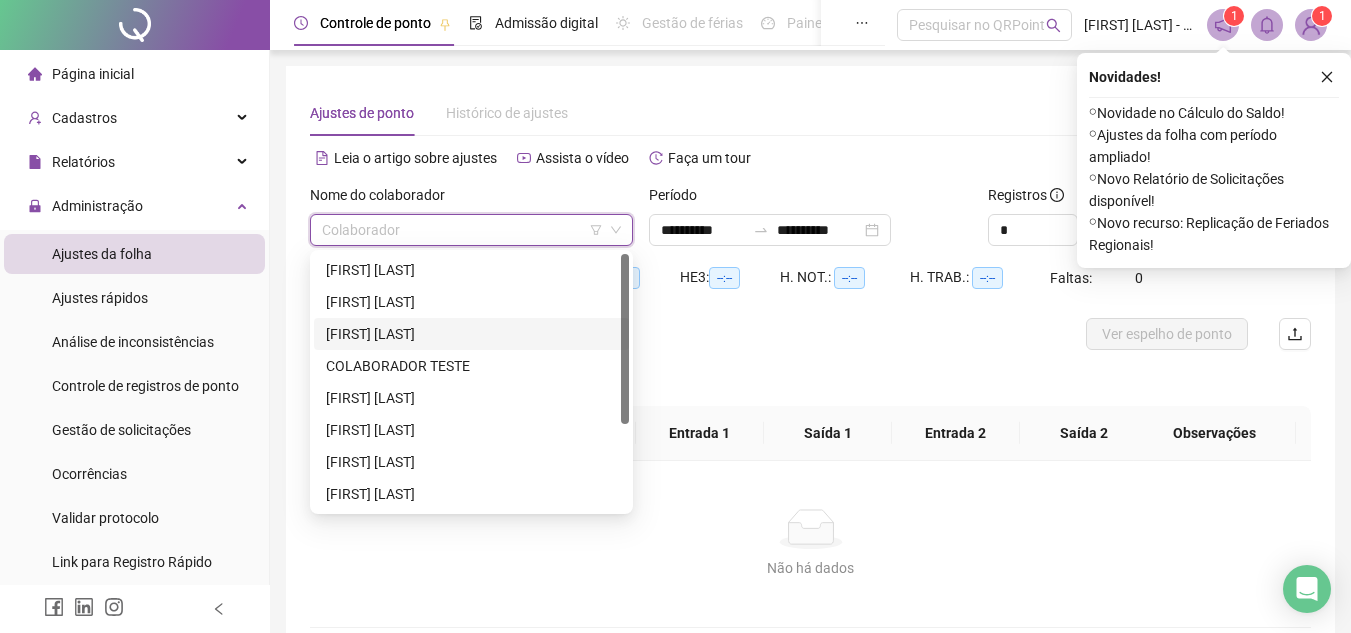 scroll, scrollTop: 100, scrollLeft: 0, axis: vertical 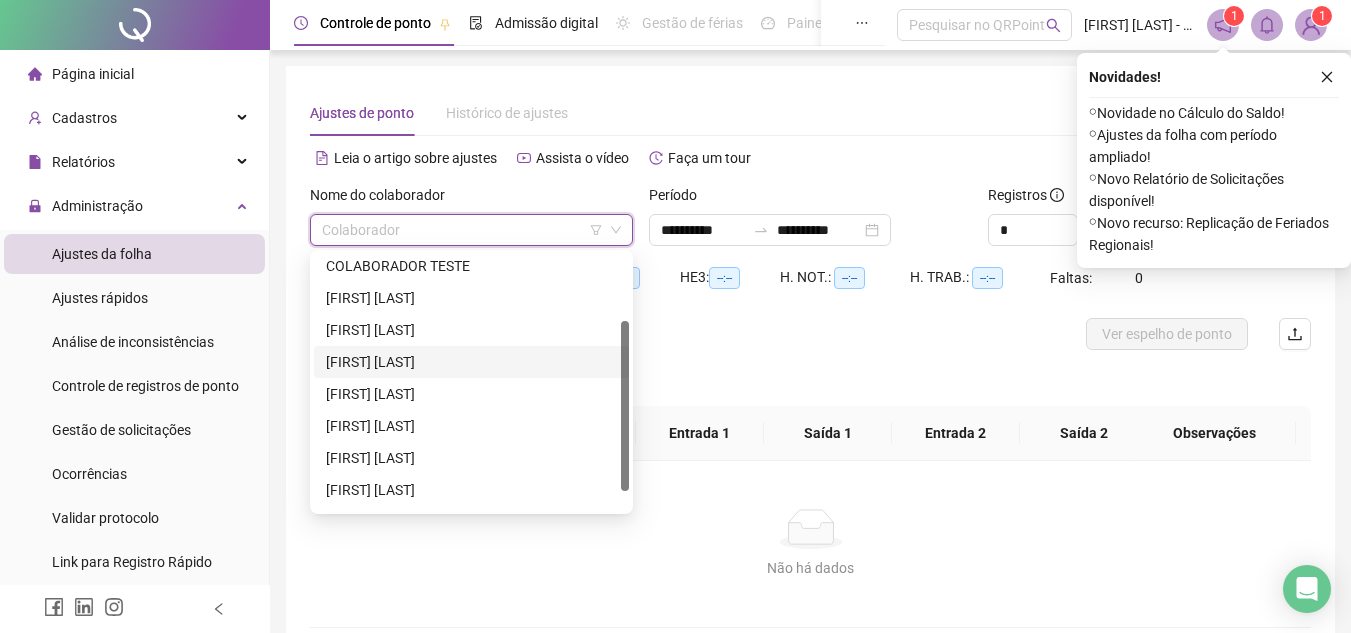click on "[FIRST] [LAST] [LAST]" at bounding box center (471, 362) 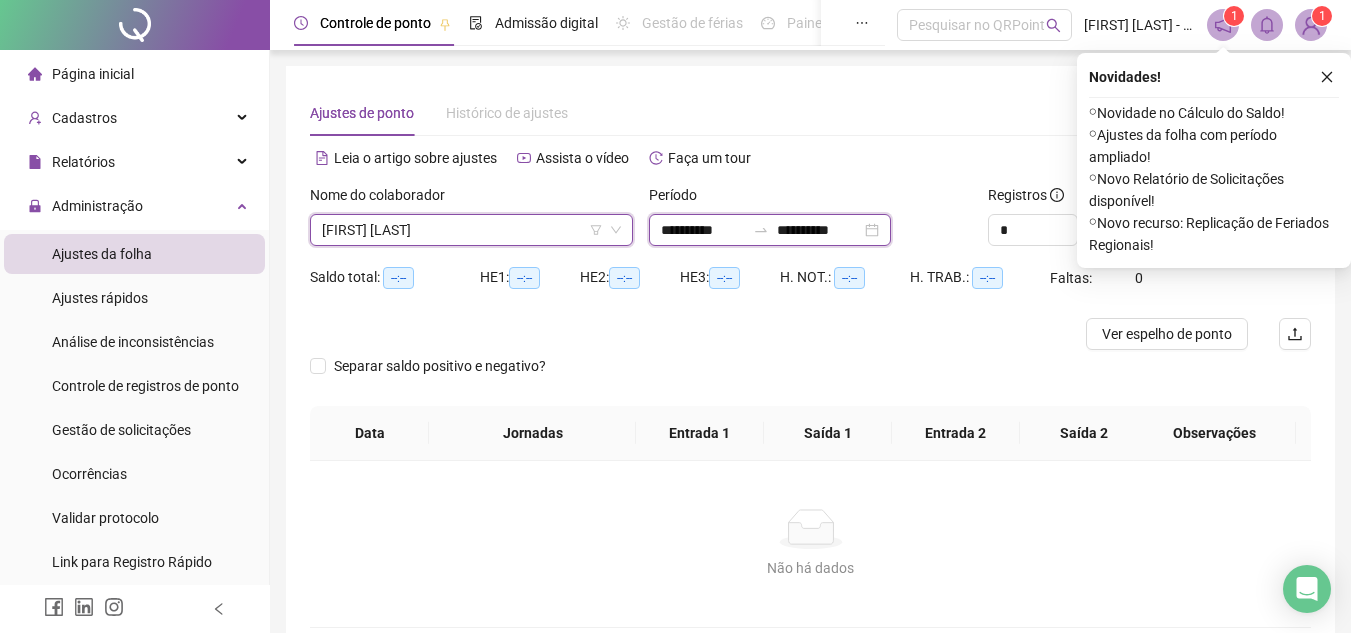 click on "**********" at bounding box center (819, 230) 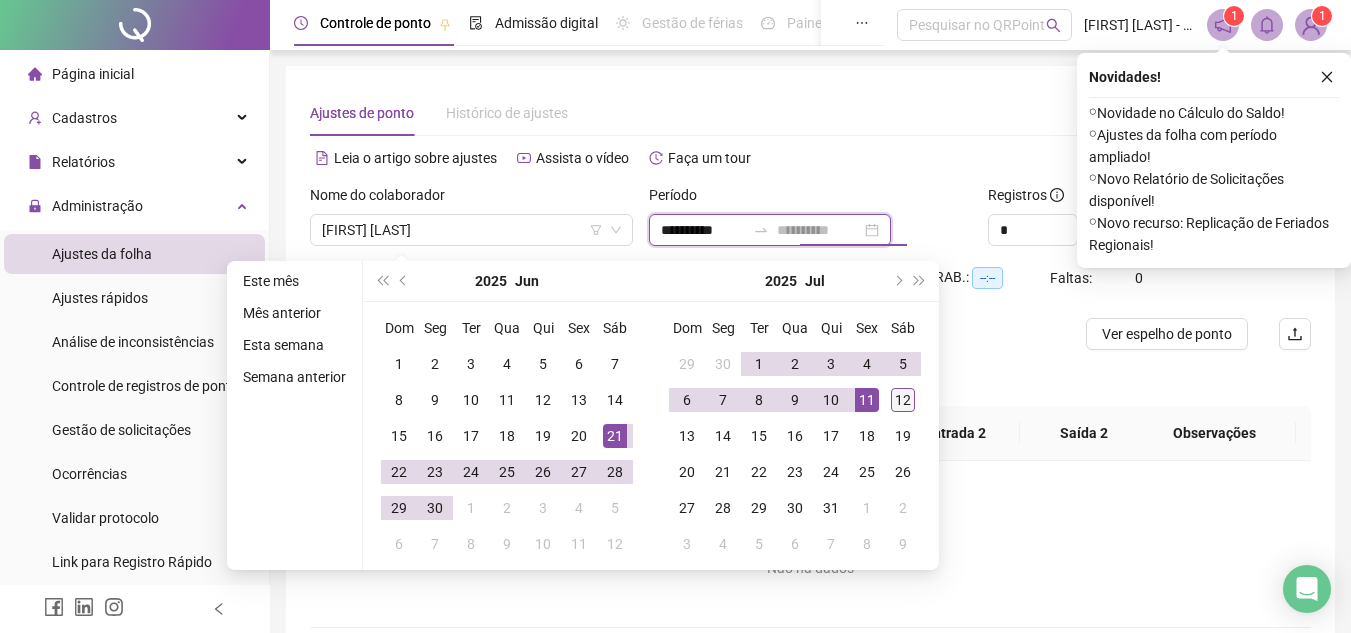 type on "**********" 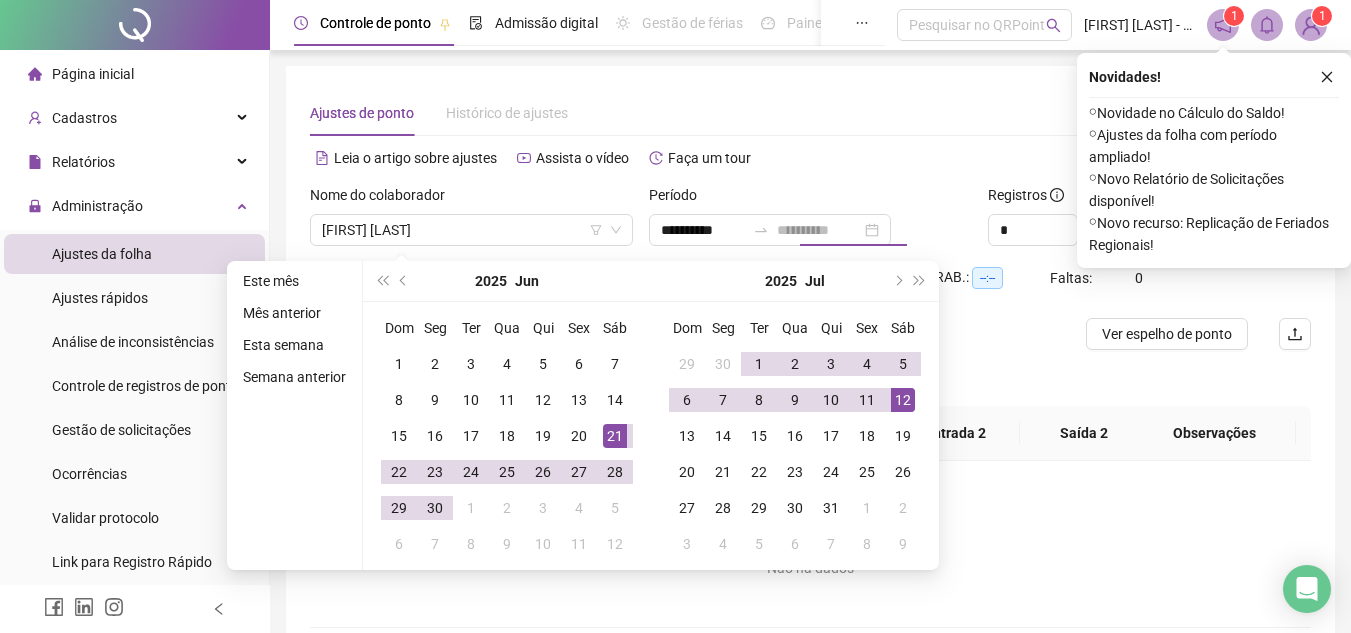 click on "12" at bounding box center (903, 400) 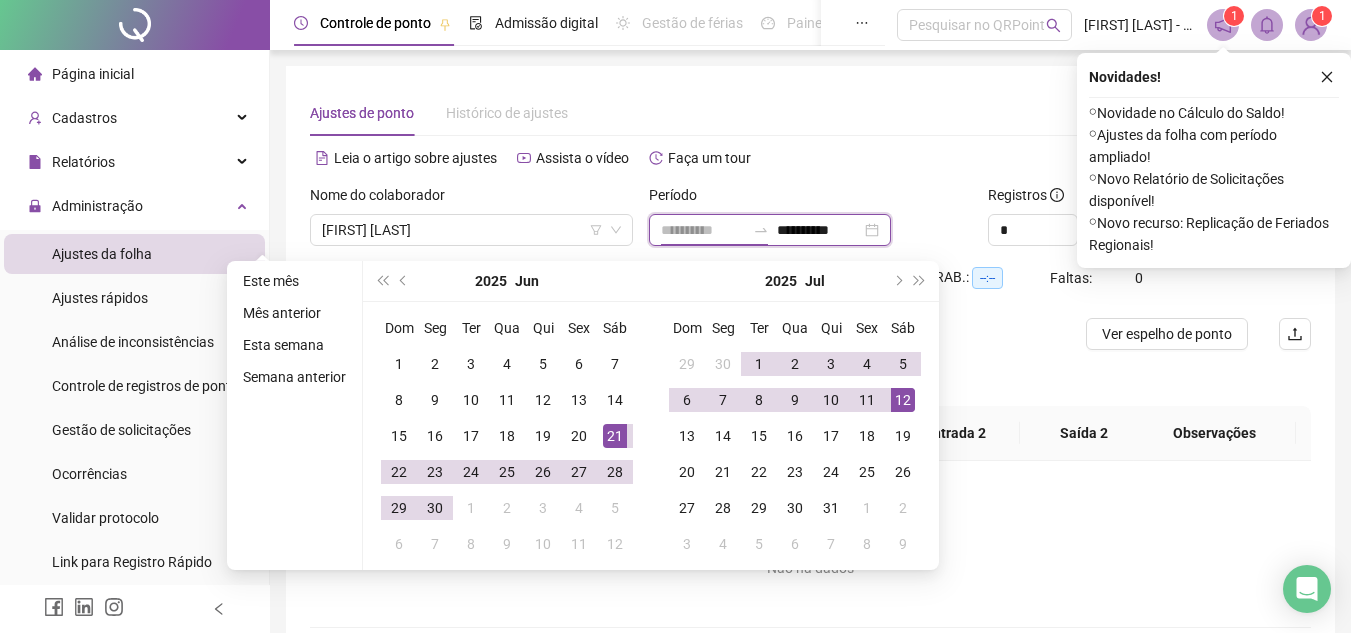 type on "**********" 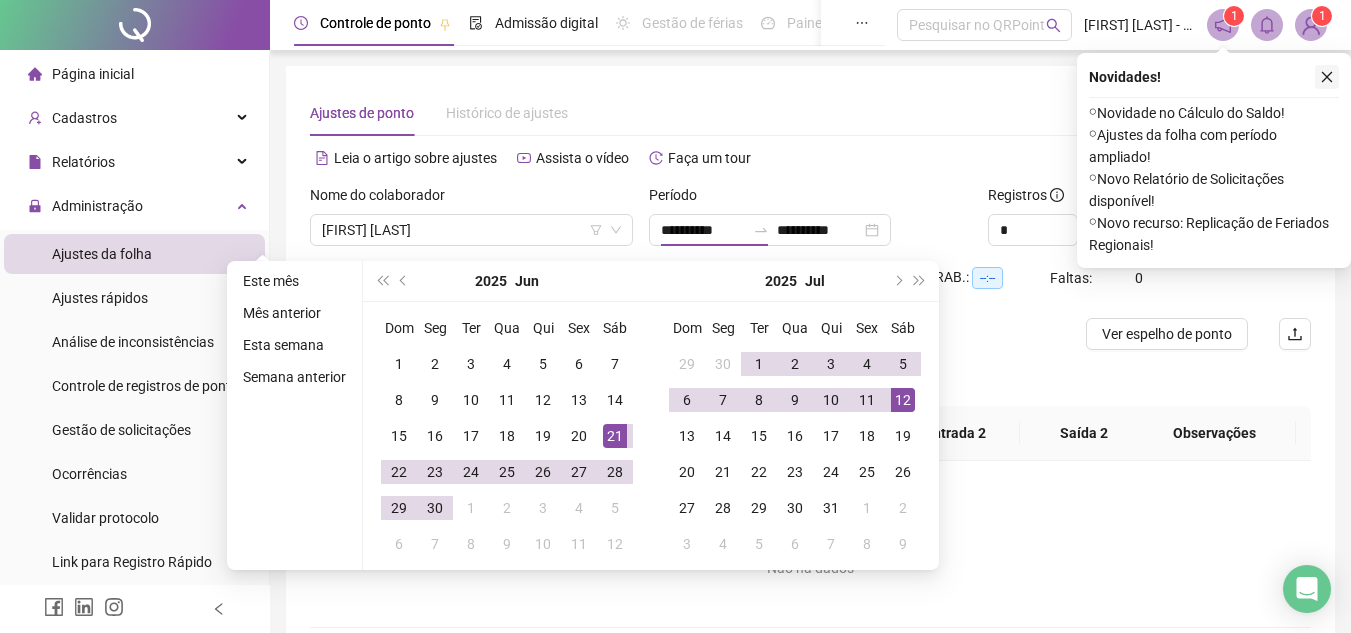 click 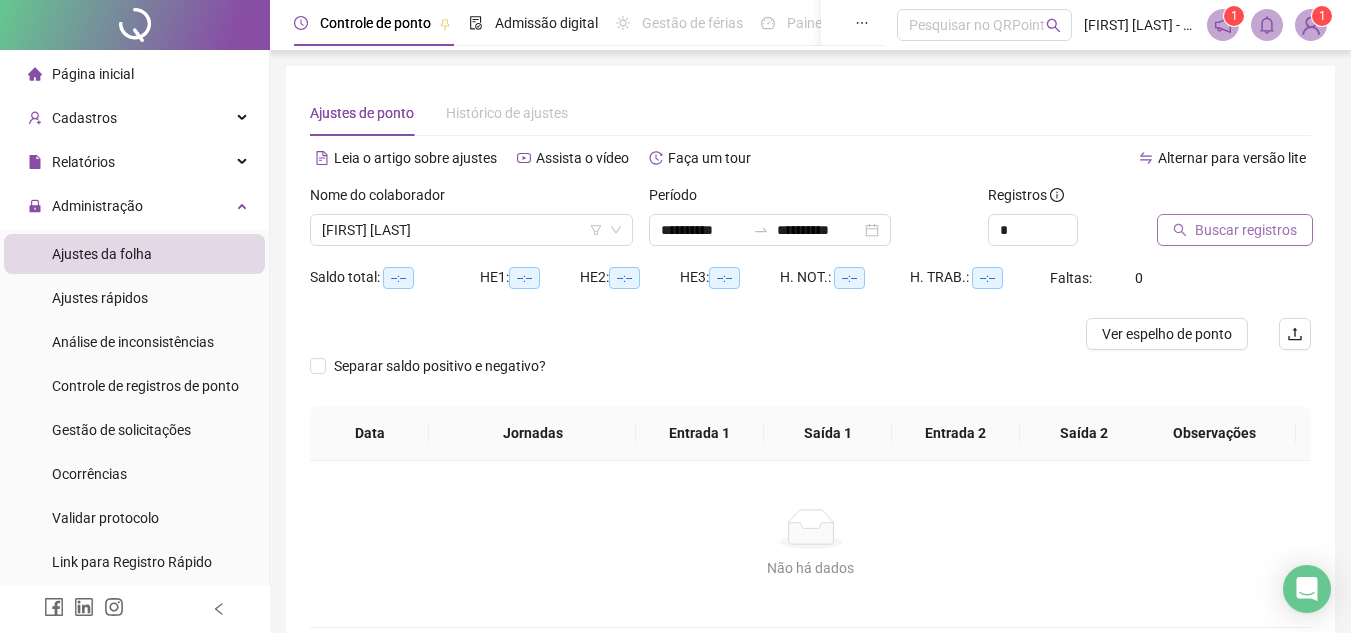 click on "Buscar registros" at bounding box center (1246, 230) 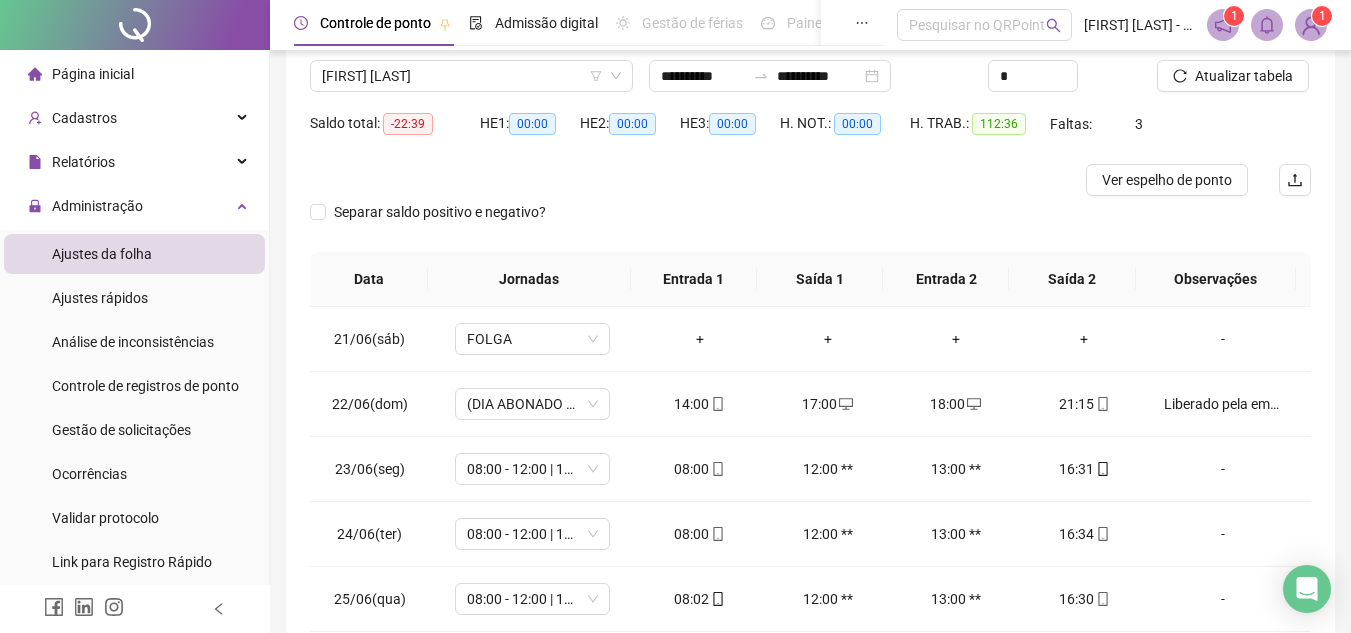 scroll, scrollTop: 200, scrollLeft: 0, axis: vertical 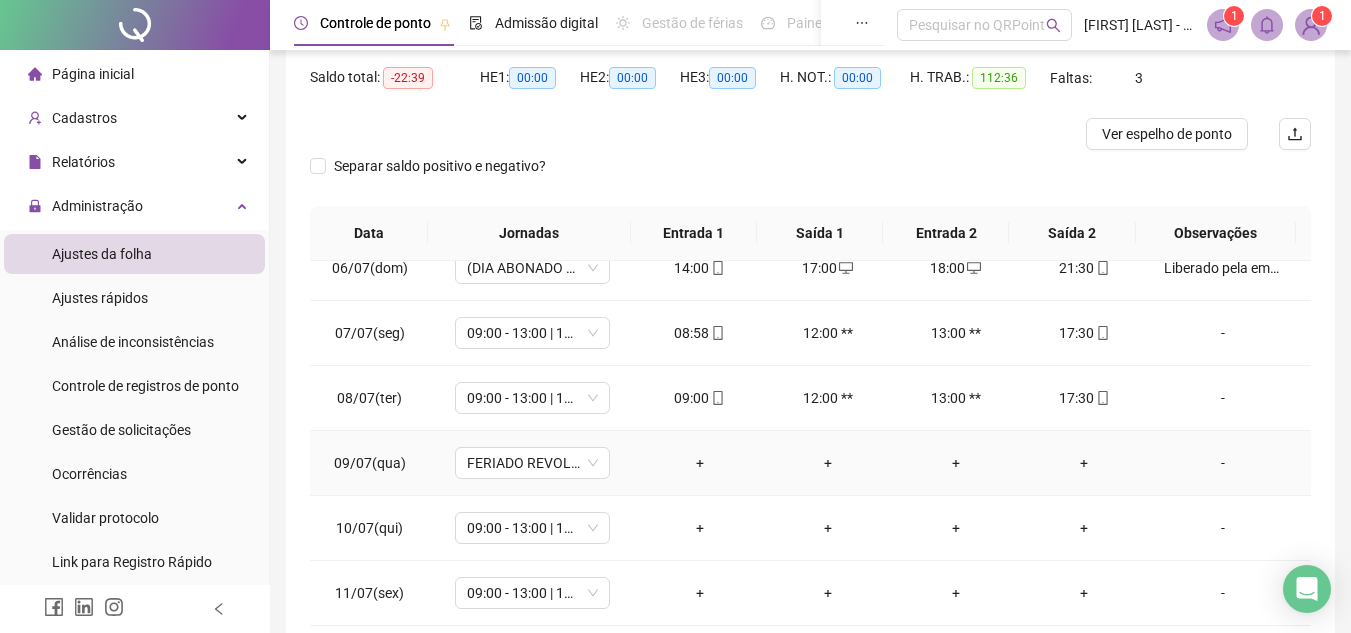 click on "+" at bounding box center (700, 463) 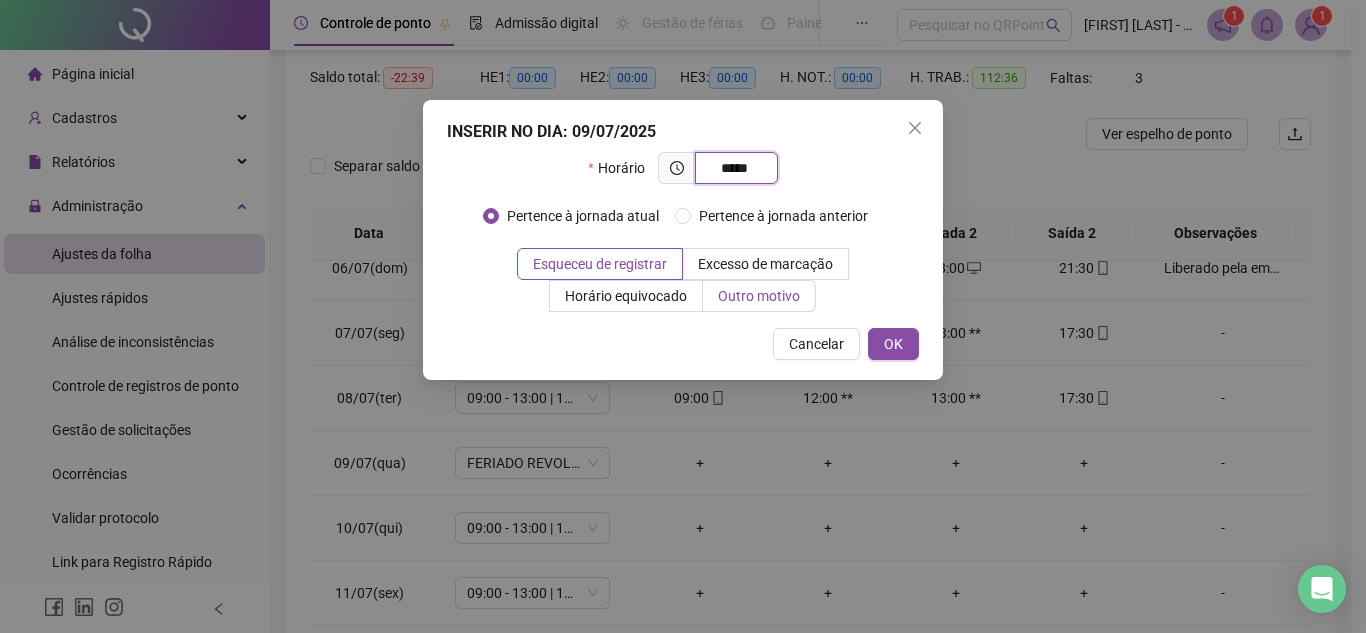 type on "*****" 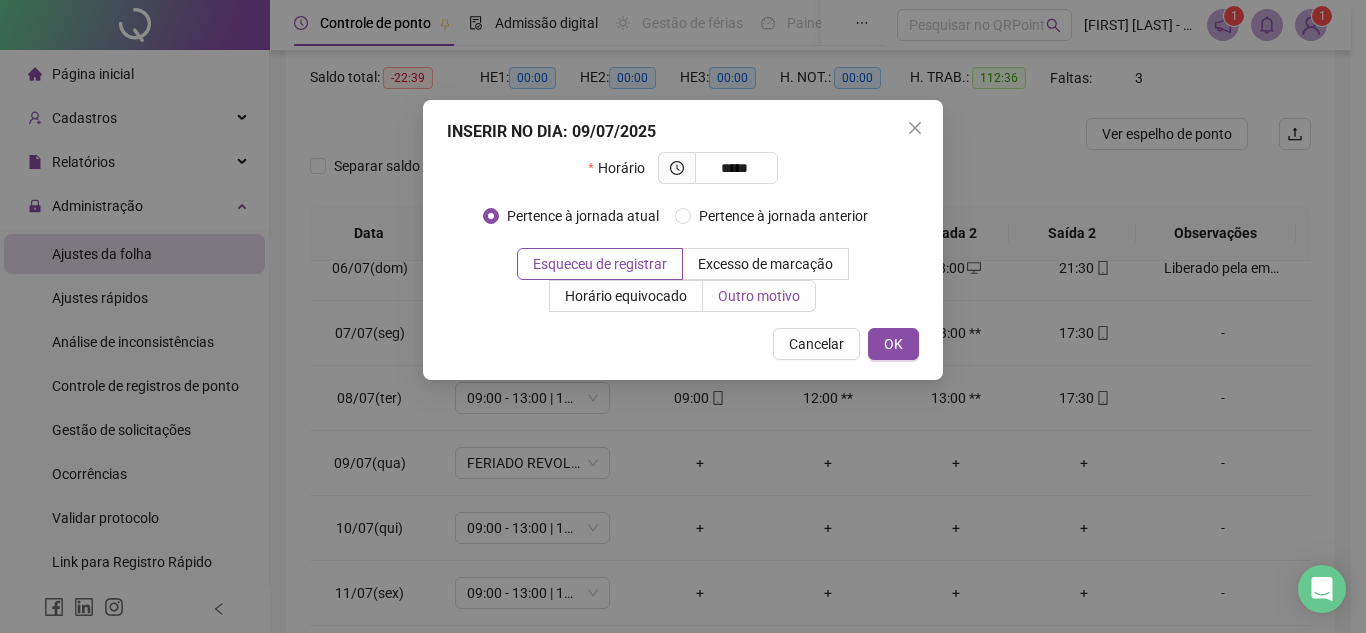 click on "Outro motivo" at bounding box center [759, 296] 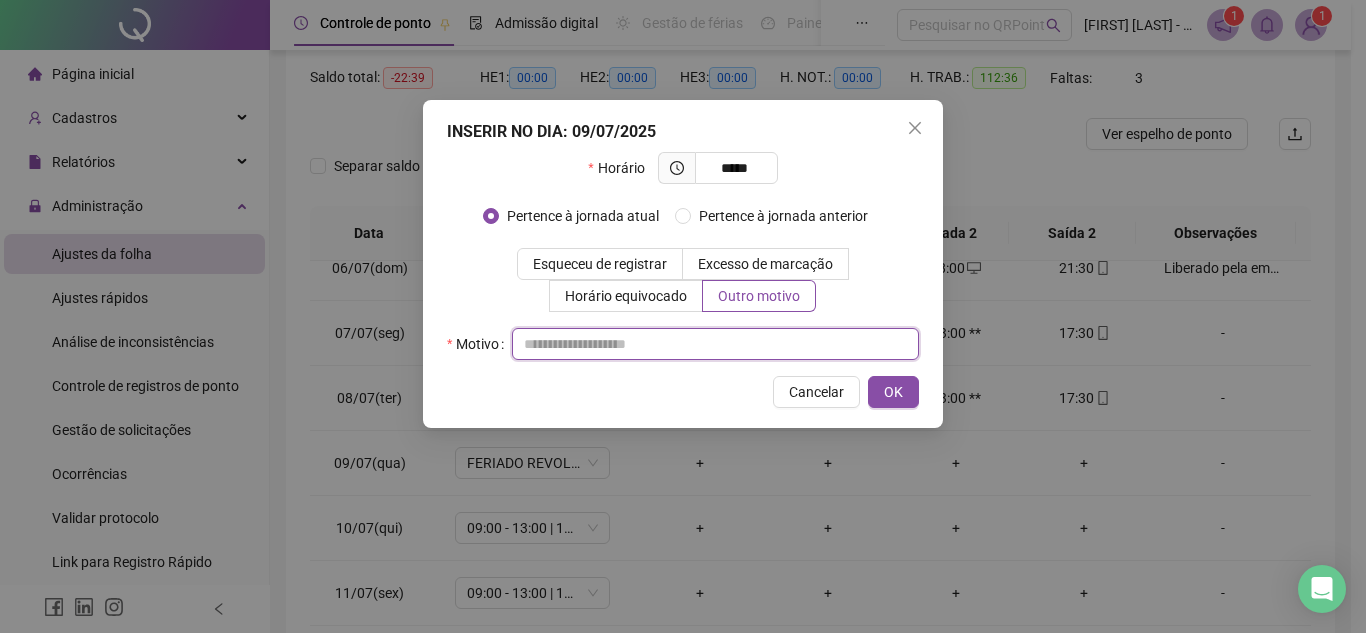 click at bounding box center (715, 344) 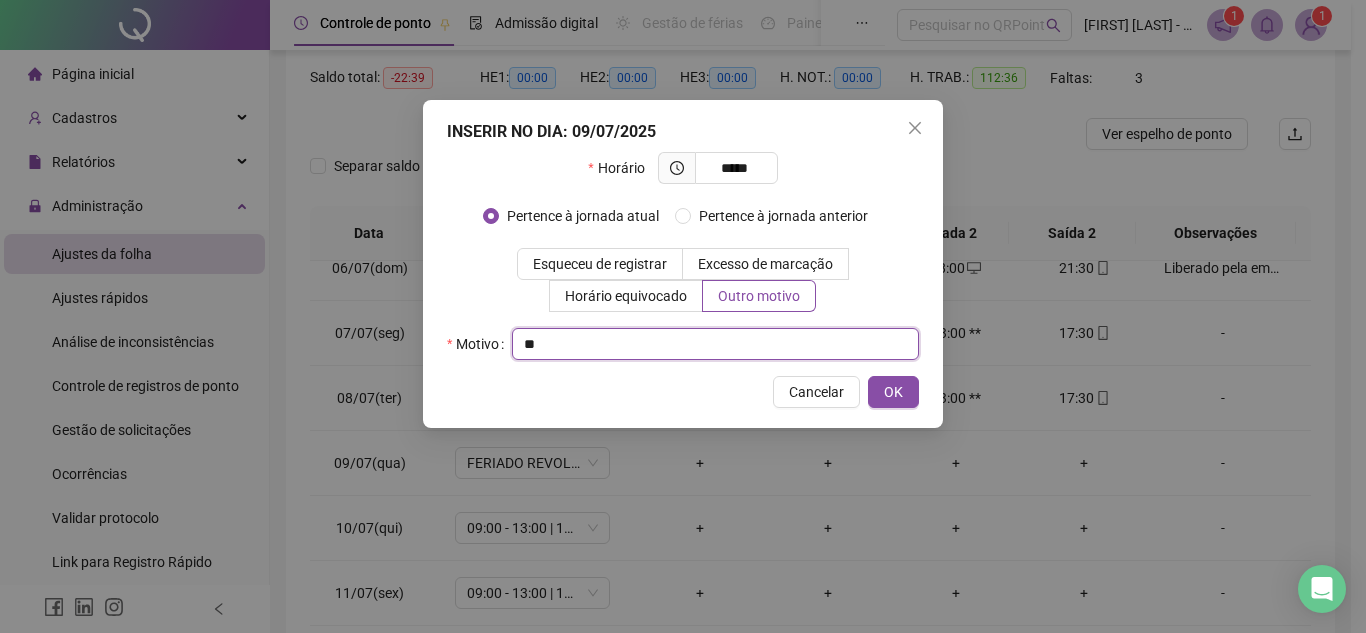 type on "*" 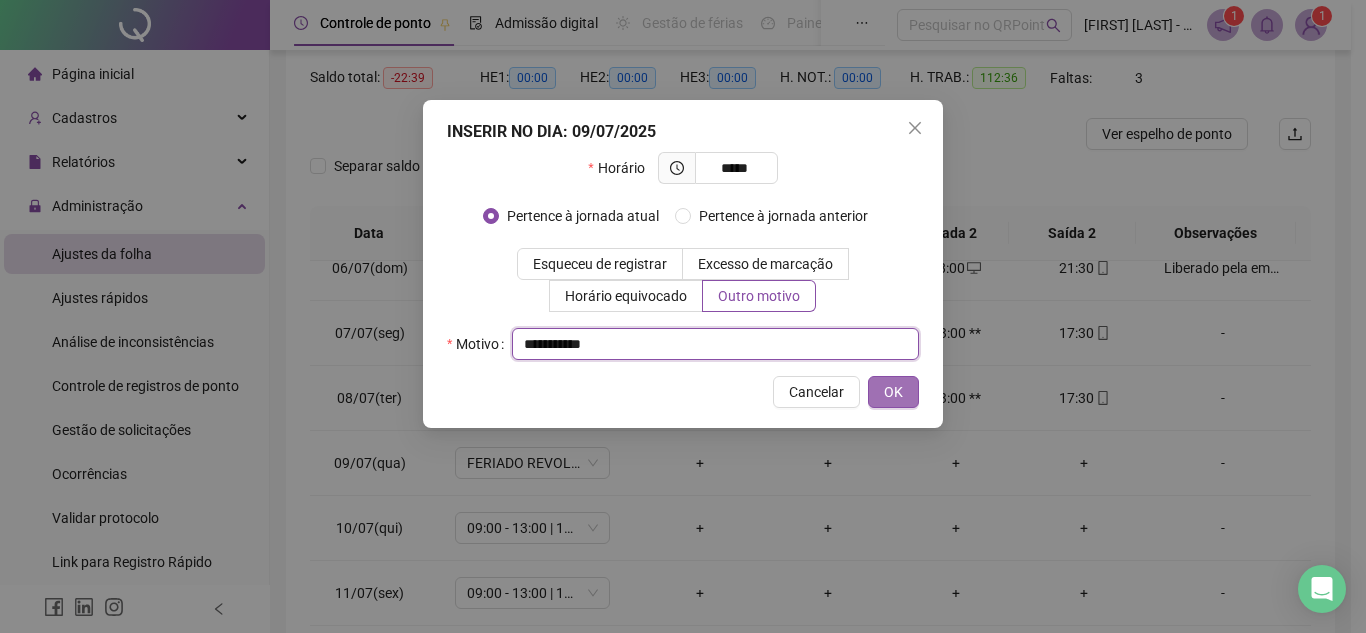 type on "**********" 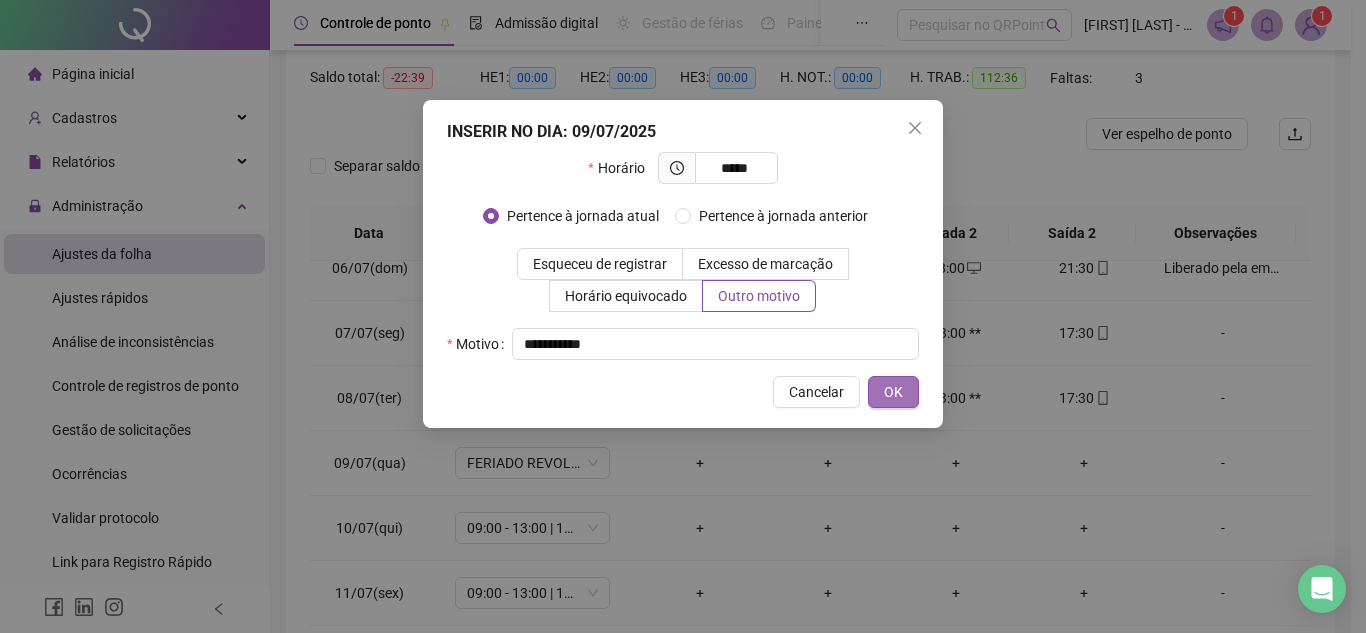 click on "OK" at bounding box center [893, 392] 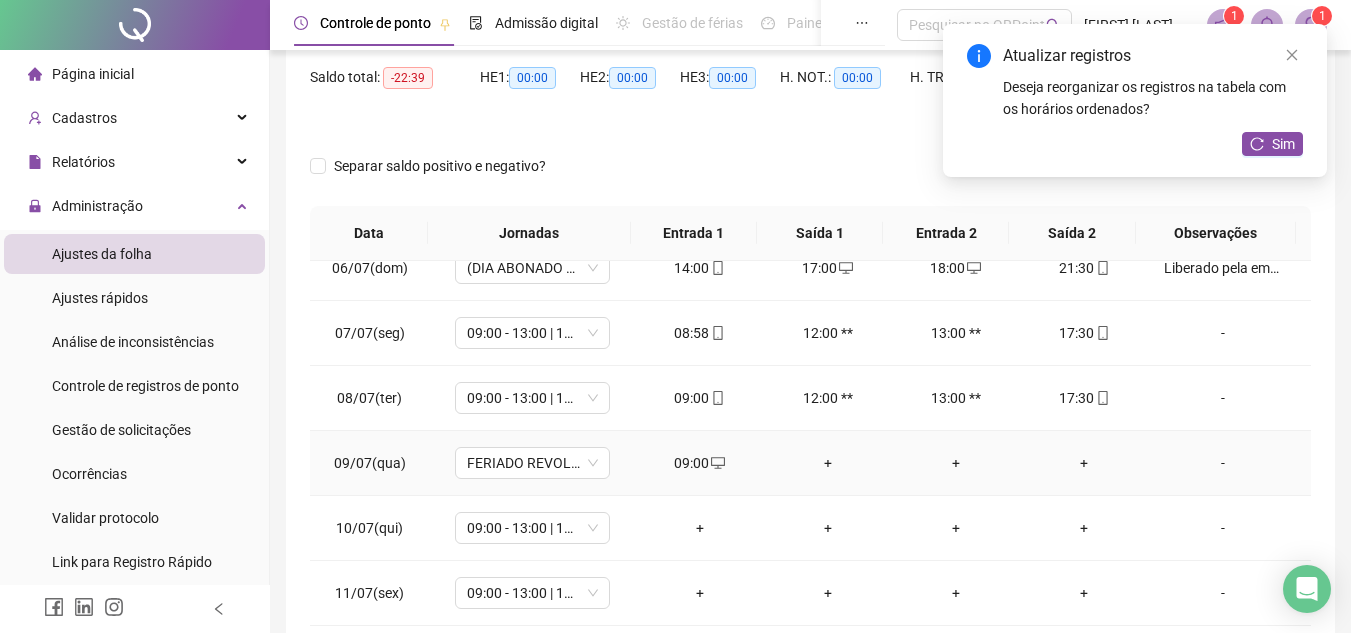 click on "+" at bounding box center (828, 463) 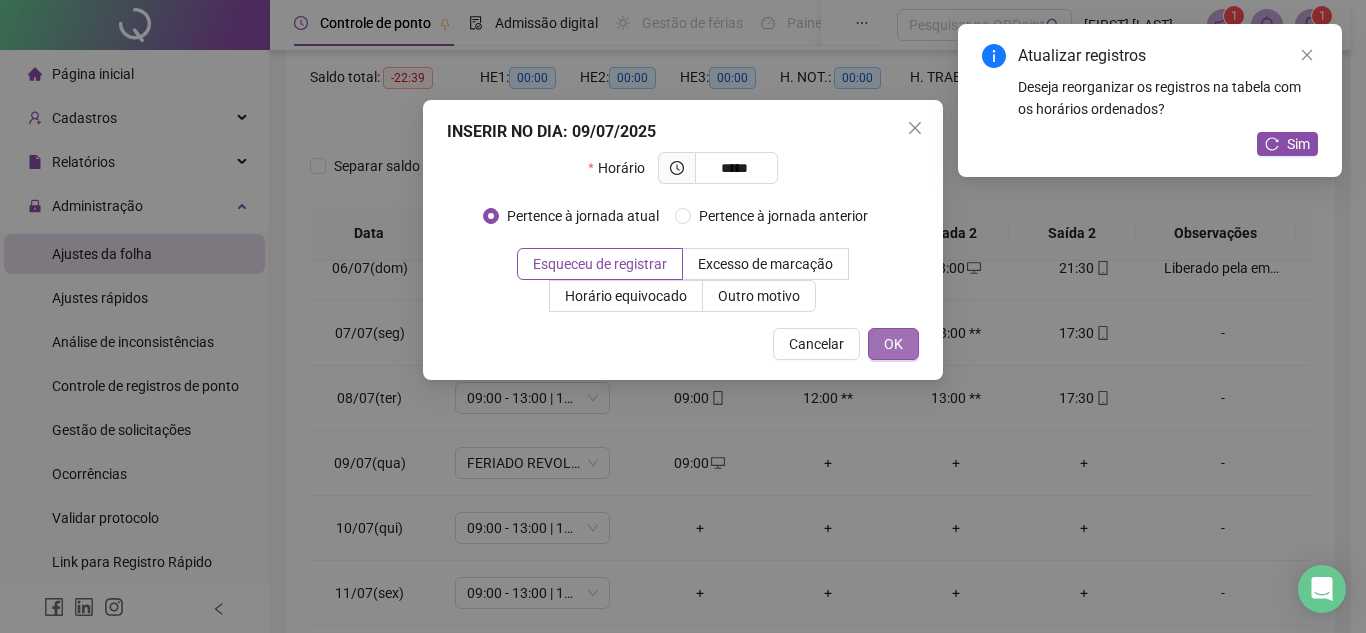 type on "*****" 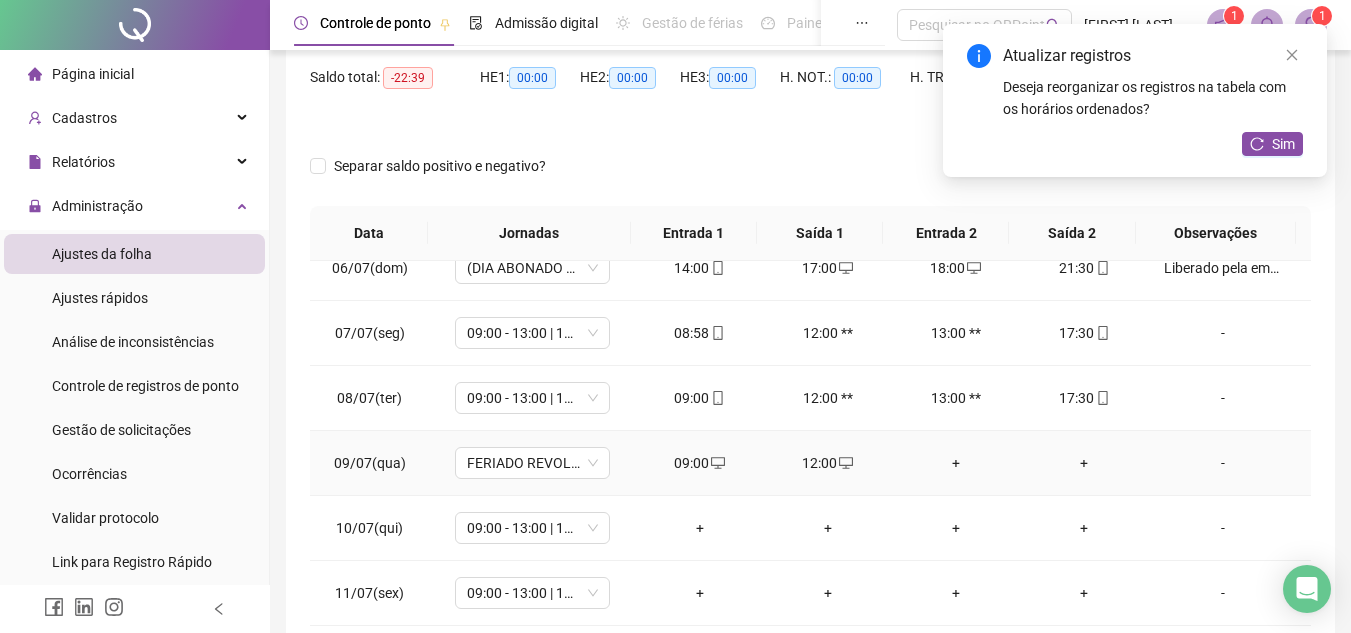 click on "+" at bounding box center (956, 463) 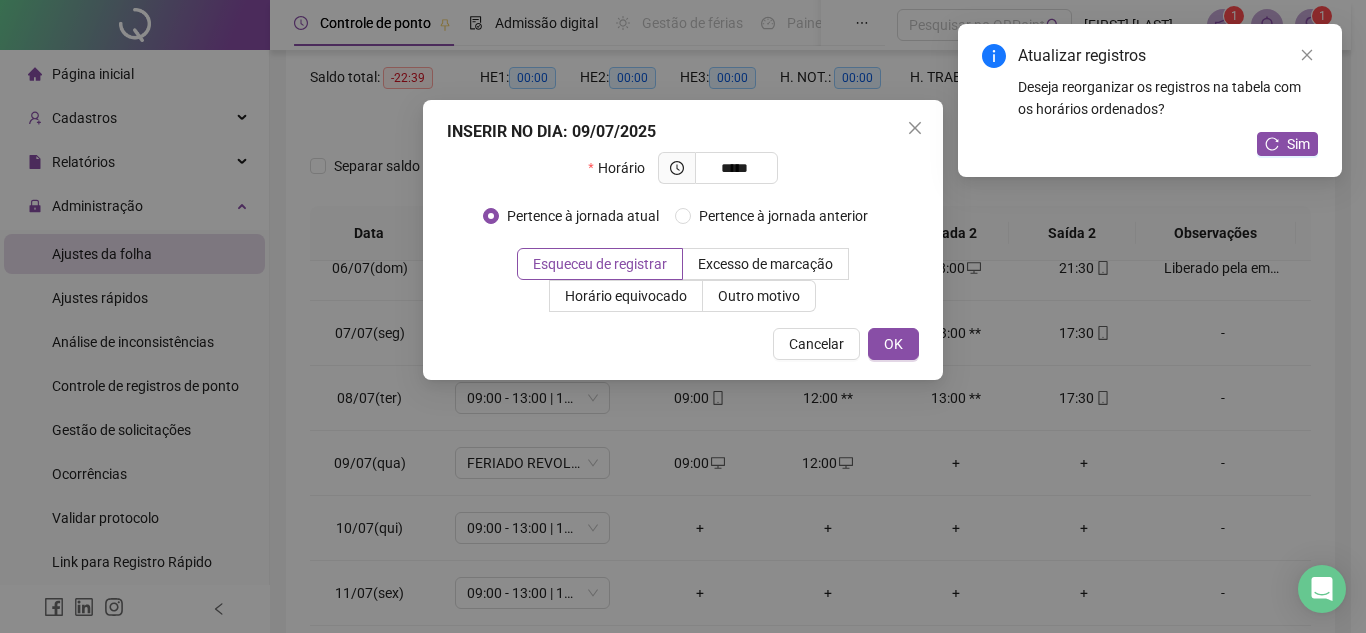 type on "*****" 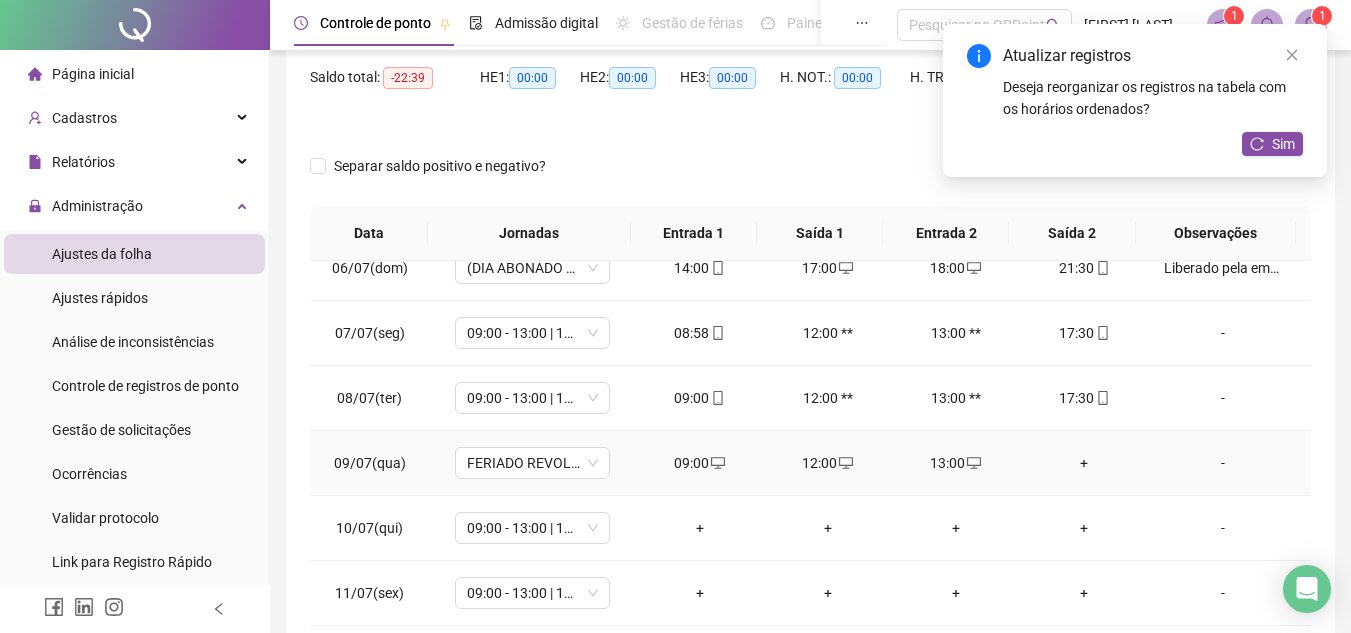 click on "+" at bounding box center [1084, 463] 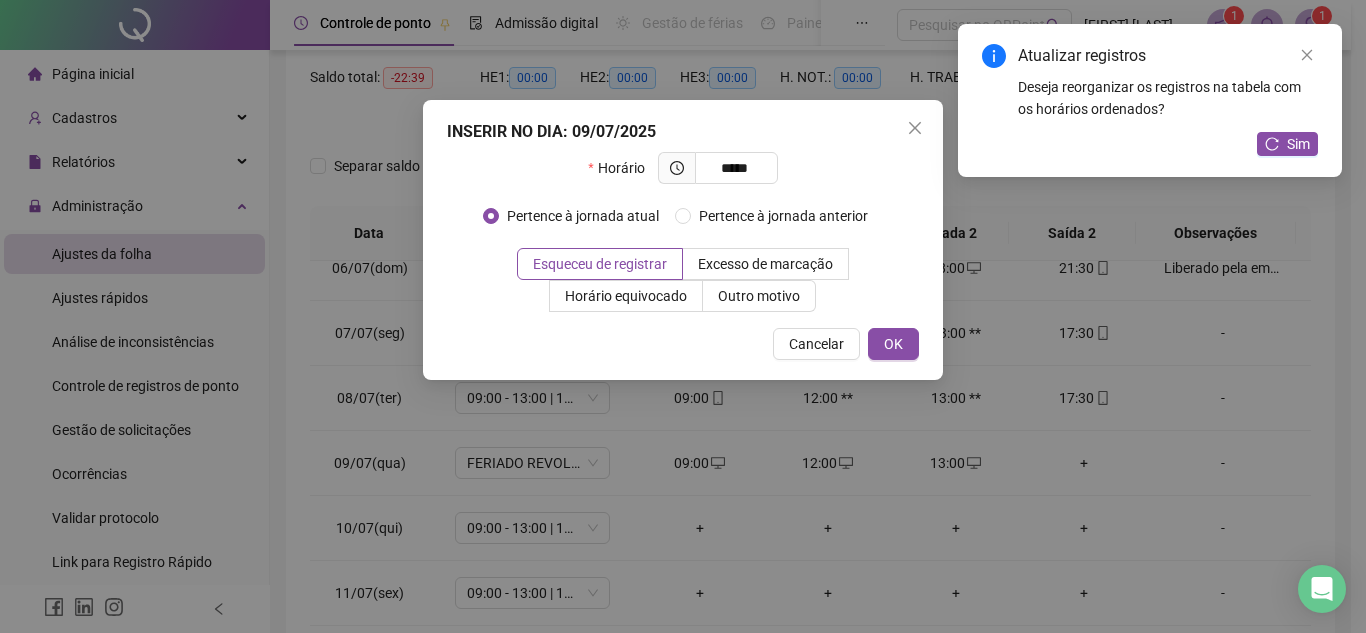 type on "*****" 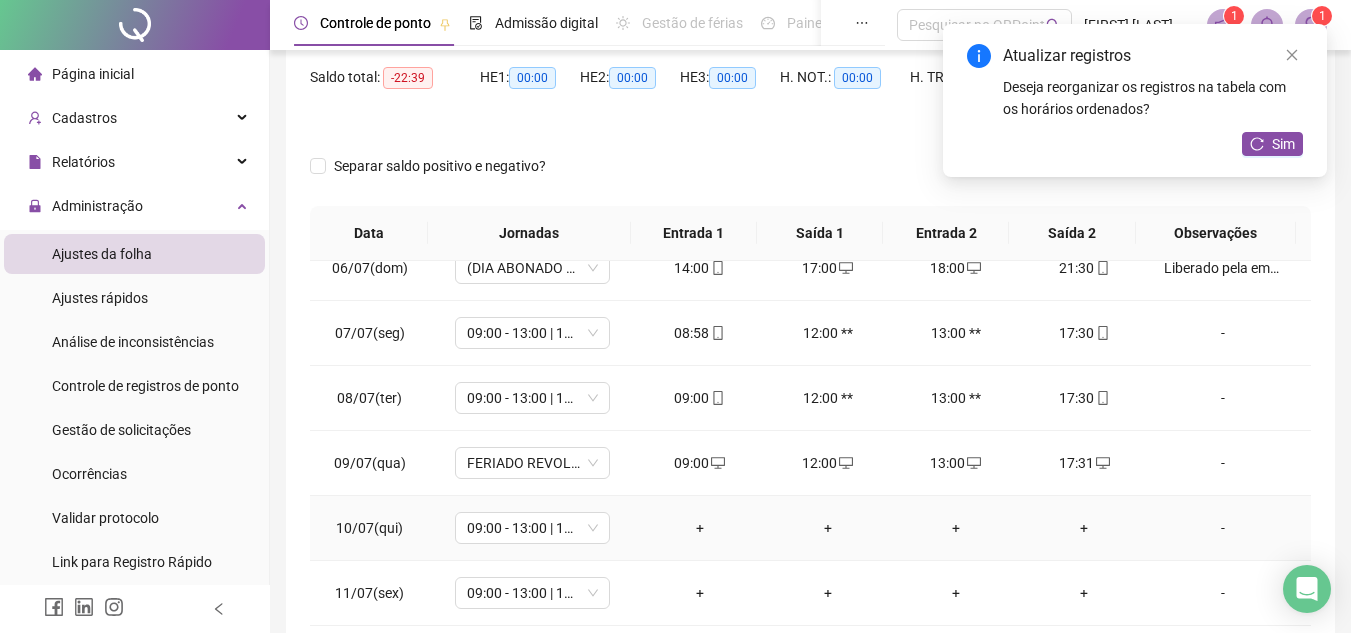 scroll, scrollTop: 1003, scrollLeft: 0, axis: vertical 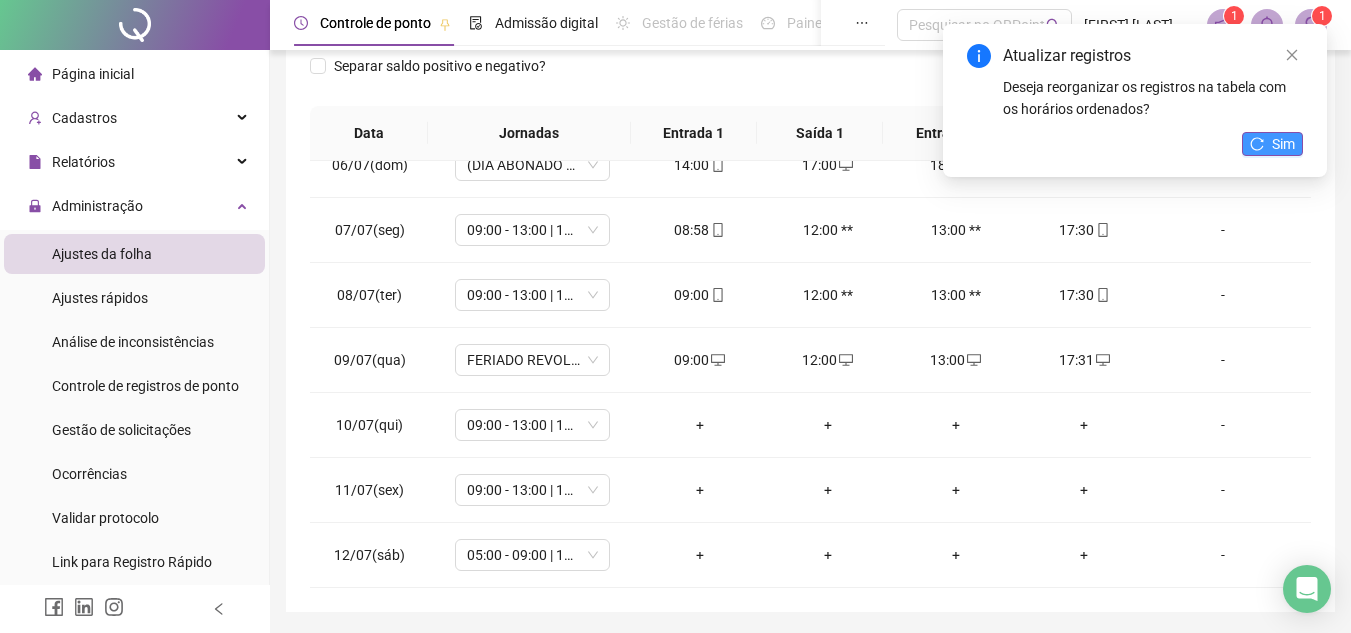 click on "Sim" at bounding box center [1283, 144] 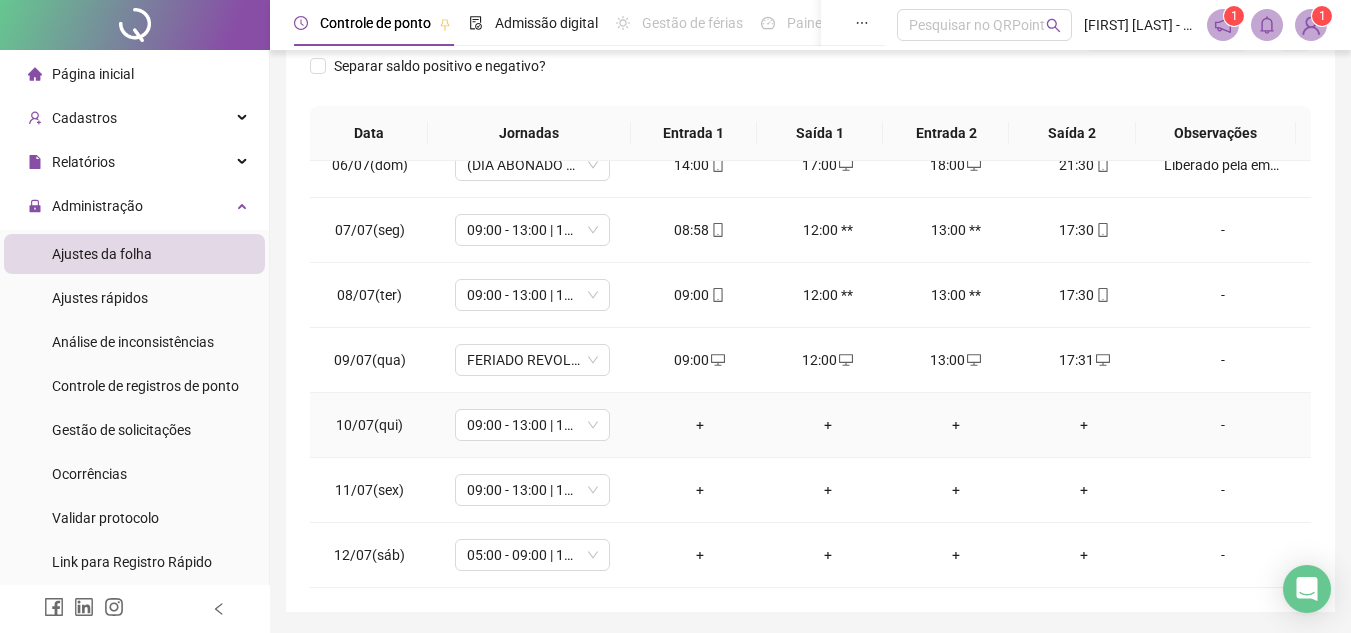 scroll, scrollTop: 365, scrollLeft: 0, axis: vertical 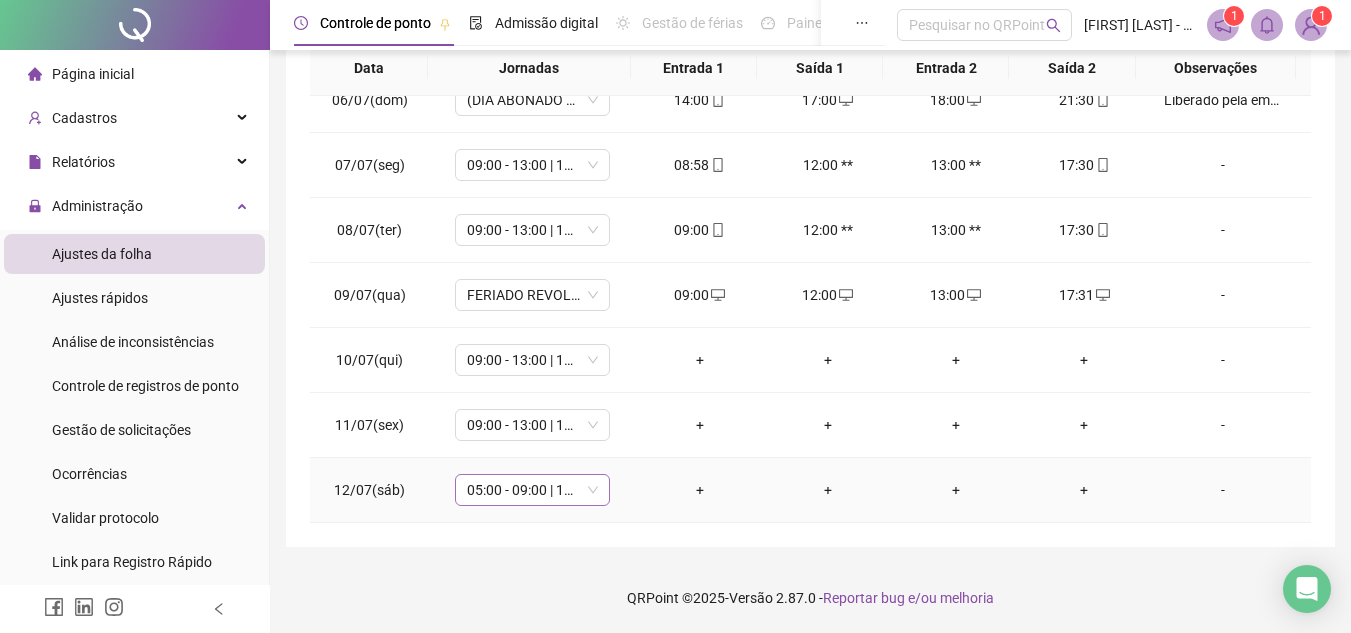 click on "05:00 - 09:00 | 10:00 - 13:33" at bounding box center (532, 490) 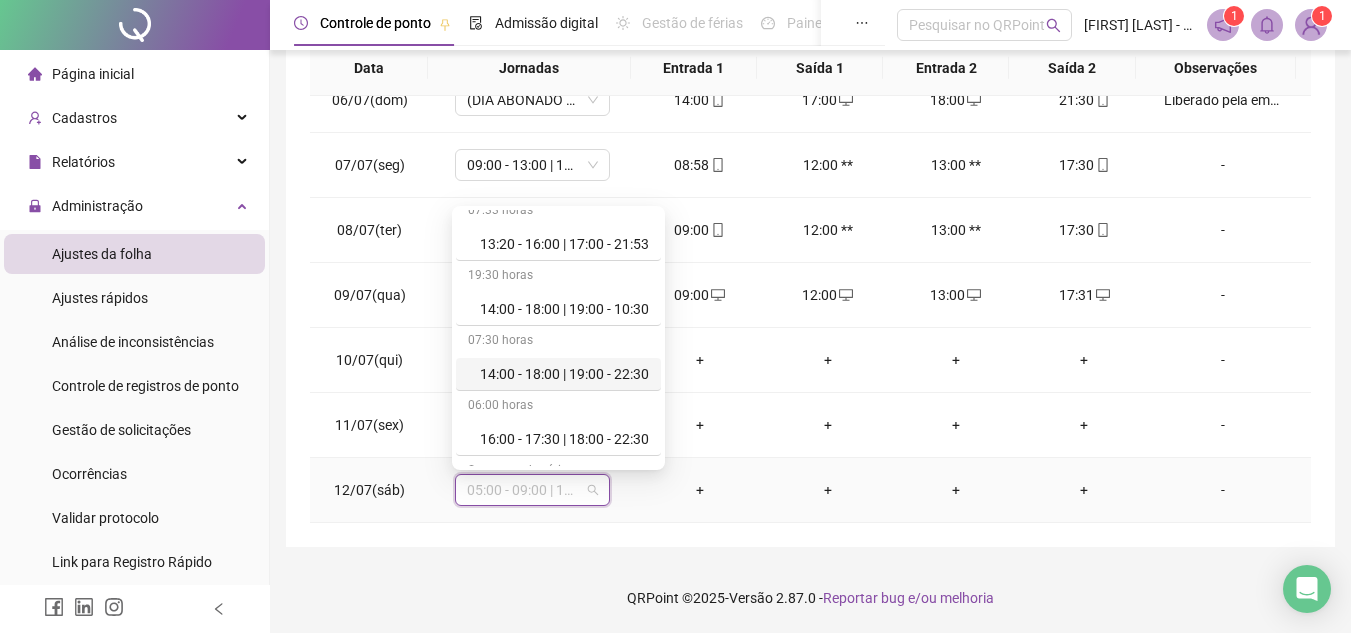 scroll, scrollTop: 500, scrollLeft: 0, axis: vertical 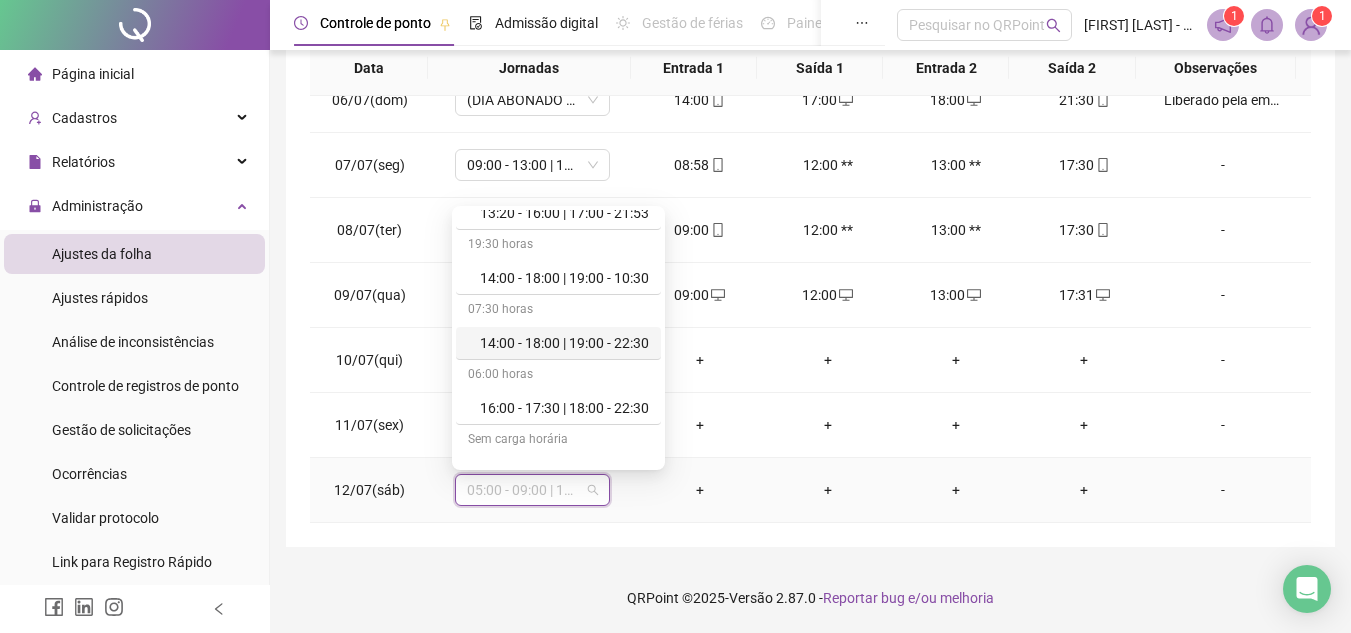 click on "14:00 - 18:00 | 19:00 - 22:30" at bounding box center [564, 343] 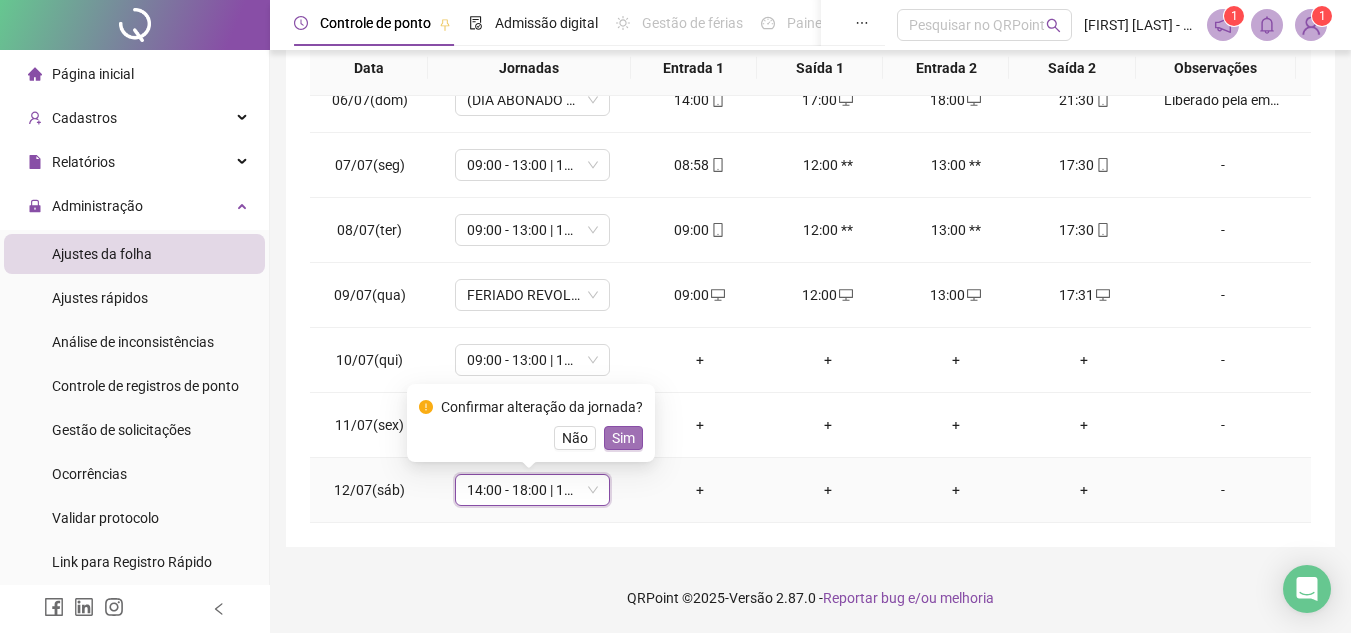 click on "Sim" at bounding box center (623, 438) 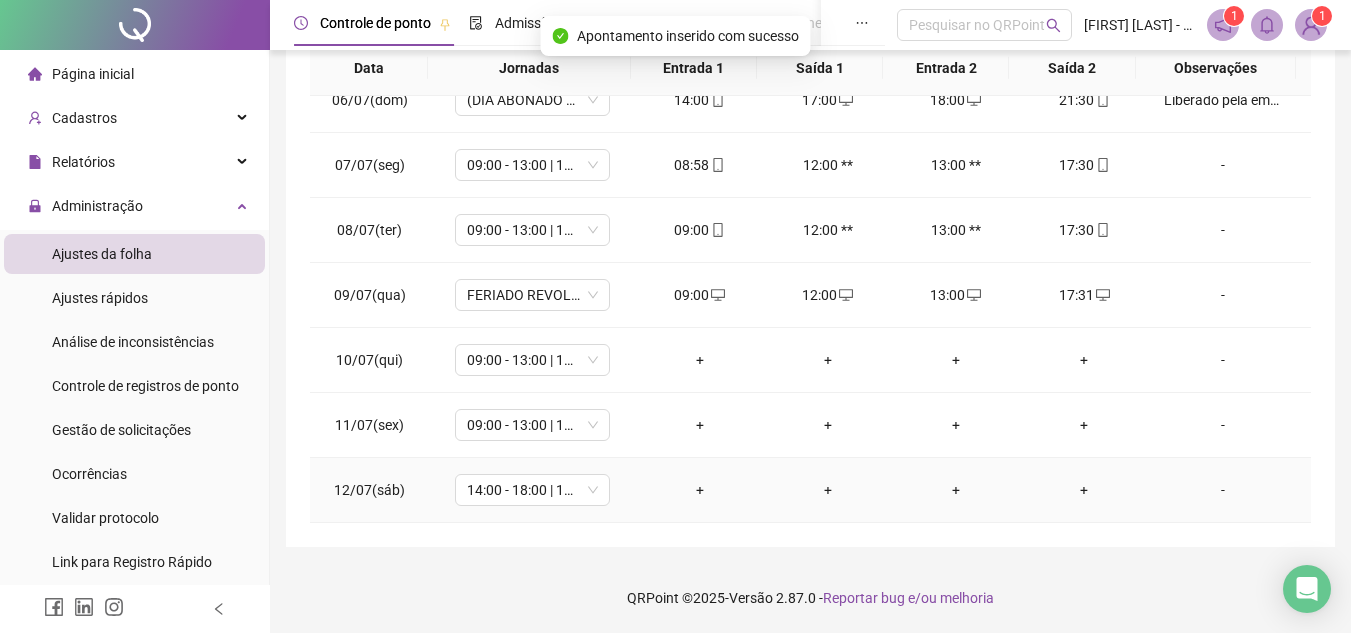 click on "+" at bounding box center [700, 490] 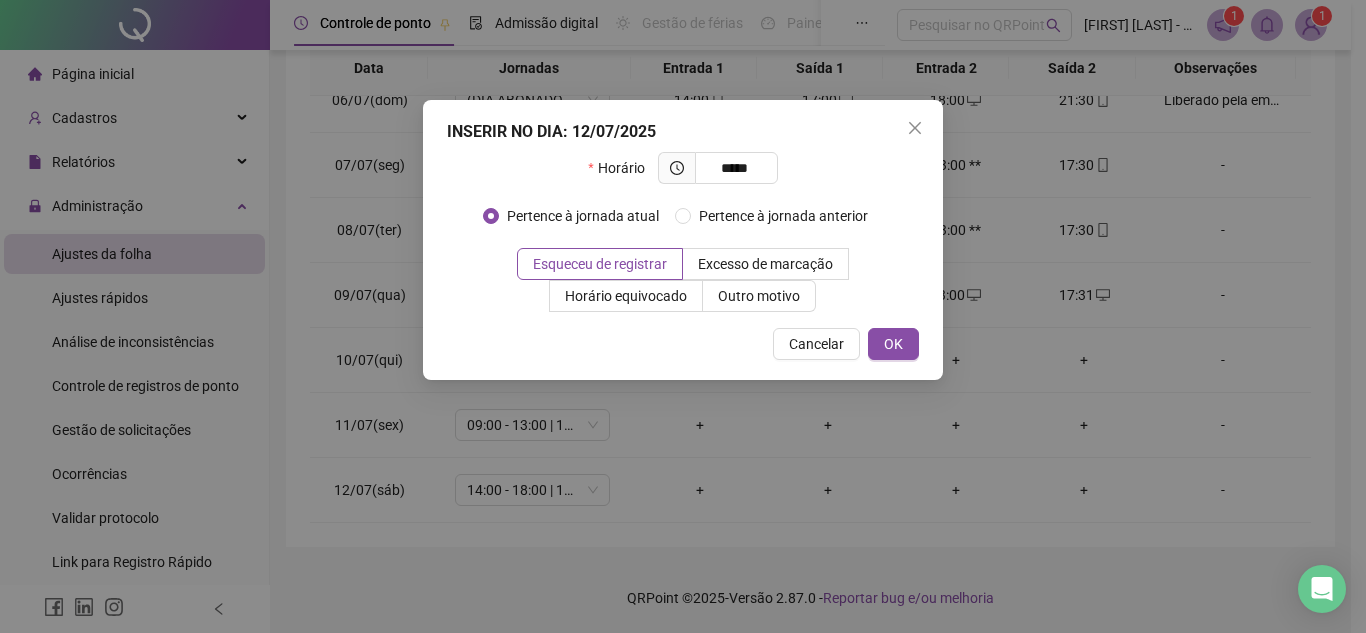 type on "*****" 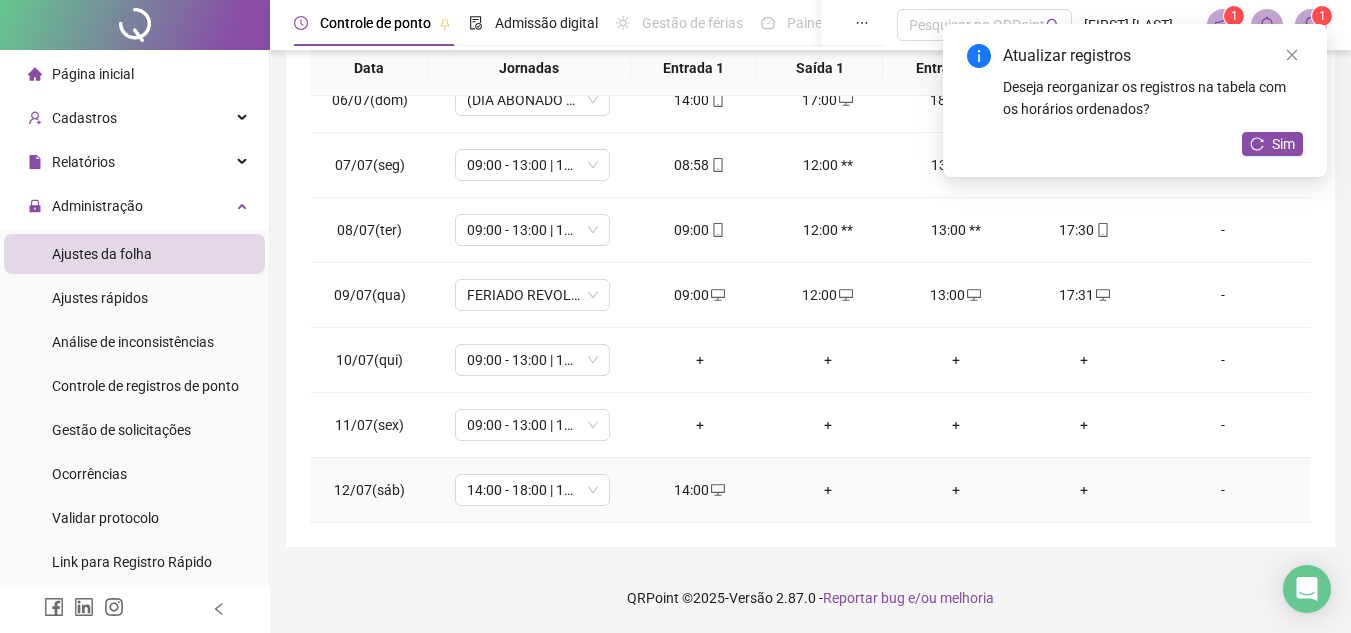 click on "+" at bounding box center (828, 490) 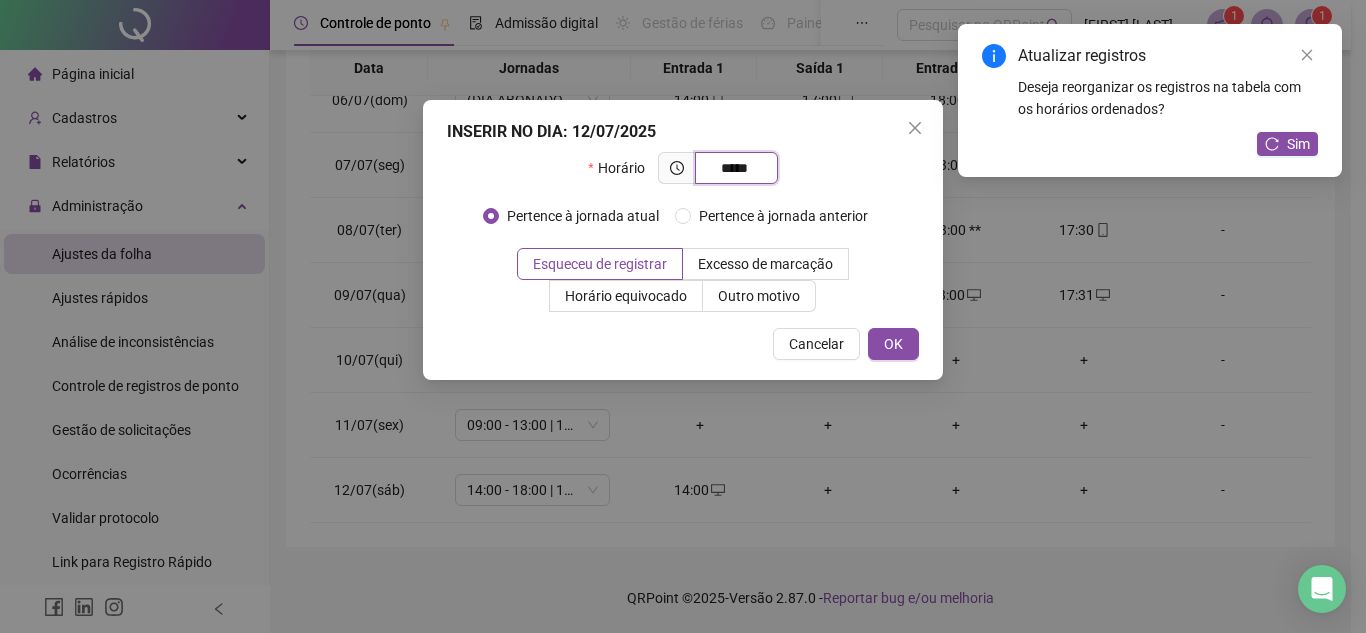 type on "*****" 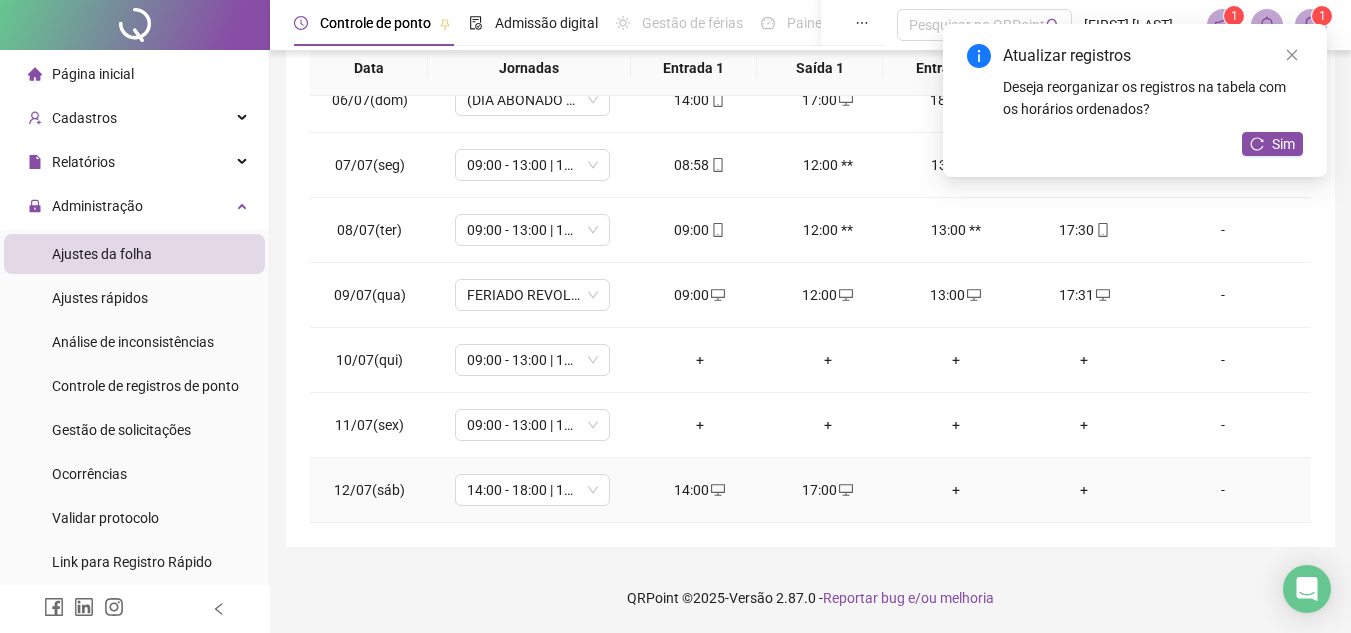 click on "+" at bounding box center [956, 490] 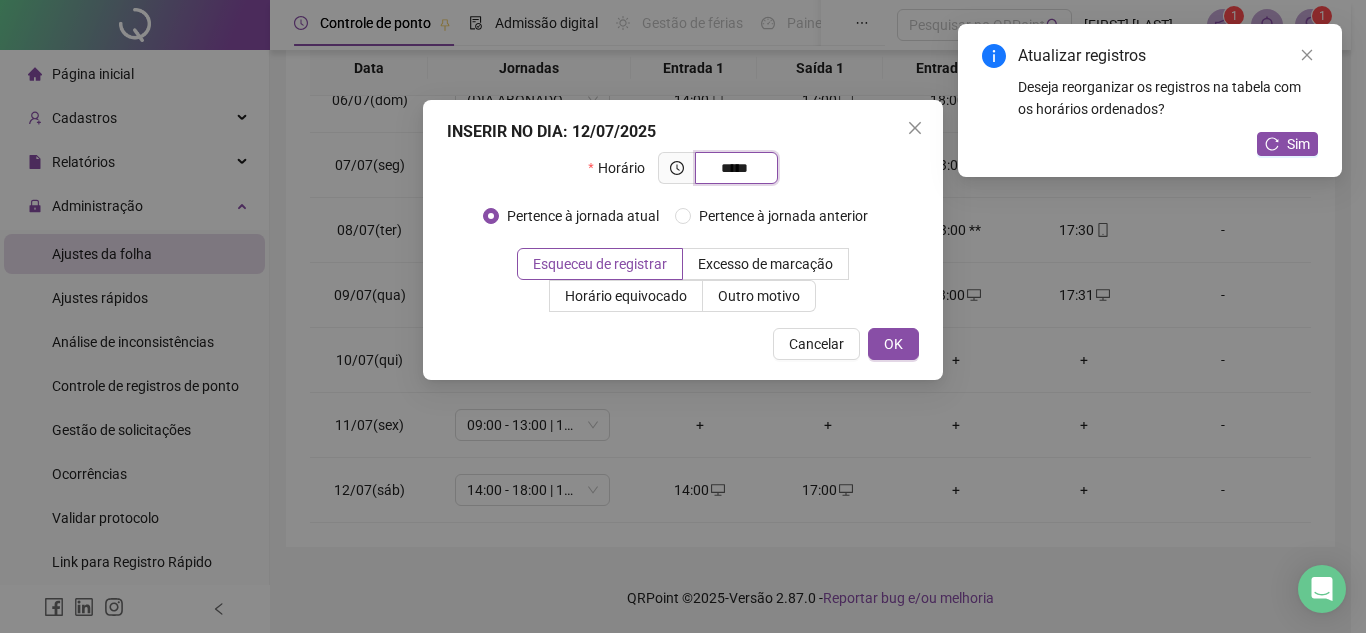 type on "*****" 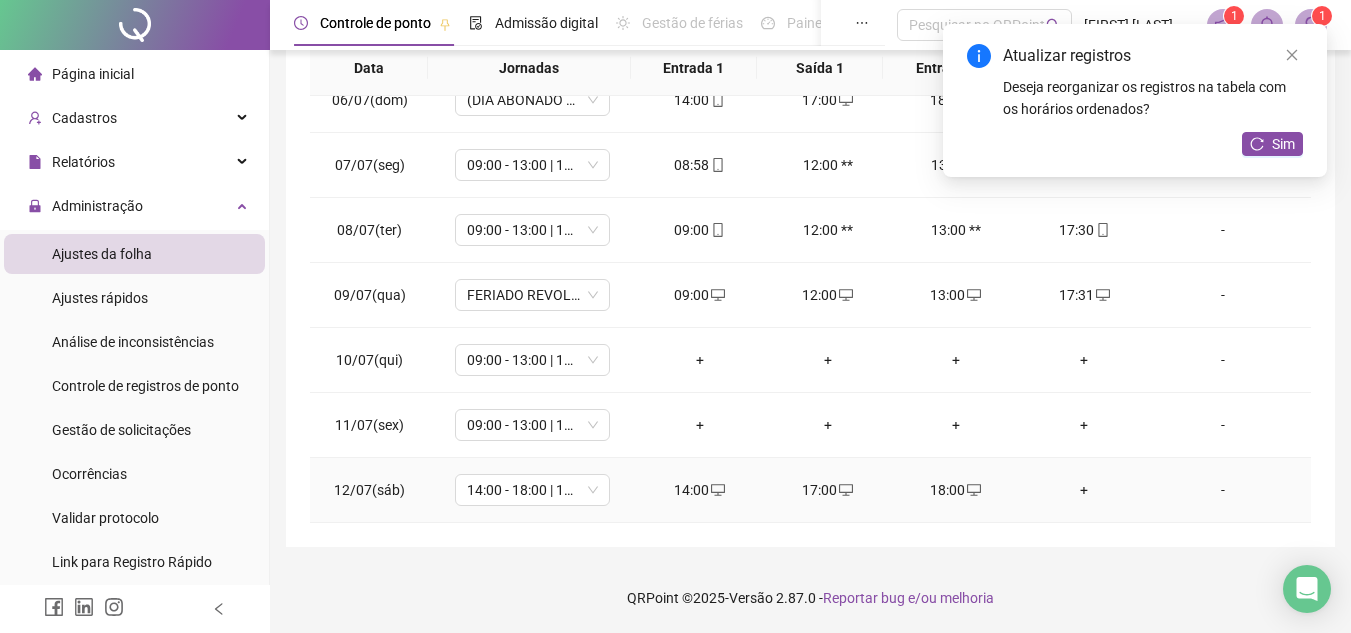click on "+" at bounding box center [1084, 490] 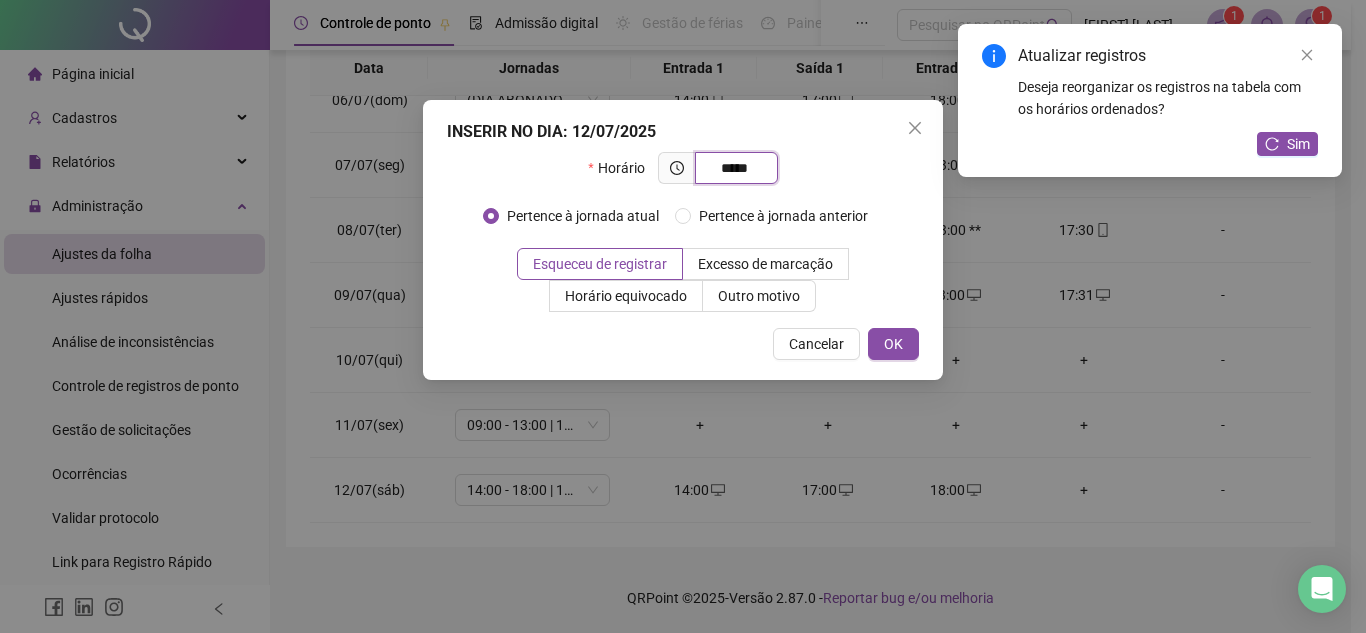 type on "*****" 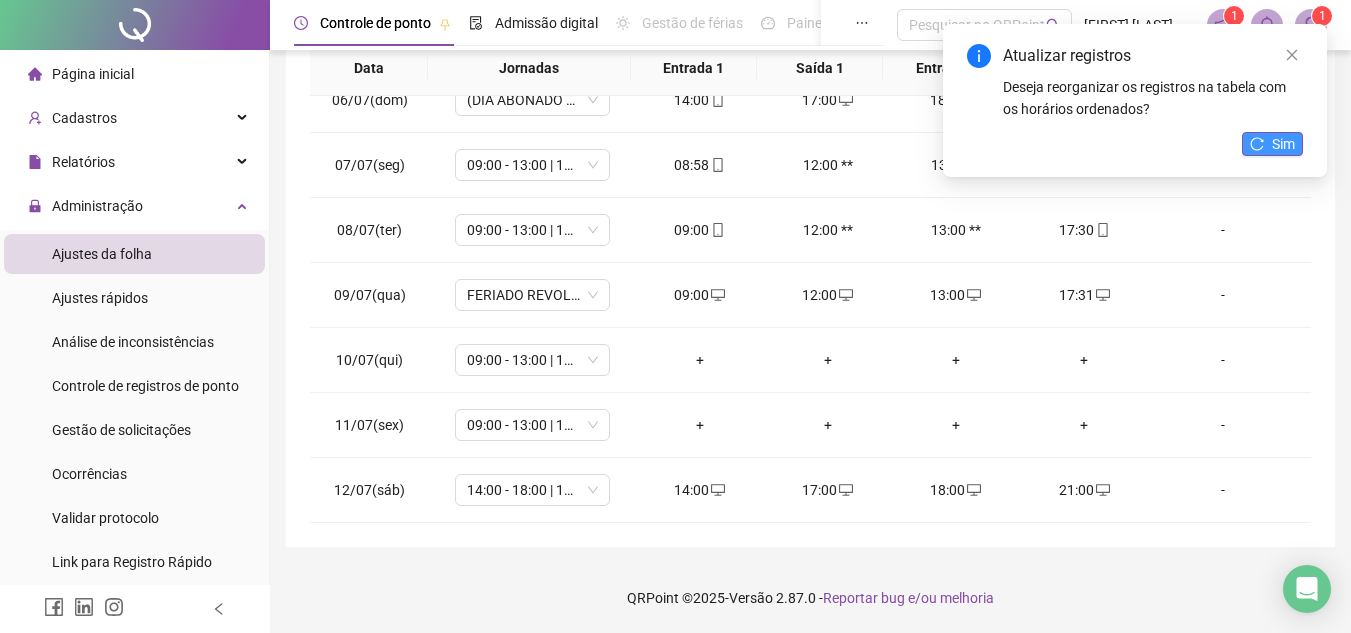 click on "Sim" at bounding box center [1283, 144] 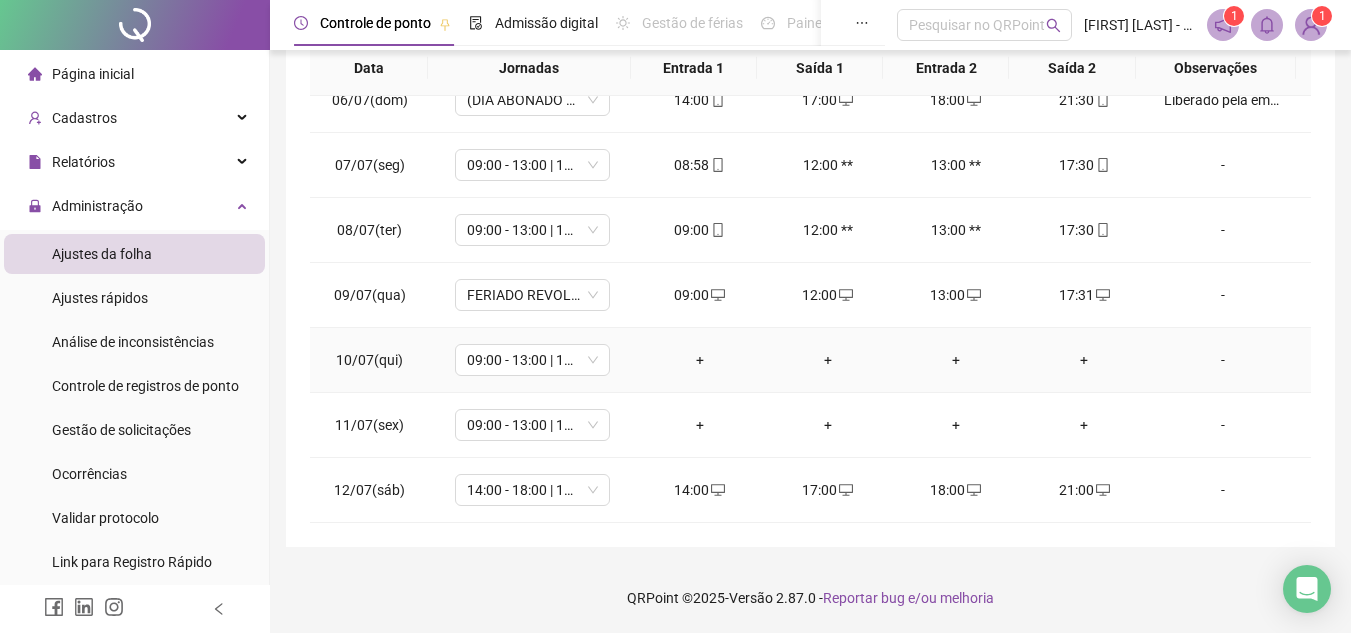 click on "+" at bounding box center (700, 360) 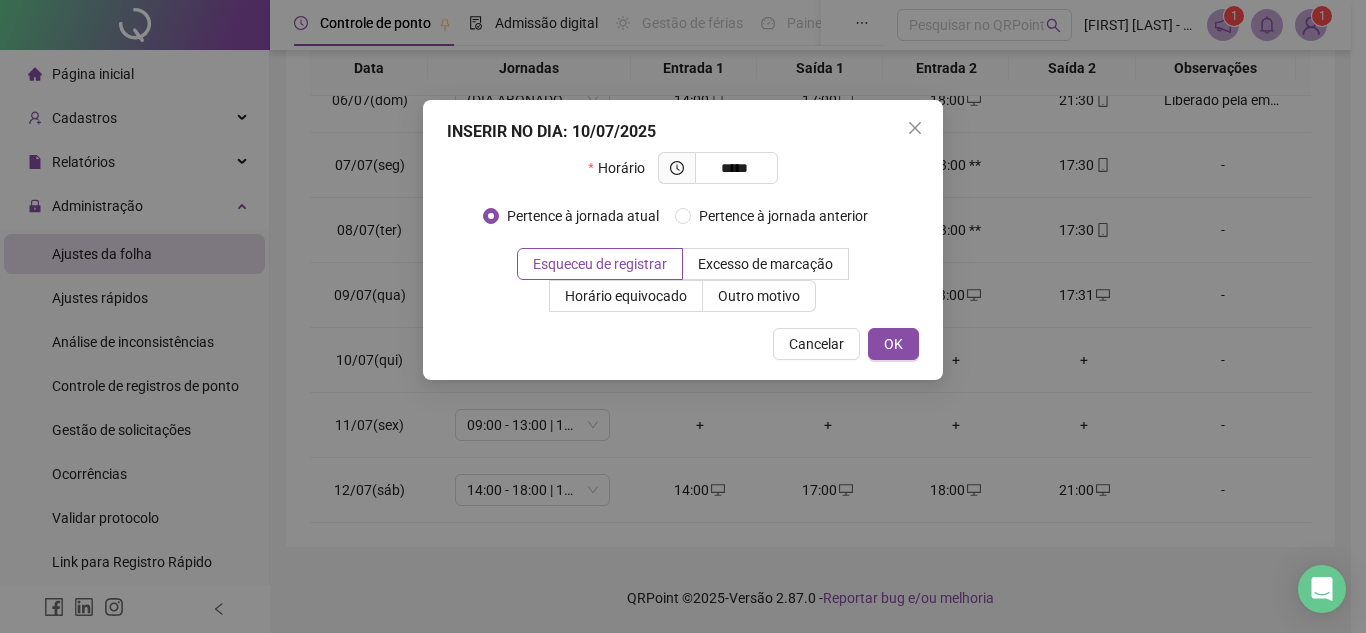 type on "*****" 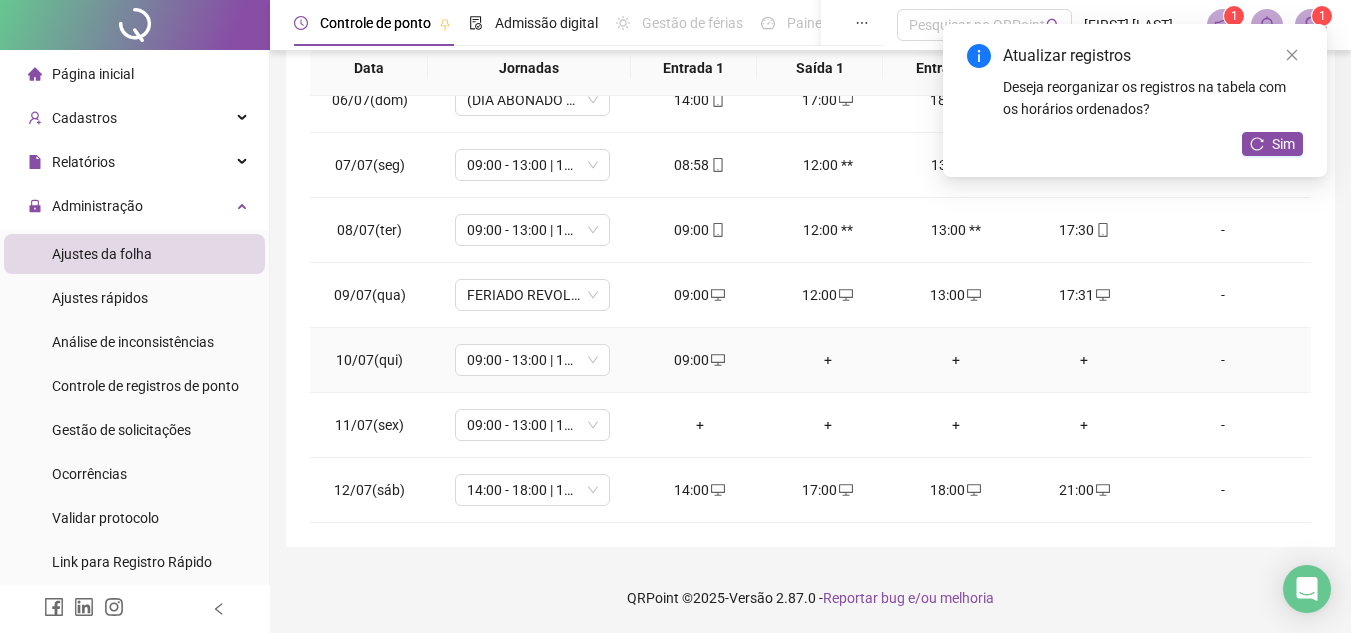 click on "+" at bounding box center [828, 360] 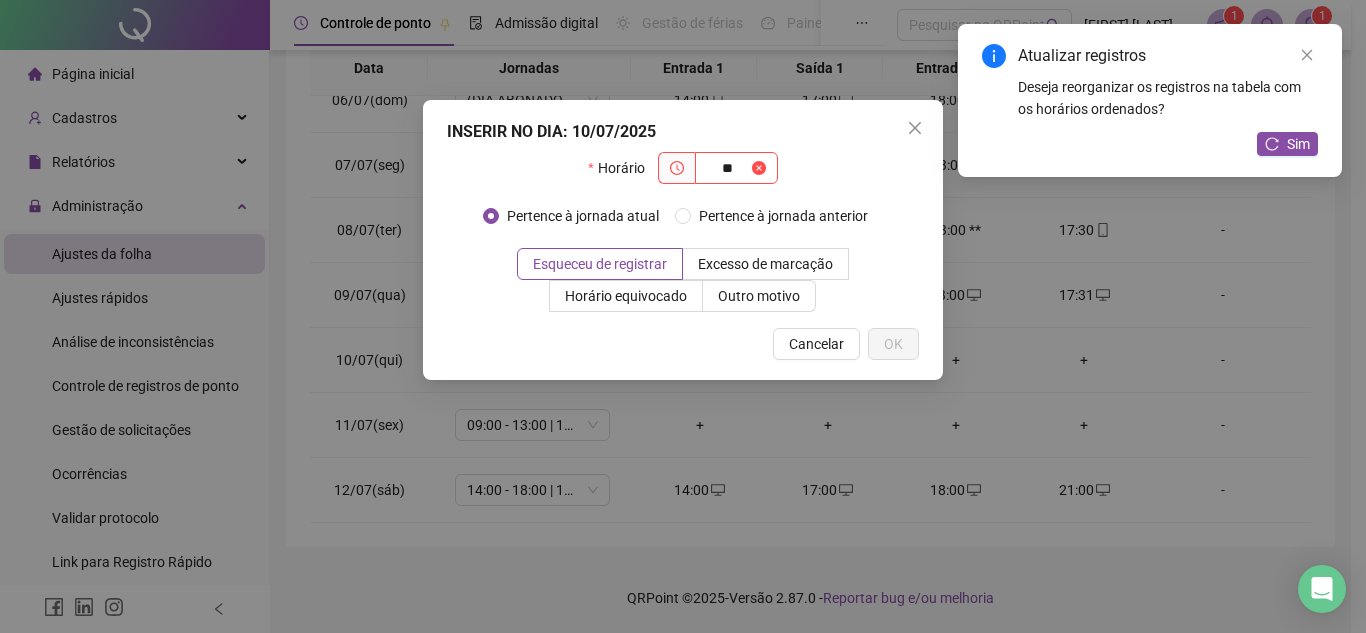 type on "*" 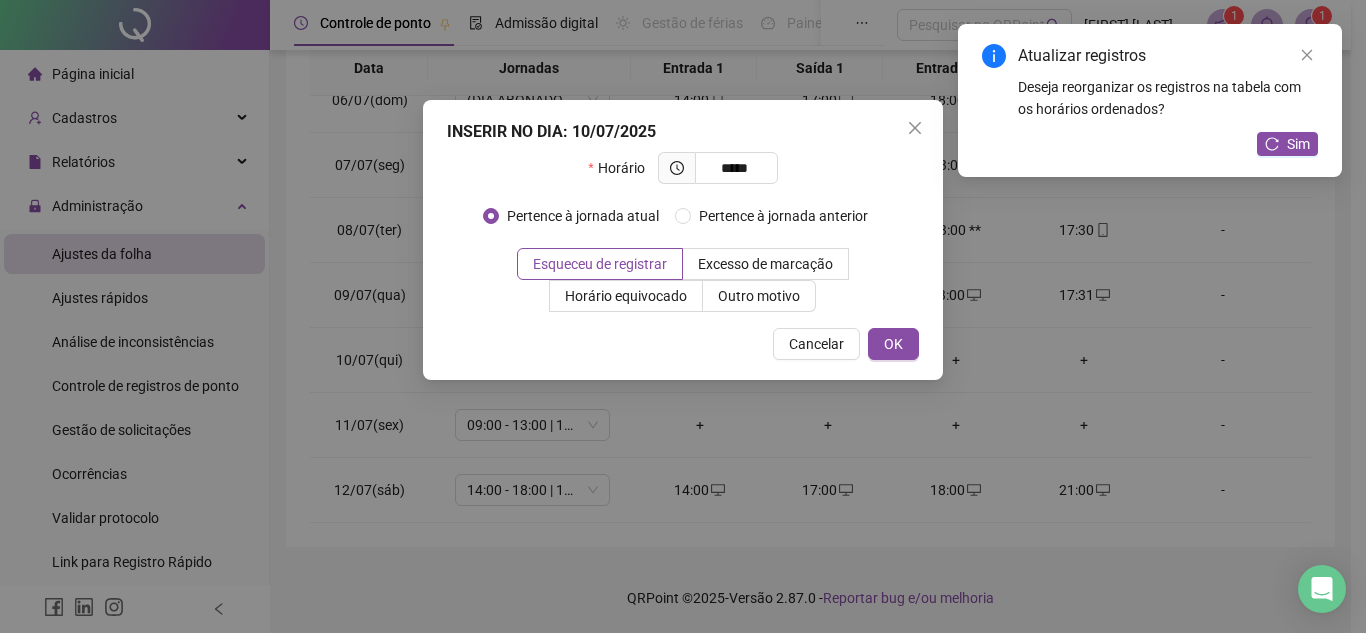 type on "*****" 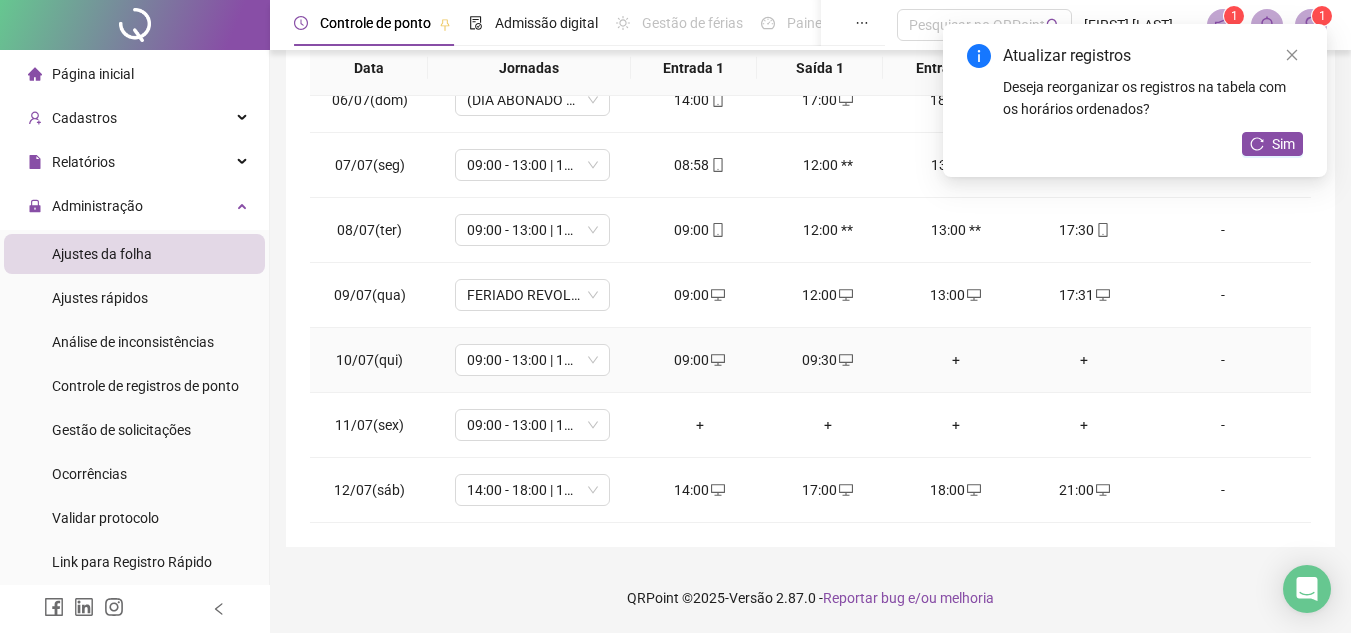 click on "+" at bounding box center [956, 360] 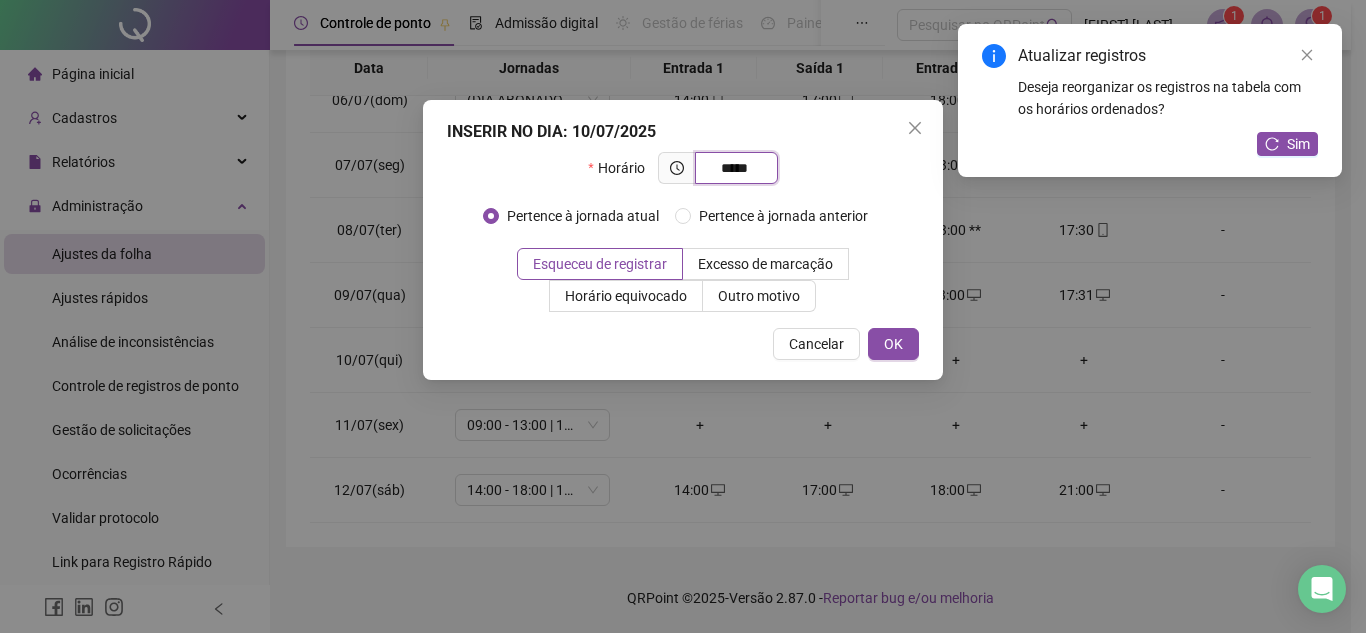 type on "*****" 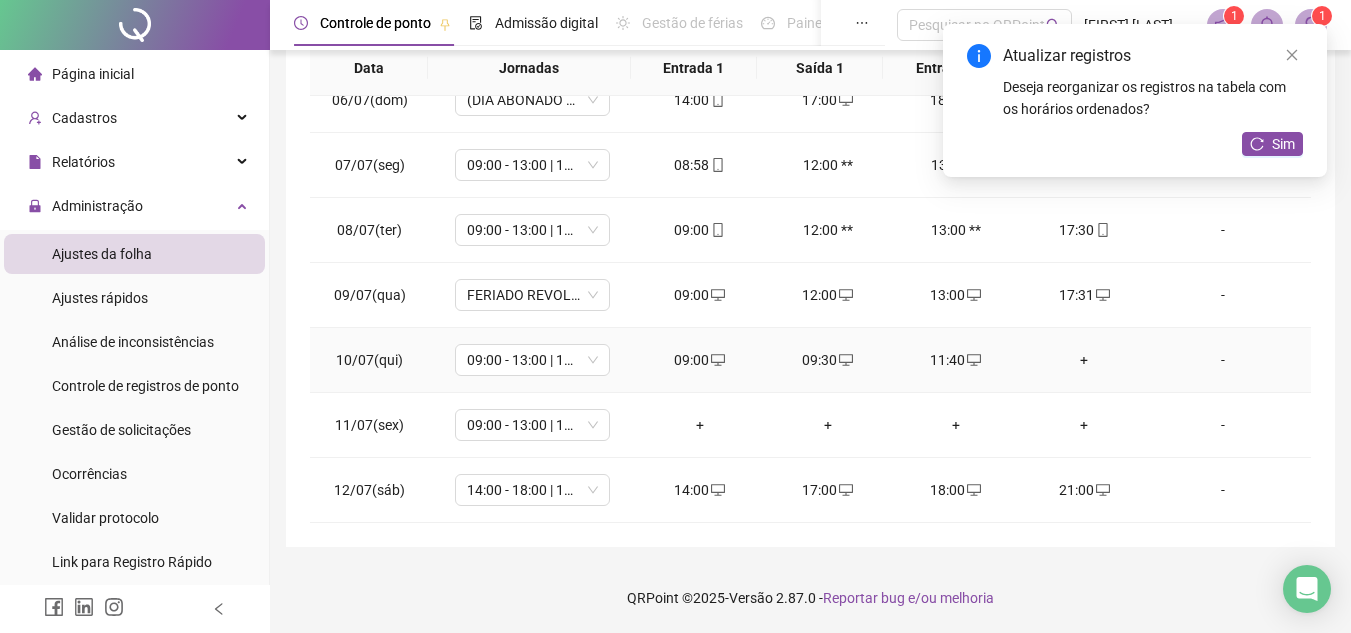 click on "+" at bounding box center [1084, 360] 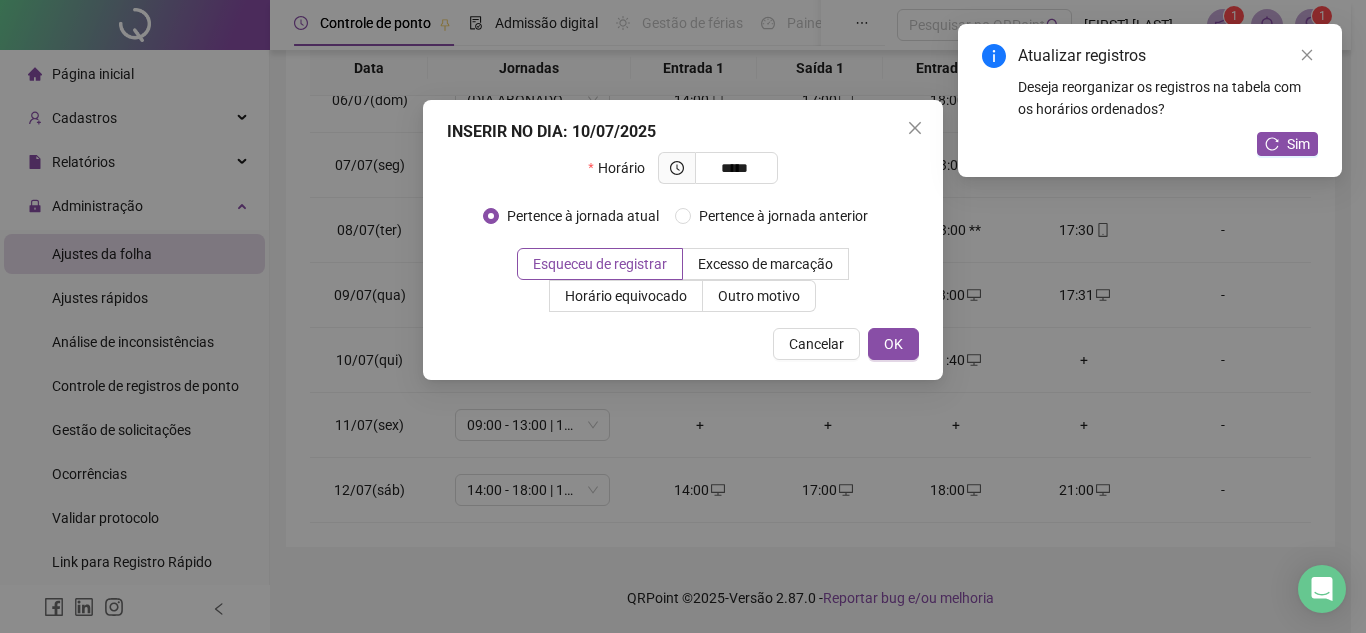 type on "*****" 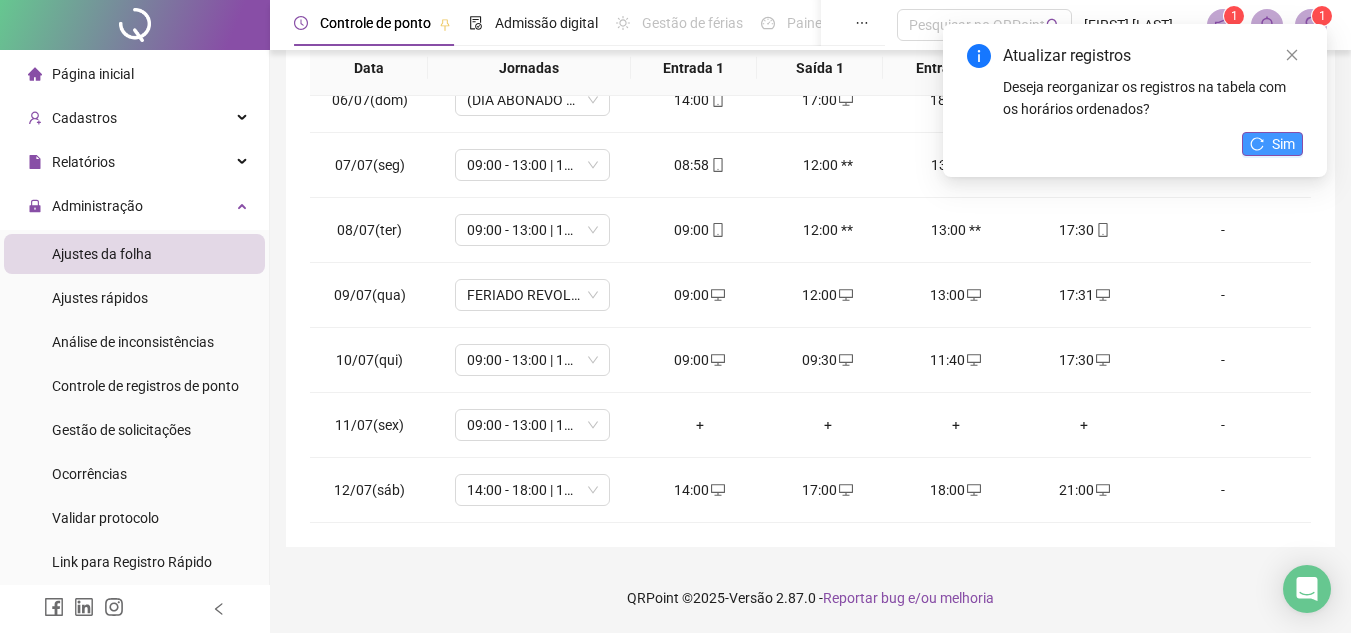 click on "Sim" at bounding box center [1283, 144] 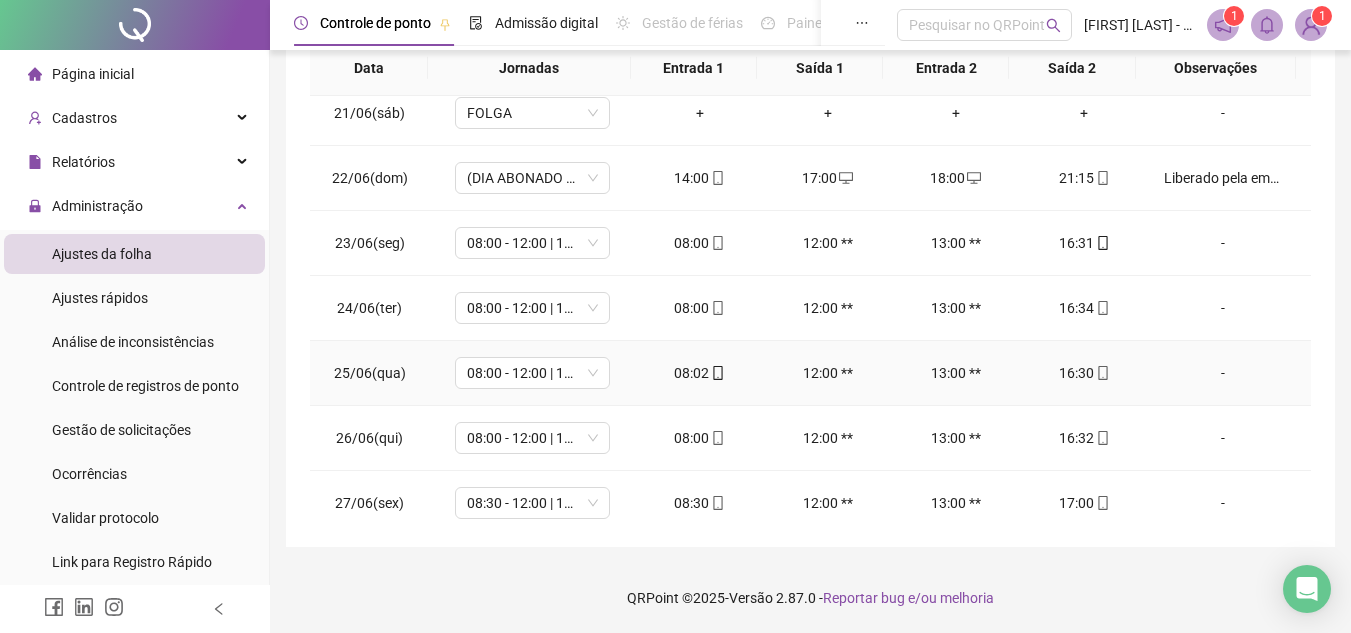 scroll, scrollTop: 0, scrollLeft: 0, axis: both 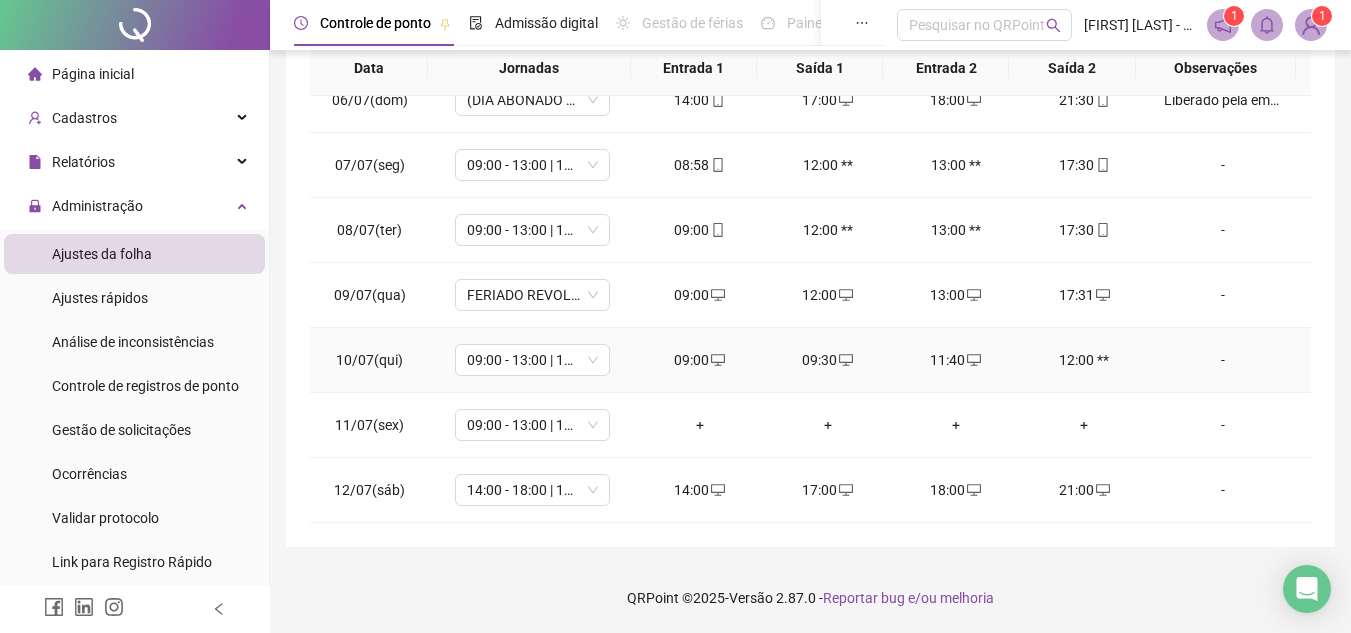 click on "-" at bounding box center [1223, 360] 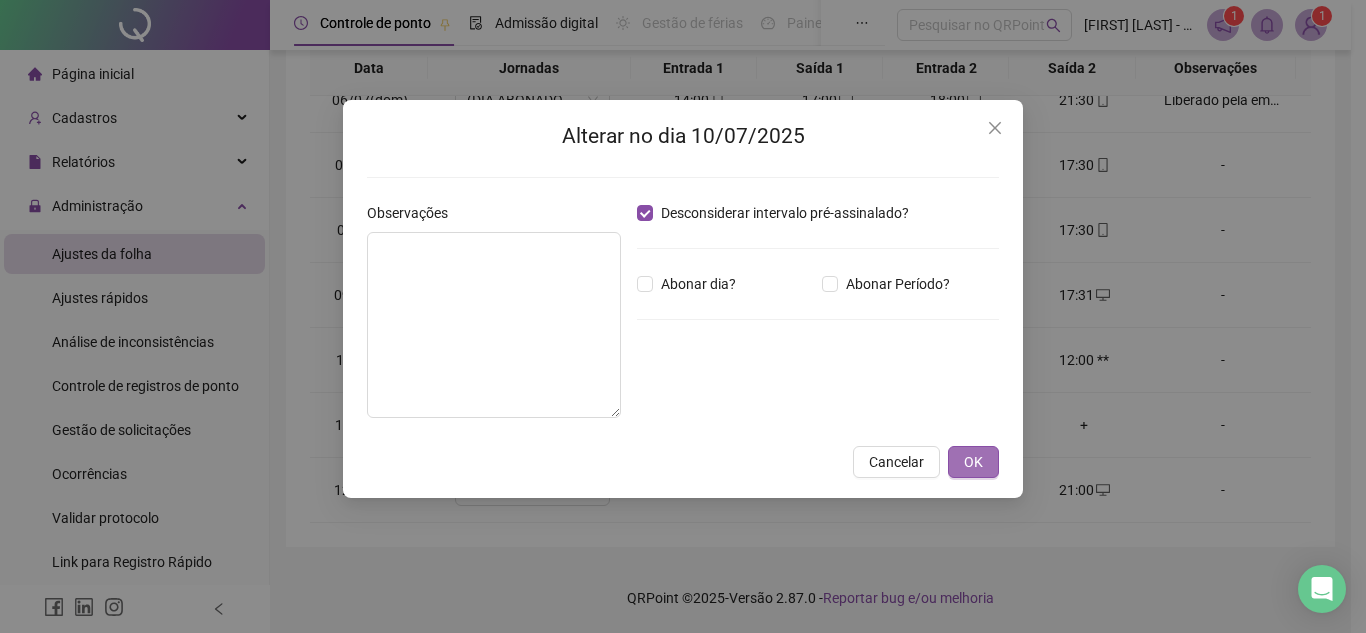 click on "OK" at bounding box center (973, 462) 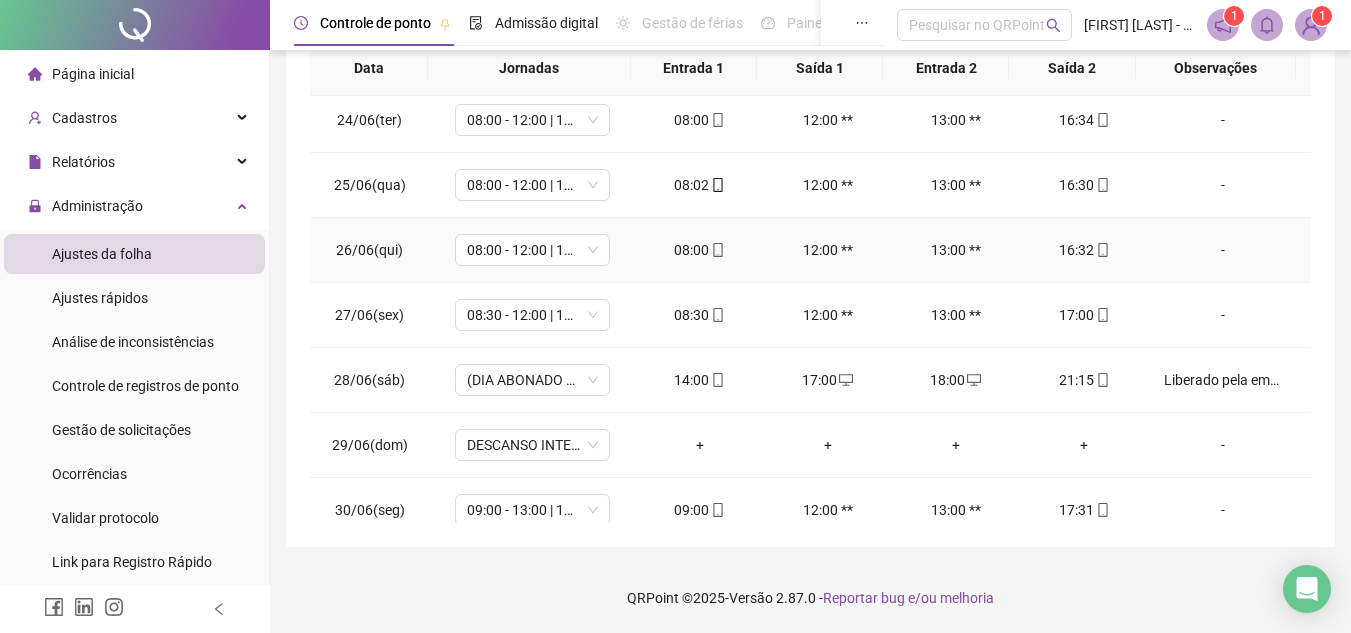scroll, scrollTop: 0, scrollLeft: 0, axis: both 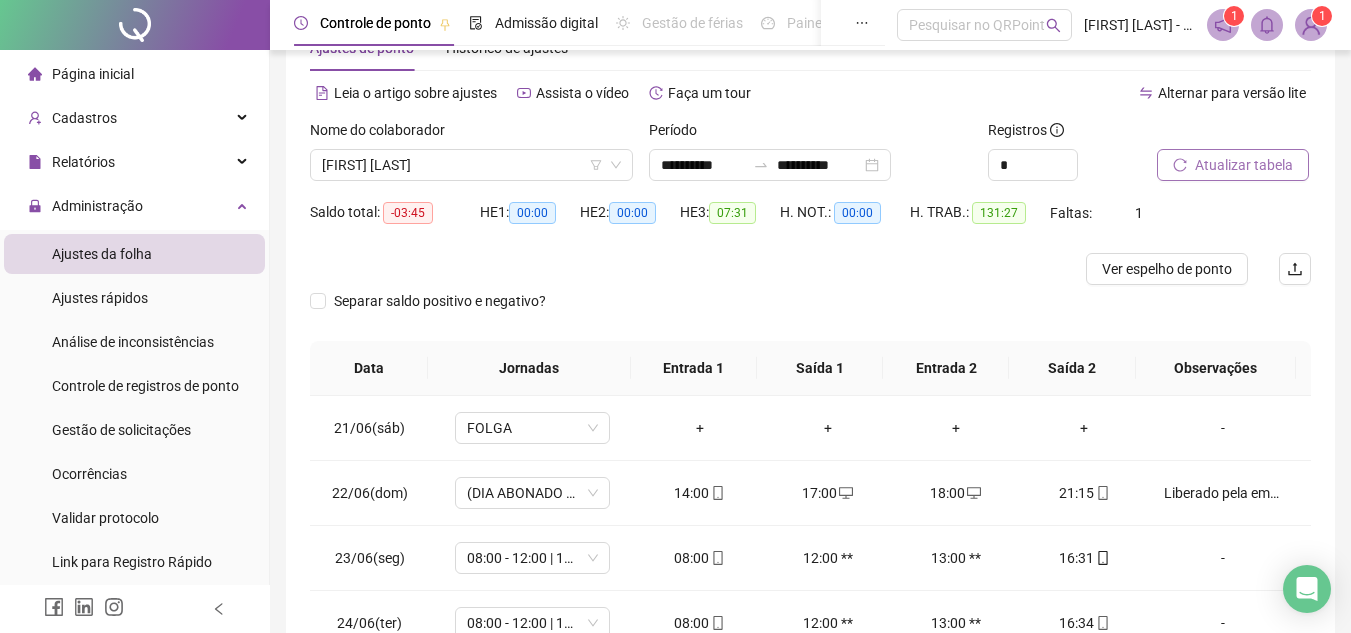 click on "Atualizar tabela" at bounding box center [1244, 165] 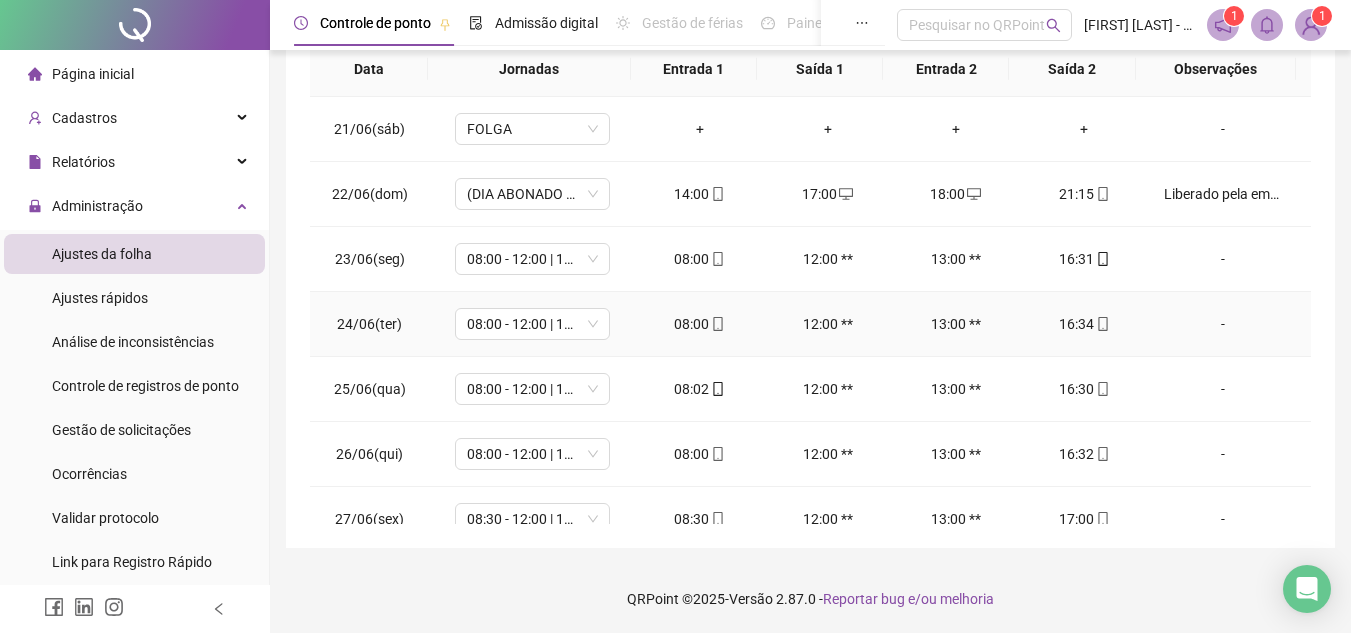scroll, scrollTop: 365, scrollLeft: 0, axis: vertical 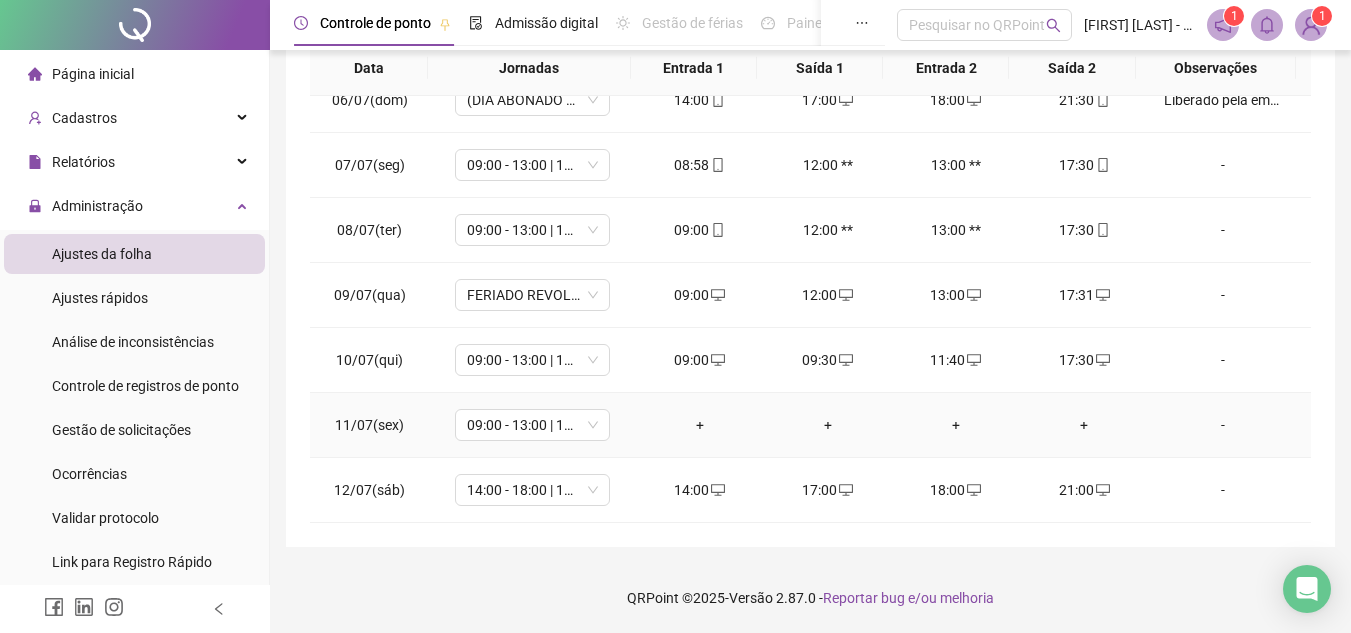 click on "+" at bounding box center [700, 425] 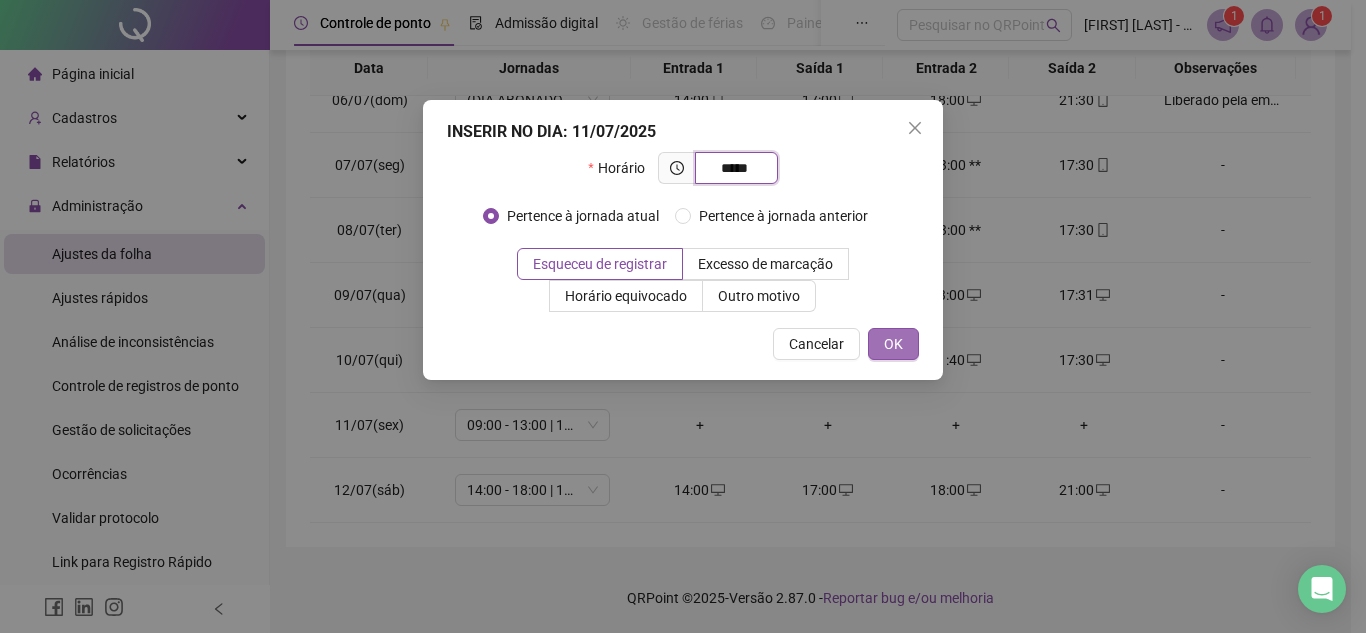 type on "*****" 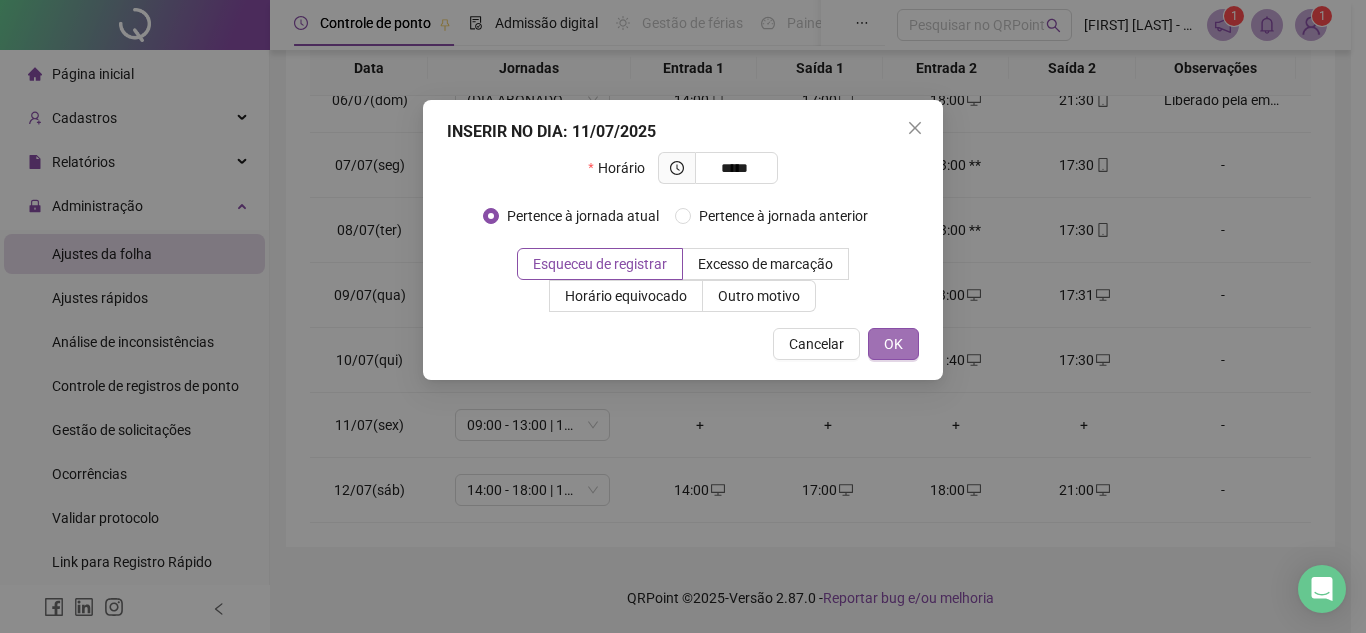 click on "OK" at bounding box center [893, 344] 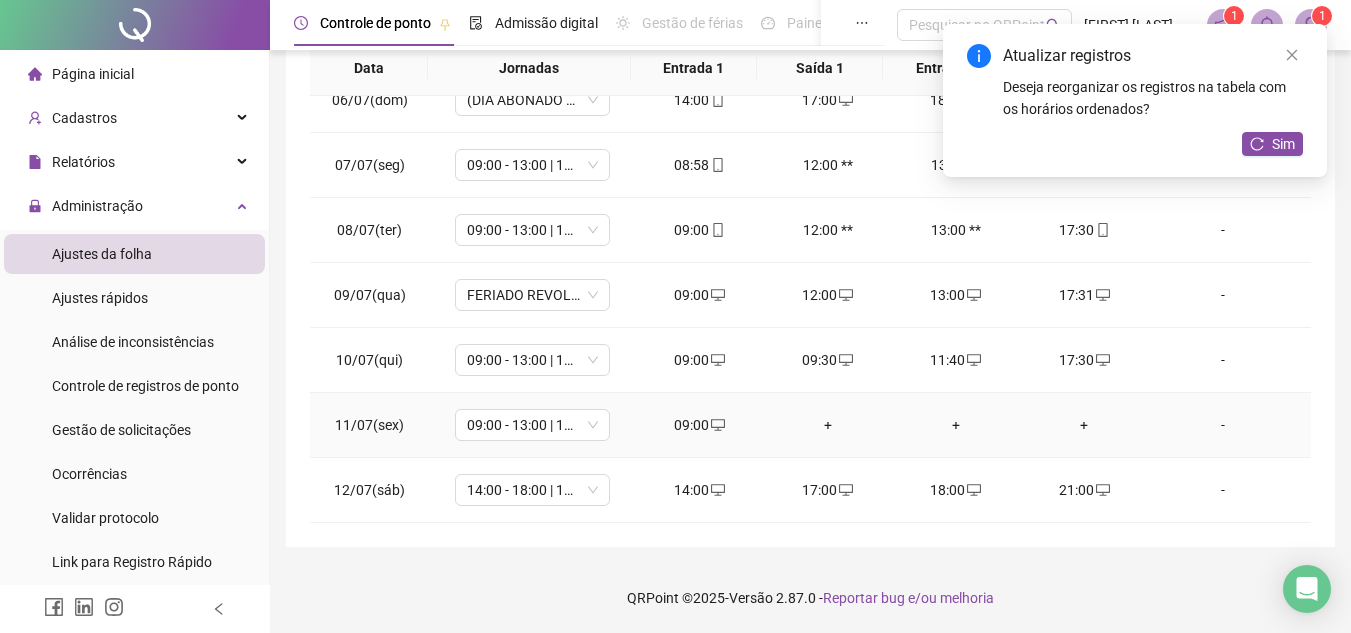 click on "+" at bounding box center [828, 425] 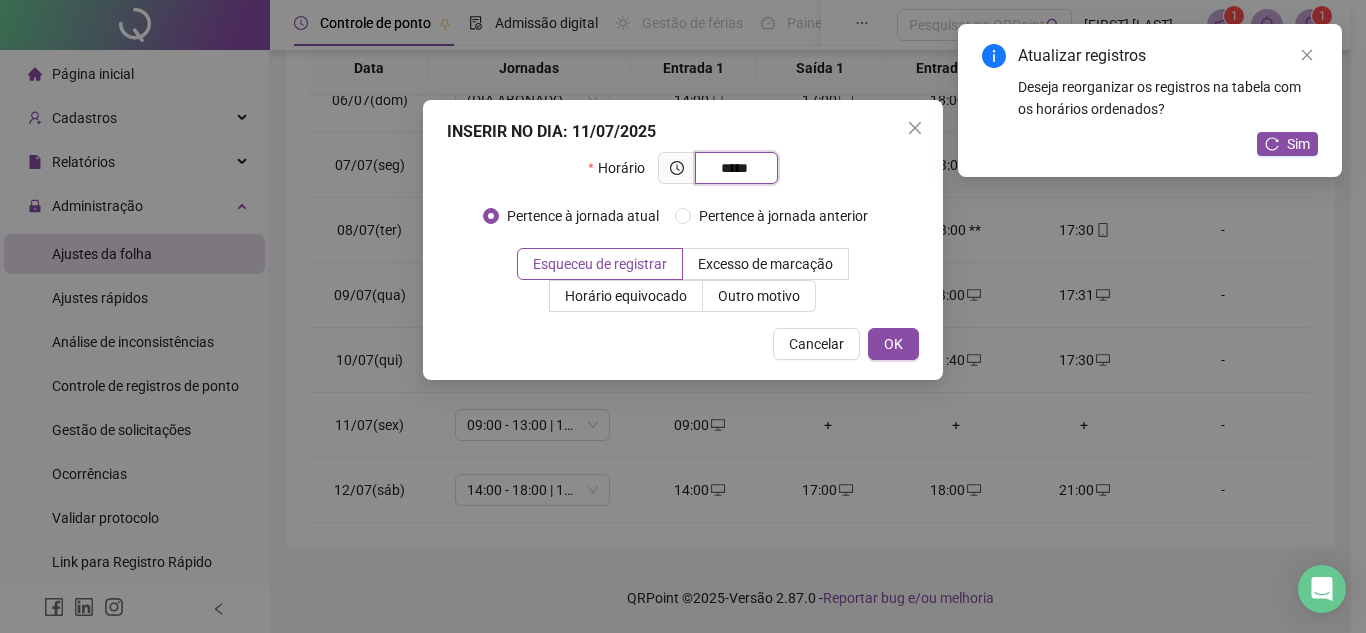 type on "*****" 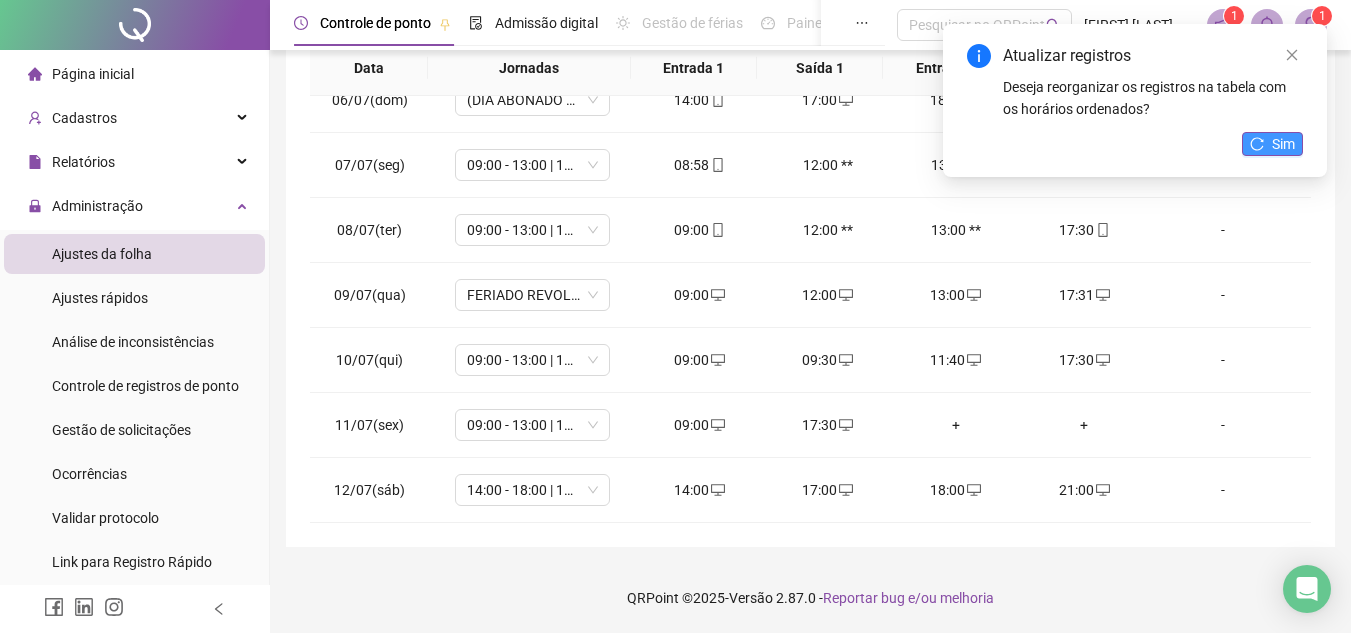 click on "Sim" at bounding box center (1283, 144) 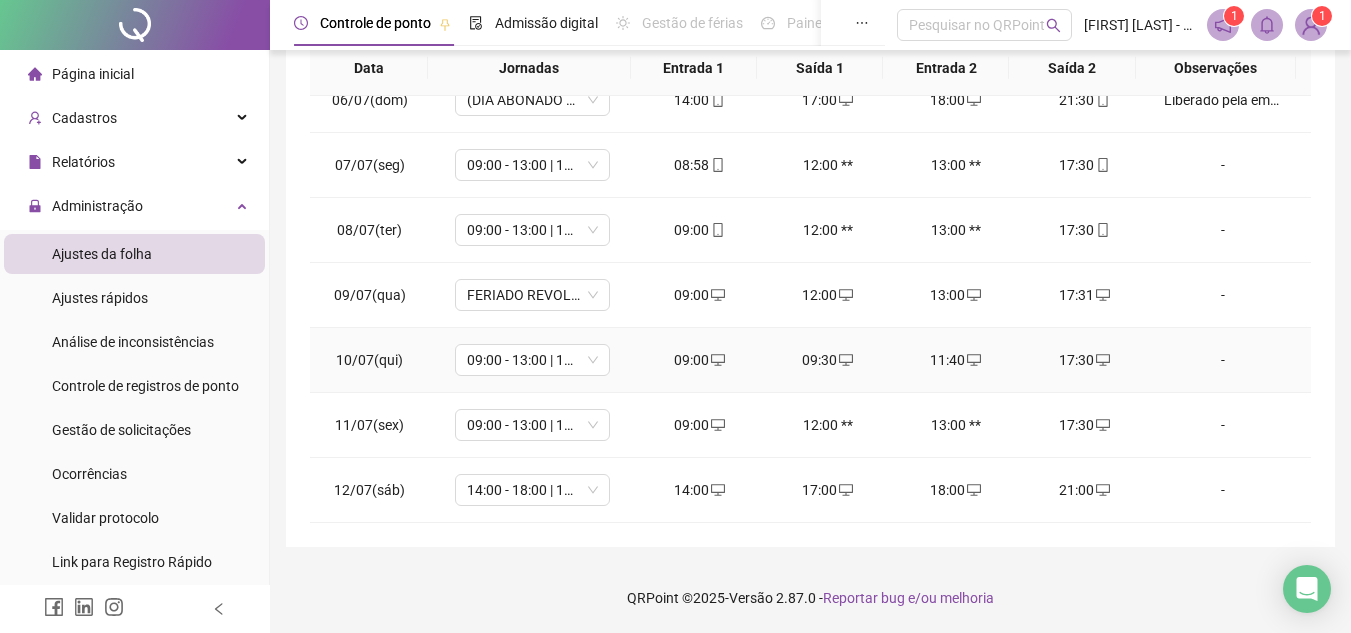 drag, startPoint x: 1273, startPoint y: 162, endPoint x: 825, endPoint y: 352, distance: 486.62512 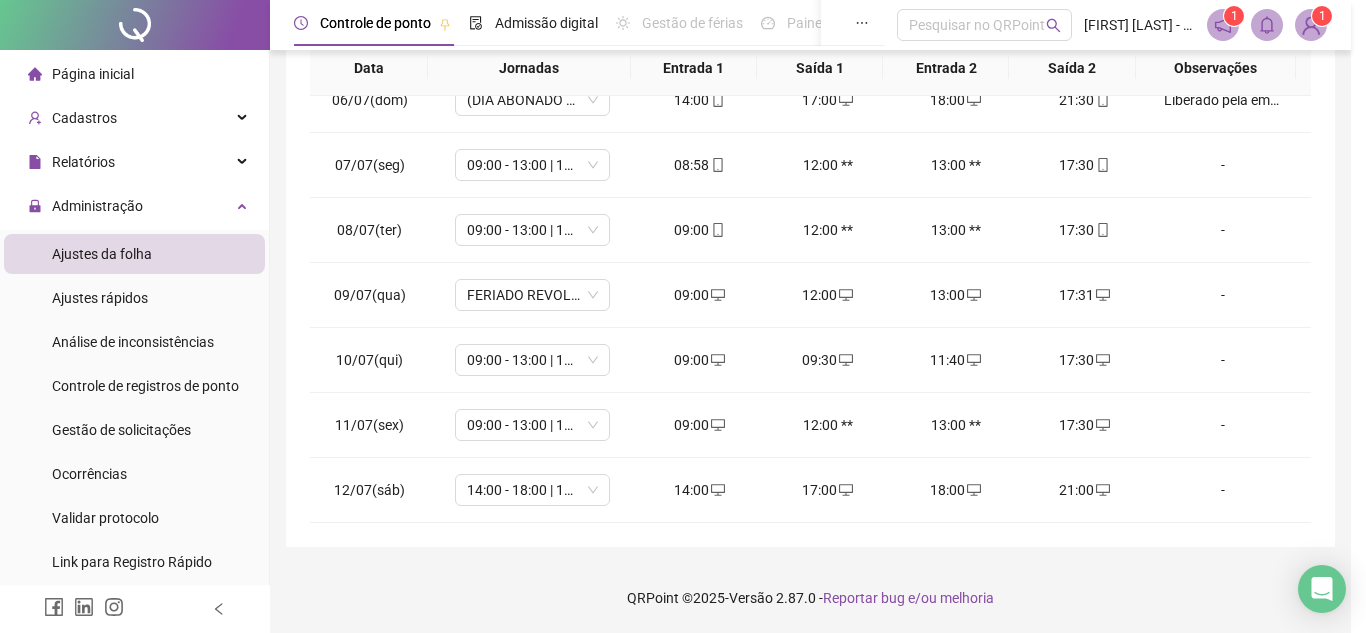 type on "**********" 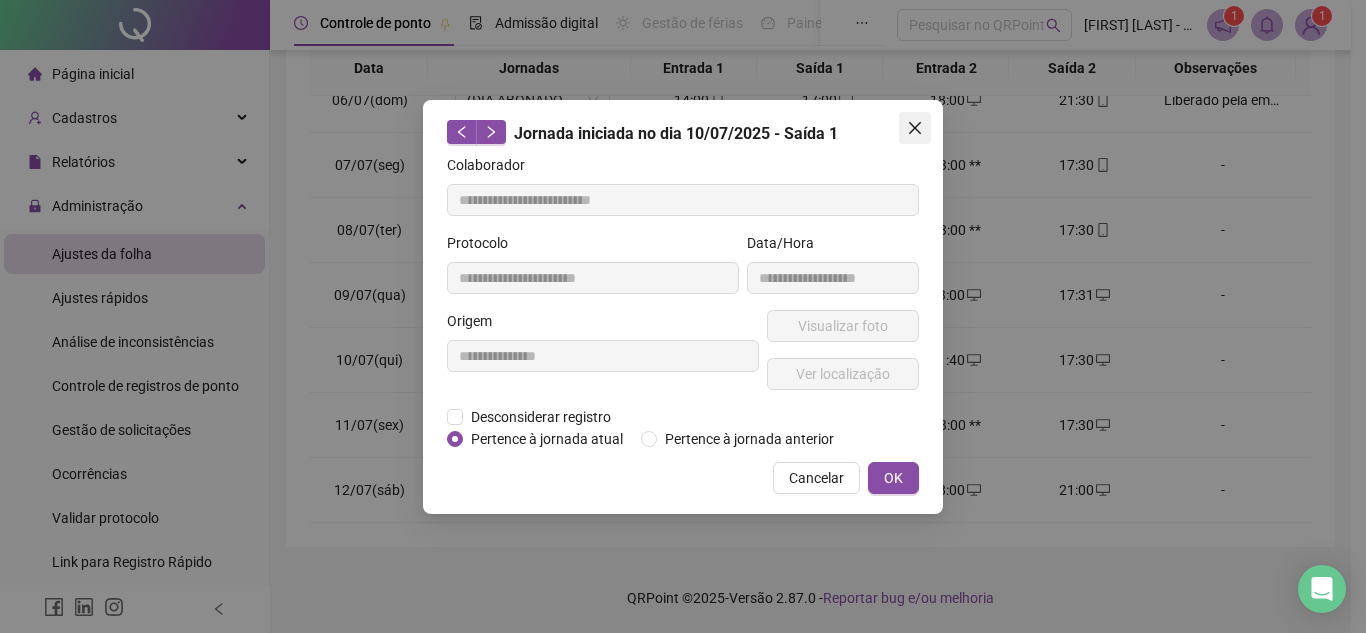 click 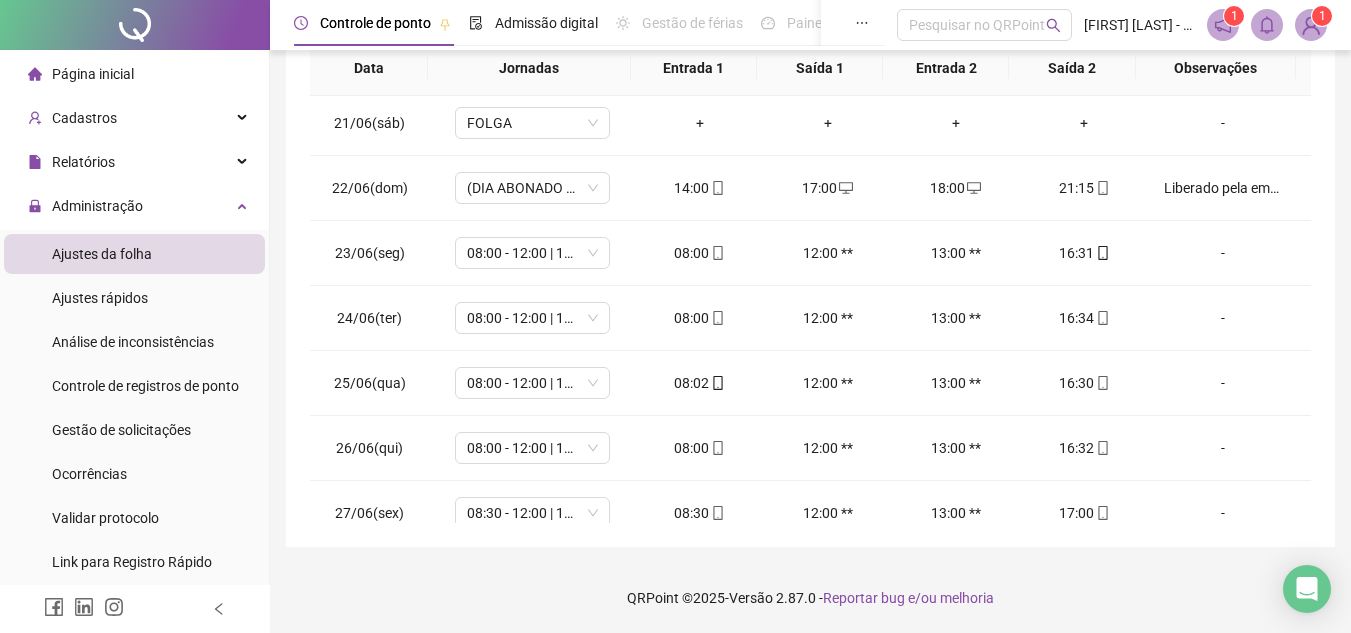 scroll, scrollTop: 0, scrollLeft: 0, axis: both 